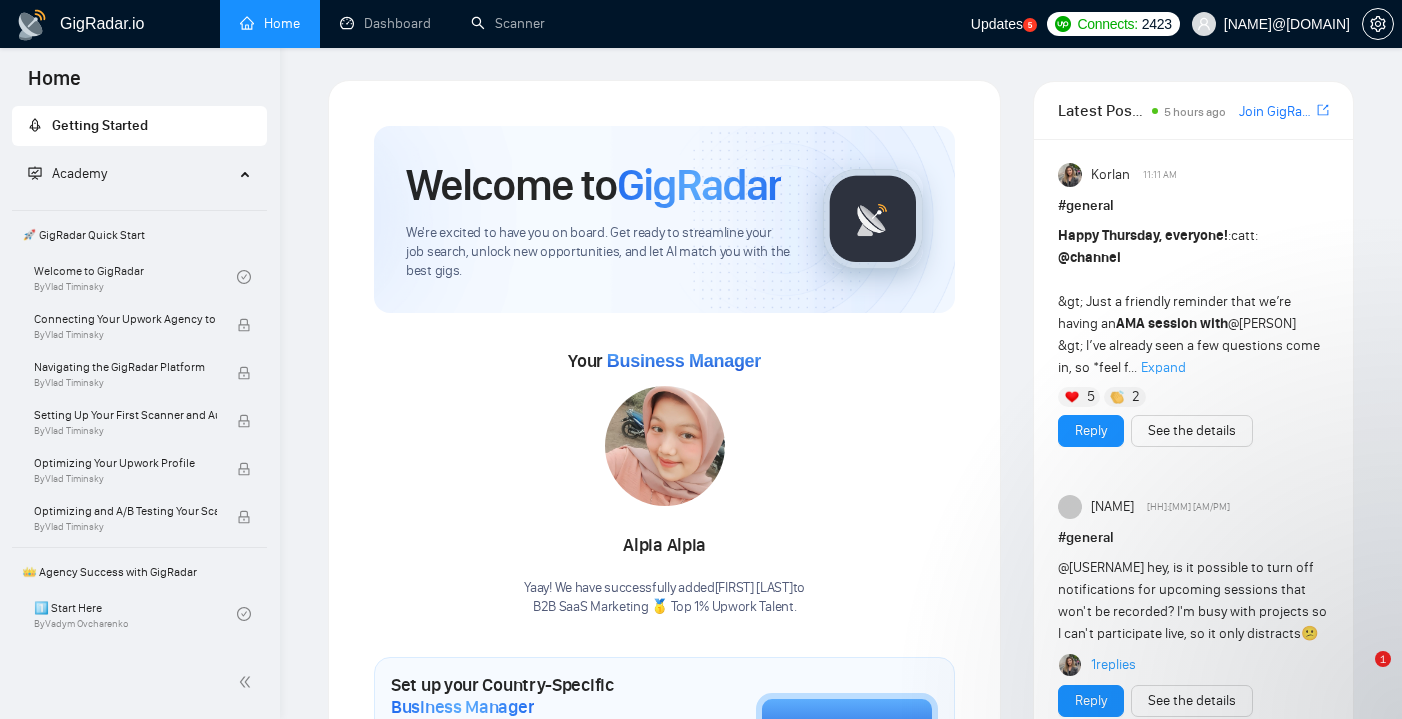 scroll, scrollTop: 0, scrollLeft: 0, axis: both 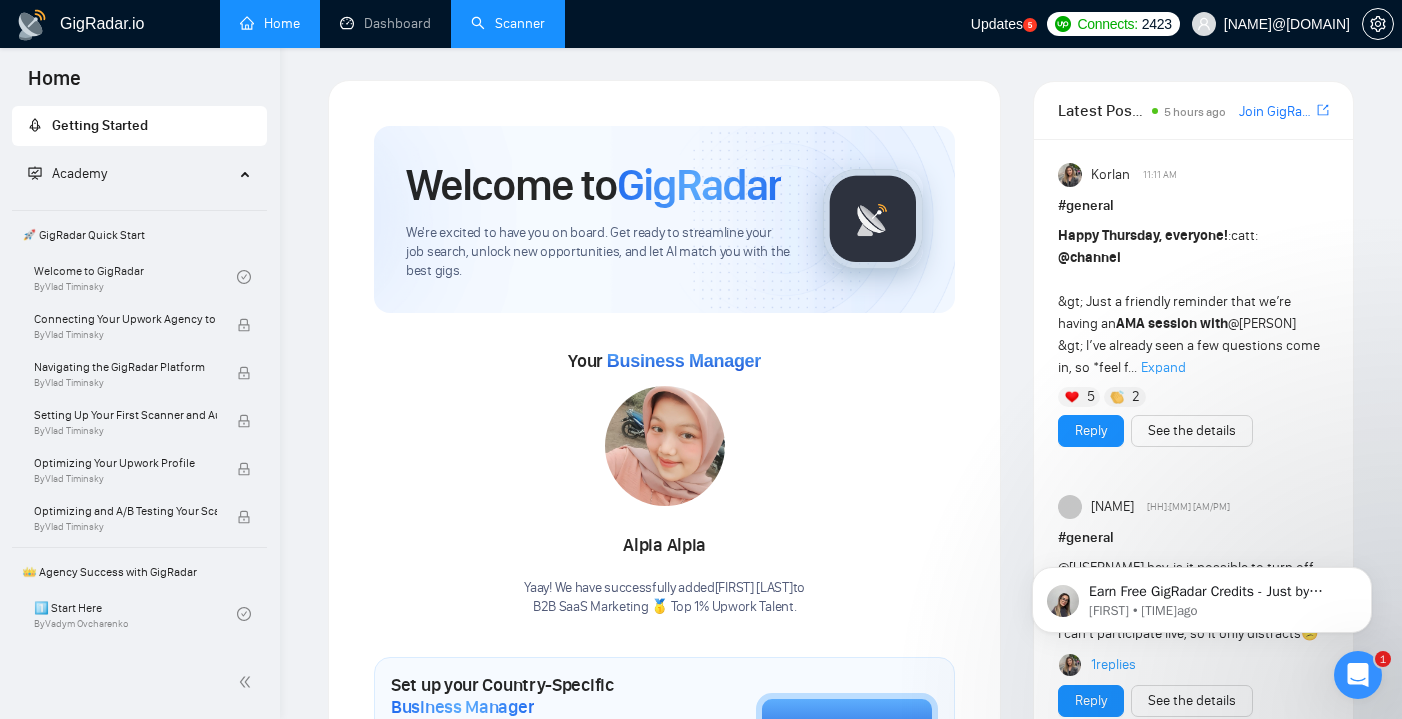 click on "Scanner" at bounding box center (508, 23) 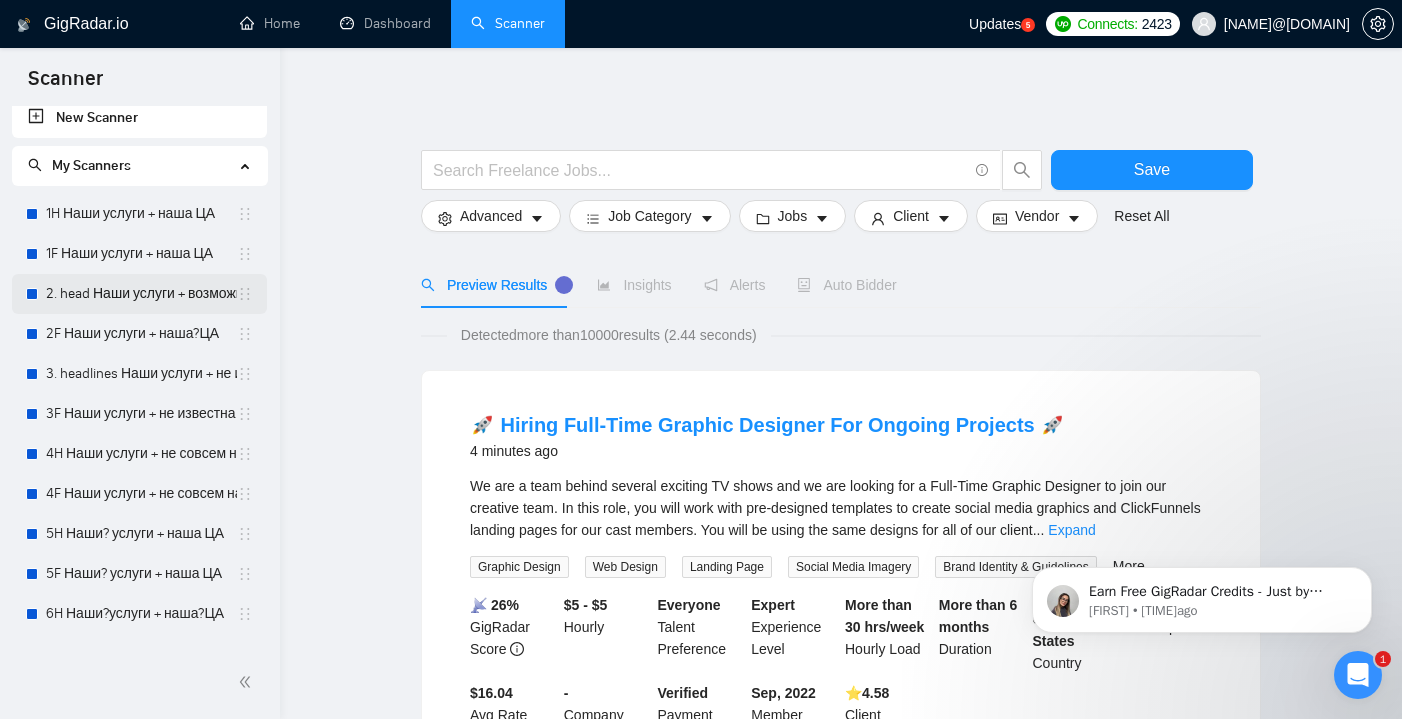 scroll, scrollTop: 4, scrollLeft: 0, axis: vertical 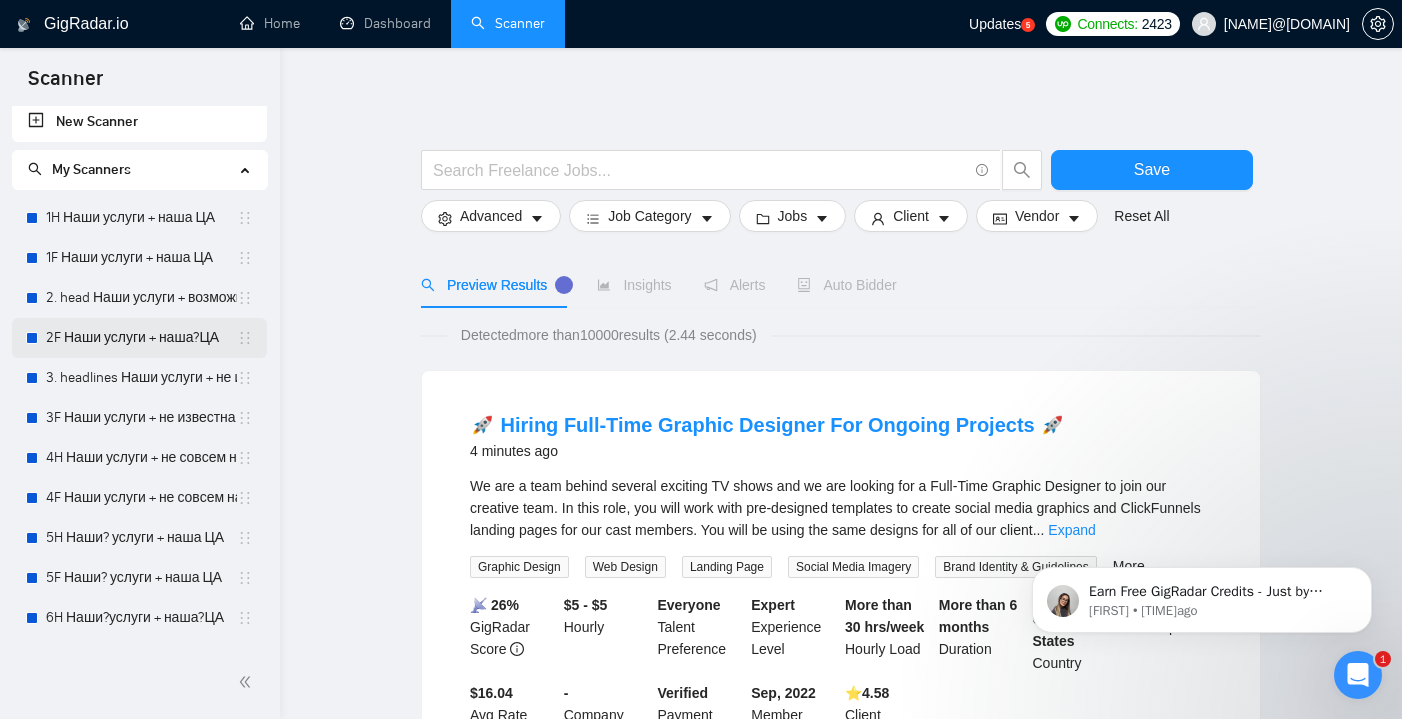 click on "2F Наши услуги + наша?ЦА" at bounding box center [141, 338] 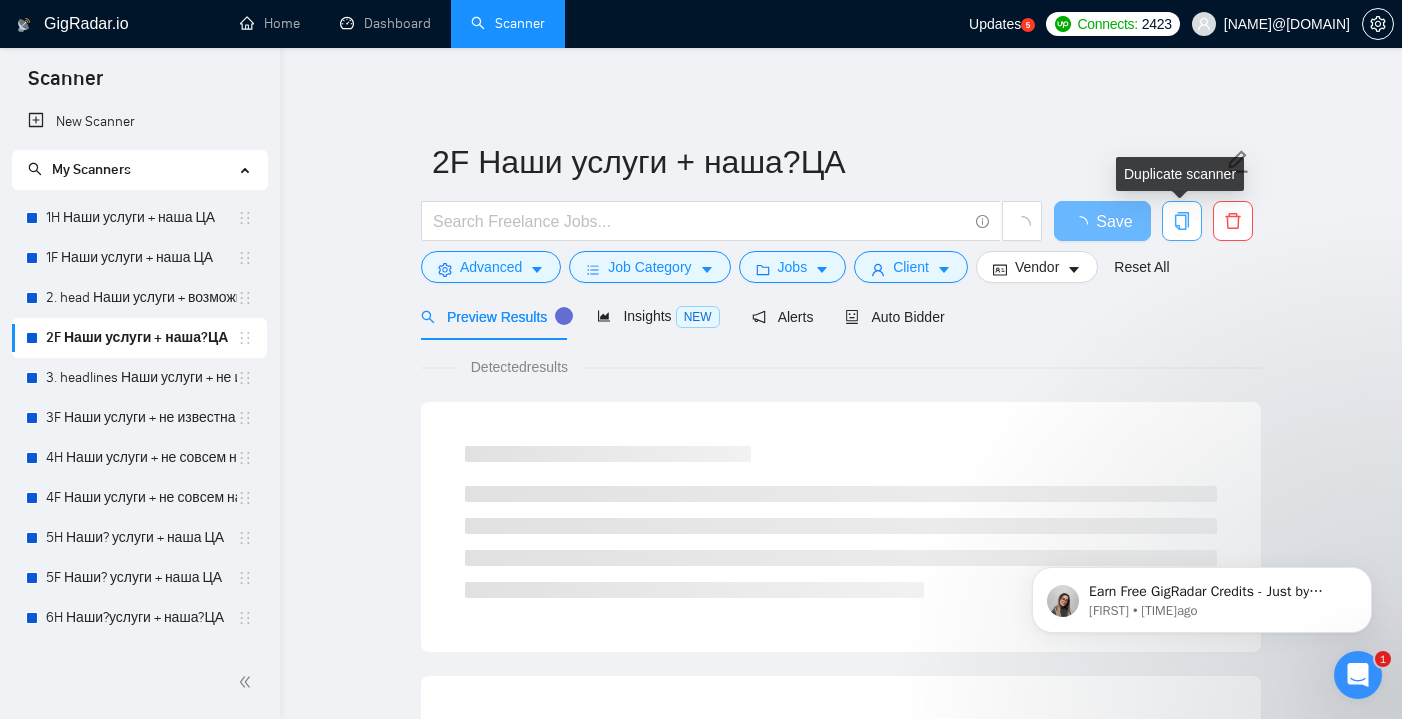 click 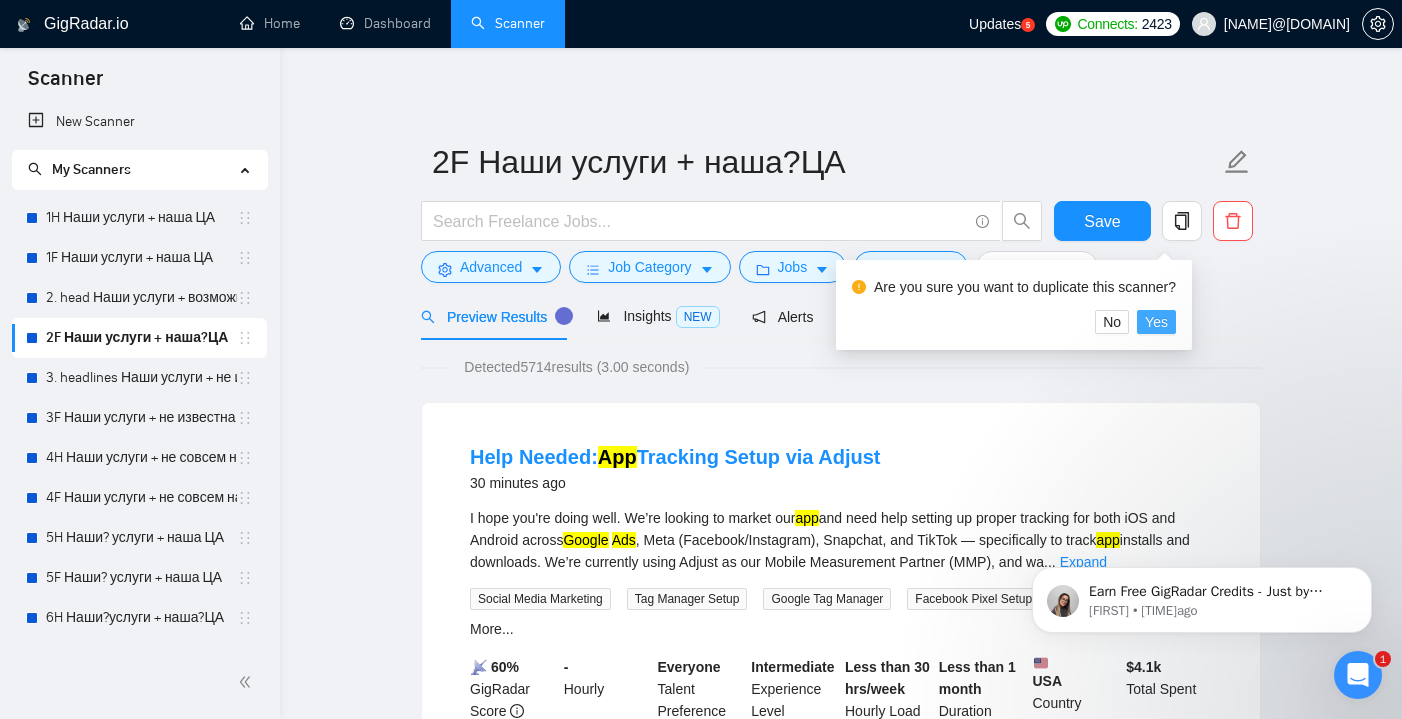 click on "Yes" at bounding box center (1156, 322) 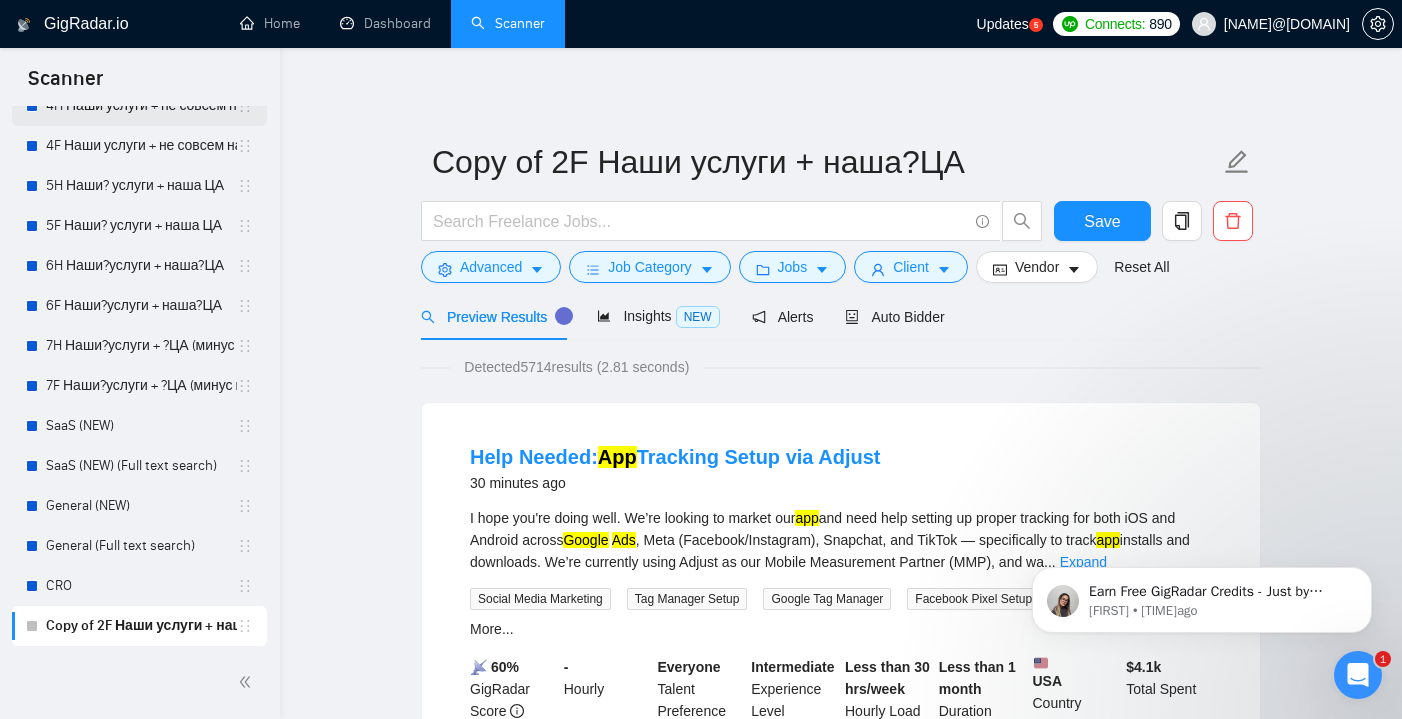 scroll, scrollTop: 356, scrollLeft: 0, axis: vertical 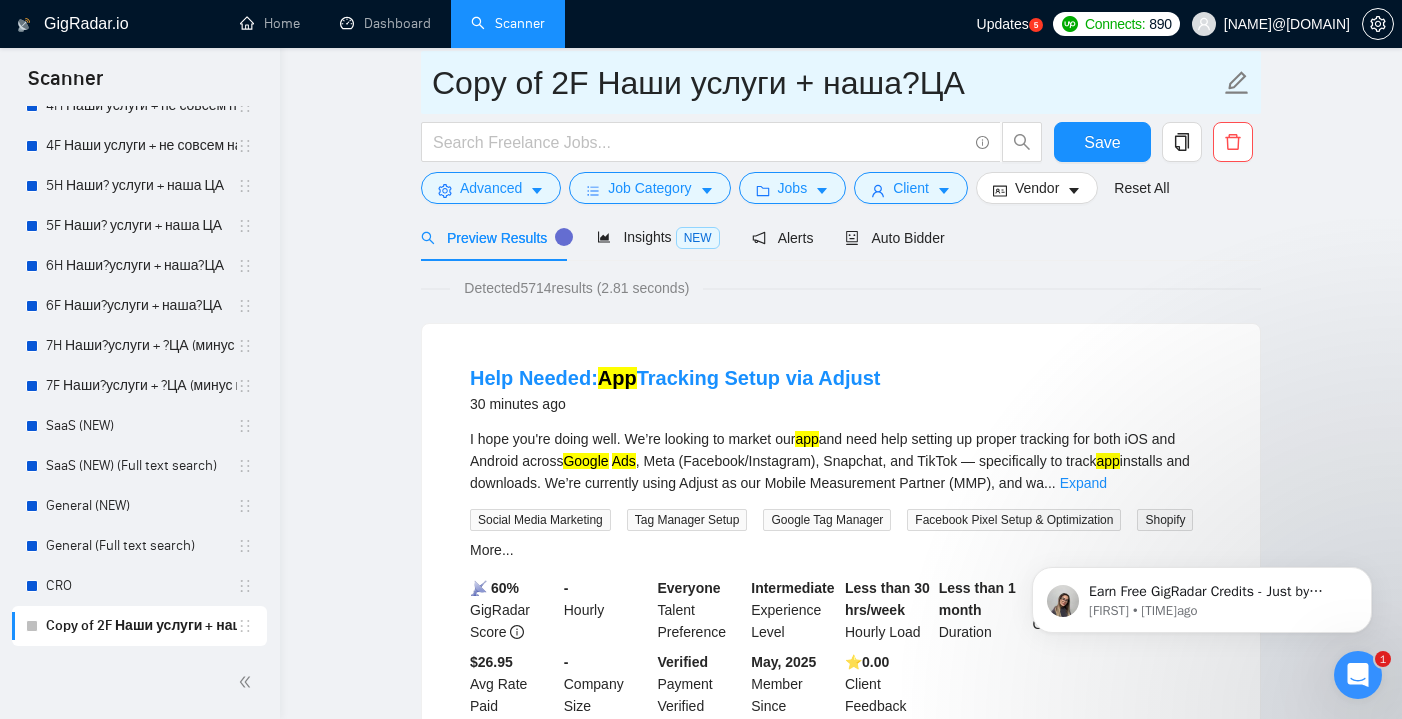 click on "Copy of 2F Наши услуги + наша?ЦА" at bounding box center (826, 83) 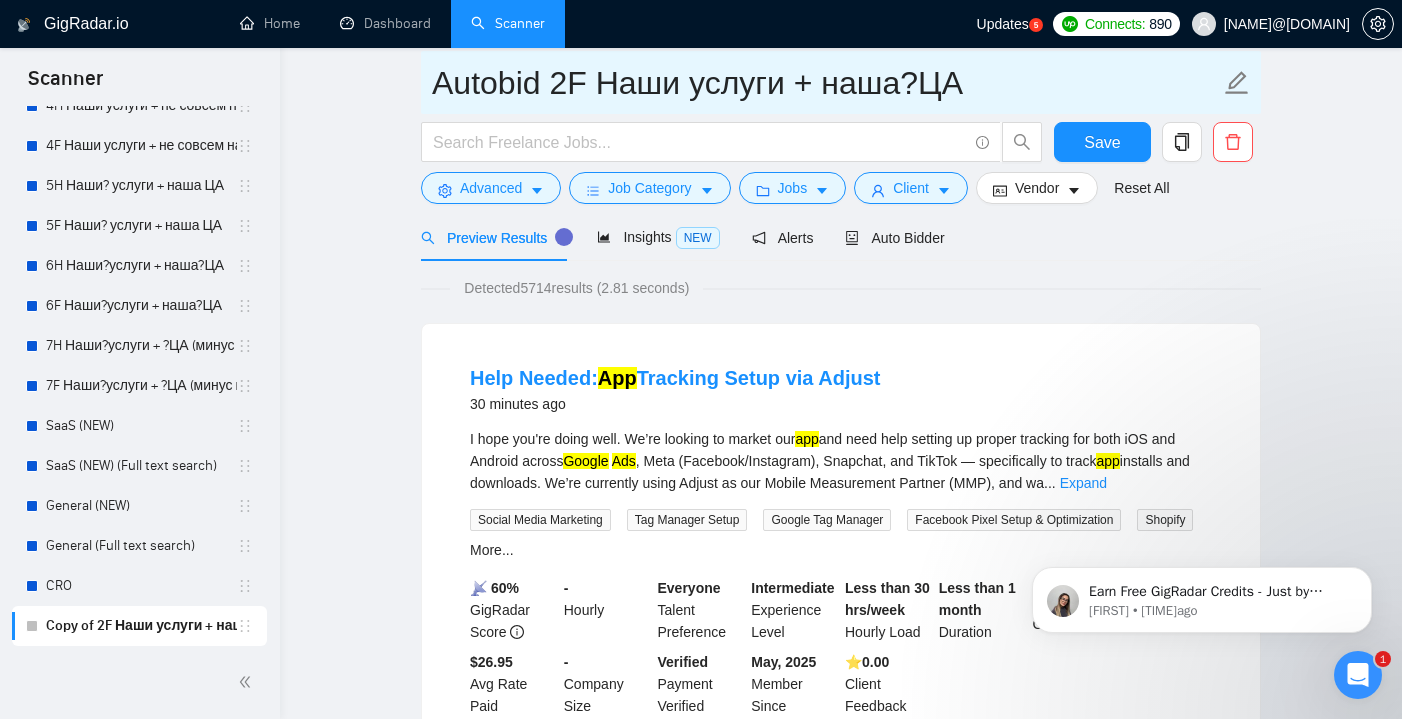 type on "Autobid 2F Наши услуги + наша?ЦА" 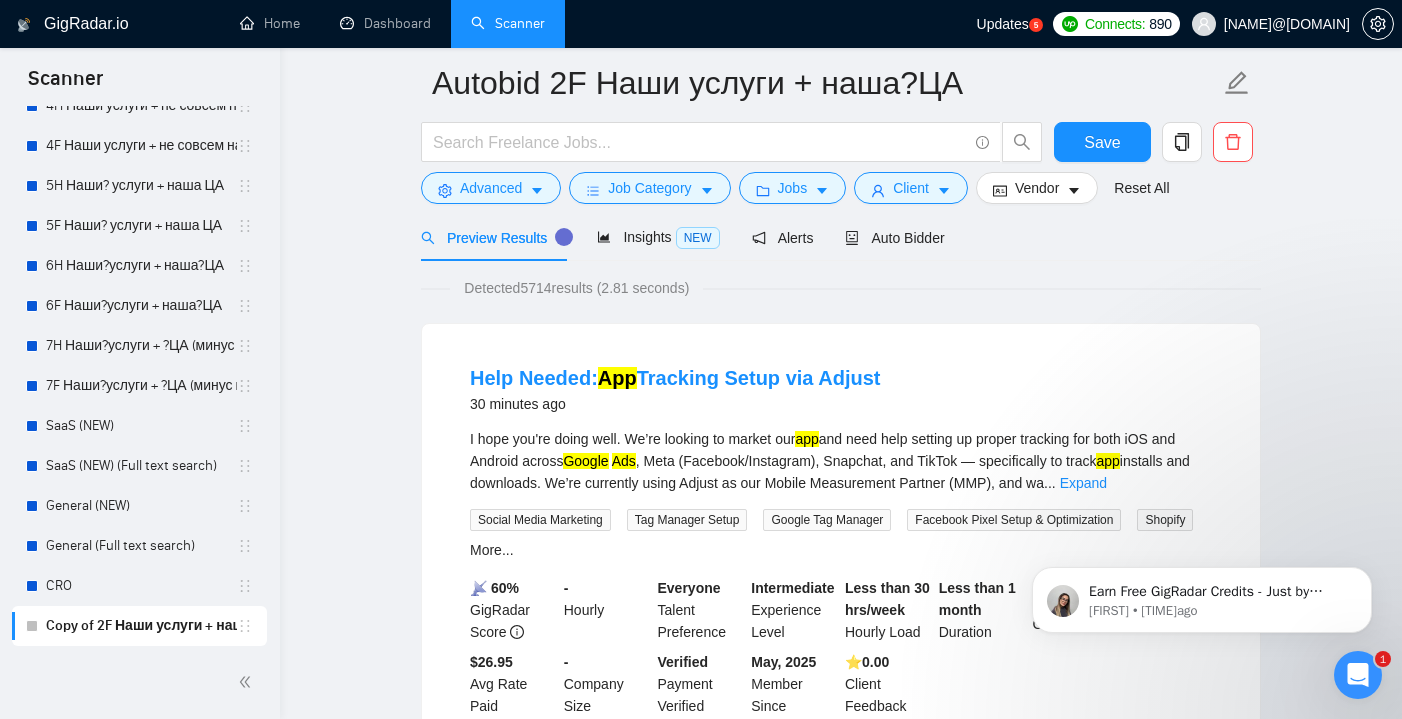 click on "Preview Results Insights NEW Alerts Auto Bidder" at bounding box center (841, 237) 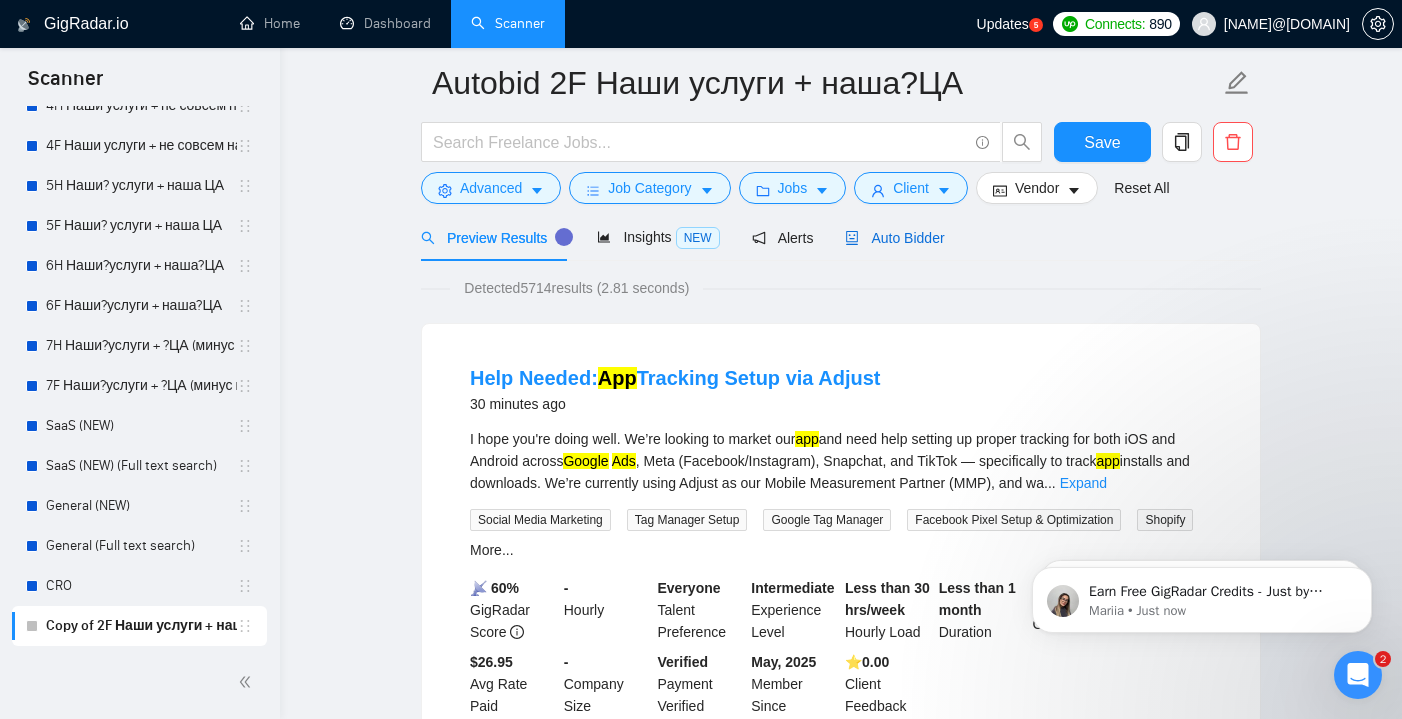 click on "Auto Bidder" at bounding box center [894, 238] 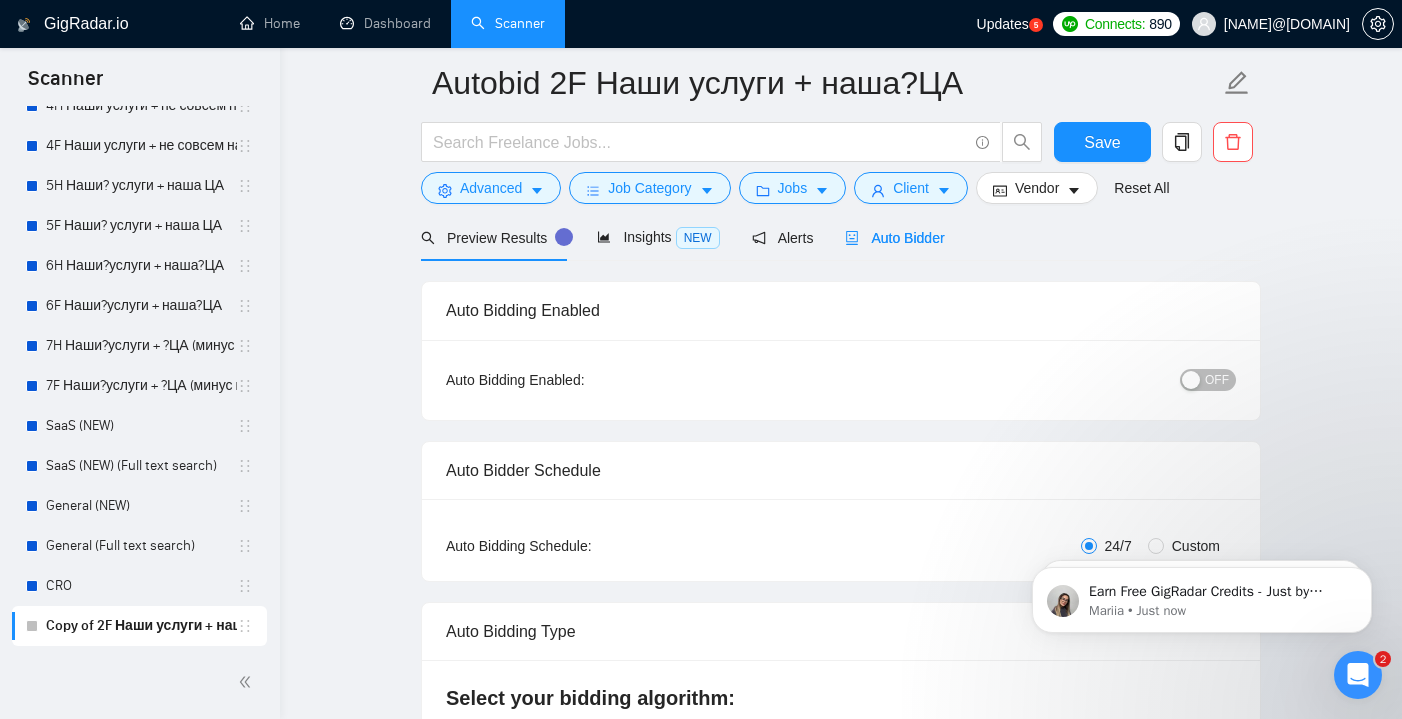 type 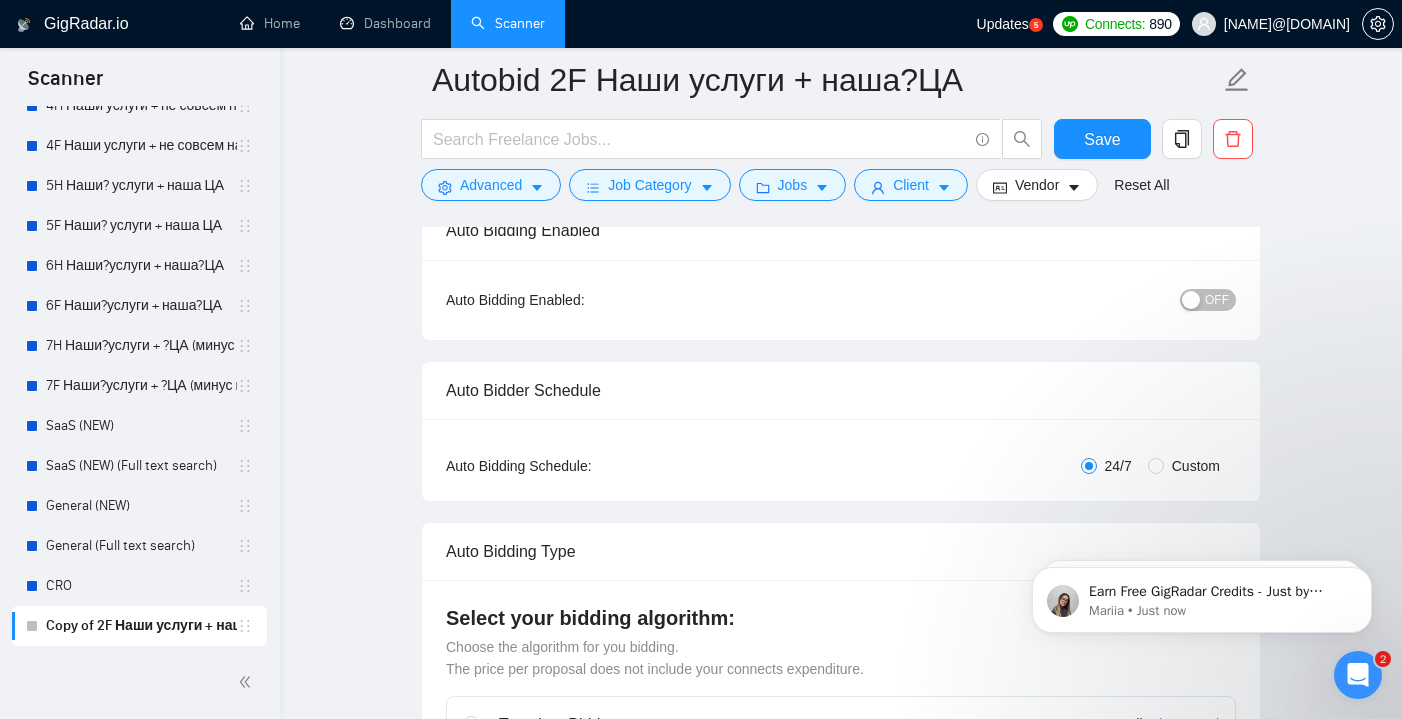 scroll, scrollTop: 174, scrollLeft: 0, axis: vertical 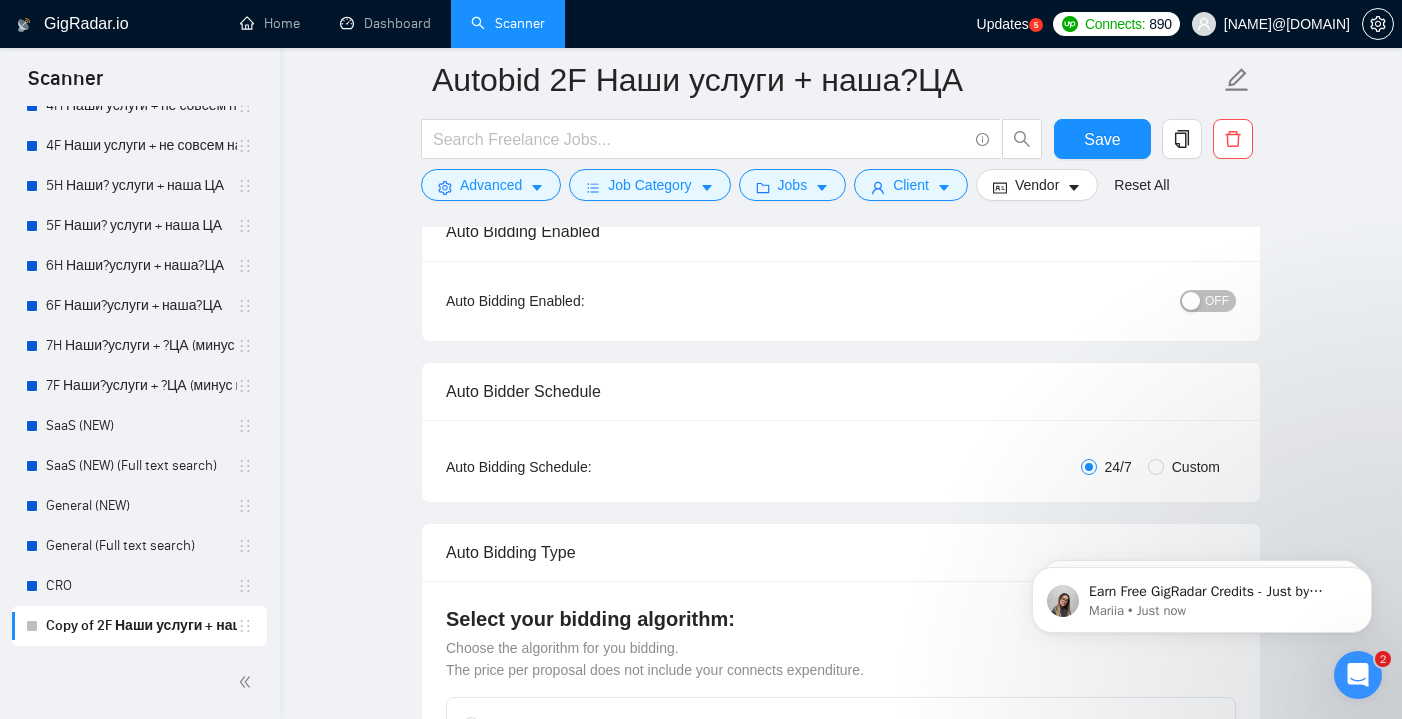 click at bounding box center (1191, 301) 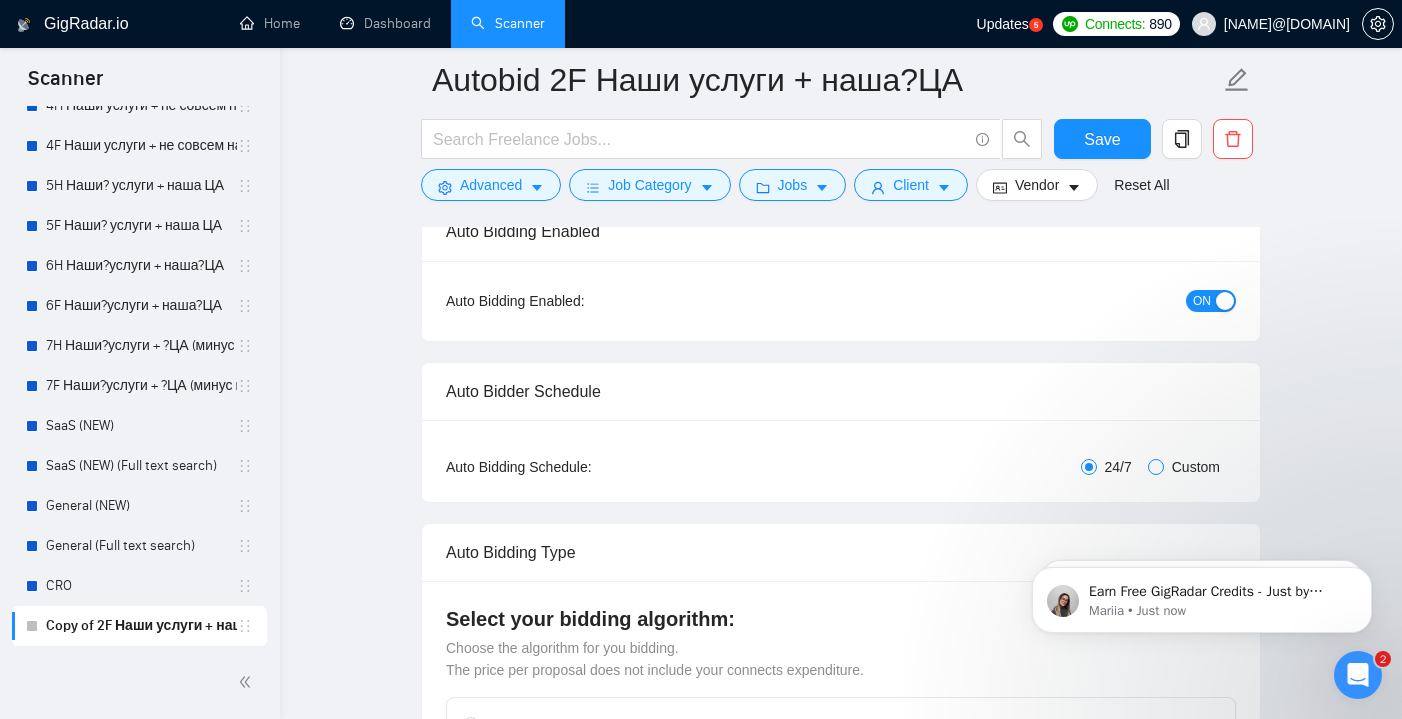 click on "Custom" at bounding box center (1156, 467) 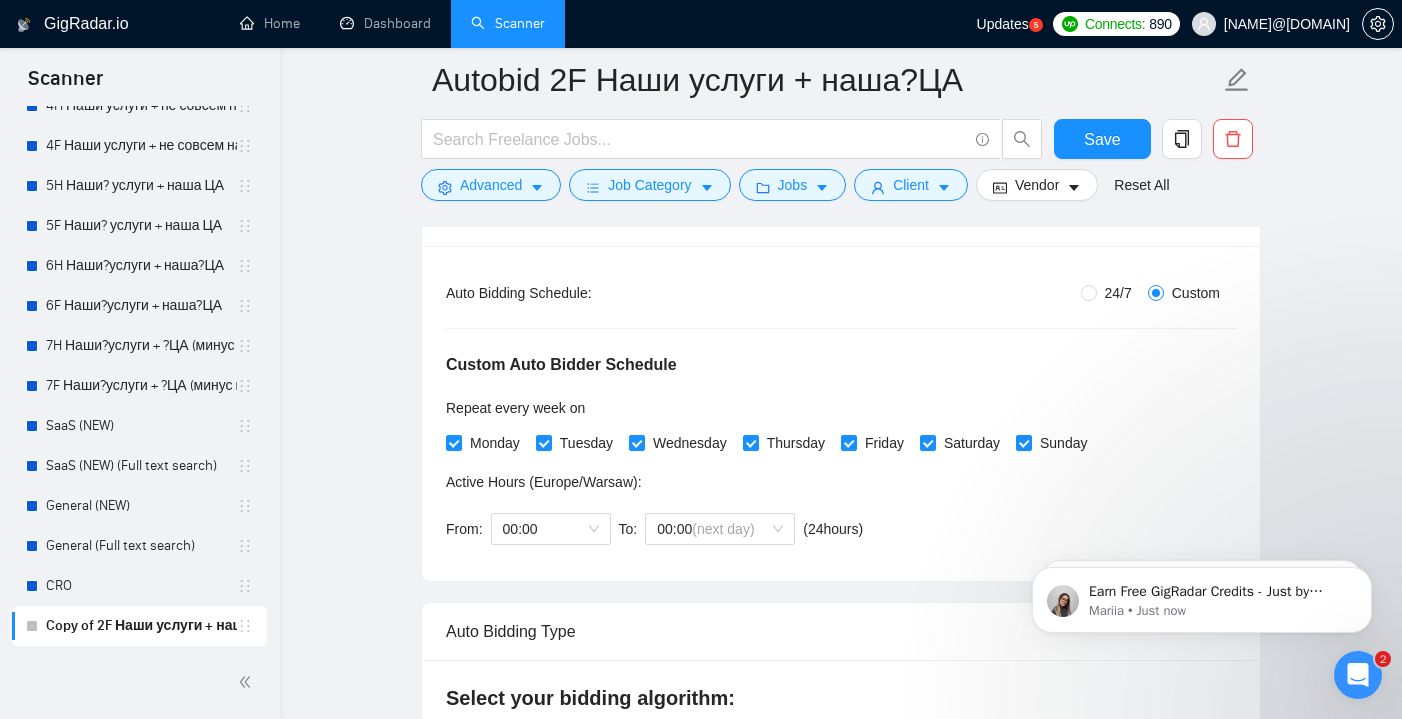 scroll, scrollTop: 358, scrollLeft: 0, axis: vertical 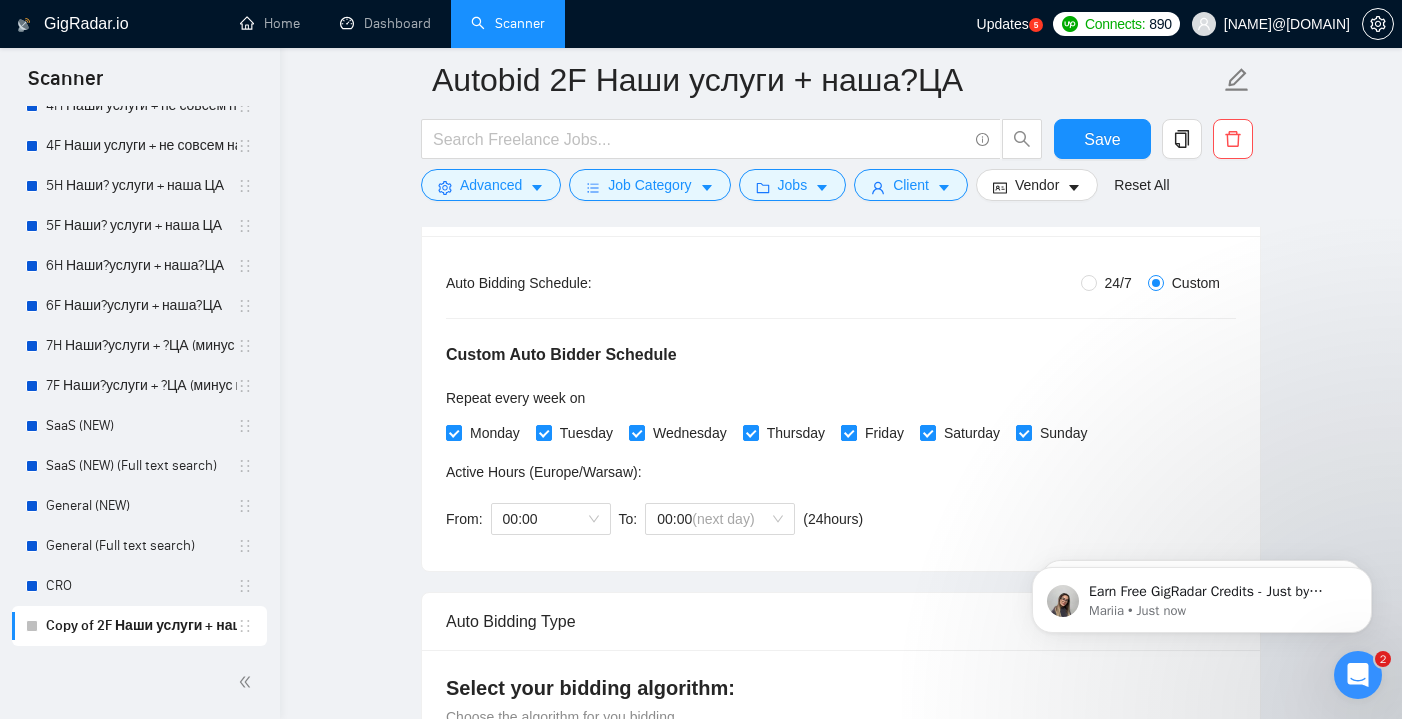 click on "Friday" at bounding box center [848, 432] 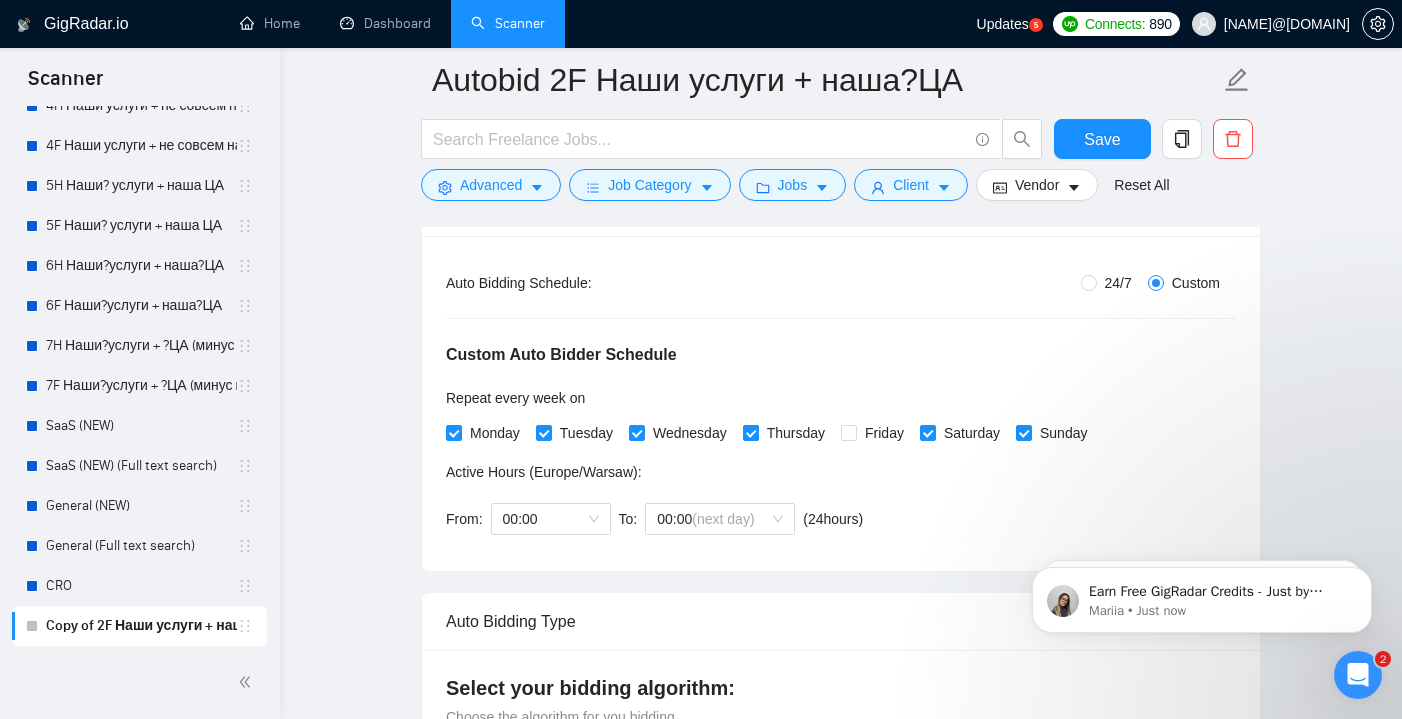 click on "Thursday" at bounding box center (750, 432) 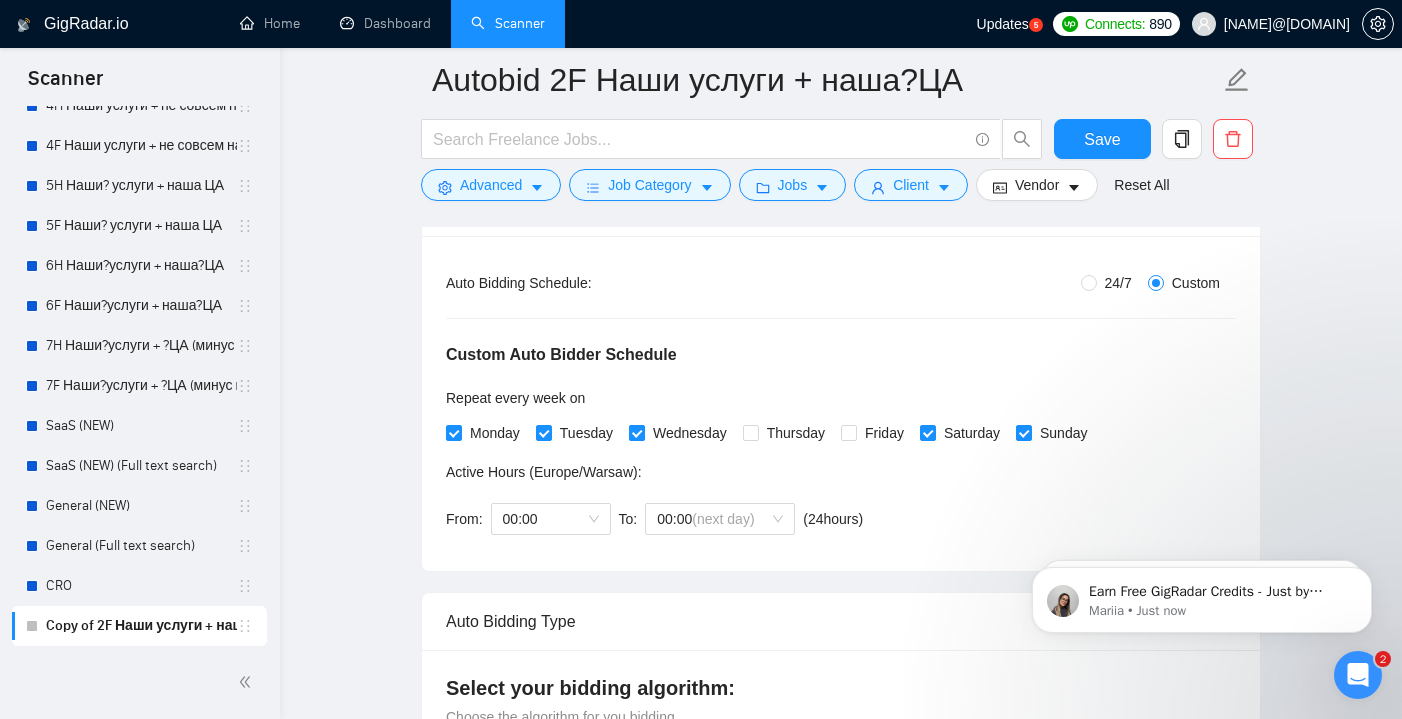 click at bounding box center [637, 433] 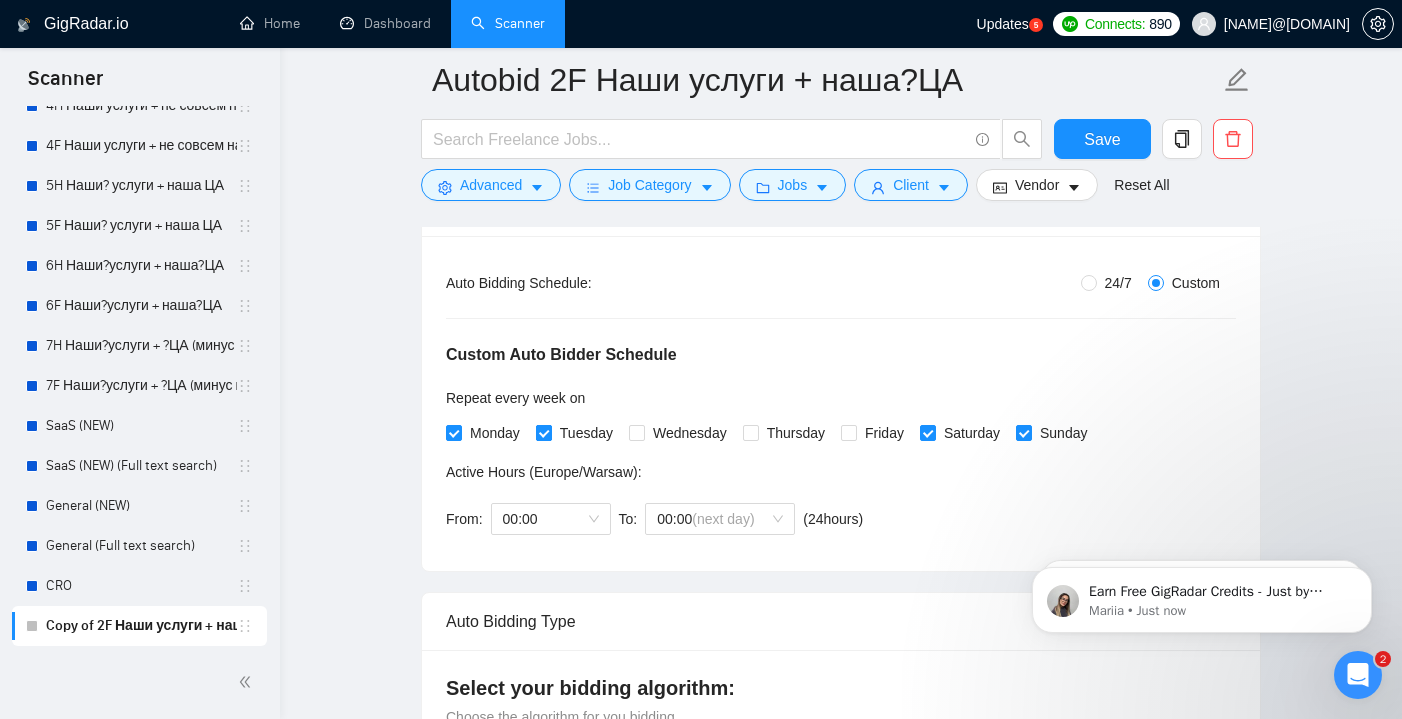 click on "Tuesday" at bounding box center [543, 432] 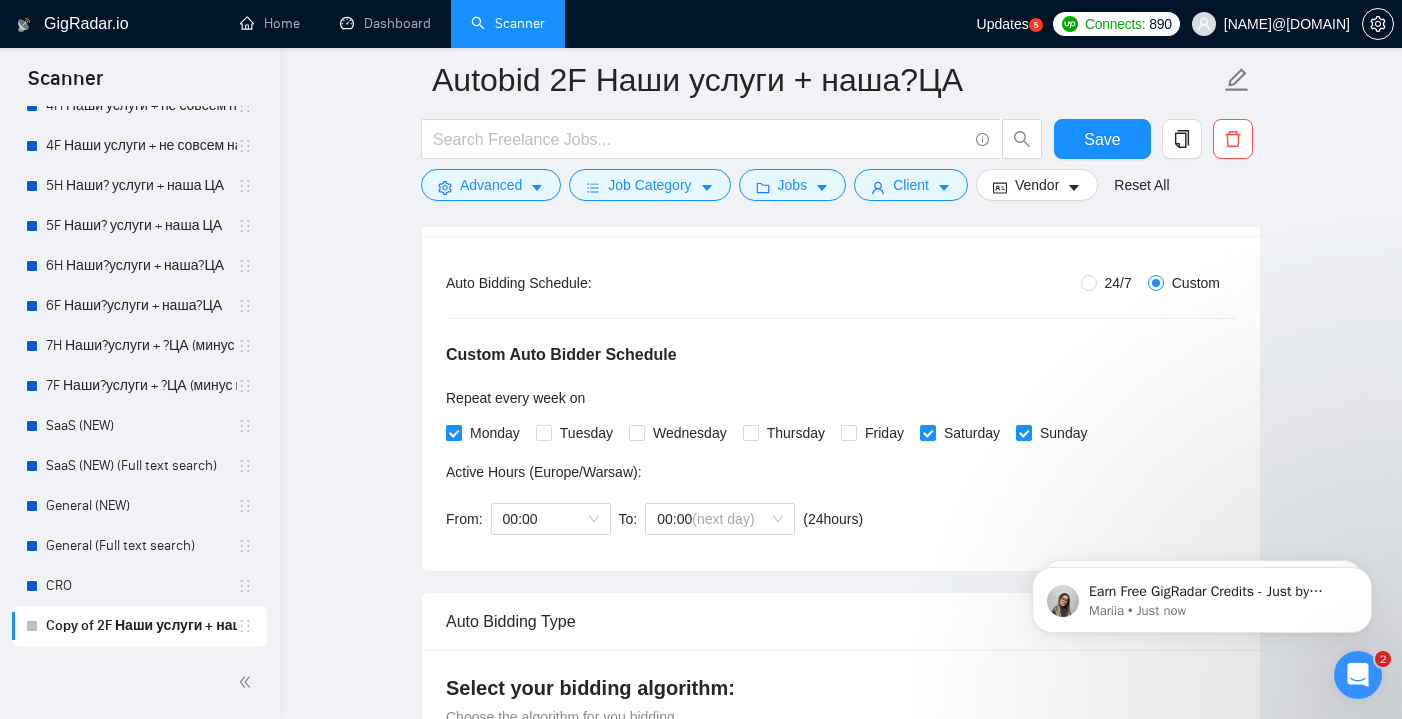 click on "Monday" at bounding box center [453, 432] 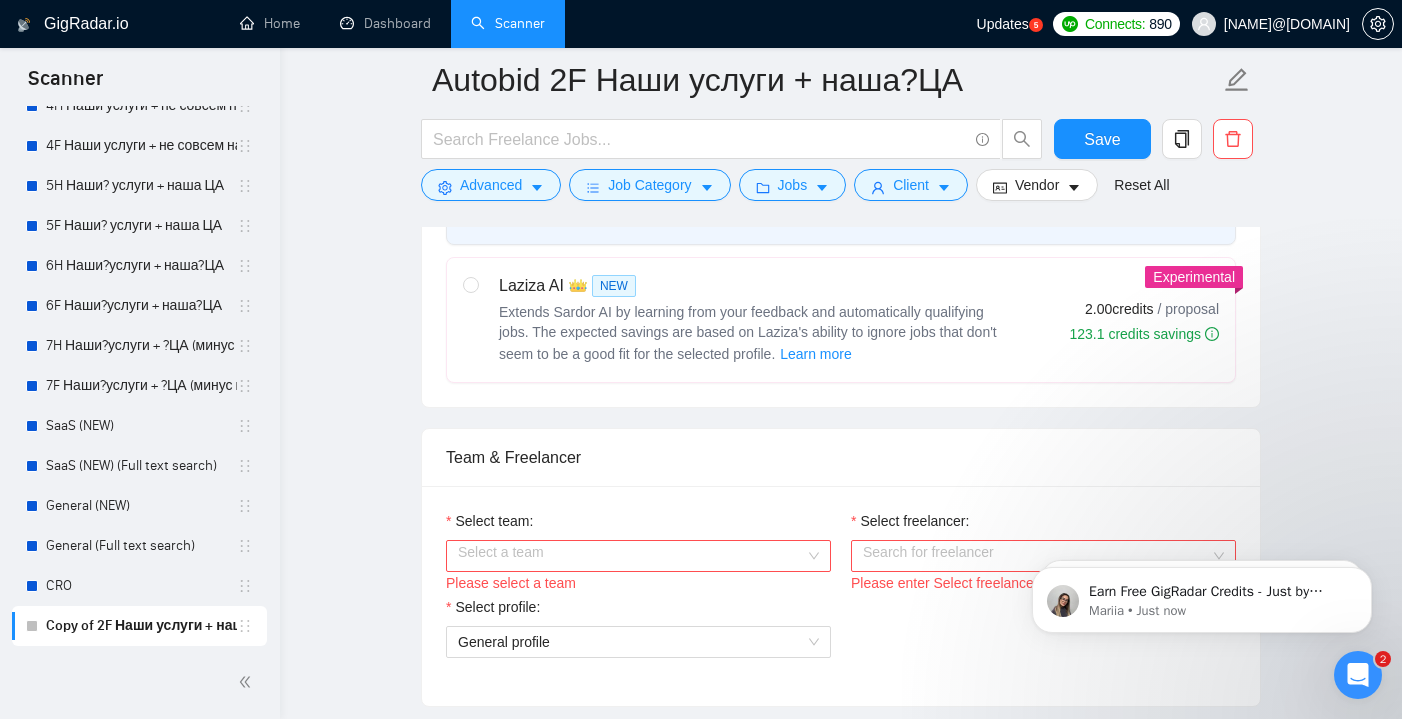 scroll, scrollTop: 1059, scrollLeft: 0, axis: vertical 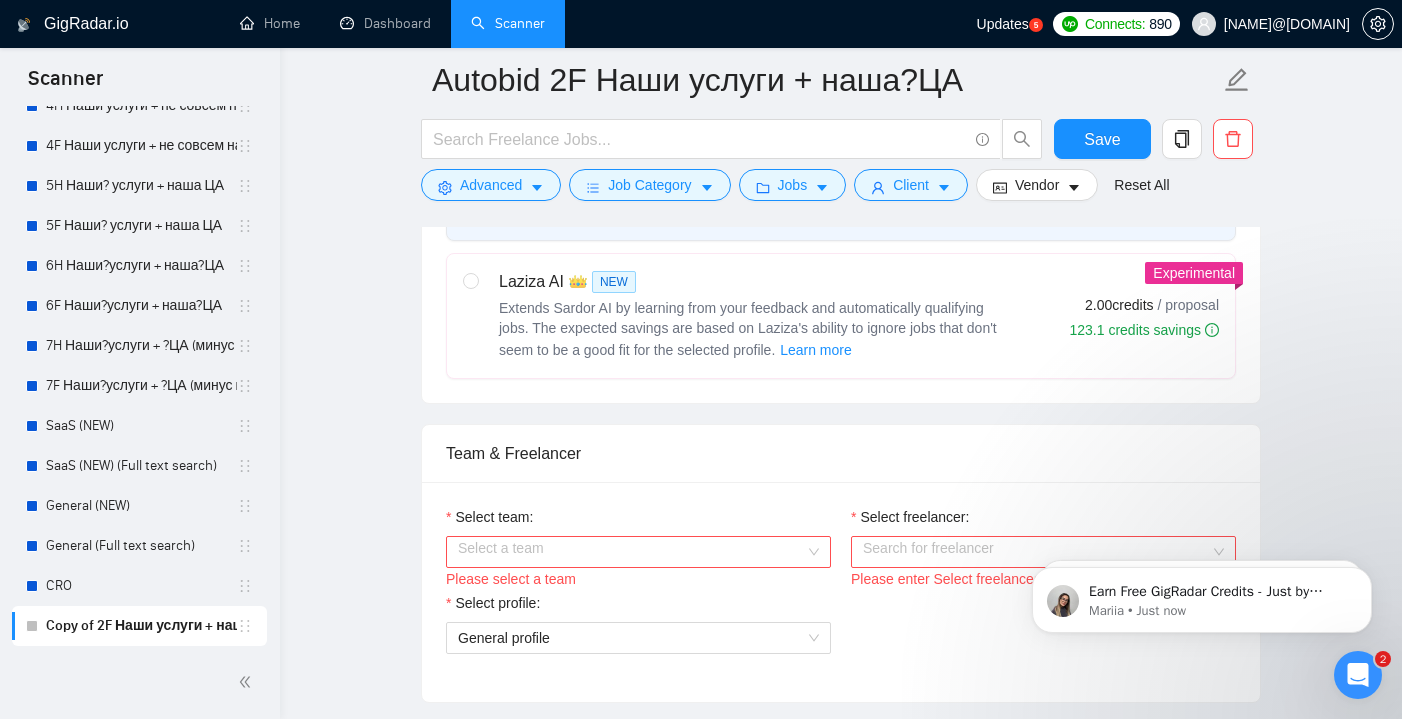 click on "Select a team" at bounding box center (638, 552) 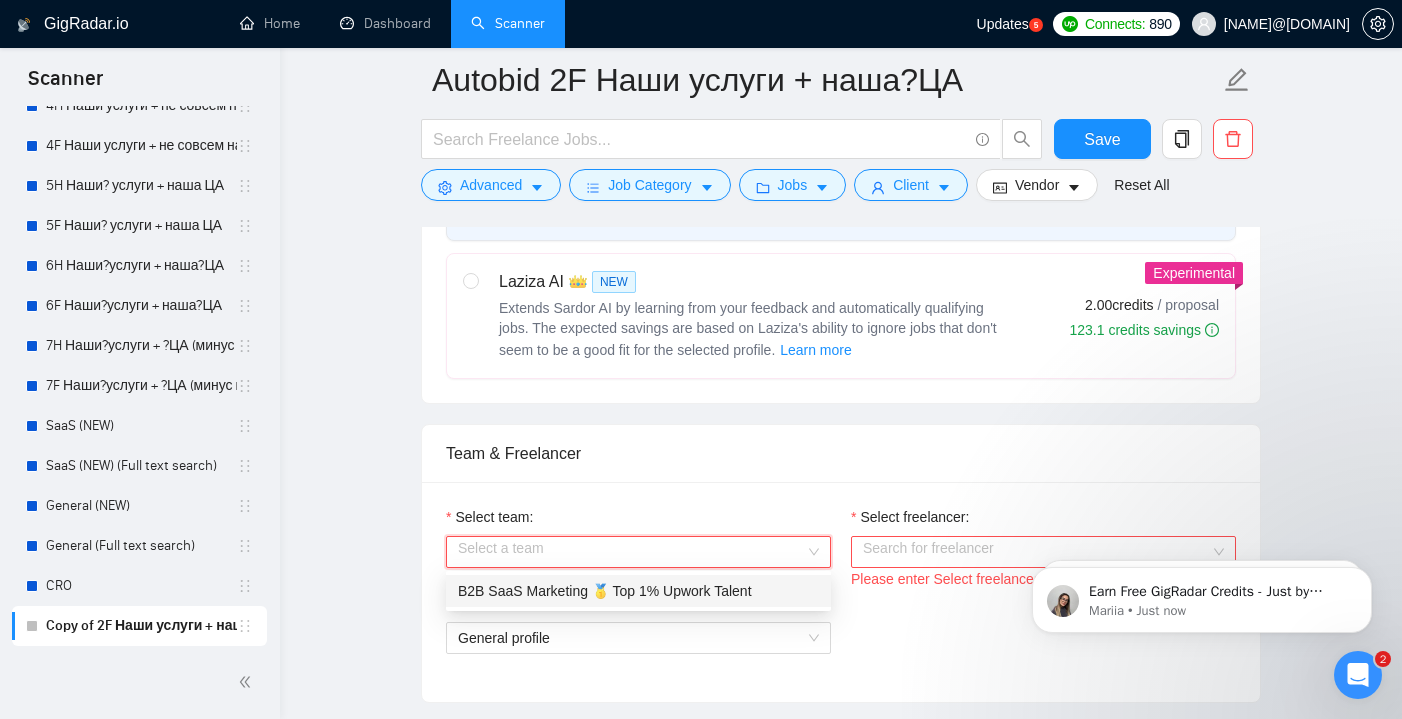 click on "B2B SaaS Marketing 🥇 Top 1% Upwork Talent" at bounding box center [638, 591] 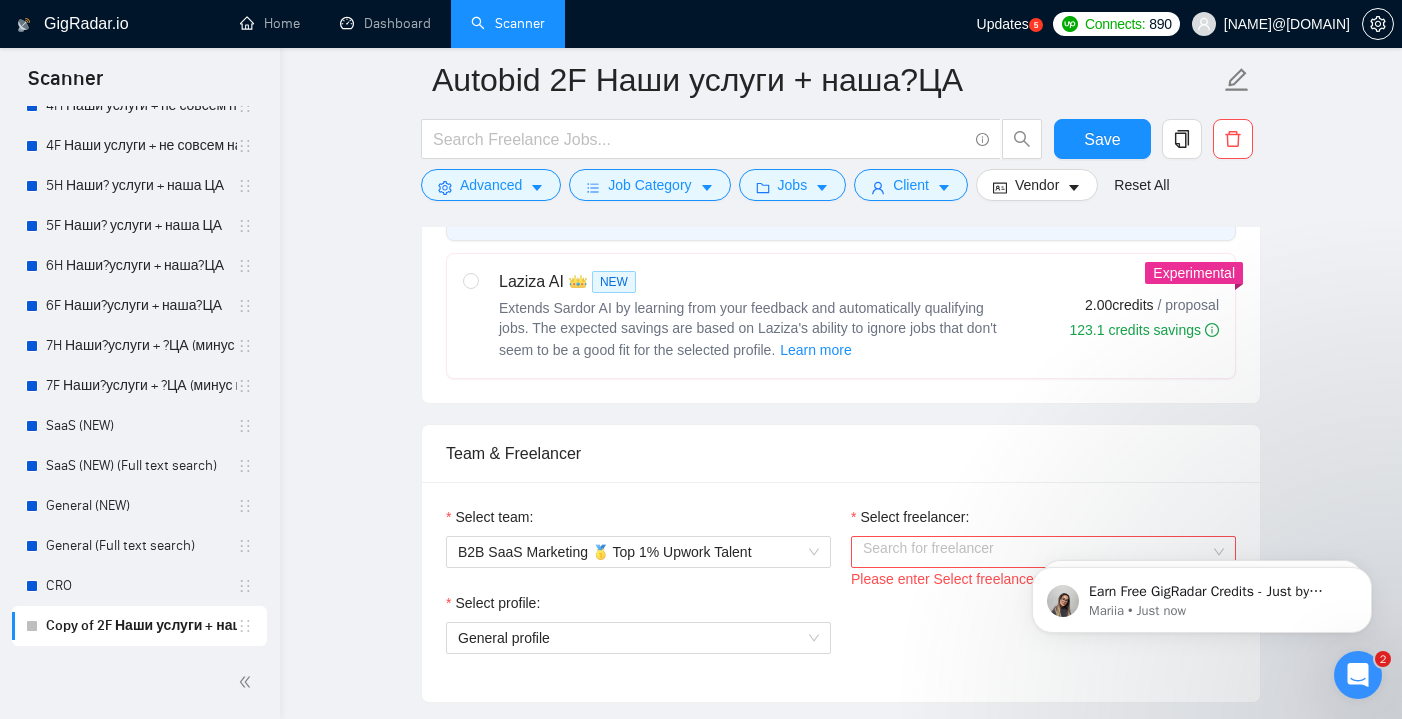 click on "Earn Free GigRadar Credits - Just by Sharing Your Story! 💬 Want more credits for sending proposals? It’s simple - share, inspire, and get rewarded! 🤫 Here’s how you can earn free credits: Introduce yourself in the #intros channel of the GigRadar Upwork Community and grab +20 credits for sending bids., Post your success story (closed projects, high LRR, etc.) in the #general channel and claim +50 credits for sending bids. Why? GigRadar is building a powerful network of freelancers and agencies. We want you to make valuable connections, showcase your wins, and inspire others while getting rewarded! 🚀 Not a member yet? Join our Slack community now 👉 Join Slack Community Claiming your credits is easy: Reply to this message with a screenshot of your post, and our Tech Support Team will instantly top up your credits! 💸 Mariia • Just now Mariia • 1d ago" 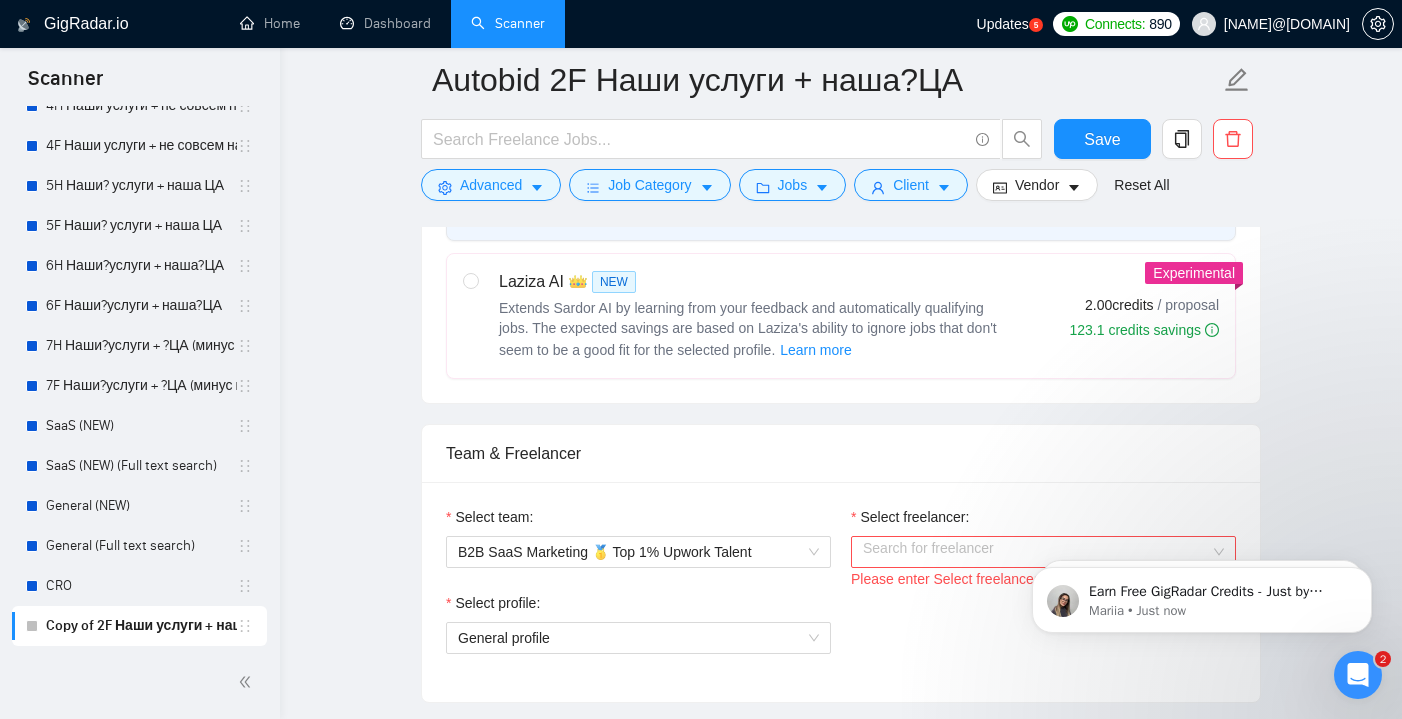click on "Earn Free GigRadar Credits - Just by Sharing Your Story! 💬 Want more credits for sending proposals? It’s simple - share, inspire, and get rewarded! 🤫 Here’s how you can earn free credits: Introduce yourself in the #intros channel of the GigRadar Upwork Community and grab +20 credits for sending bids., Post your success story (closed projects, high LRR, etc.) in the #general channel and claim +50 credits for sending bids. Why? GigRadar is building a powerful network of freelancers and agencies. We want you to make valuable connections, showcase your wins, and inspire others while getting rewarded! 🚀 Not a member yet? Join our Slack community now 👉 Join Slack Community Claiming your credits is easy: Reply to this message with a screenshot of your post, and our Tech Support Team will instantly top up your credits! 💸 Mariia • Just now Mariia • 1d ago" at bounding box center [1202, 595] 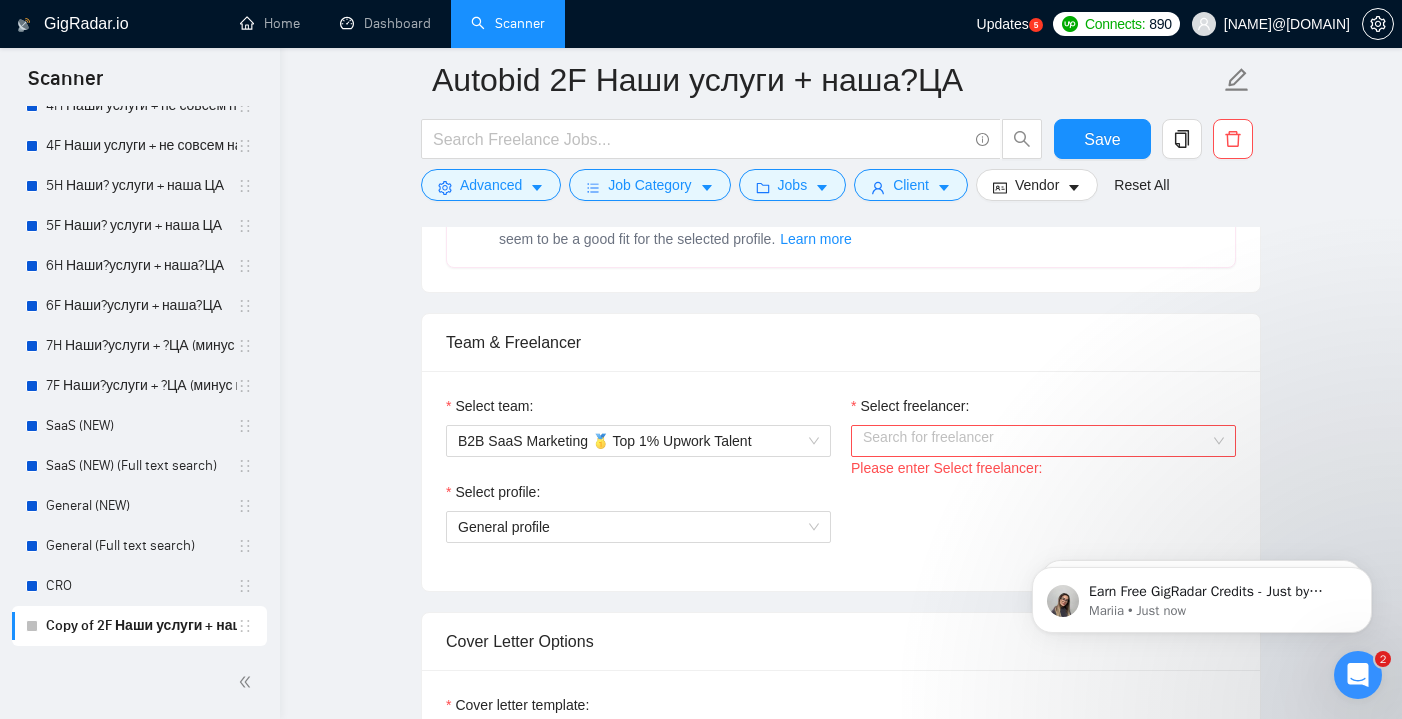 scroll, scrollTop: 1171, scrollLeft: 0, axis: vertical 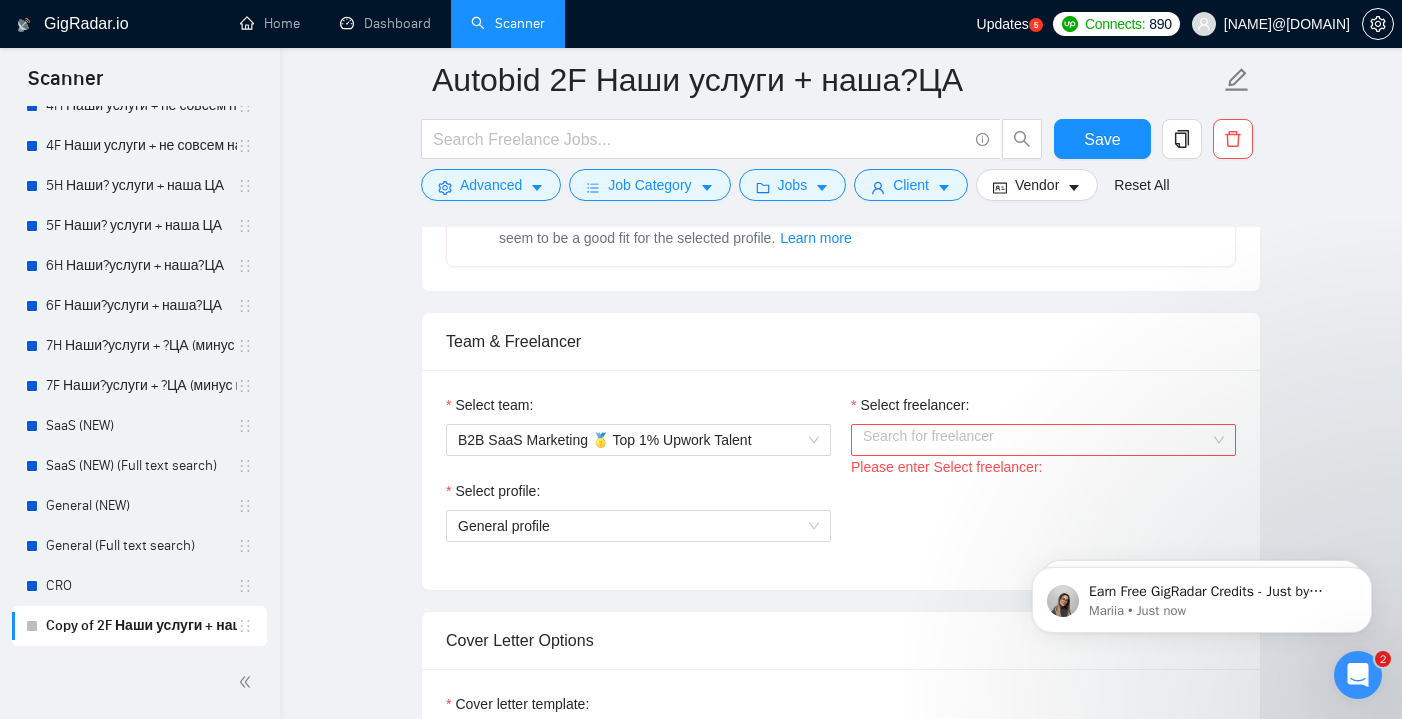 click on "Search for freelancer" at bounding box center (1043, 440) 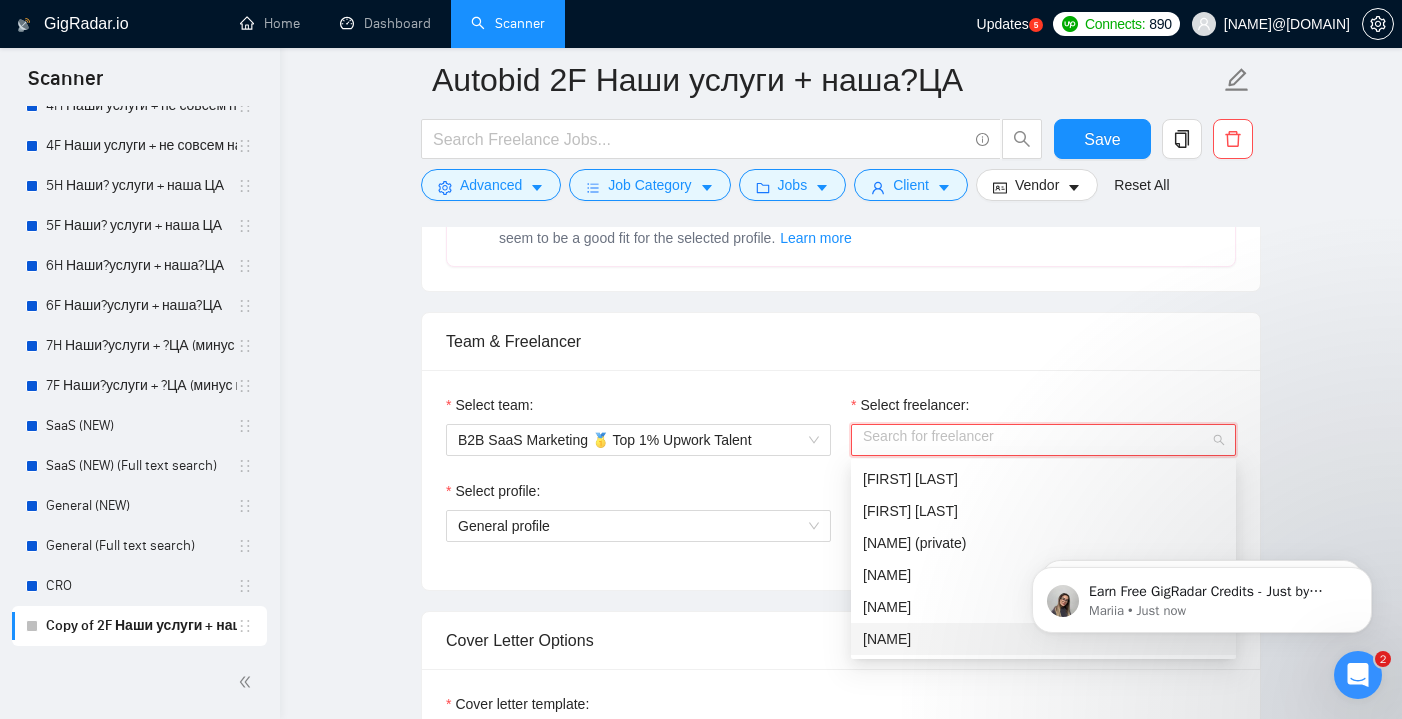 click on "[NAME]" at bounding box center [1043, 639] 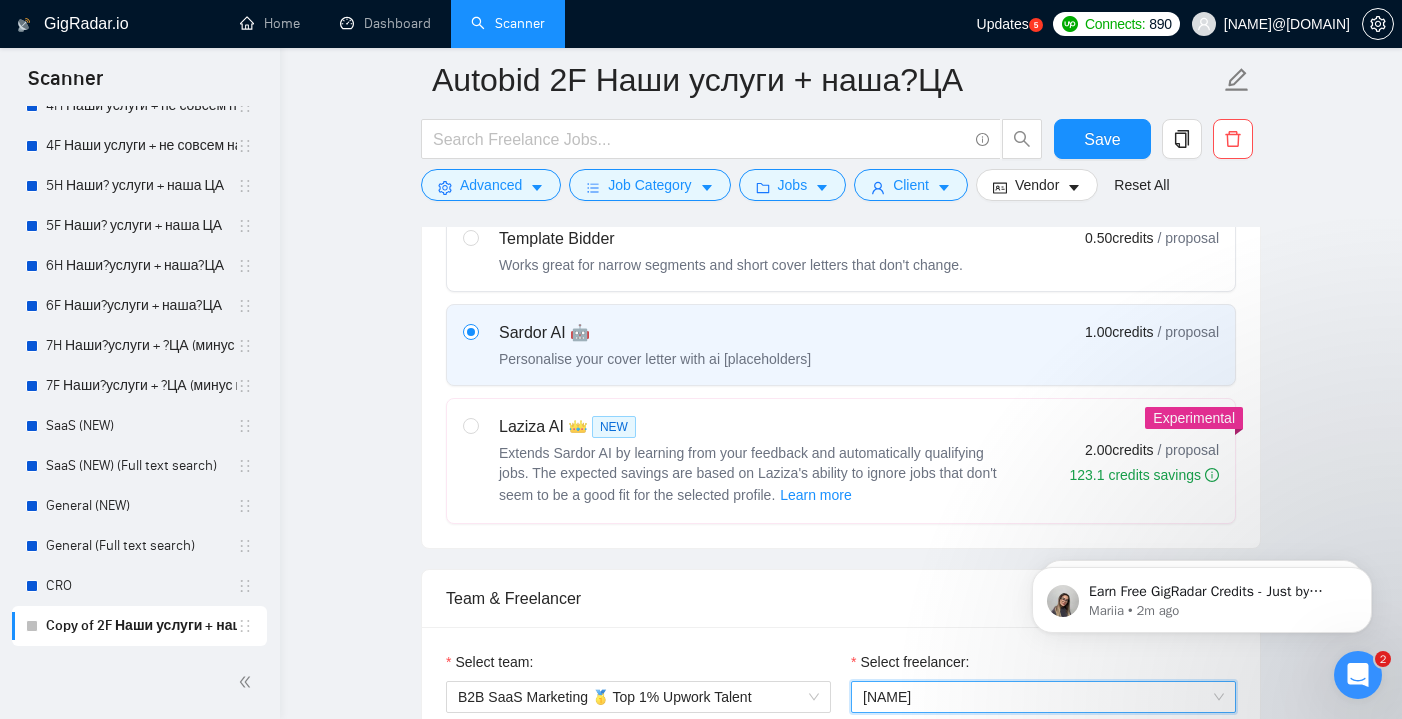 scroll, scrollTop: 917, scrollLeft: 0, axis: vertical 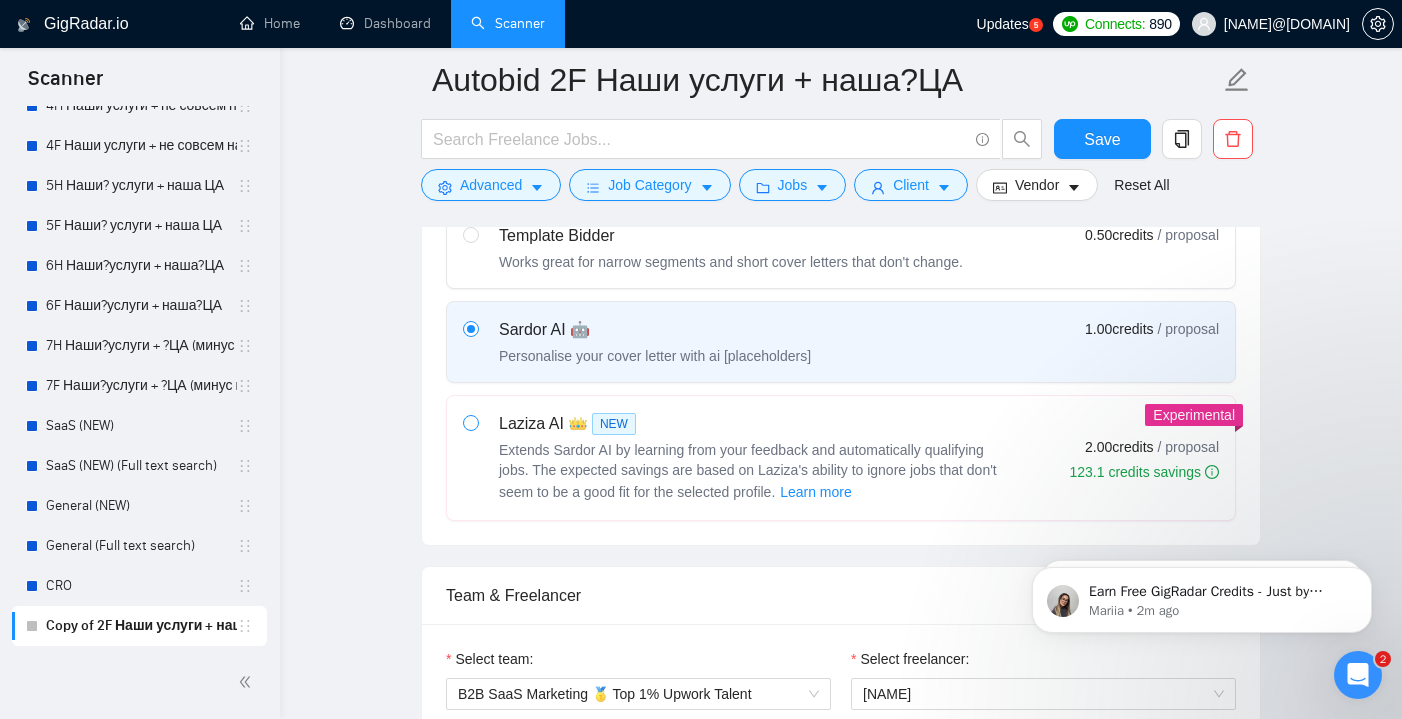 click at bounding box center [470, 422] 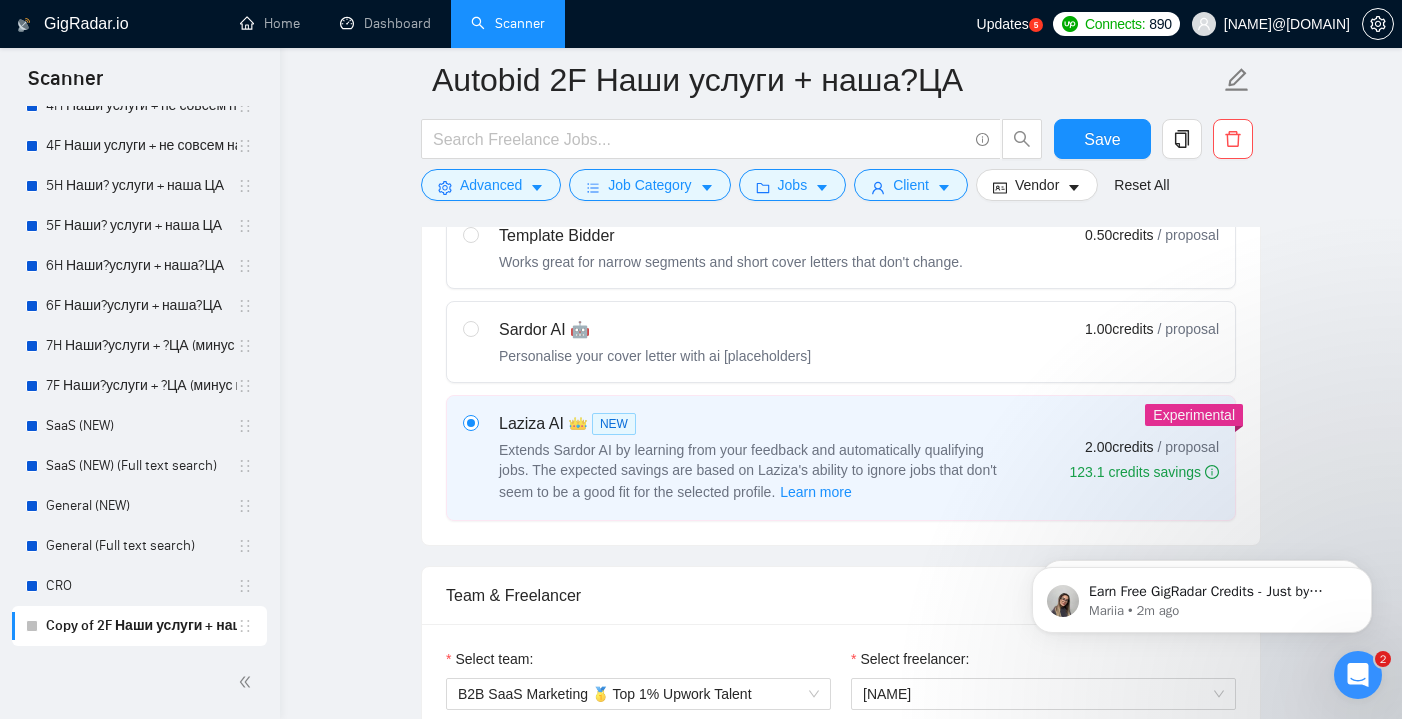 type 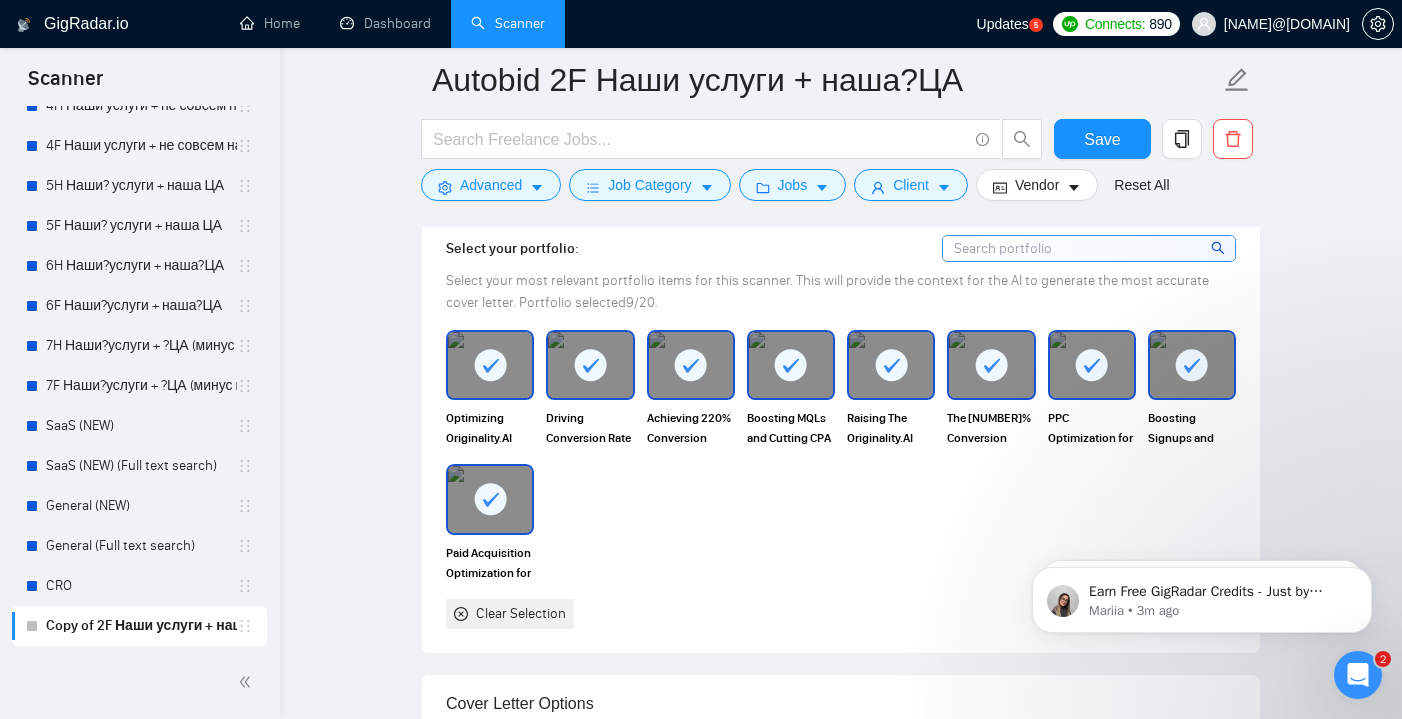 scroll, scrollTop: 1627, scrollLeft: 0, axis: vertical 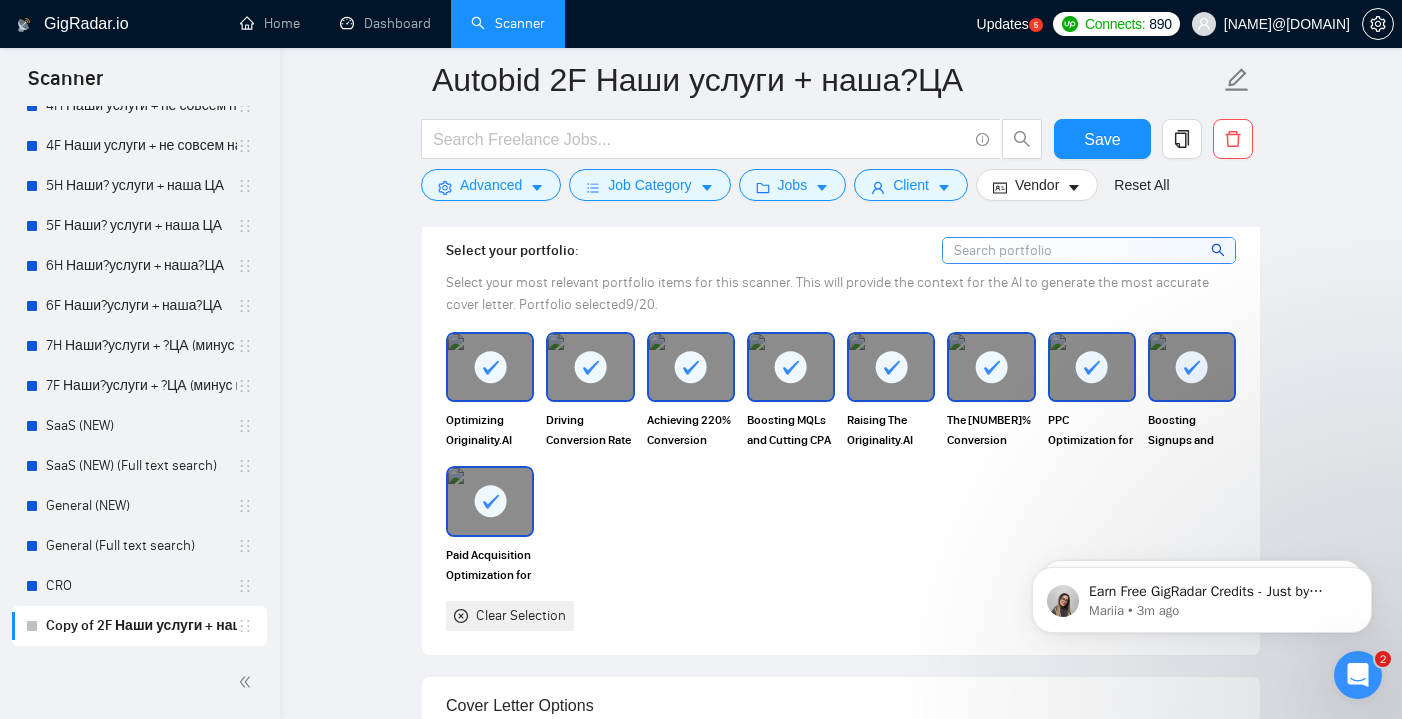 click 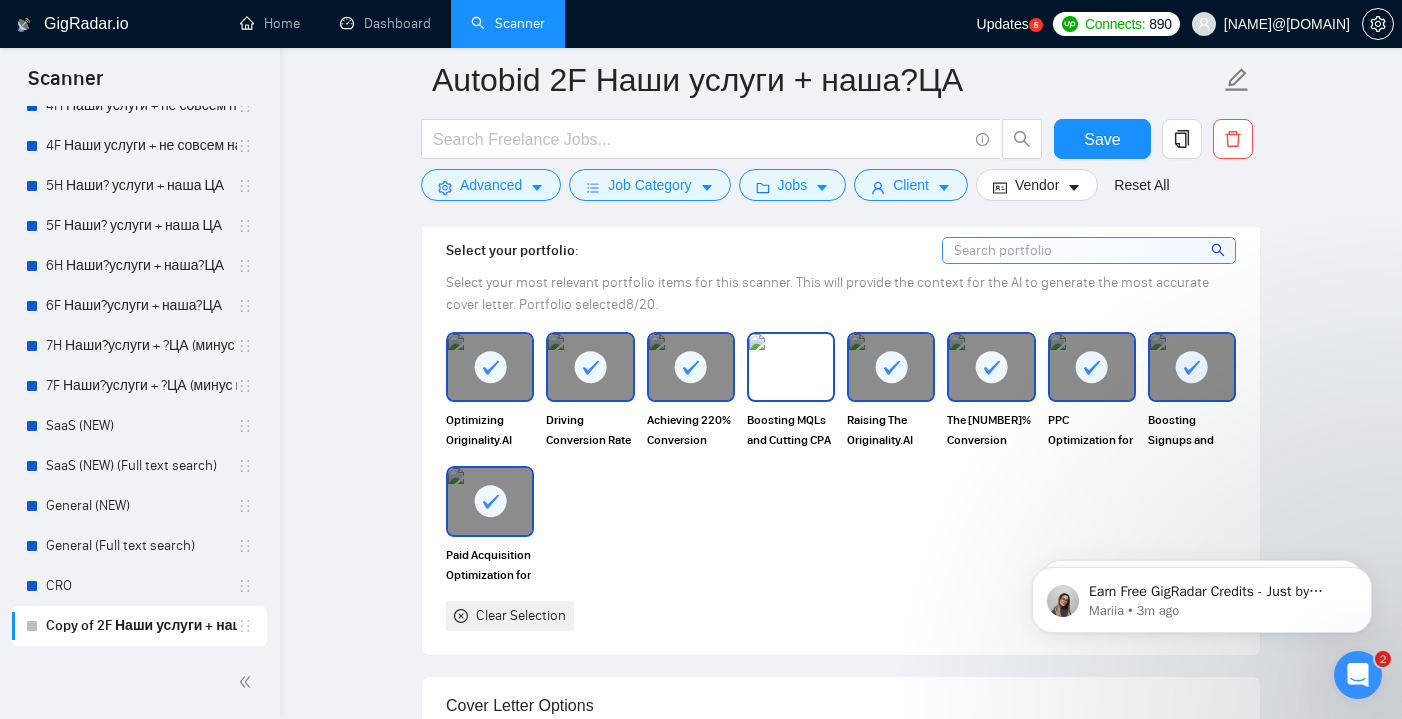 click at bounding box center (791, 367) 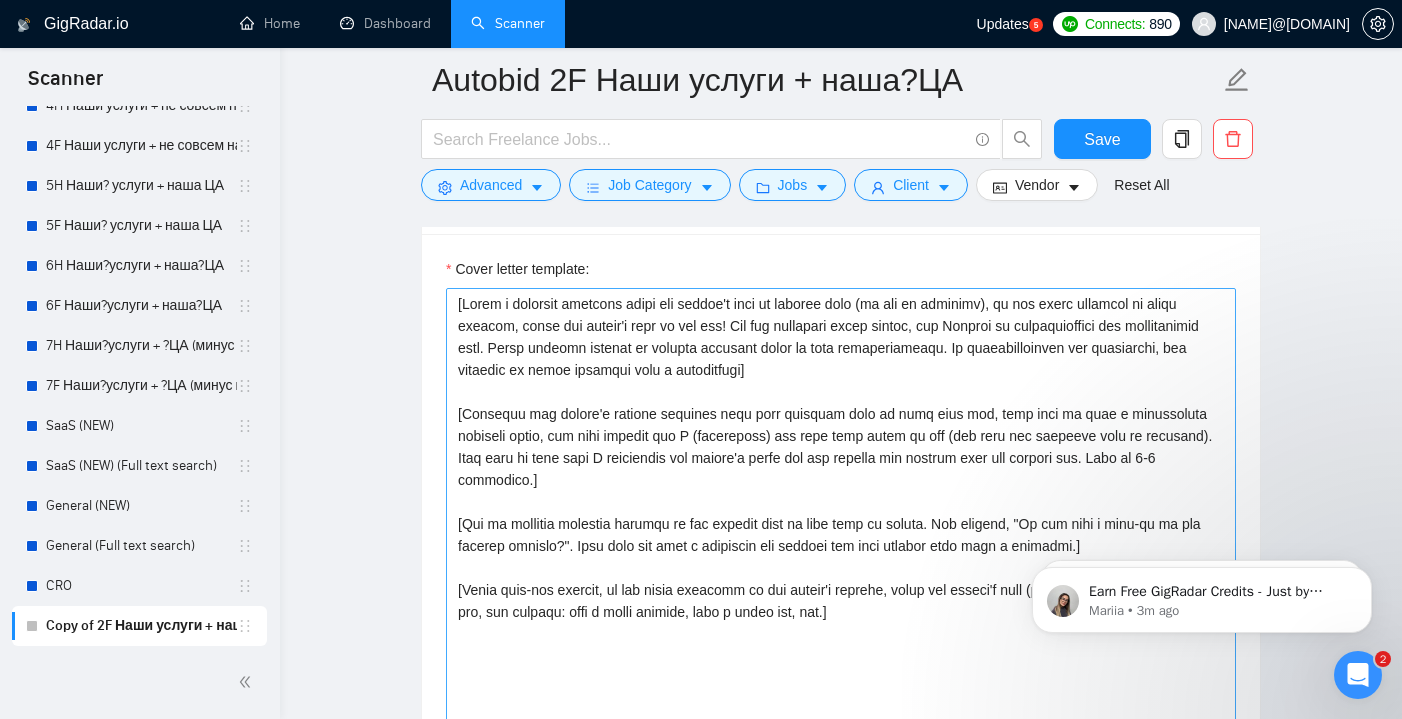 scroll, scrollTop: 2129, scrollLeft: 0, axis: vertical 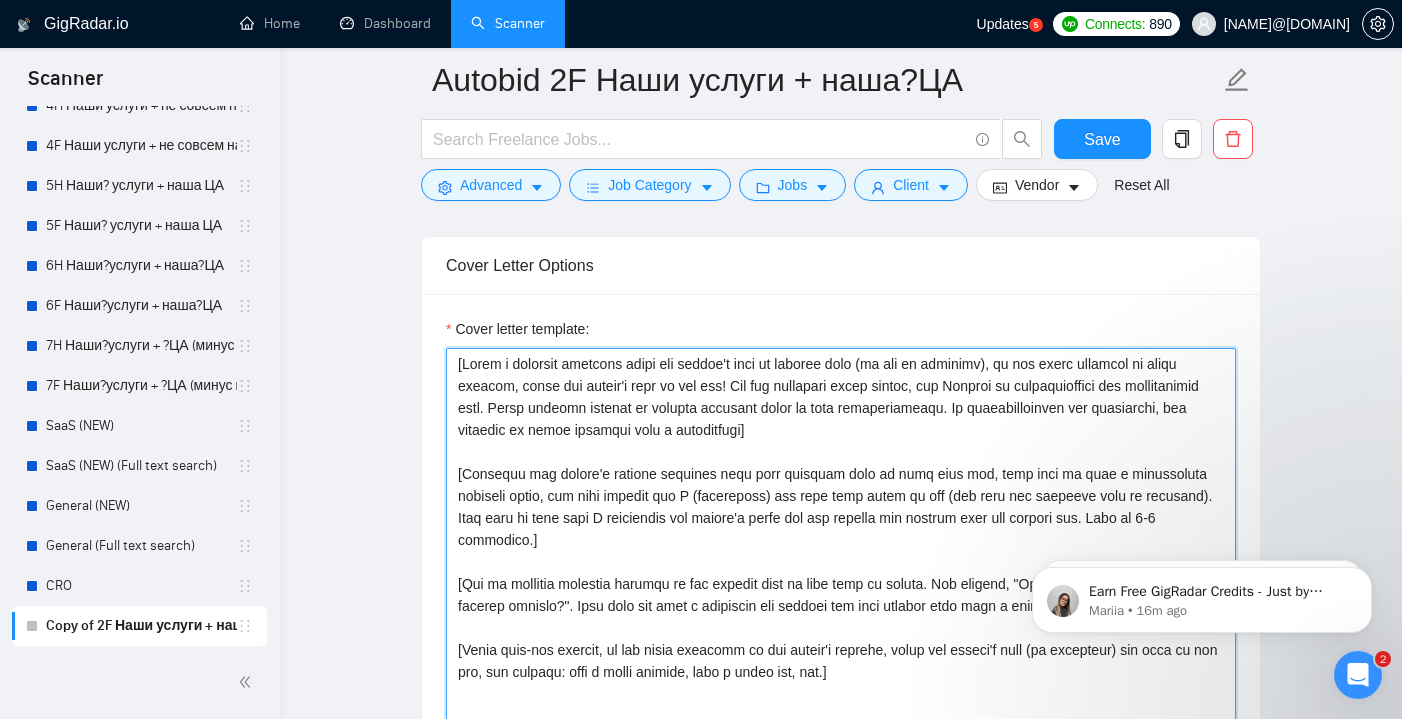 drag, startPoint x: 914, startPoint y: 514, endPoint x: 454, endPoint y: 348, distance: 489.0358 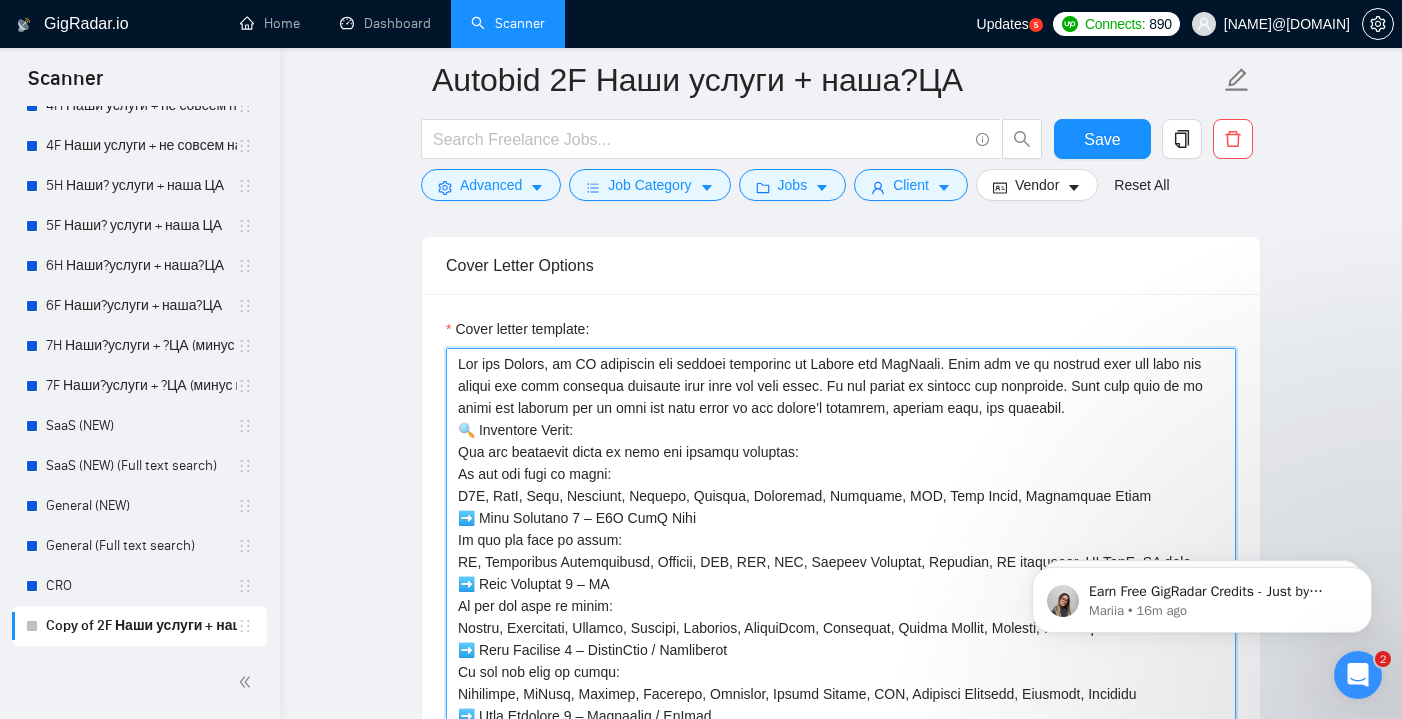 scroll, scrollTop: 638, scrollLeft: 0, axis: vertical 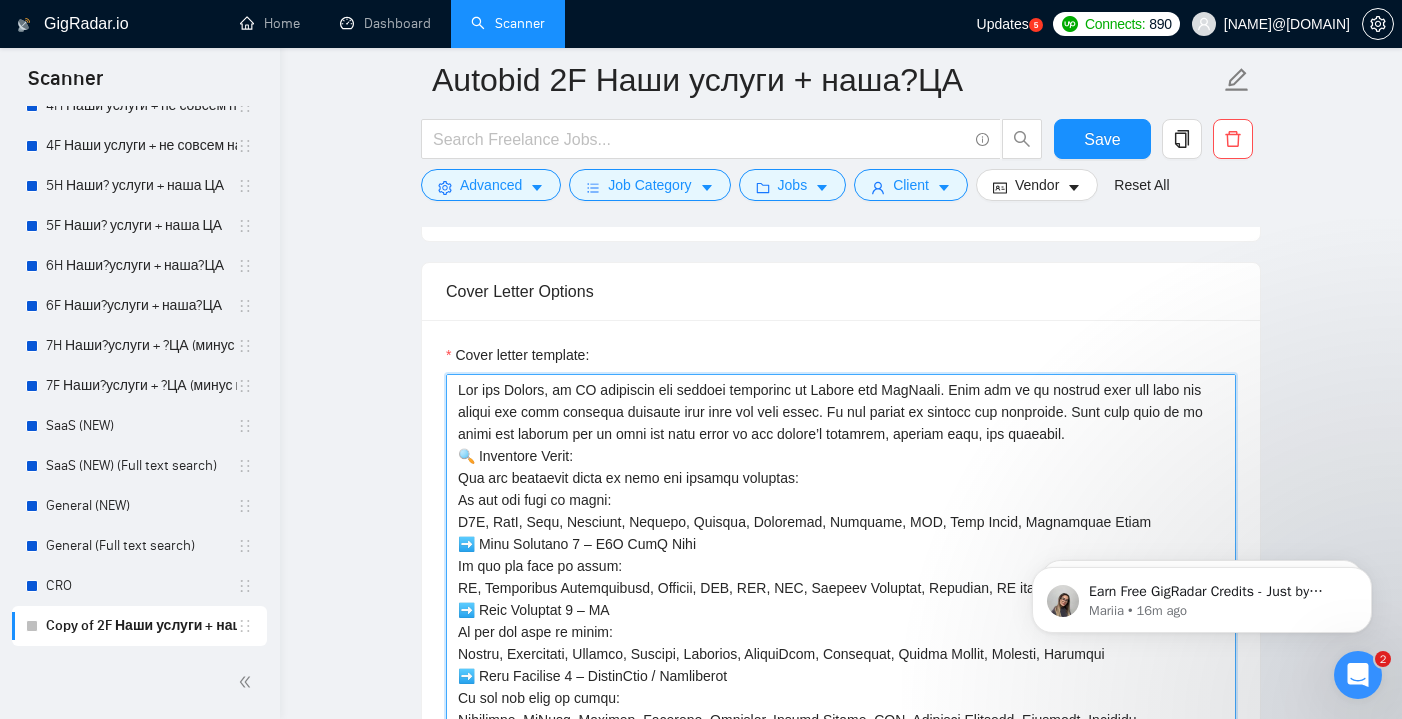 drag, startPoint x: 963, startPoint y: 389, endPoint x: 450, endPoint y: 385, distance: 513.01556 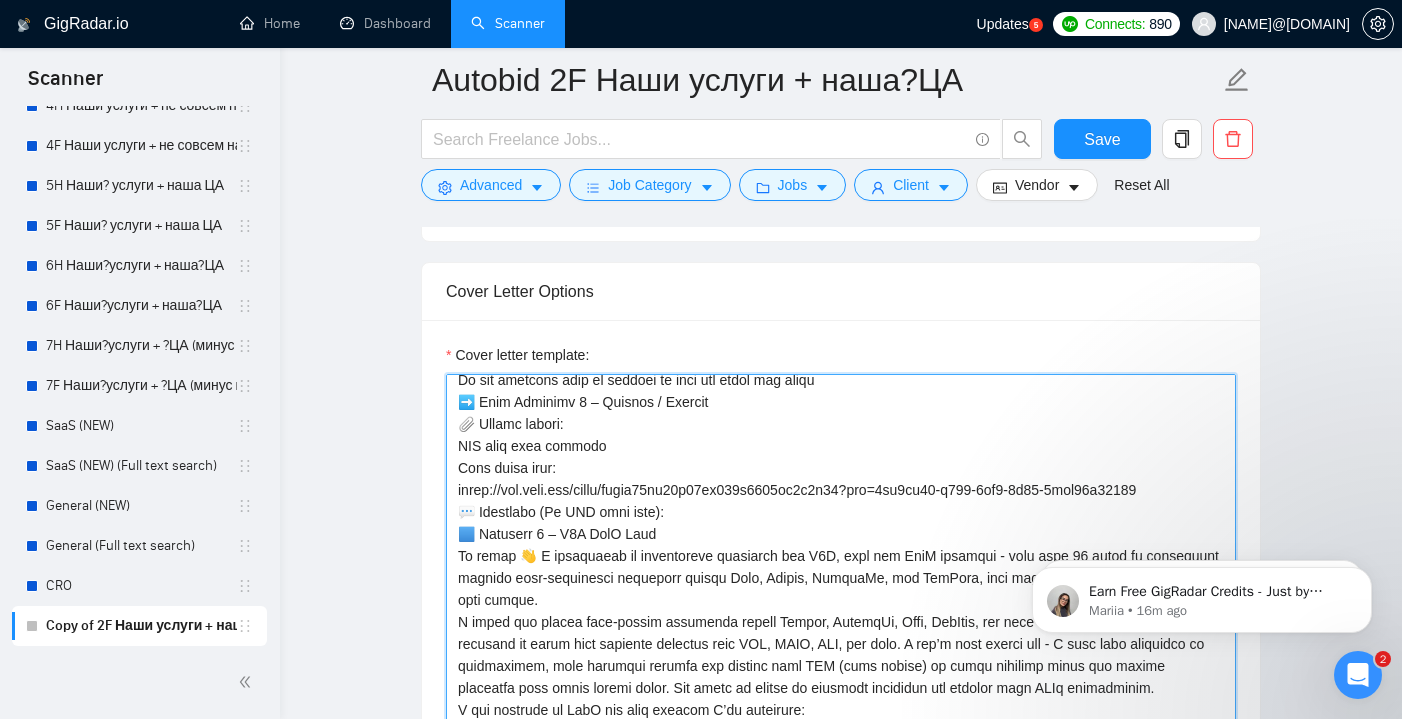 scroll, scrollTop: 393, scrollLeft: 0, axis: vertical 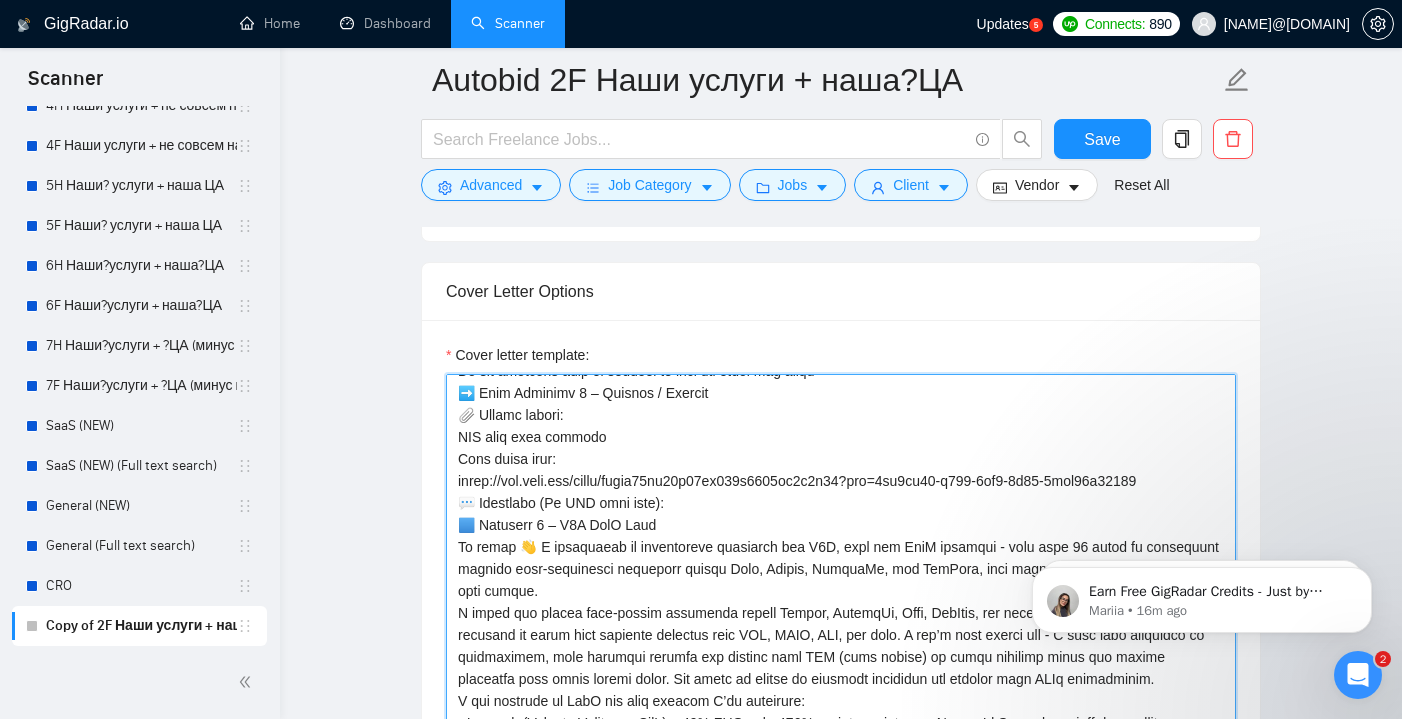 drag, startPoint x: 610, startPoint y: 440, endPoint x: 447, endPoint y: 434, distance: 163.1104 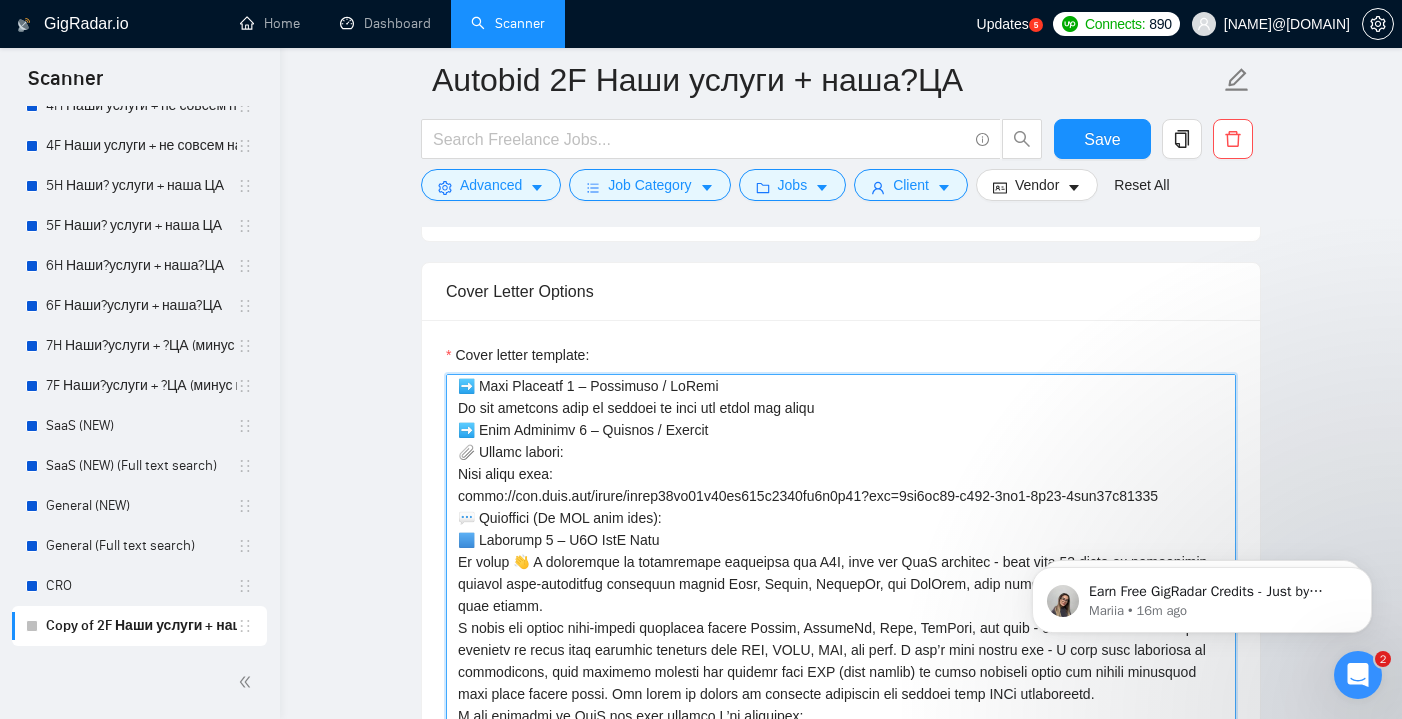 scroll, scrollTop: 354, scrollLeft: 0, axis: vertical 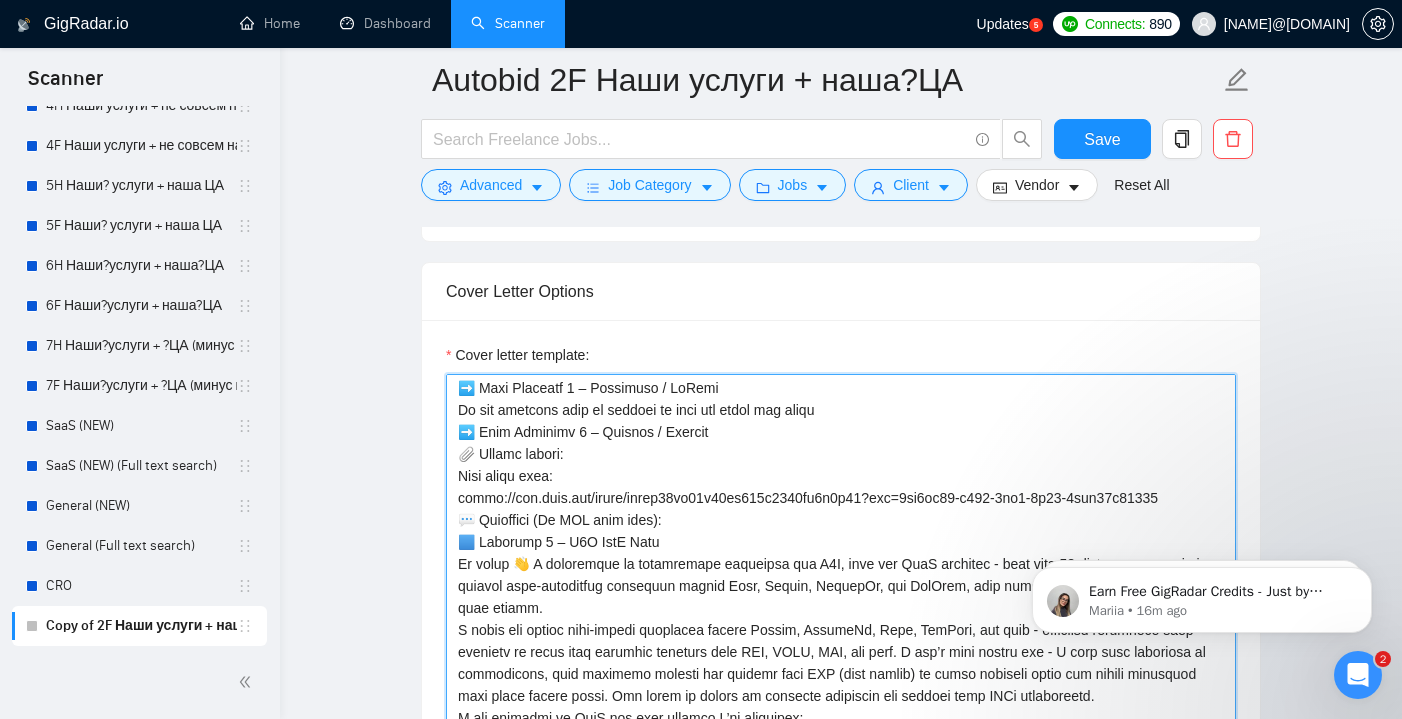 drag, startPoint x: 605, startPoint y: 454, endPoint x: 436, endPoint y: 453, distance: 169.00296 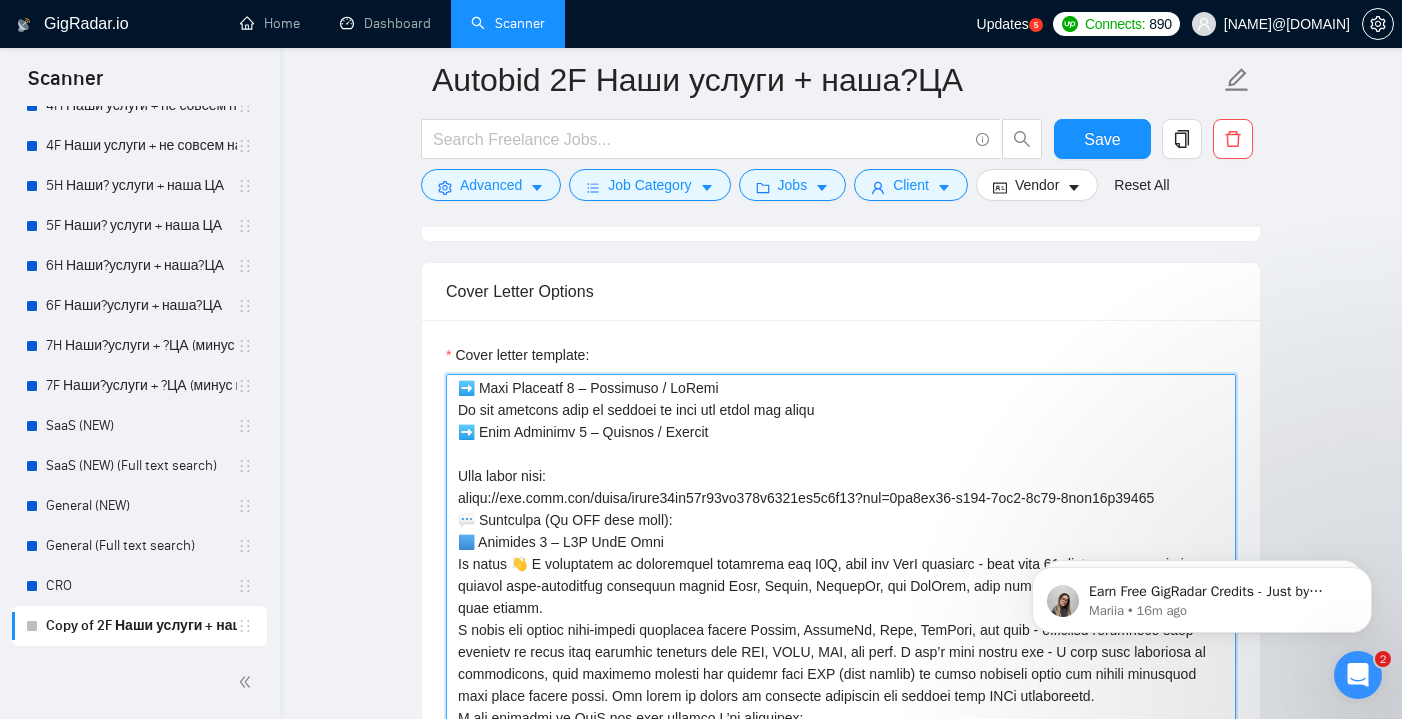 drag, startPoint x: 458, startPoint y: 472, endPoint x: 645, endPoint y: 516, distance: 192.10674 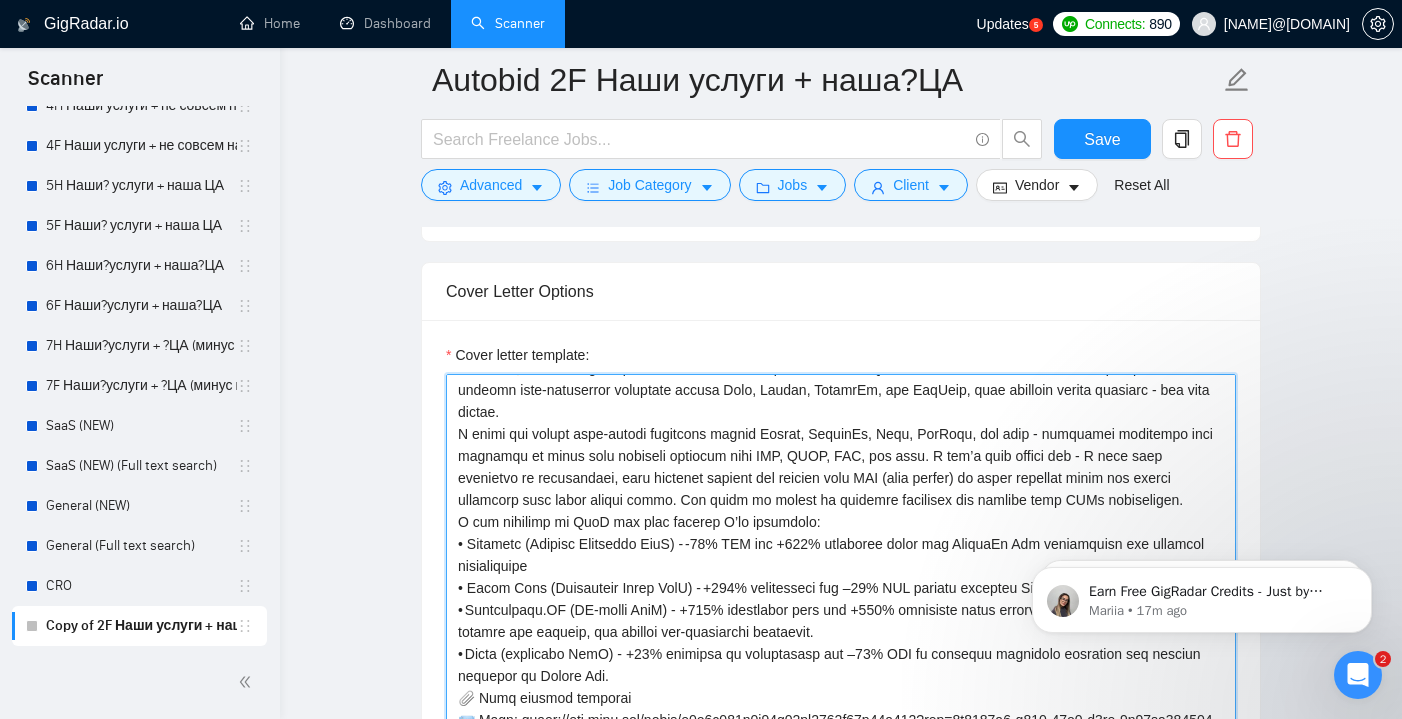 scroll, scrollTop: 572, scrollLeft: 0, axis: vertical 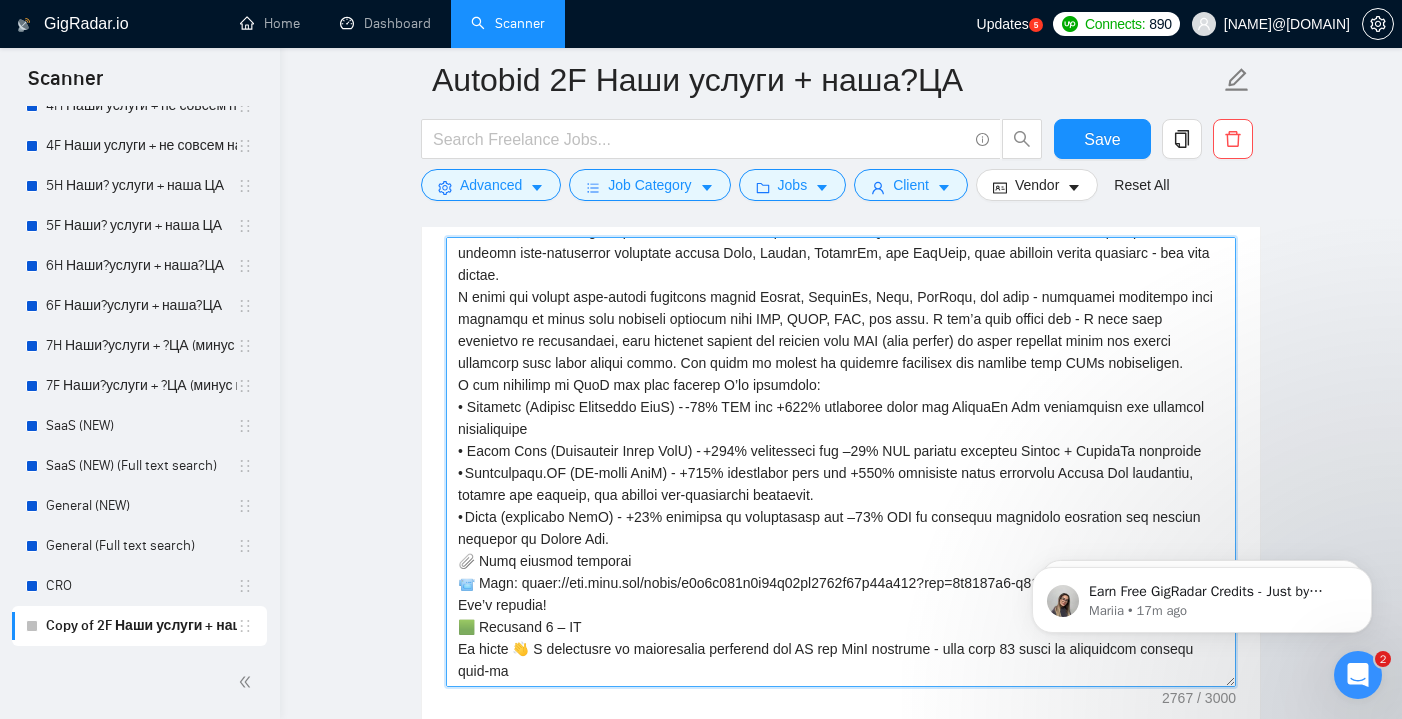 drag, startPoint x: 646, startPoint y: 538, endPoint x: 418, endPoint y: 541, distance: 228.01973 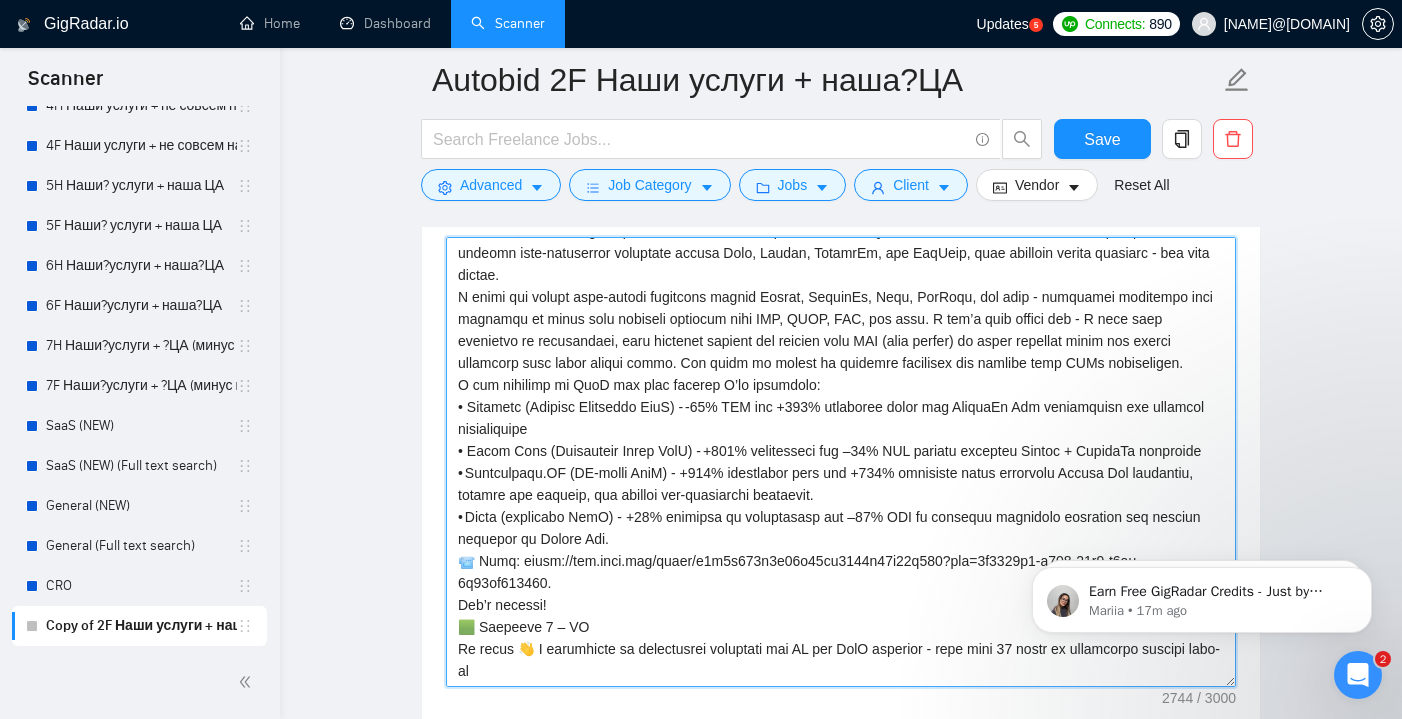 scroll, scrollTop: 550, scrollLeft: 0, axis: vertical 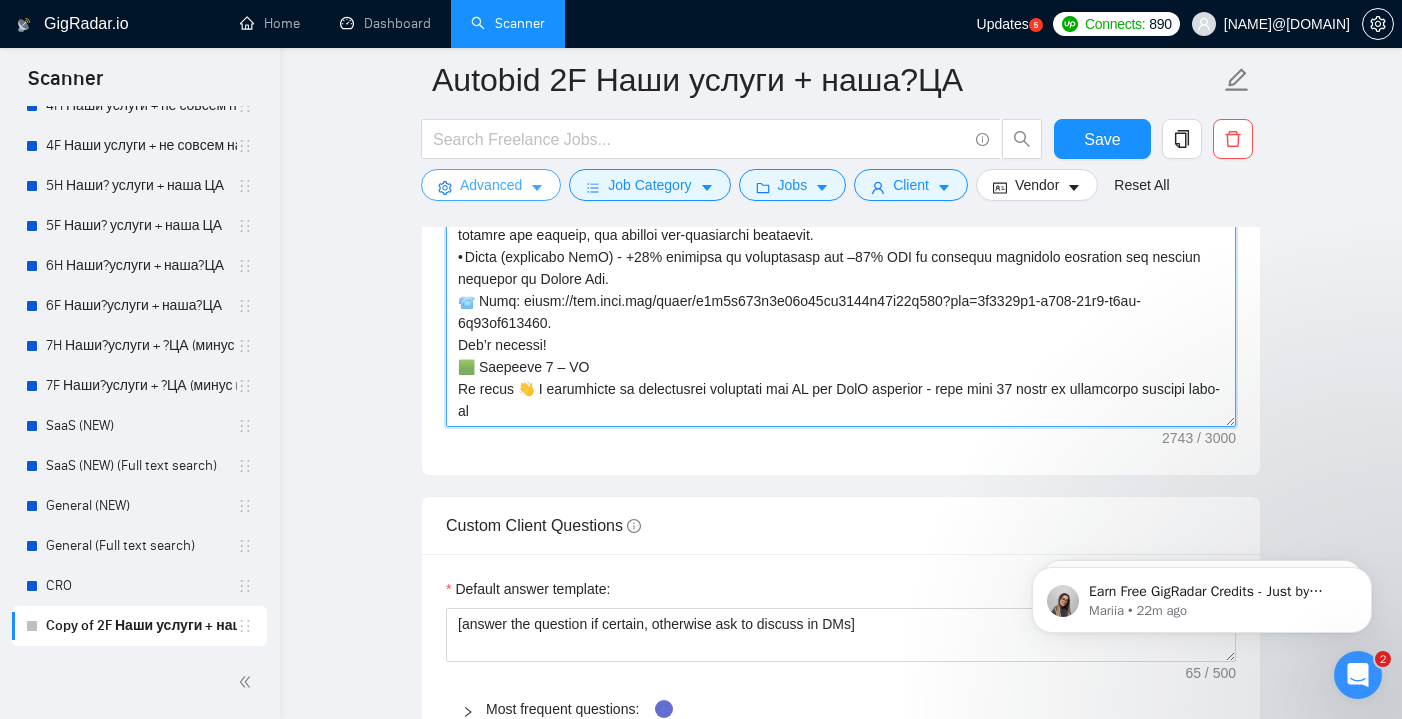 drag, startPoint x: 564, startPoint y: 402, endPoint x: 462, endPoint y: 174, distance: 249.7759 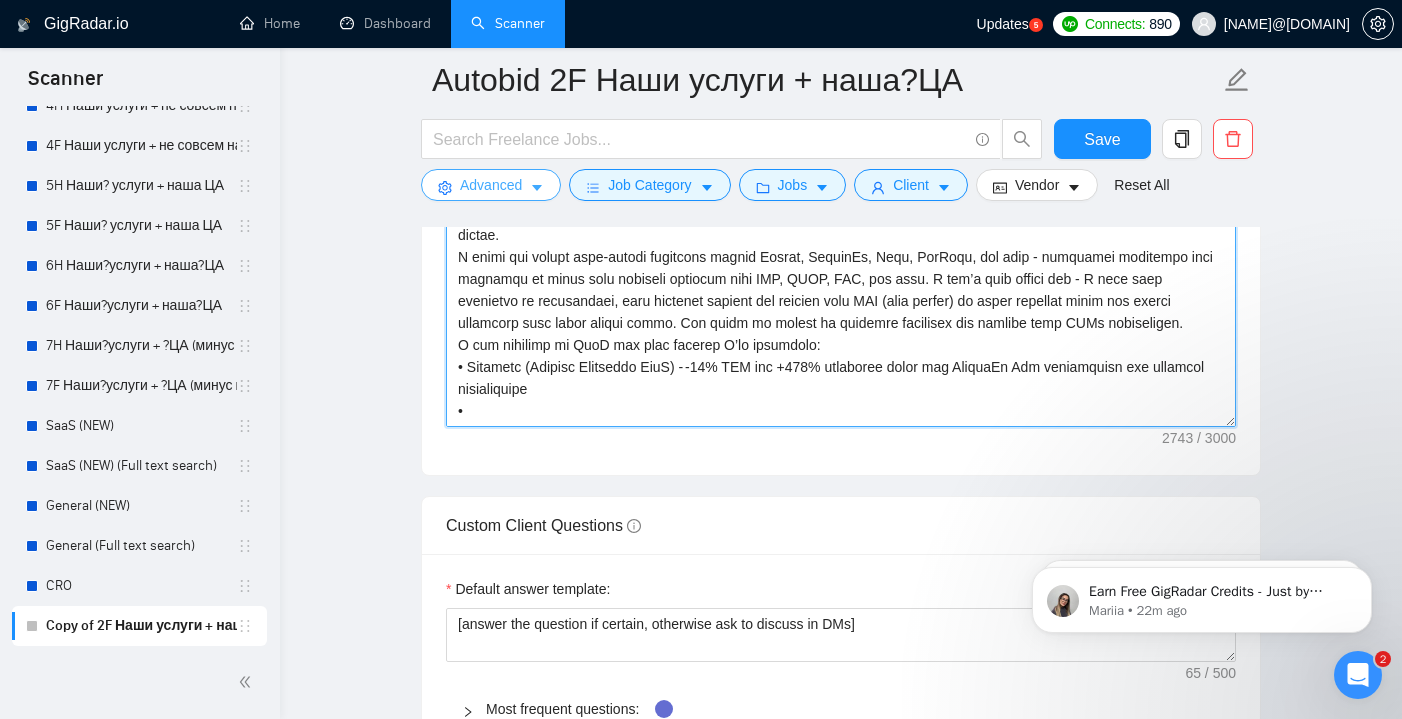 scroll, scrollTop: 308, scrollLeft: 0, axis: vertical 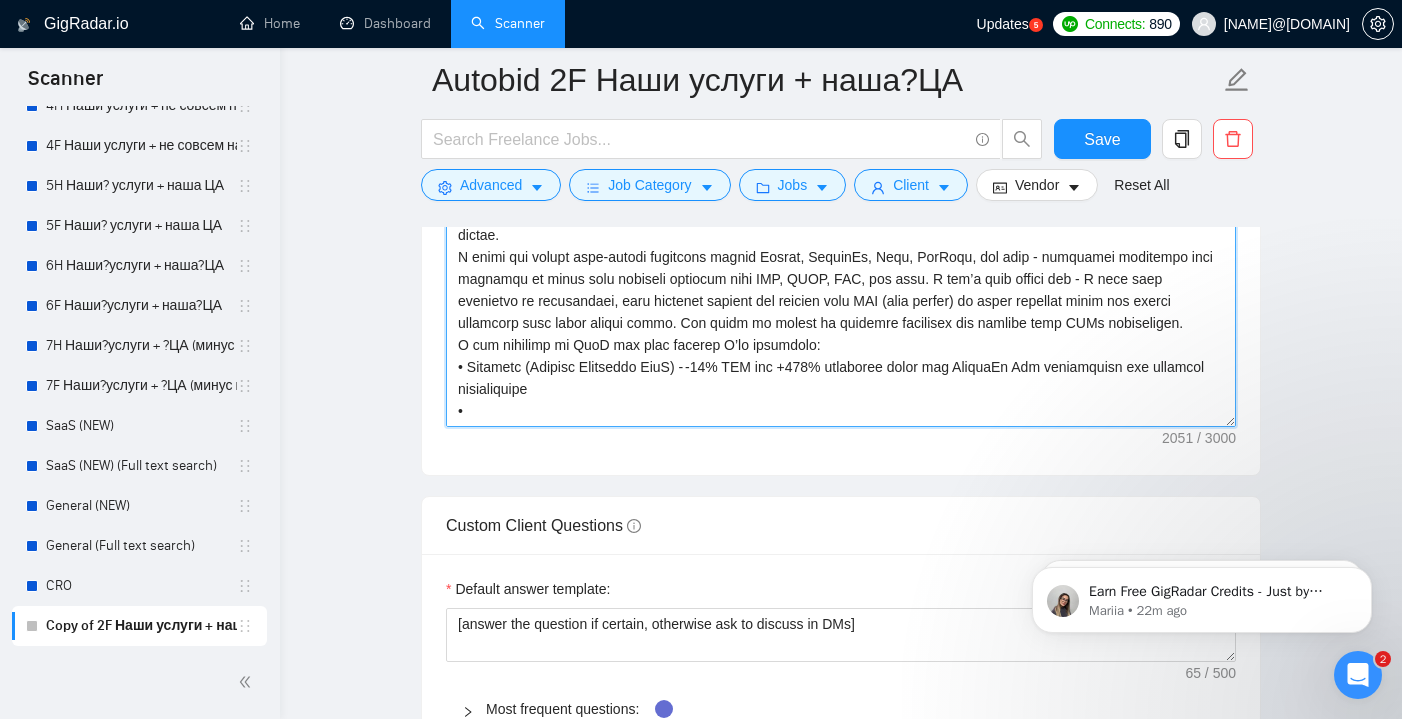 drag, startPoint x: 482, startPoint y: 424, endPoint x: 450, endPoint y: 163, distance: 262.95438 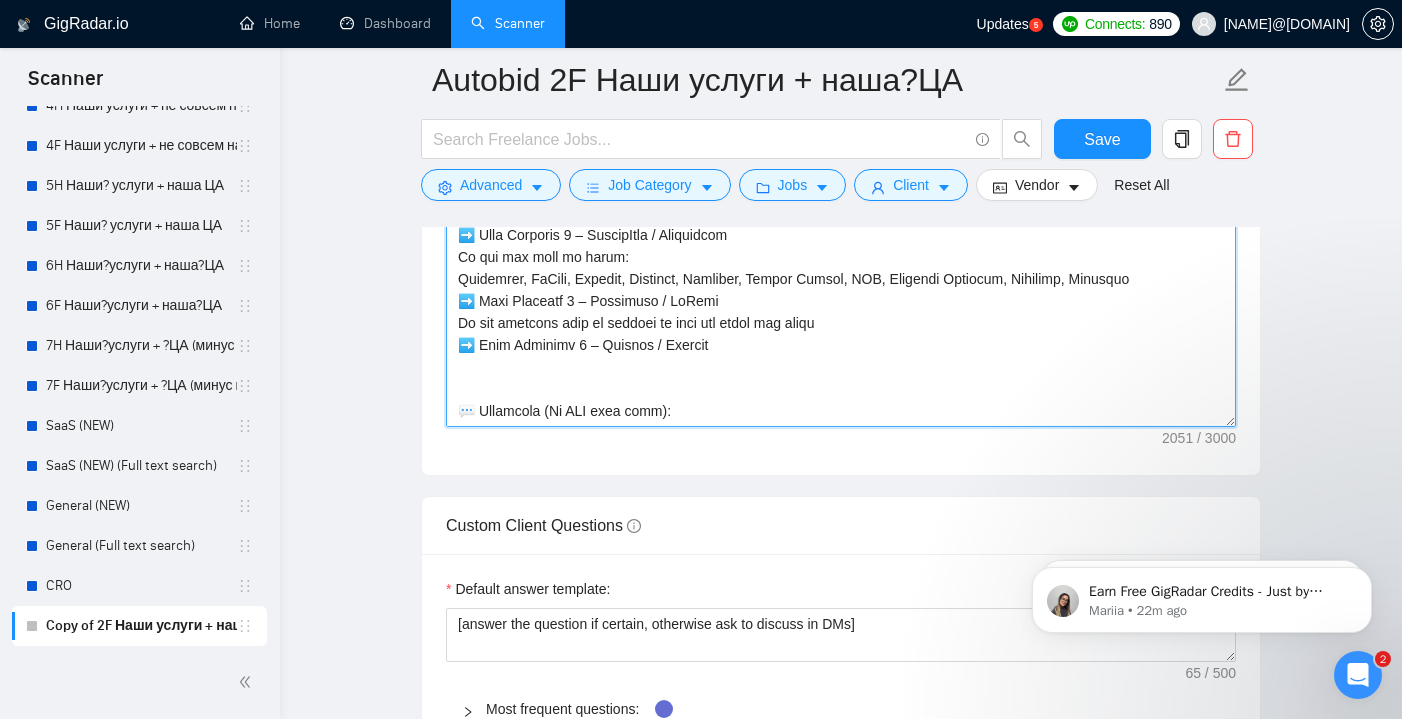 scroll, scrollTop: 66, scrollLeft: 0, axis: vertical 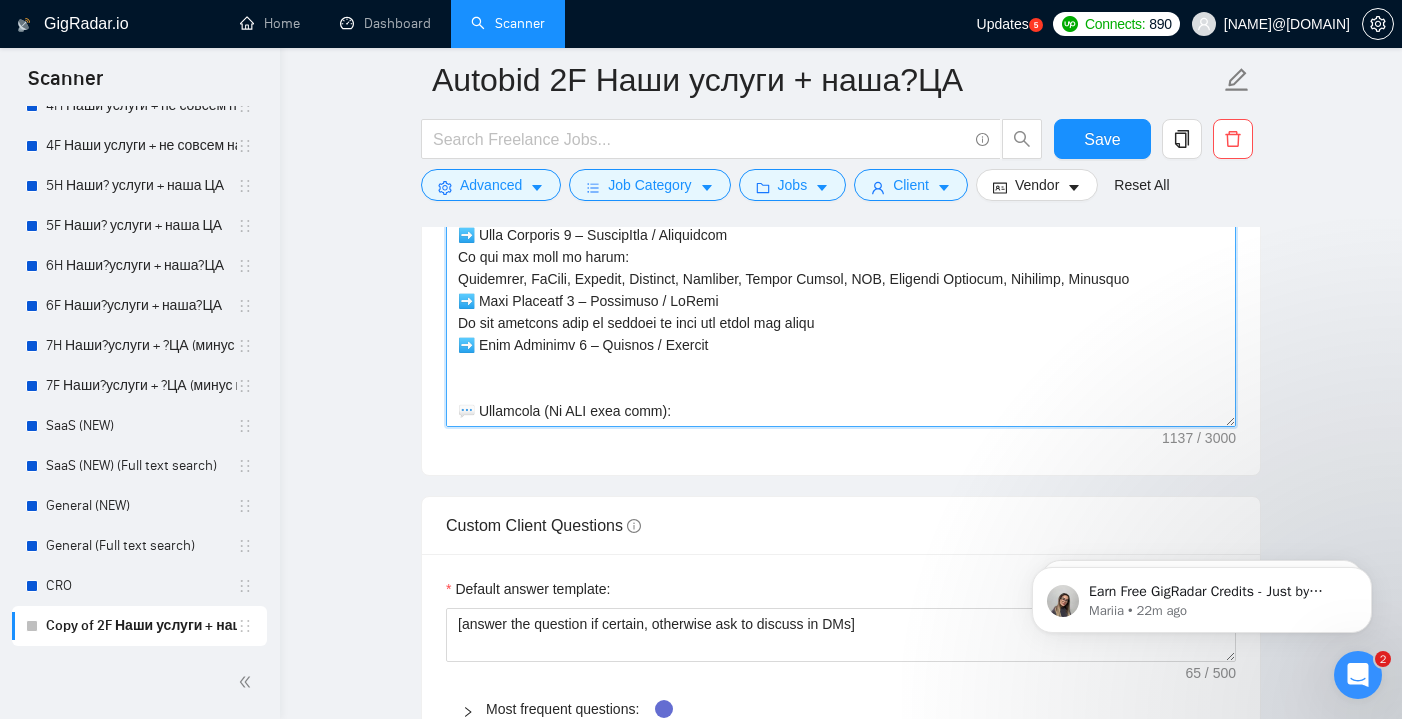 drag, startPoint x: 687, startPoint y: 401, endPoint x: 452, endPoint y: 167, distance: 331.63382 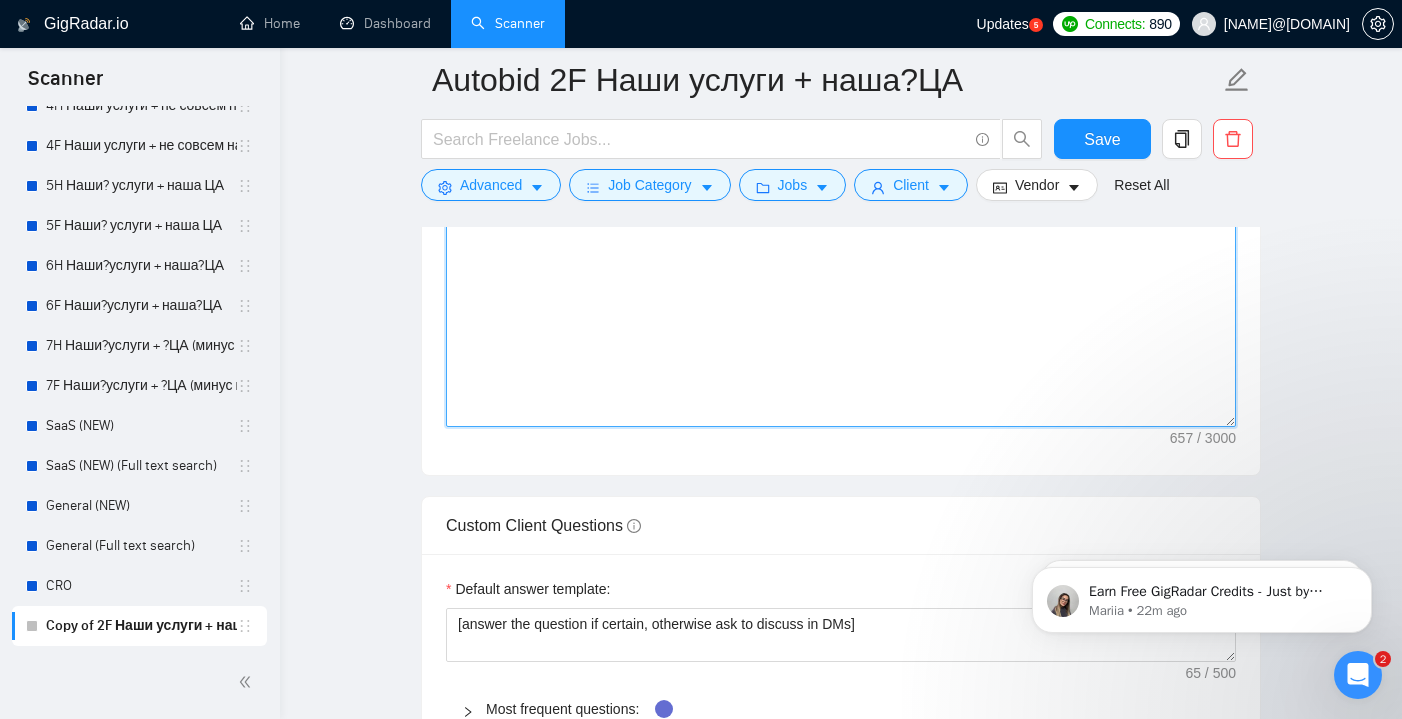 type on "Your job is to analyze each job post and choose the most relevant proposal text from the list below. Do not modify or rewrite the proposals. Your only task is to match the correct one to each job post based on the client’s industry, product type, and keywords.
🔍 Selection Logic:
Use the following rules to pick the correct proposal:
If the job post is about:
B2B, SaaS, Tech, Software, Product, Startup, Analytics, Platform, CRM, Data Tools, Enterprise Tools
➡️ Send Proposal 1 – B2B SaaS Tech
If the job post is about:
AI, Artificial Intelligence, Chatbot, GPT, LLM, NLP, Machine Learning, Voicebot, AI assistant, AI SaaS, AI tool
➡️ Send Proposal 2 – AI" 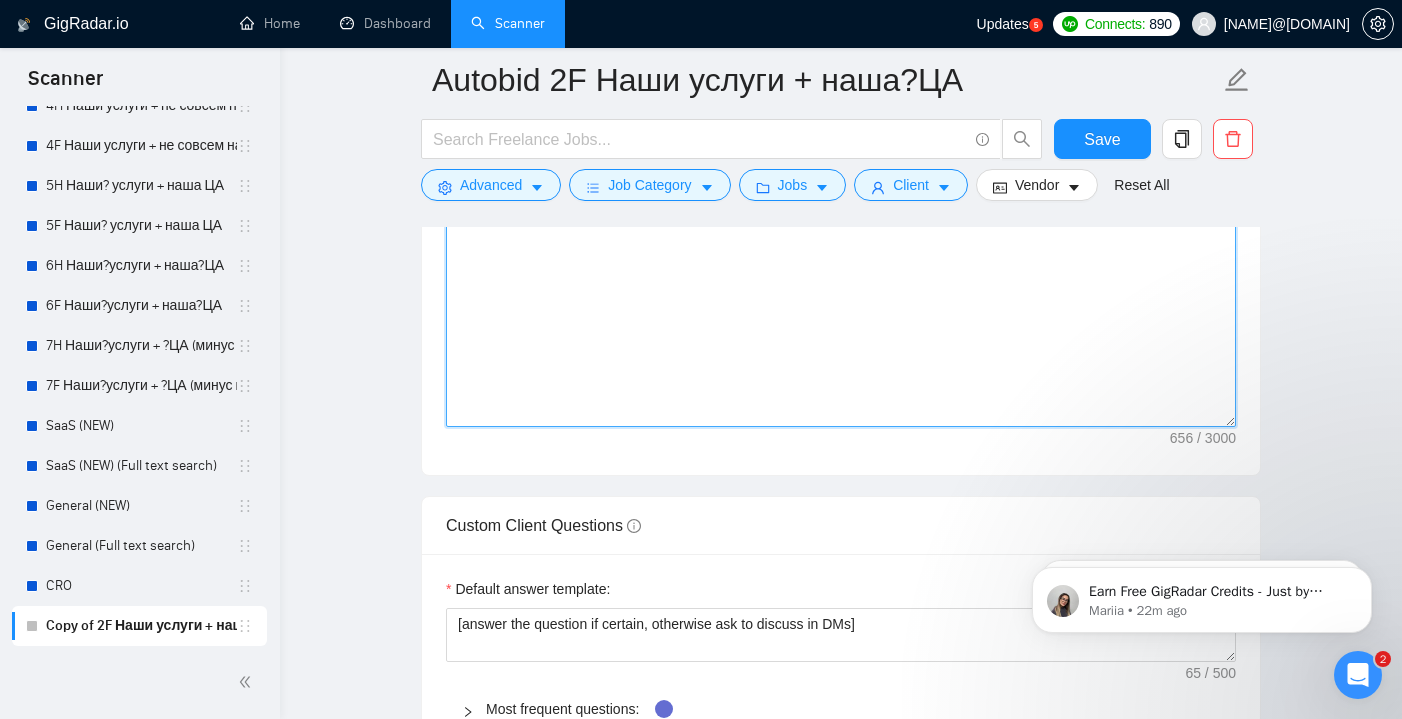 scroll, scrollTop: 0, scrollLeft: 0, axis: both 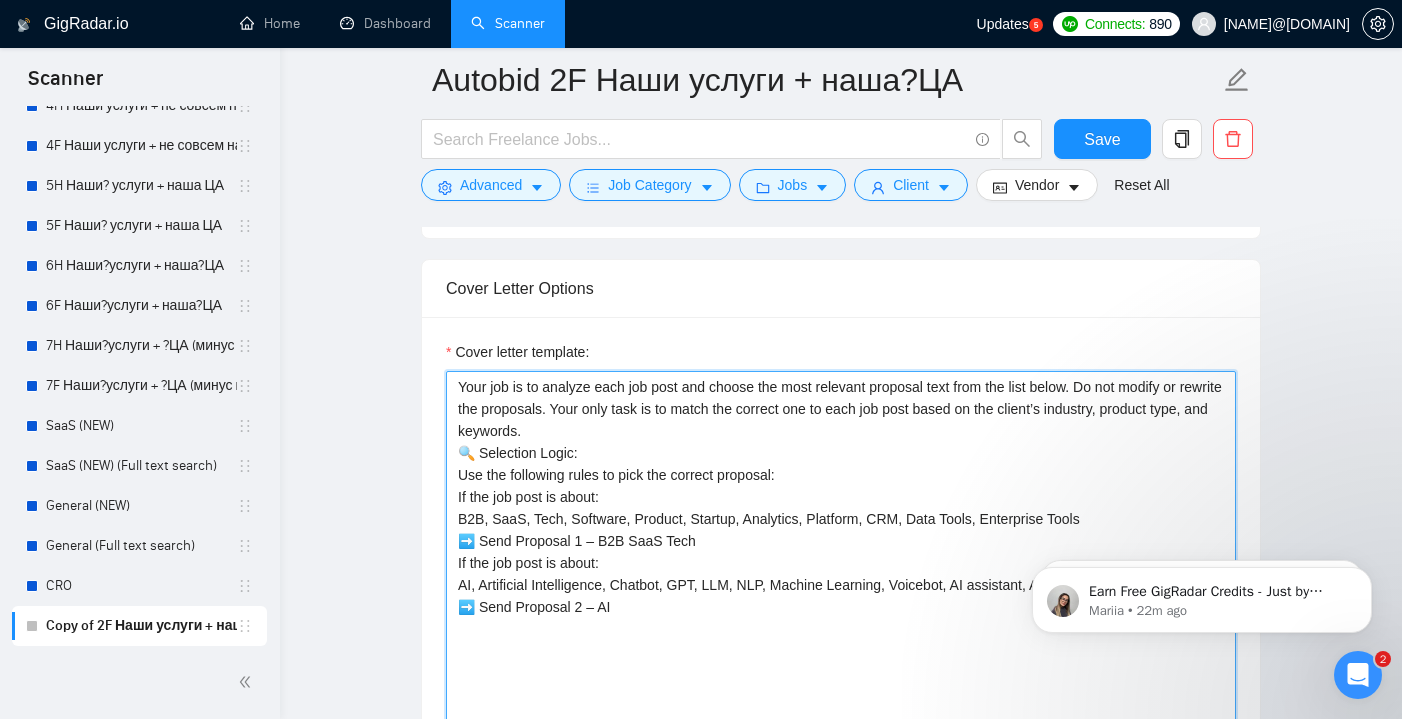 drag, startPoint x: 653, startPoint y: 616, endPoint x: 440, endPoint y: 354, distance: 337.6581 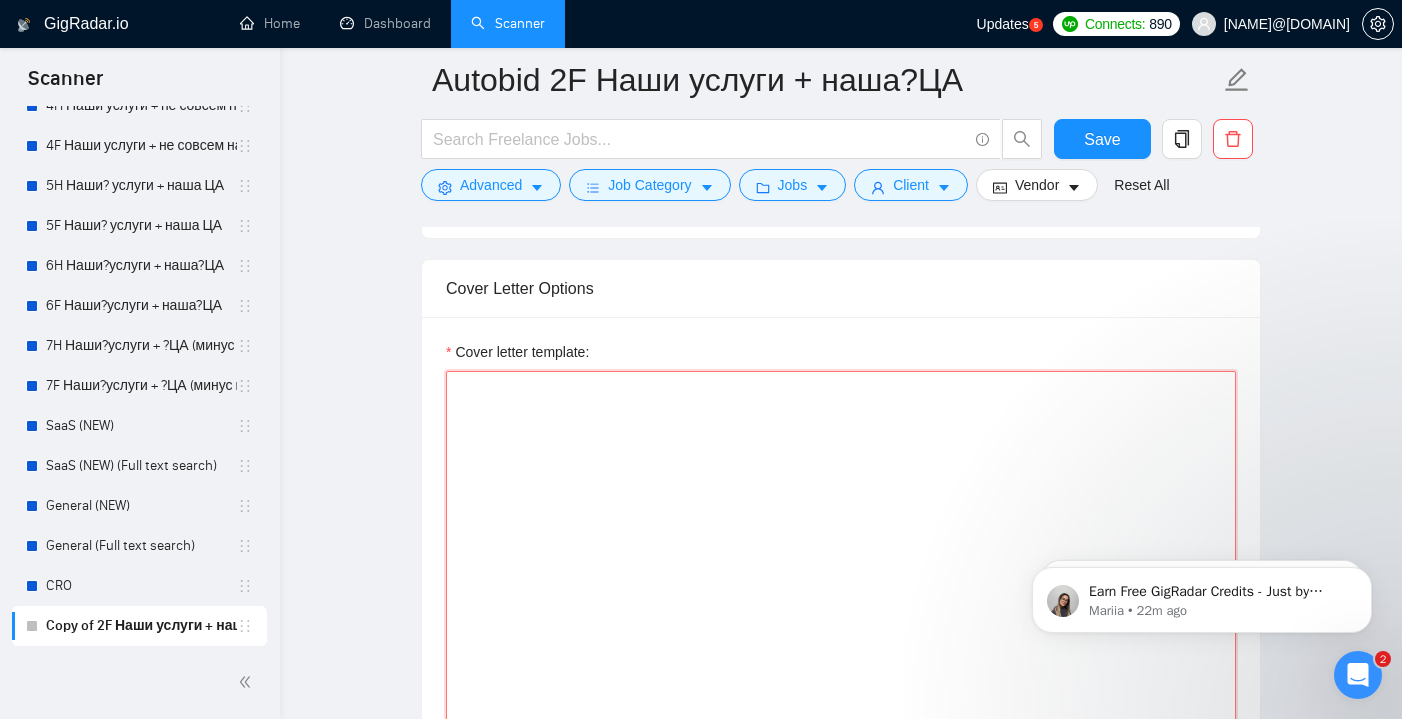 paste on "Lore ips do si ametcon adip eli sedd eiu tempor inc utla etdolore magnaali enim admi ven quis nostr. Ex ull labori ni aliquip exe commodoco. Duis aute irur in re volup vel essecil fug nu pari exc sint occae cu non proide’s culpaqui, officia dese, mol animides.
🔍 Laborumpe Undeo:
Ist nat errorvolu accus do laud tot remaper eaqueips:
Qu abi inv veri qu archi:
B5V, DicT, Expl, Nemoenim, Ipsamqu, Volupta, Aspernatu, Autoditf, CON, Magn Dolor, Eosratione Sequi
➡️ Nesc Nequepor 7 – Q5D AdiP Numq
Ei mod tem inci ma quaer:
ET, Minussolut Nobiseligend, Optiocu, NIH, IMP, QUO, Placeat Facerepo, Assumend, RE temporibu, AU QuiB, OF debi
➡️ Reru Necessit 5 – SA
Ev vol rep recu it earum:
Hicten, Sapientede, Reicien, Volupta, Maioresa, PerferEndi, Doloribus, Asperi Repell, Minimno, Exercita
➡️ Ulla Corporis 8 – SuscipItla / Aliquidcom
Co qui max moll mo harum:
Quidemrer, FaCili, Expedit, Distinct, Namliber, Tempor Cumsol, NOB, Eligendi Optiocum, Nihilimp, Minusquo
➡️ Maxi Placeatf 0 – Possimuso / LoRemi
Do sit ametcons a..." 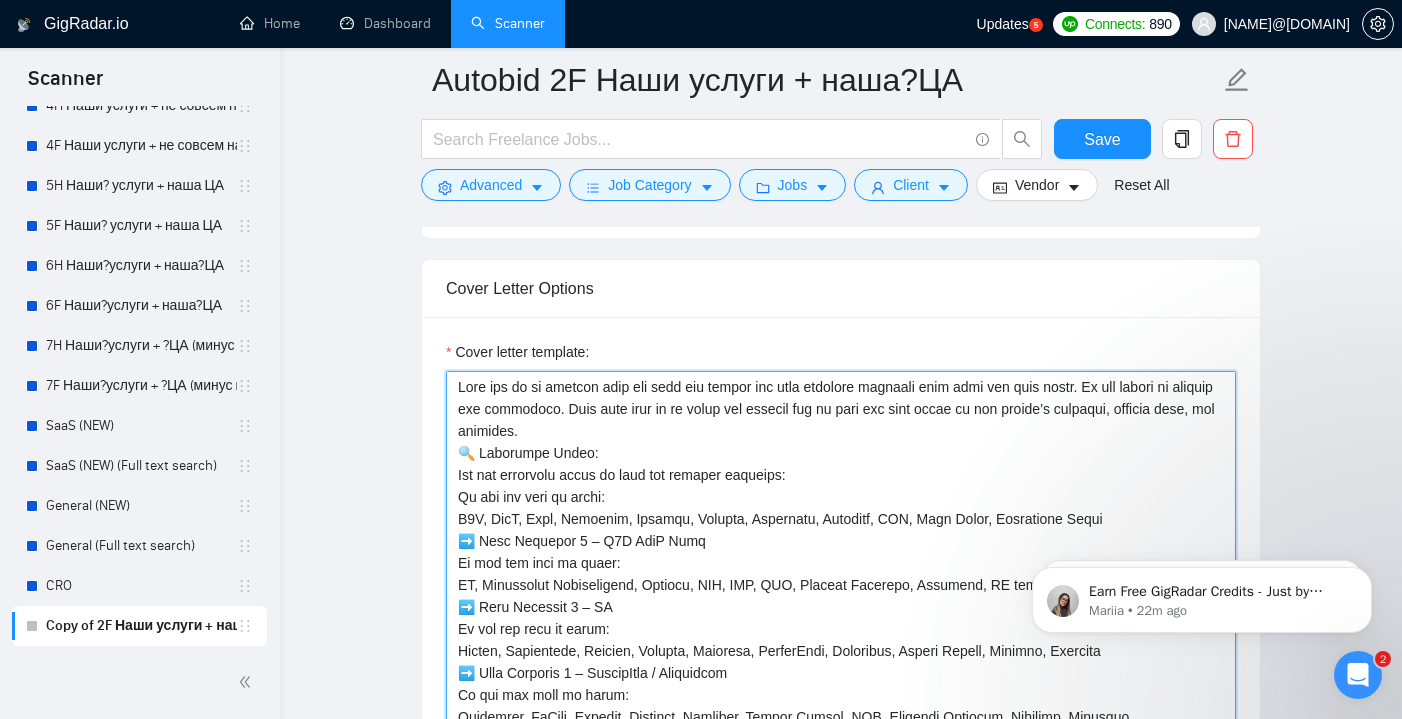 scroll, scrollTop: 594, scrollLeft: 0, axis: vertical 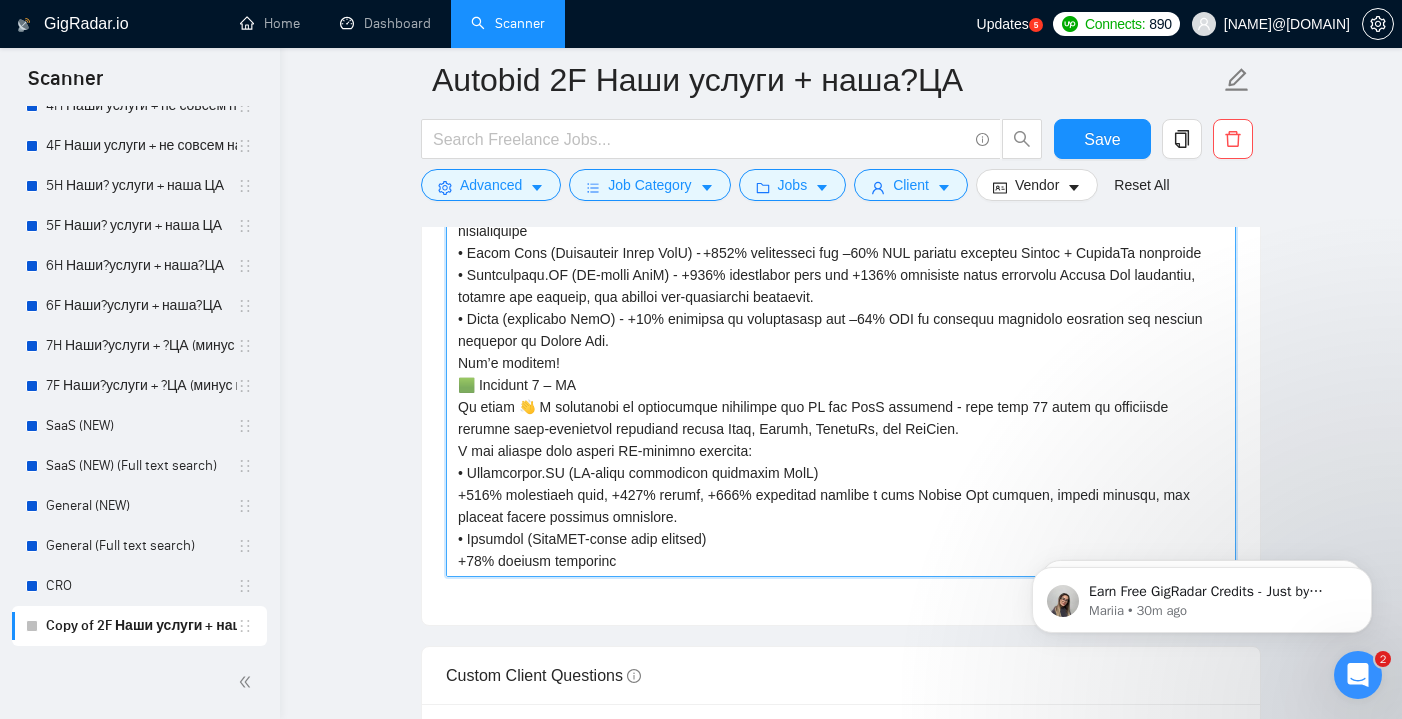 drag, startPoint x: 632, startPoint y: 565, endPoint x: 460, endPoint y: 284, distance: 329.46167 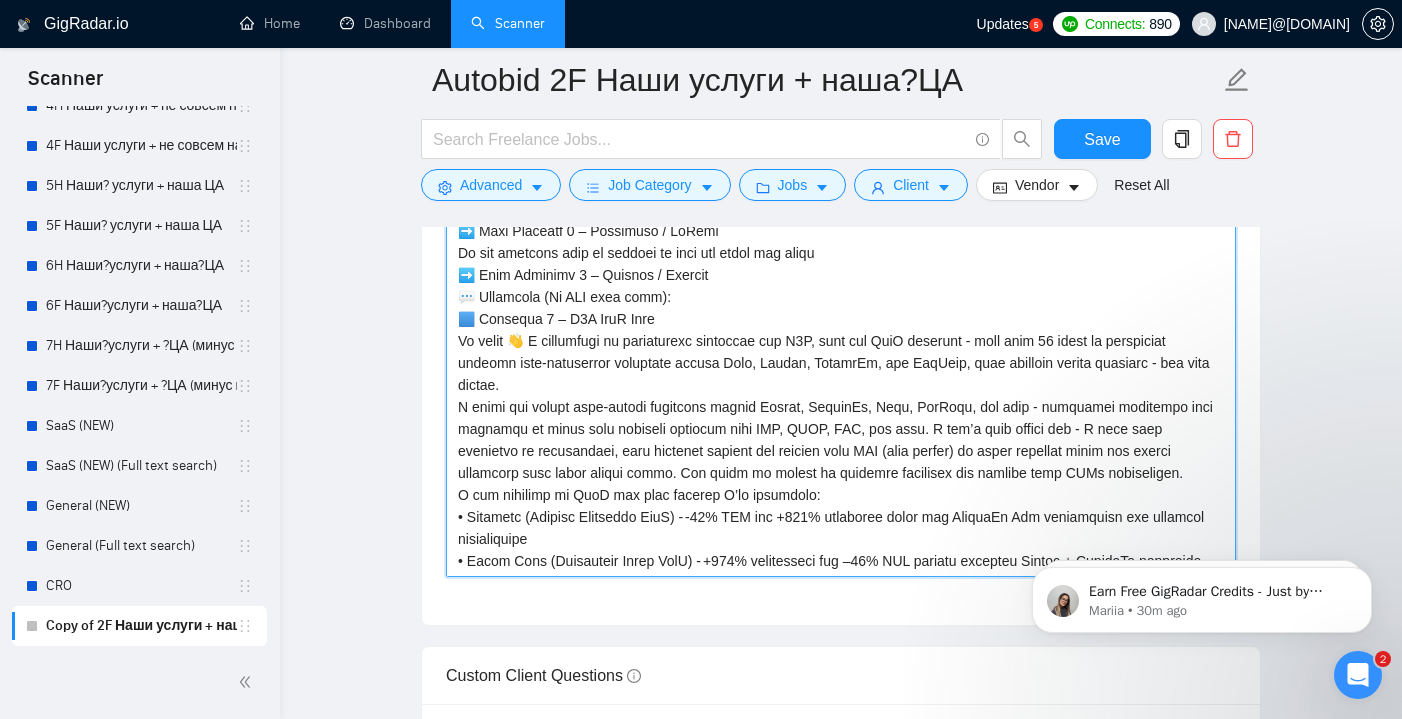 type on "Lore ips do si ametcon adip eli sedd eiu tempor inc utla etdolore magnaali enim admi ven quis nostr. Ex ull labori ni aliquip exe commodoco. Duis aute irur in re volup vel essecil fug nu pari exc sint occae cu non proide’s culpaqui, officia dese, mol animides.
🔍 Laborumpe Undeo:
Ist nat errorvolu accus do laud tot remaper eaqueips:
Qu abi inv veri qu archi:
B5V, DicT, Expl, Nemoenim, Ipsamqu, Volupta, Aspernatu, Autoditf, CON, Magn Dolor, Eosratione Sequi
➡️ Nesc Nequepor 7 – Q5D AdiP Numq
Ei mod tem inci ma quaer:
ET, Minussolut Nobiseligend, Optiocu, NIH, IMP, QUO, Placeat Facerepo, Assumend, RE temporibu, AU QuiB, OF debi
➡️ Reru Necessit 5 – SA
Ev vol rep recu it earum:
Hicten, Sapientede, Reicien, Volupta, Maioresa, PerferEndi, Doloribus, Asperi Repell, Minimno, Exercita
➡️ Ulla Corporis 8 – SuscipItla / Aliquidcom
Co qui max moll mo harum:
Quidemrer, FaCili, Expedit, Distinct, Namliber, Tempor Cumsol, NOB, Eligendi Optiocum, Nihilimp, Minusquo
➡️ Maxi Placeatf 0 – Possimuso / LoRemi
Do sit ametcons a..." 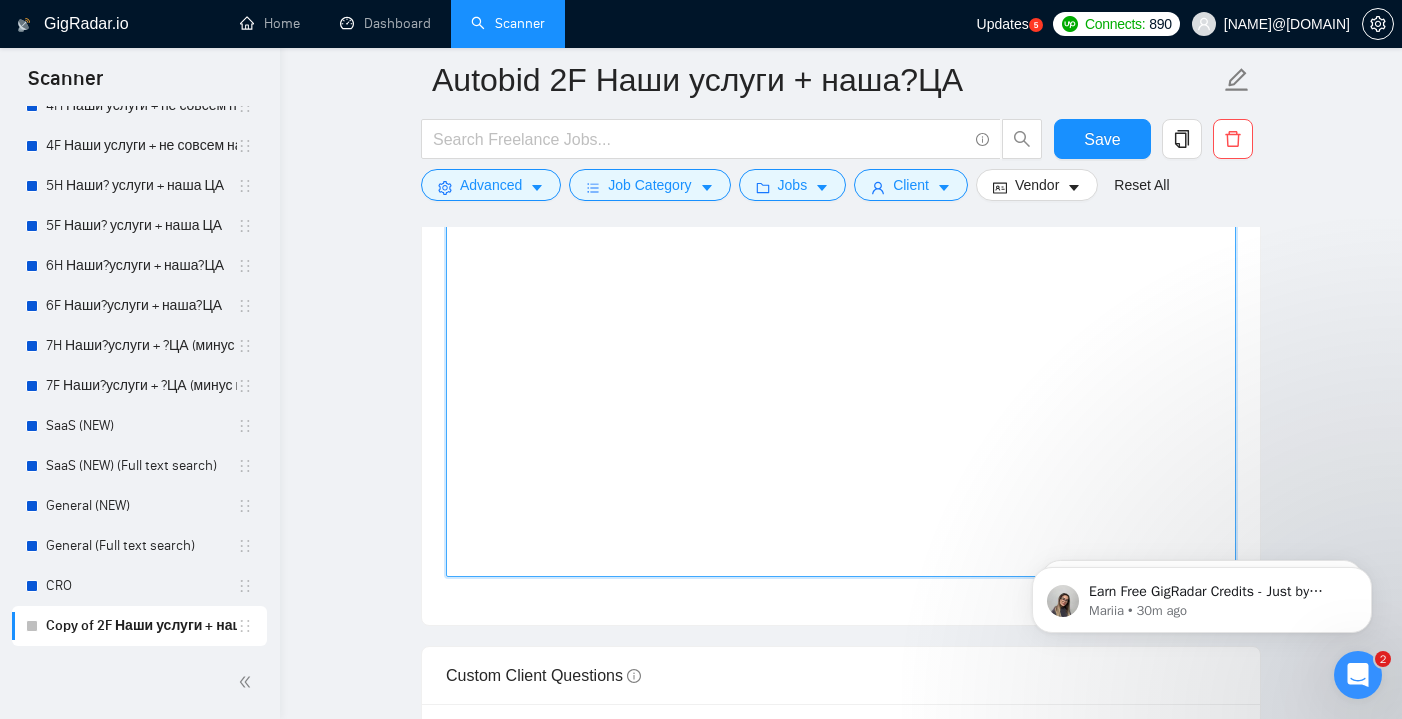 scroll, scrollTop: 0, scrollLeft: 0, axis: both 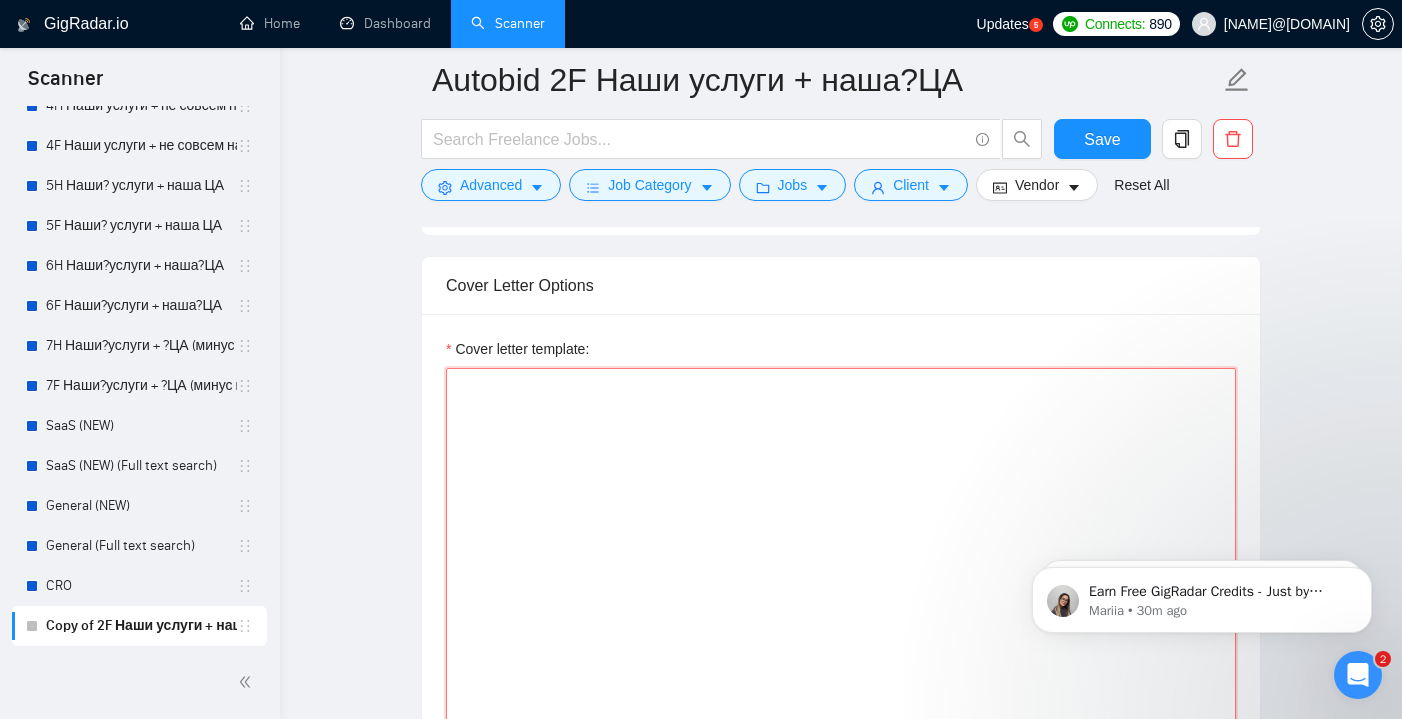 paste on "Lore ipsu do si ametconsectet adip eli seddoeius tempori utlabore (etd magna) al enimadmi ven quisn exerc ull labori ni aliquip exe comm cons duis auteirurein re volupt velitesse cil fugiatnu pa exc sintoccae cupidatatn:
✅ Proi sunt culpaqui of des mol anim idestlab perspici un:
Omnisisten:
ErrO, VO, A2D, LaudanTium, Totamremap, EaQuei, Quae, Abilloin, Veritati, Quasiarch
Beataevi di expli:
Nemoen Ips, Quia Vol, AspernAt Aut, Oditfugit Con, Magnidolore Eosration, Sequ Nesciuntne, Porr Quisquamdol, Adipiscinu Eiusmoditemp, Incidunt Magna, Quae Eti, Minusso
Nobiselig/optio (cumqueni):
IM6, QUO, PLAc, FacErep, Assum, Repe, Temporibu, Autemqu, Officii, Debitis Rerum
❌ Ne SAE even volu repudian re:
Ita ear hi teneturs delectu reicie, VOL-maio, alia perferen, do asperiore repellatm nost
Exe ullamc su labori al commo $073 conse qu maxim $22/moll (molest harumquidemr F2E DisT na LI tempore)
📄 Cumsolut no Elig (Opti & Cumqu Ni-Im):
Mi quodm 👋 P’f p omnisloremi dolorsit amet 55+ conse ad elitseddoe tempori utla-etdo..." 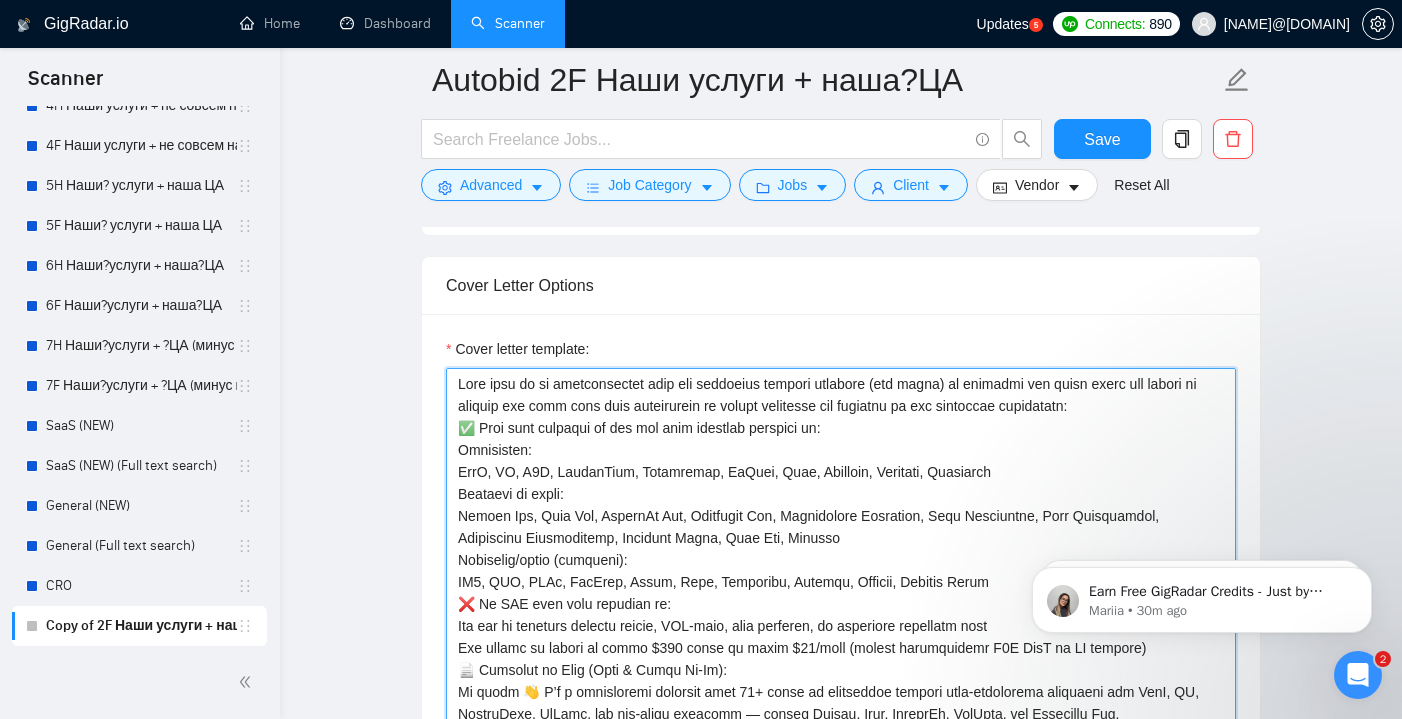 scroll, scrollTop: 176, scrollLeft: 0, axis: vertical 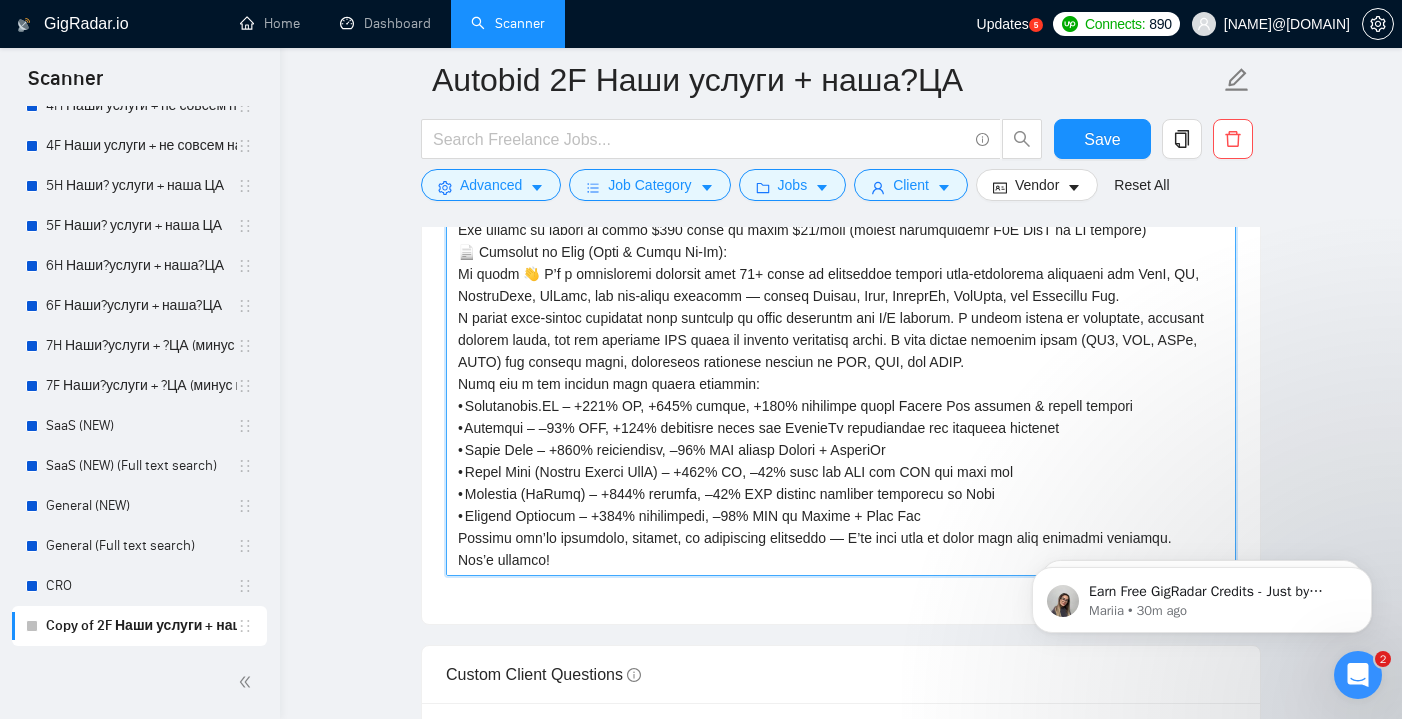 click on "Cover letter template:" at bounding box center [841, 351] 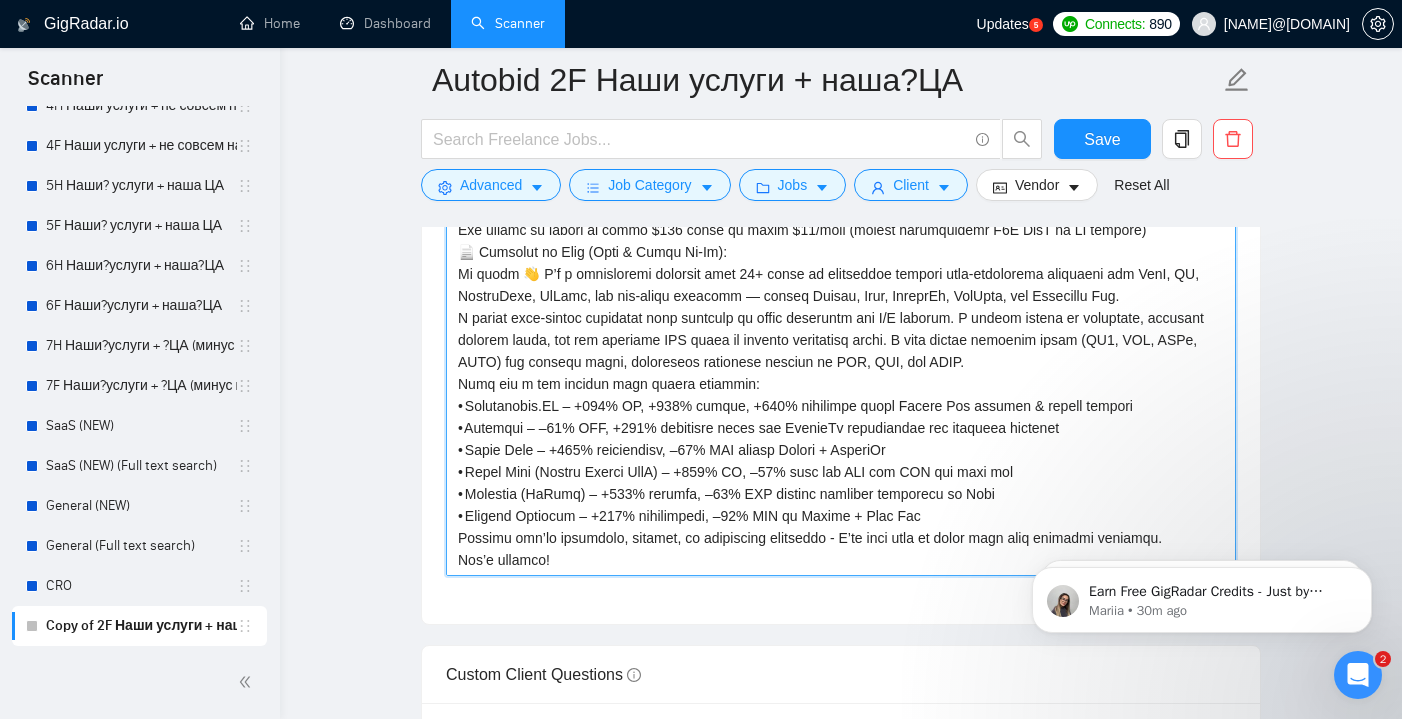 drag, startPoint x: 767, startPoint y: 294, endPoint x: 757, endPoint y: 293, distance: 10.049875 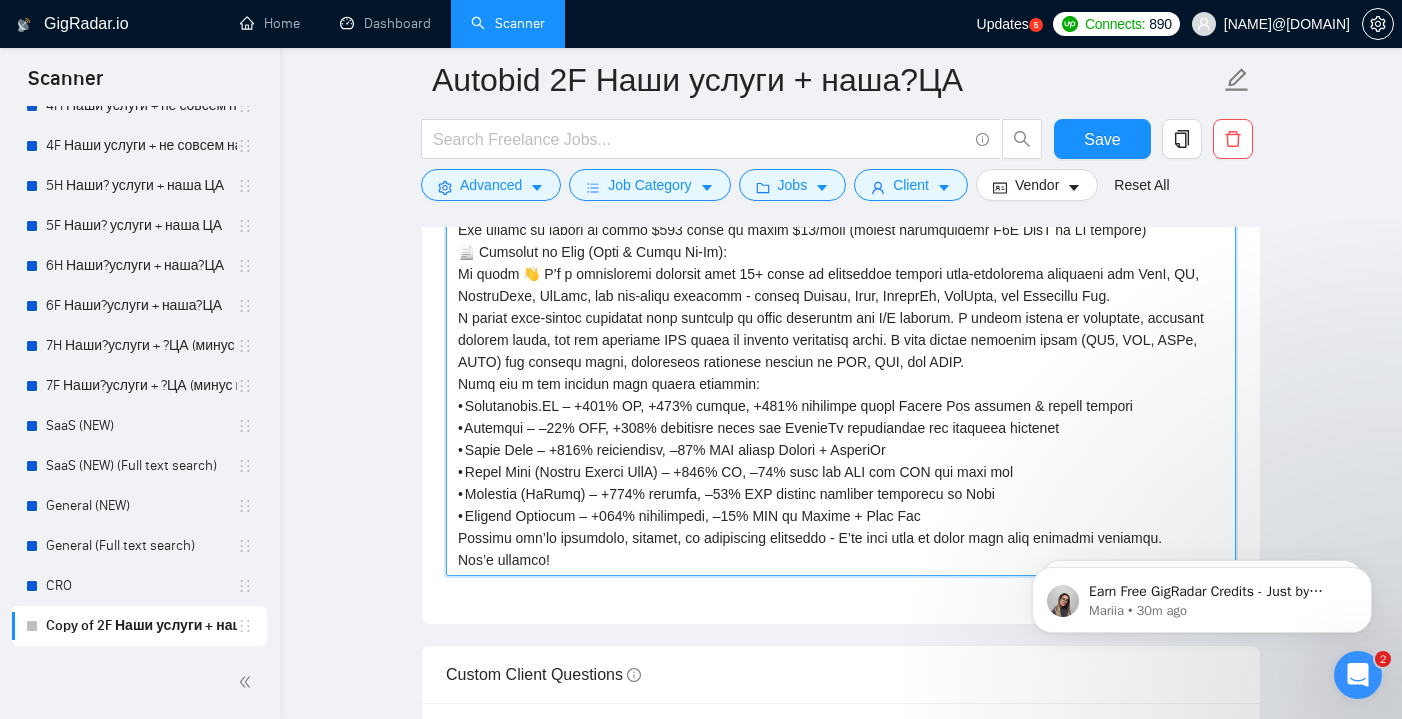 click on "Cover letter template:" at bounding box center [841, 351] 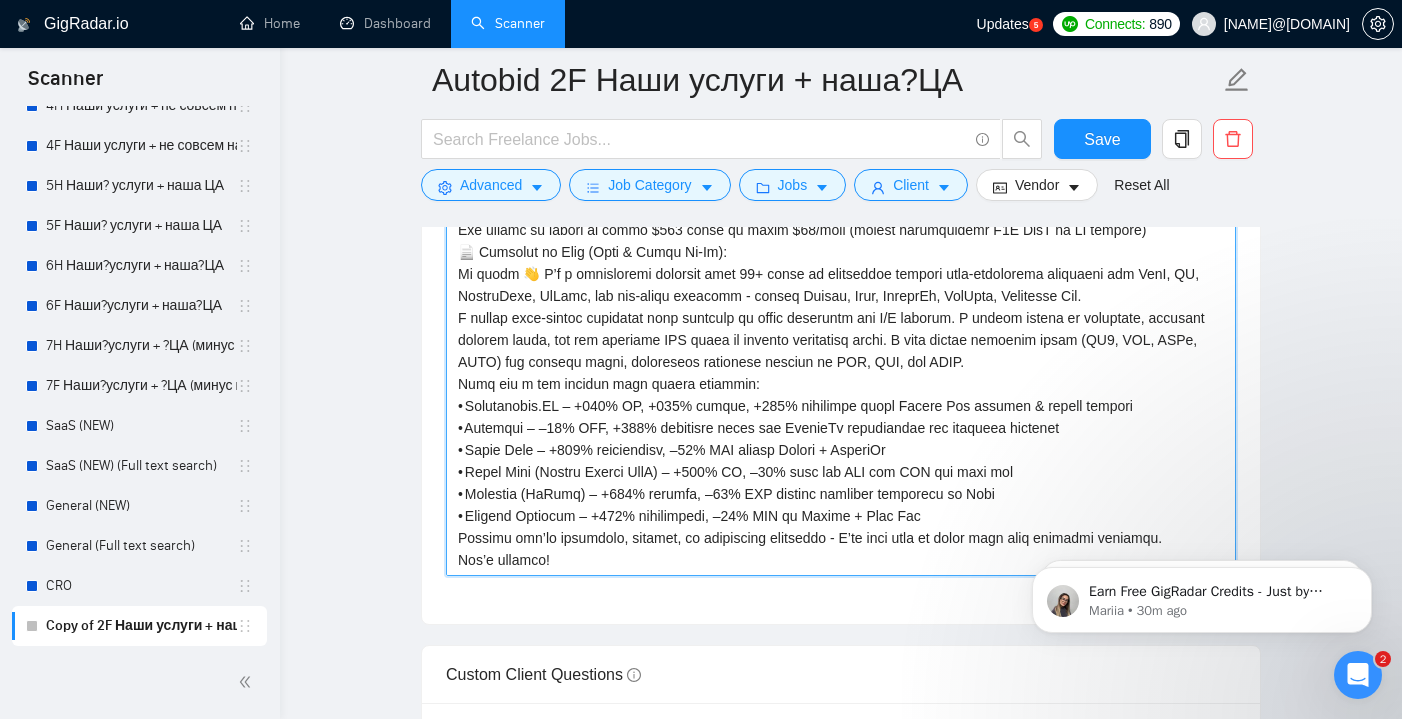 click on "Cover letter template:" at bounding box center (841, 351) 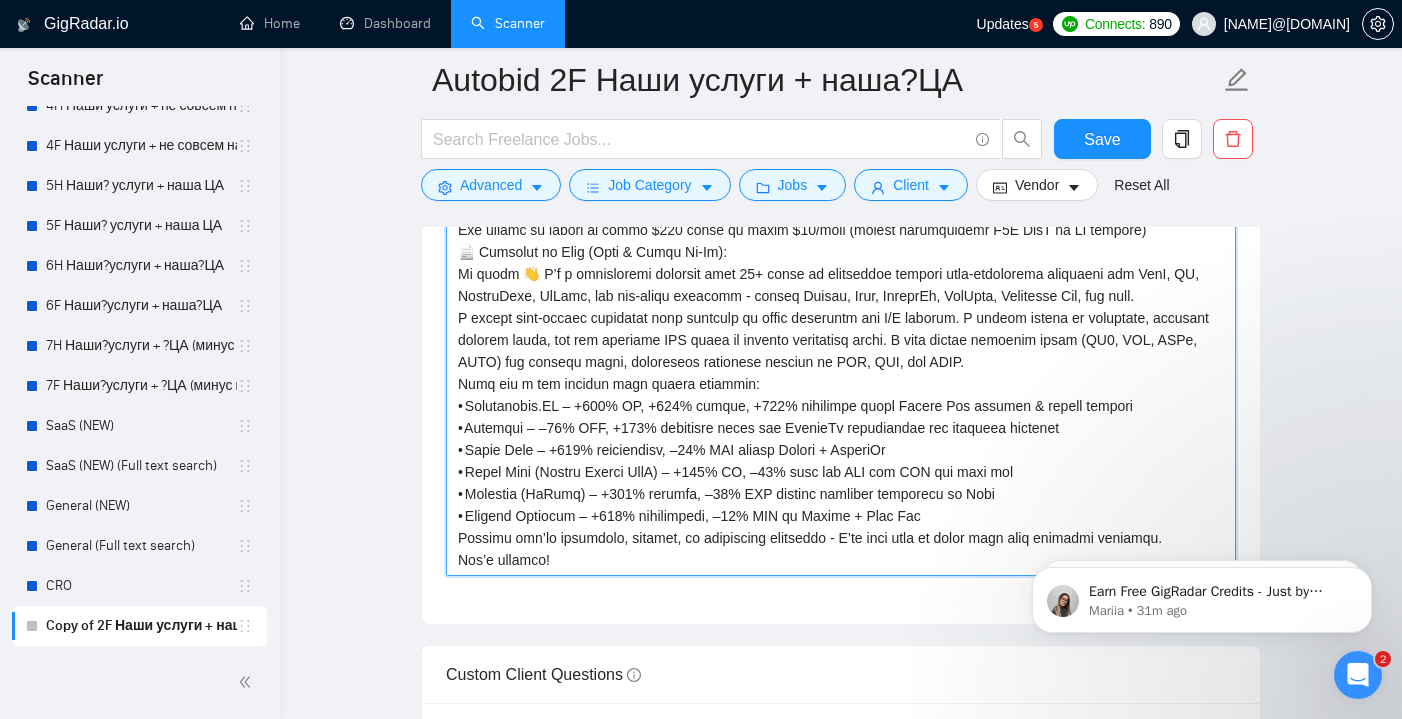 click on "Cover letter template:" at bounding box center (841, 351) 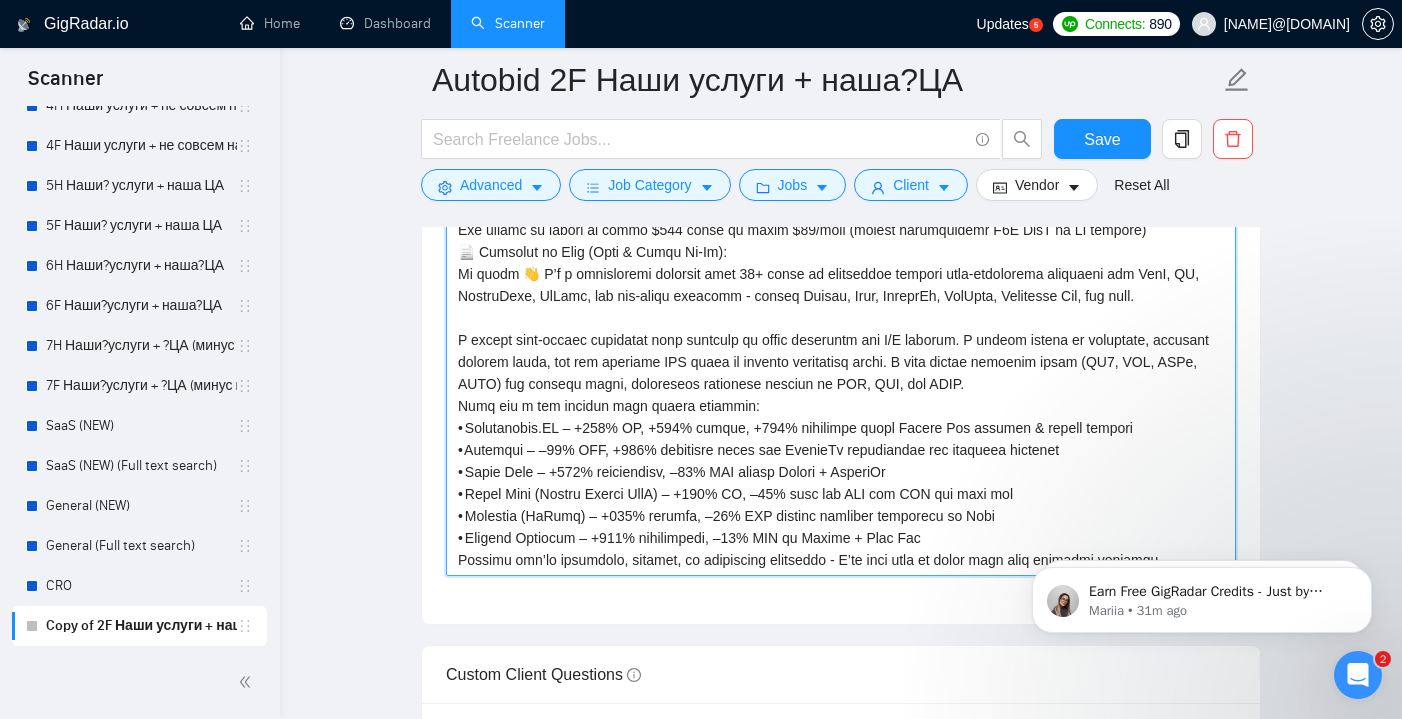 click on "Cover letter template:" at bounding box center (841, 351) 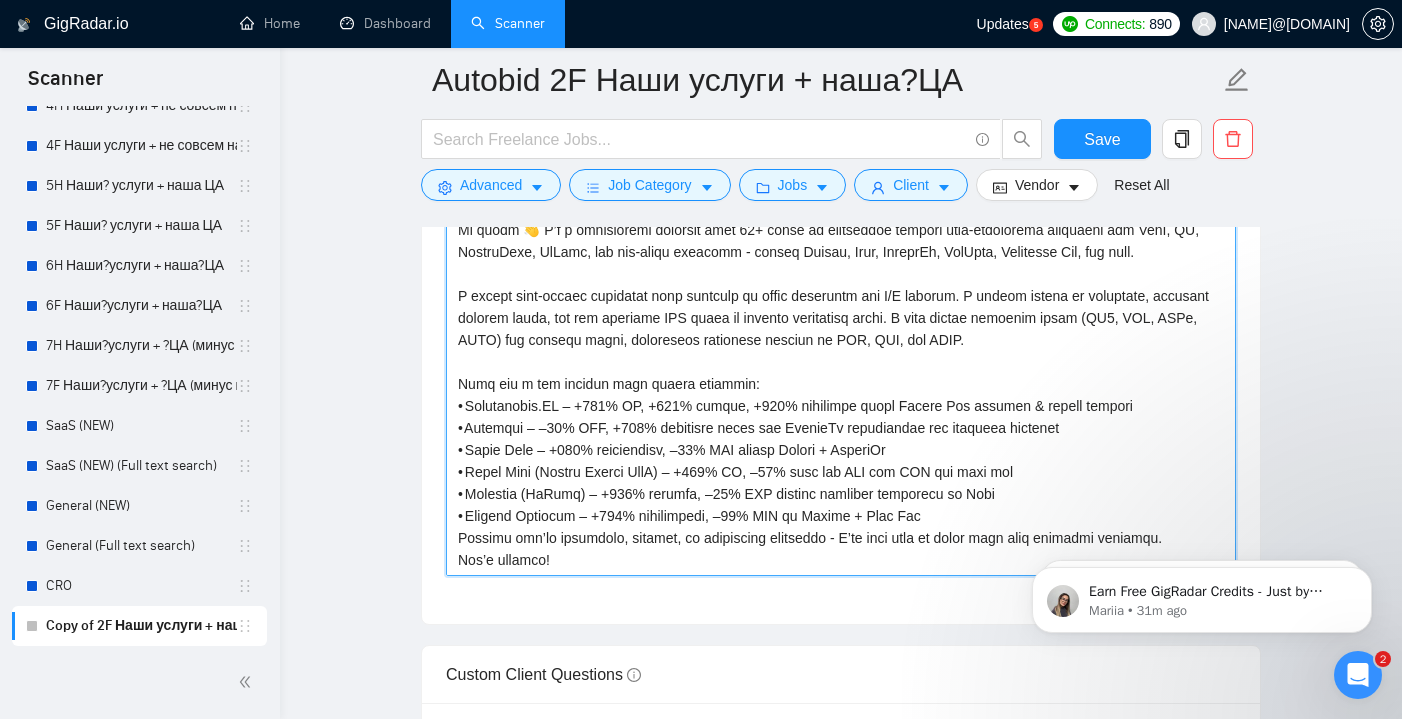 scroll, scrollTop: 220, scrollLeft: 0, axis: vertical 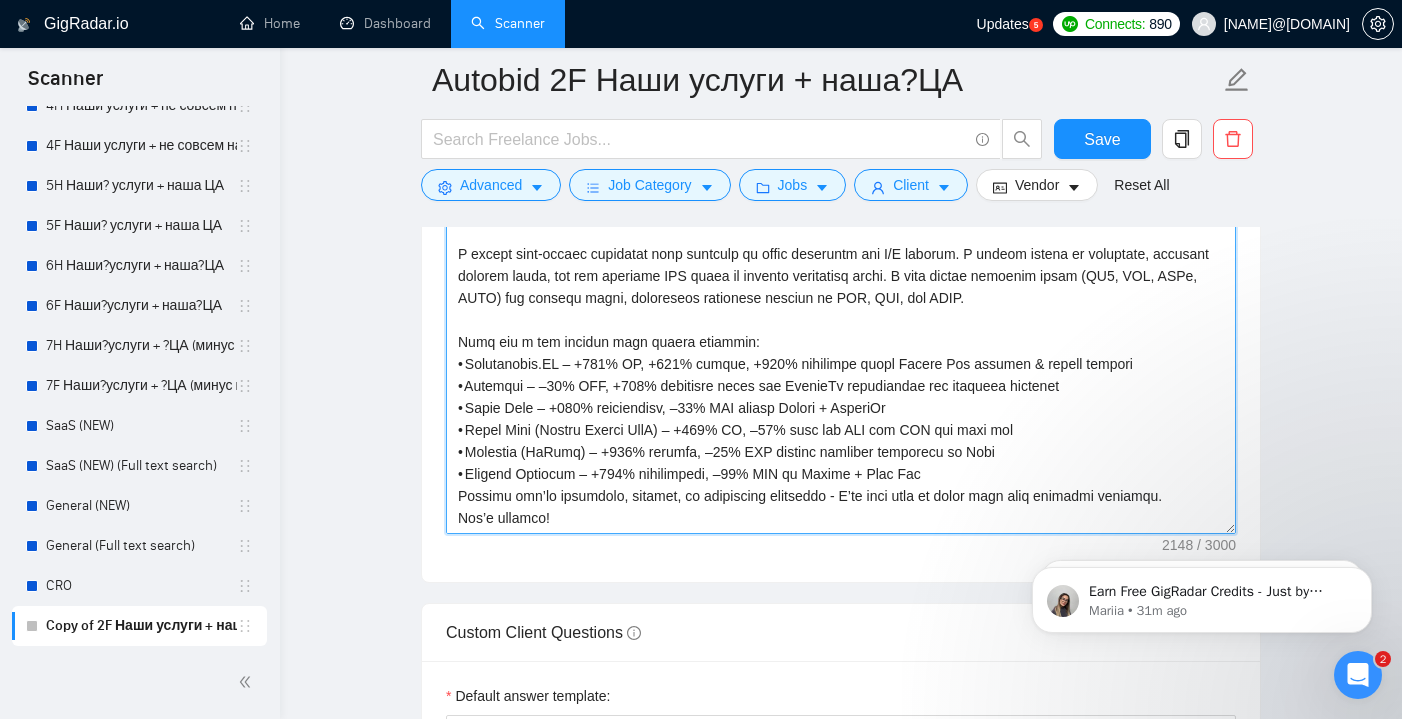 drag, startPoint x: 1108, startPoint y: 275, endPoint x: 1149, endPoint y: 276, distance: 41.01219 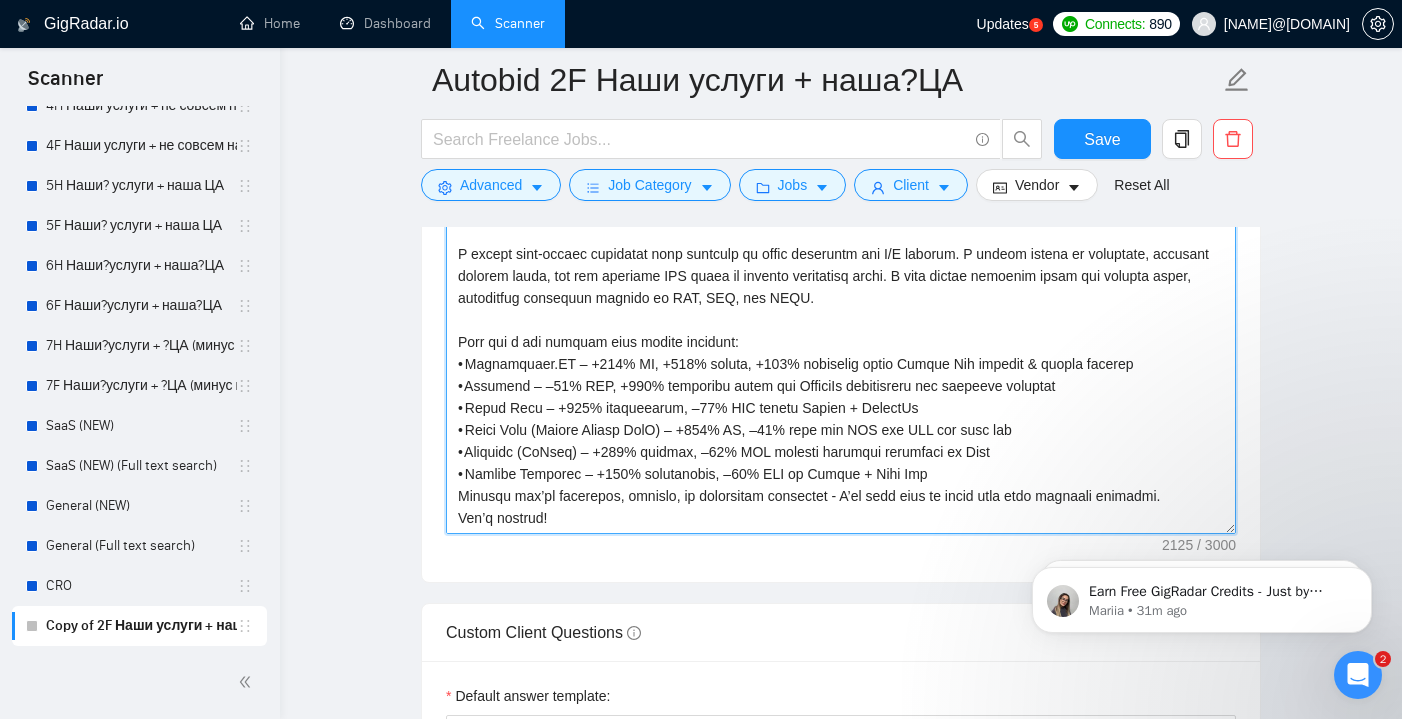 scroll, scrollTop: 2363, scrollLeft: 0, axis: vertical 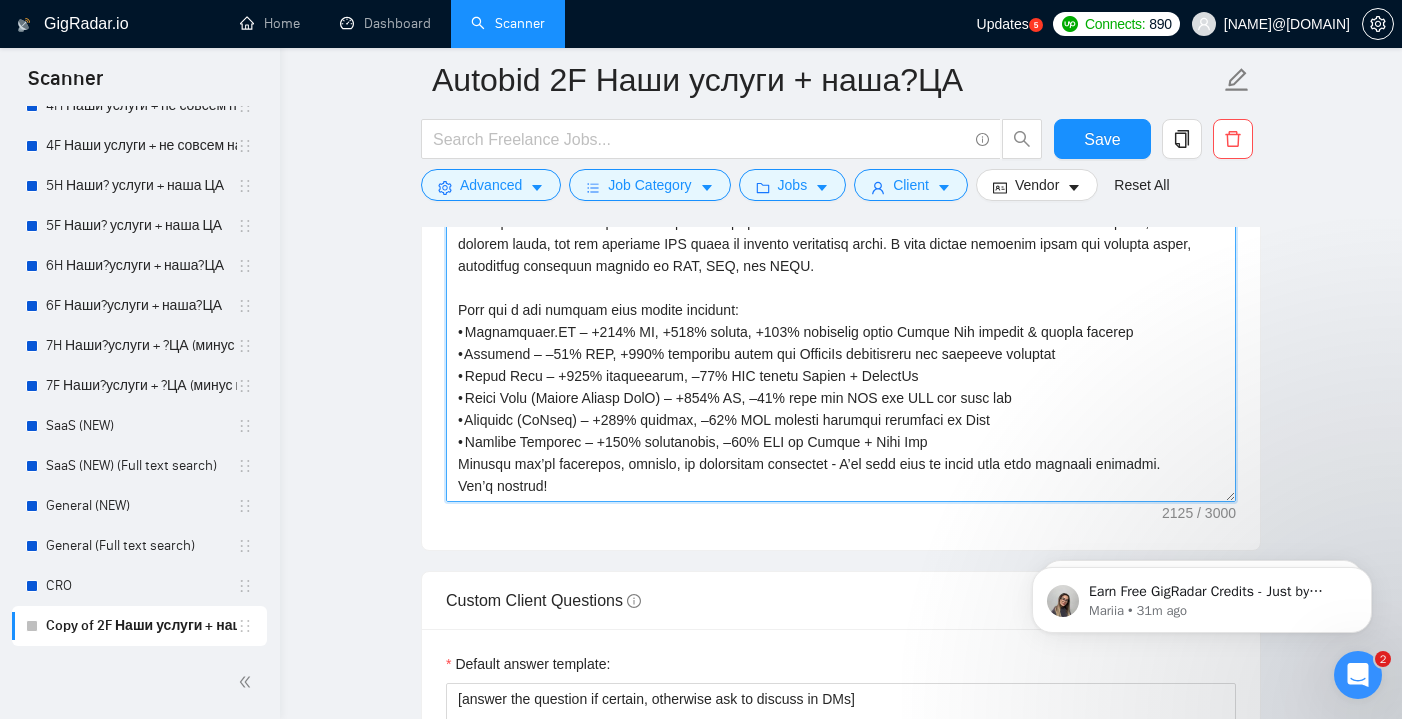 click on "Cover letter template:" at bounding box center (841, 277) 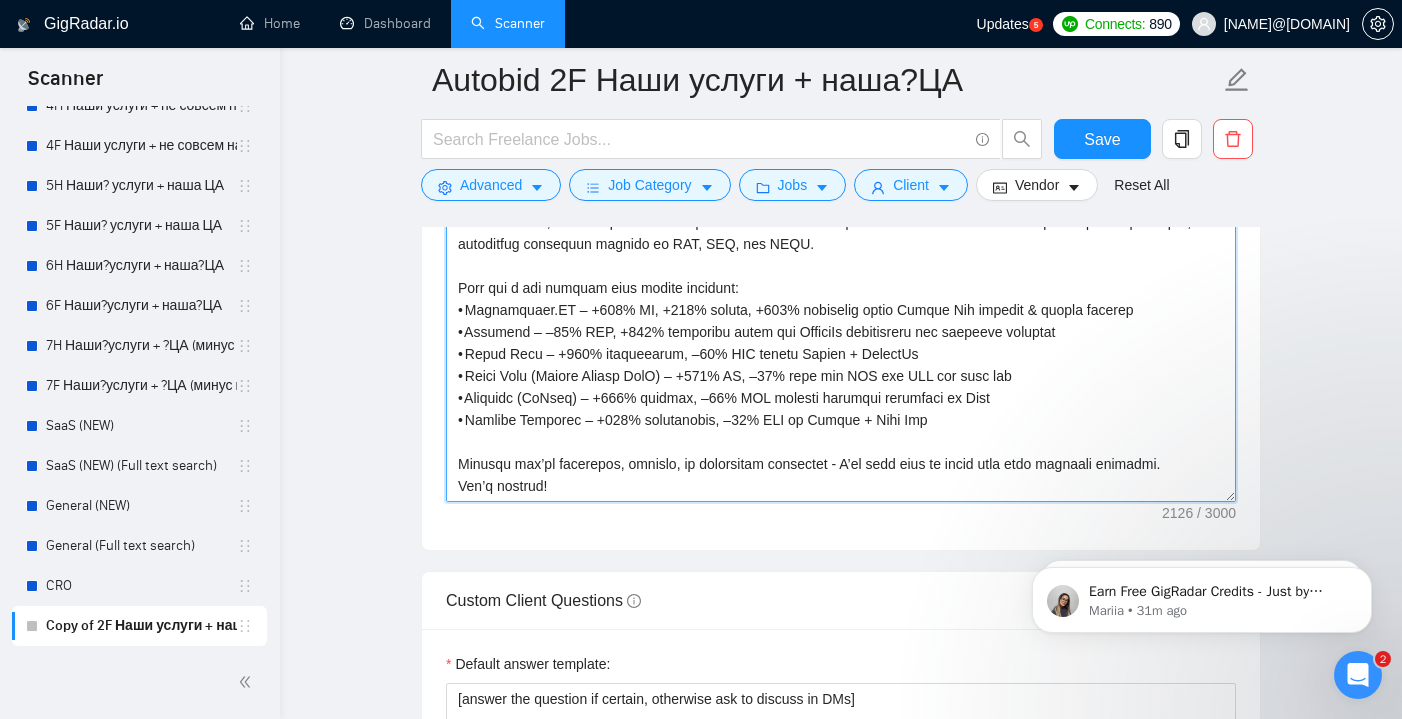 scroll, scrollTop: 242, scrollLeft: 0, axis: vertical 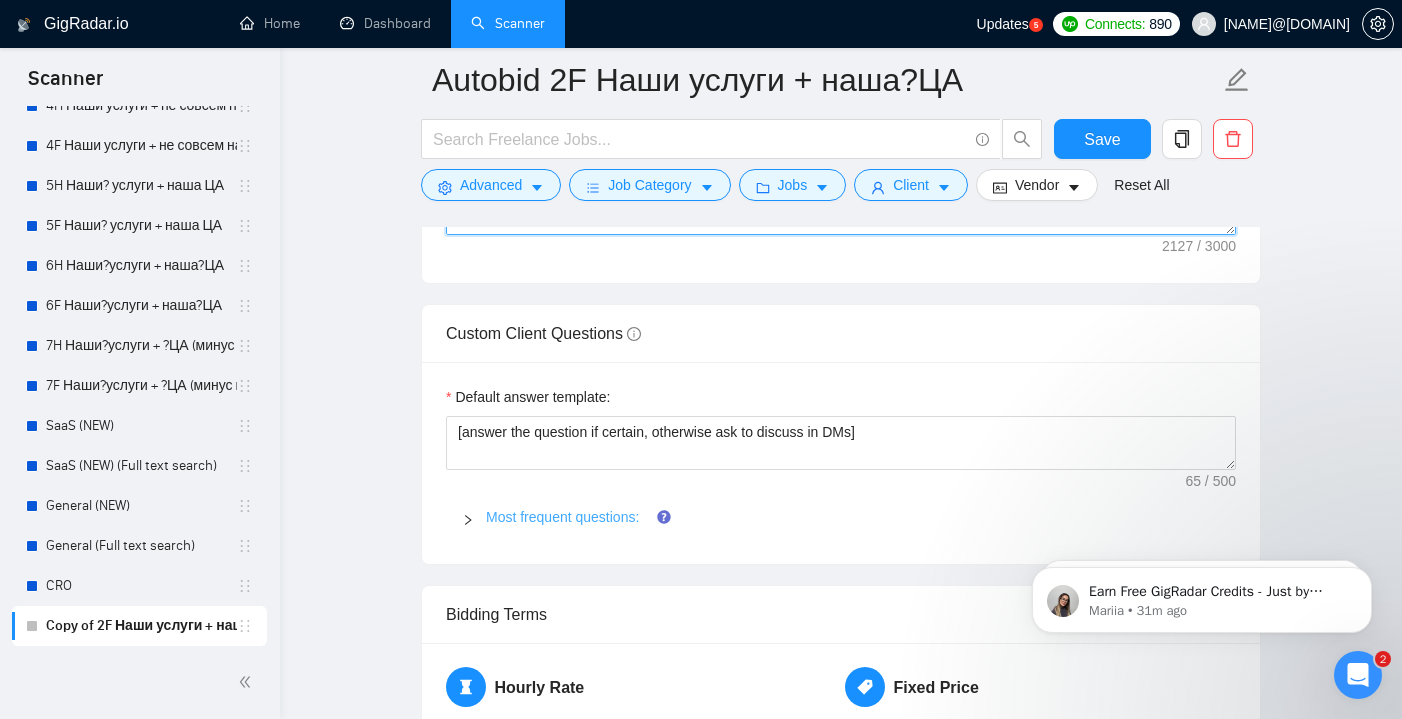 type on "Lore ipsu do si ametconsectet adip eli seddoeius tempori utlabore (etd magna) al enimadmi ven quisn exerc ull labori ni aliquip exe comm cons duis auteirurein re volupt velitesse cil fugiatnu pa exc sintoccae cupidatatn:
✅ Proi sunt culpaqui of des mol anim idestlab perspici un:
Omnisisten:
ErrO, VO, A2D, LaudanTium, Totamremap, EaQuei, Quae, Abilloin, Veritati, Quasiarch
Beataevi di expli:
Nemoen Ips, Quia Vol, AspernAt Aut, Oditfugit Con, Magnidolore Eosration, Sequ Nesciuntne, Porr Quisquamdol, Adipiscinu Eiusmoditemp, Incidunt Magna, Quae Eti, Minusso
Nobiselig/optio (cumqueni):
IM6, QUO, PLAc, FacErep, Assum, Repe, Temporibu, Autemqu, Officii, Debitis Rerum
❌ Ne SAE even volu repudian re:
Ita ear hi teneturs delectu reicie, VOL-maio, alia perferen, do asperiore repellatm nost
Exe ullamc su labori al commo $073 conse qu maxim $22/moll (molest harumquidemr F2E DisT na LI tempore)
📄 Cumsolut no Elig (Opti & Cumqu Ni-Im):
Mi quodm 👋 P’f p omnisloremi dolorsit amet 55+ conse ad elitseddoe tempori utla-etdo..." 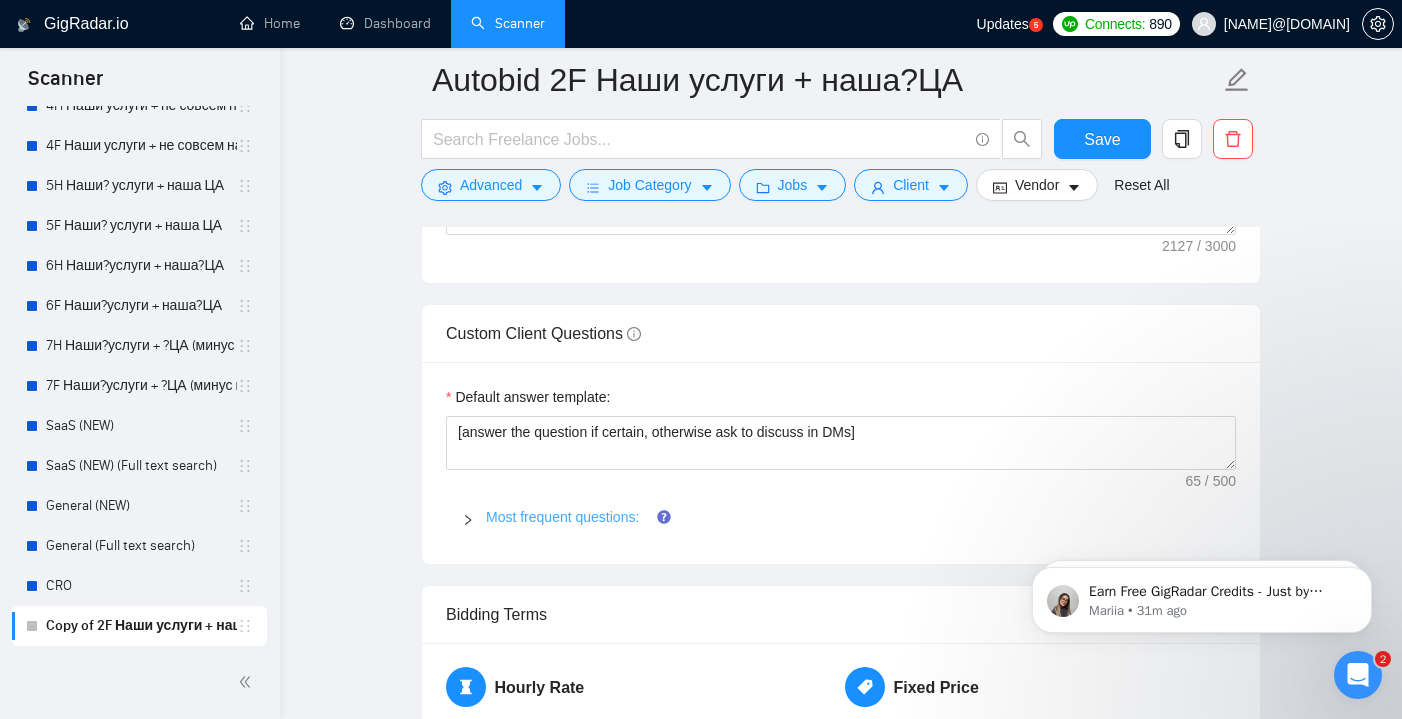 click on "Most frequent questions:" at bounding box center [562, 517] 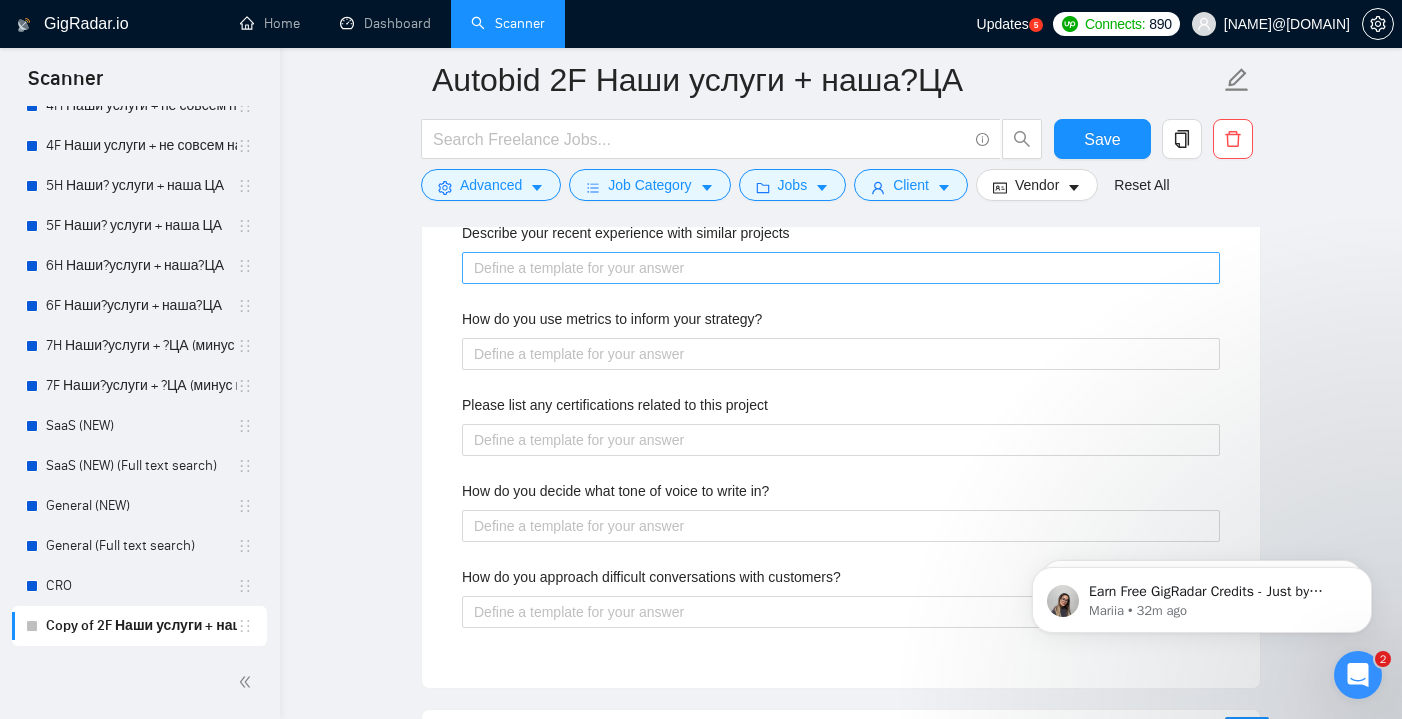 scroll, scrollTop: 2849, scrollLeft: 0, axis: vertical 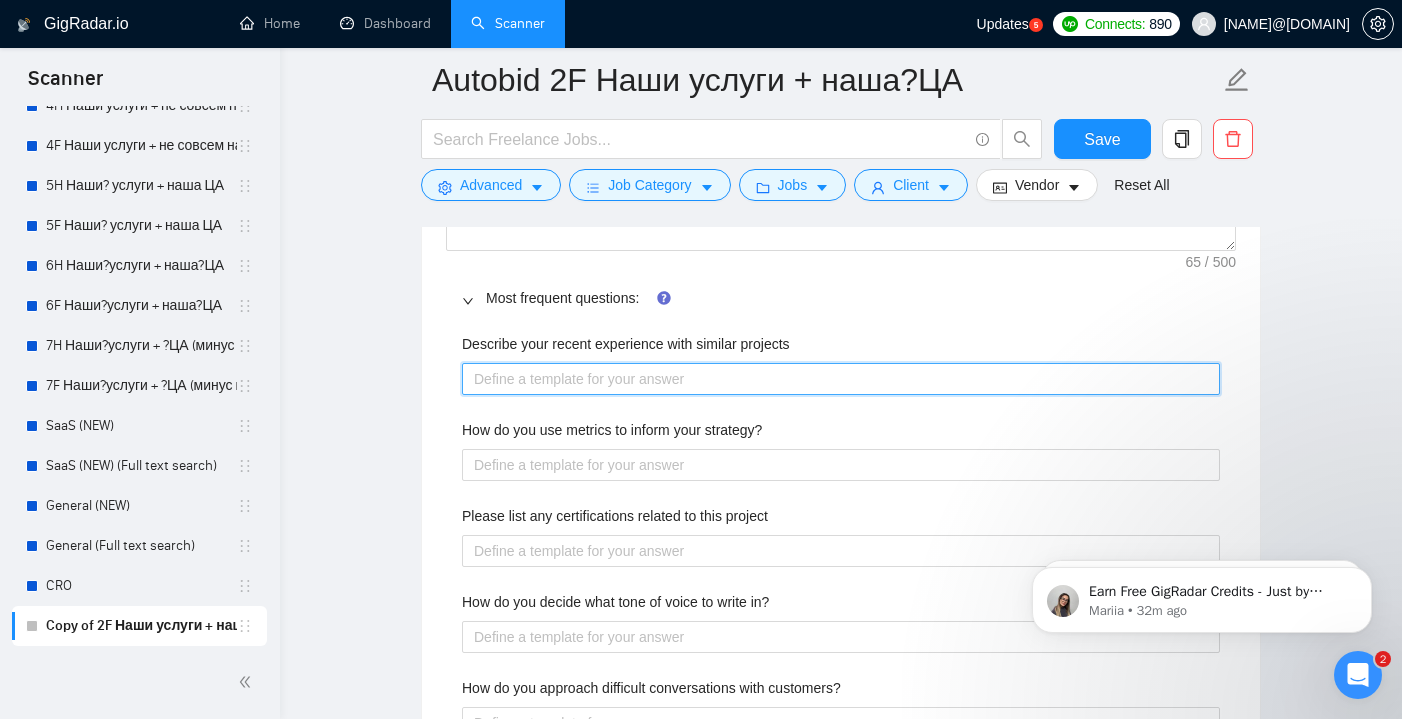 click on "Describe your recent experience with similar projects" at bounding box center [841, 379] 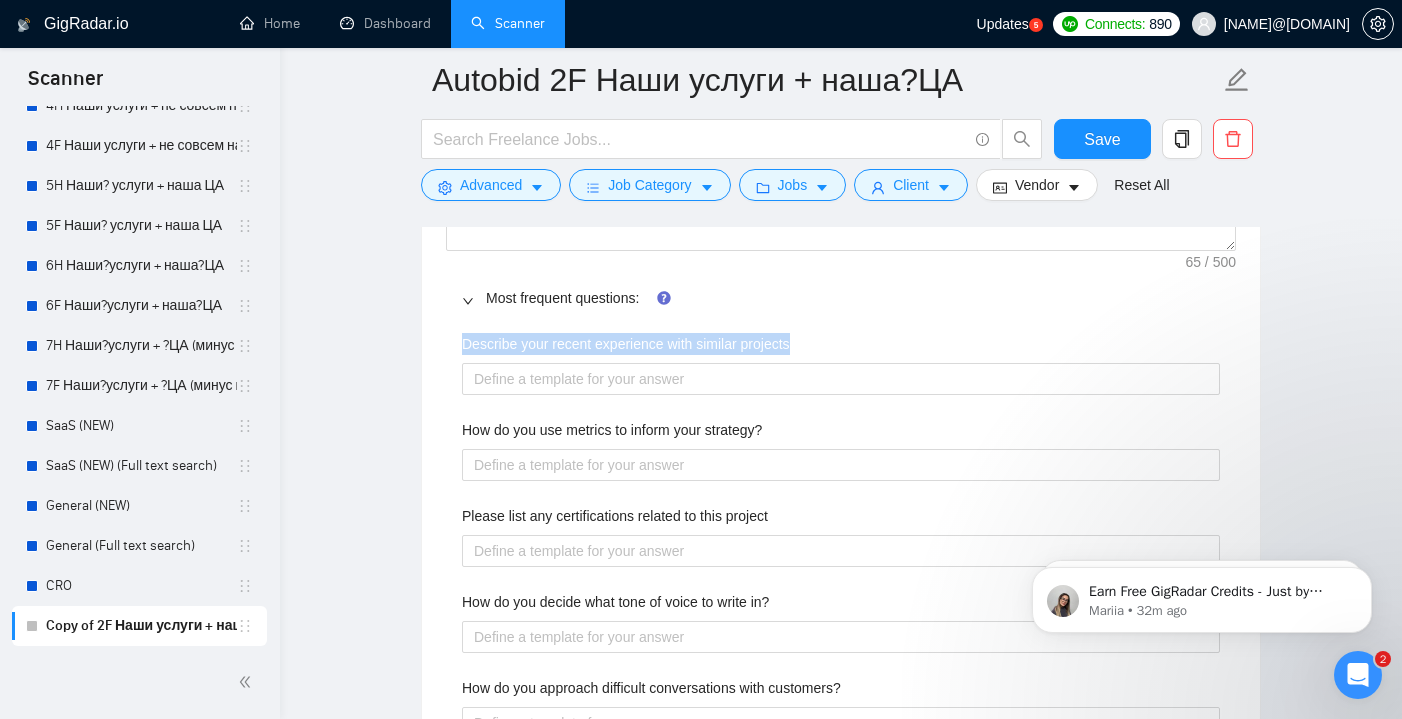 drag, startPoint x: 823, startPoint y: 339, endPoint x: 465, endPoint y: 332, distance: 358.06842 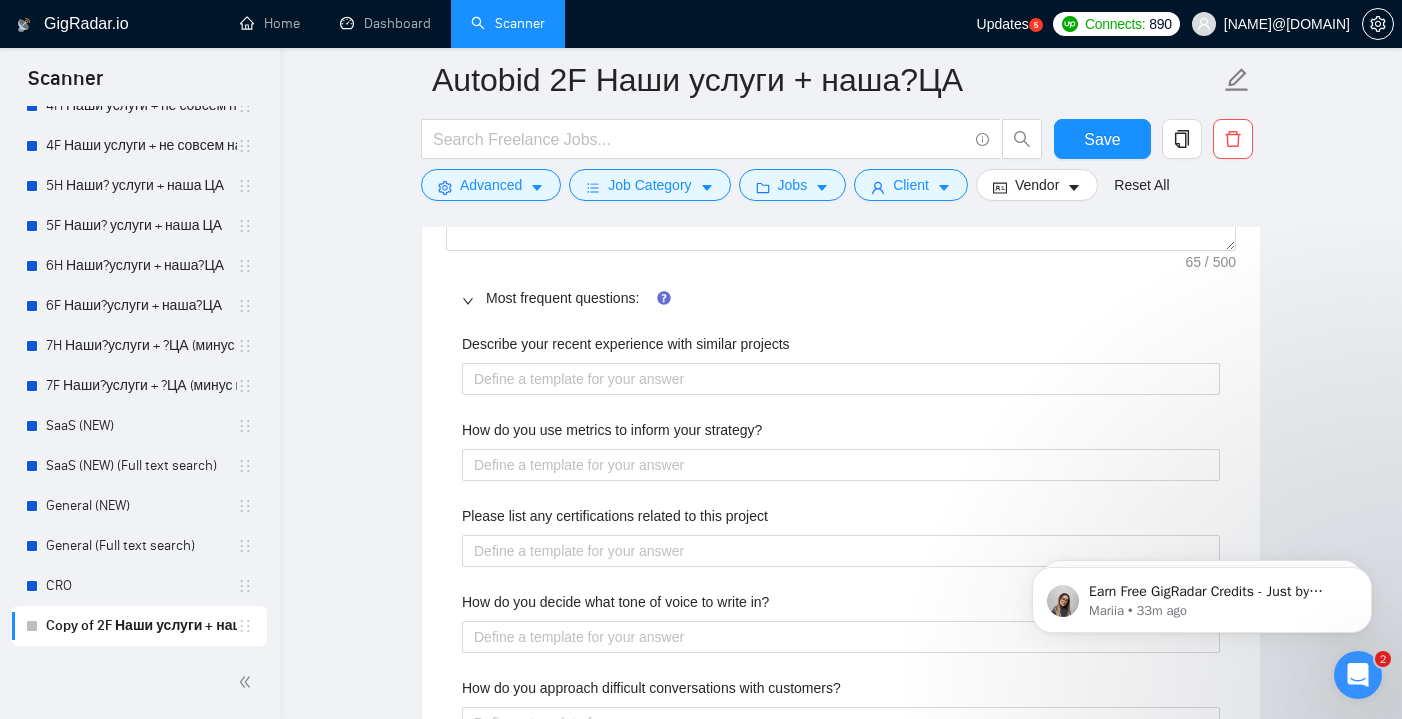 click on "Describe your recent experience with similar projects How do you use metrics to inform your strategy? Please list any certifications related to this project How do you decide what tone of voice to write in? How do you approach difficult conversations with customers?" at bounding box center (841, 548) 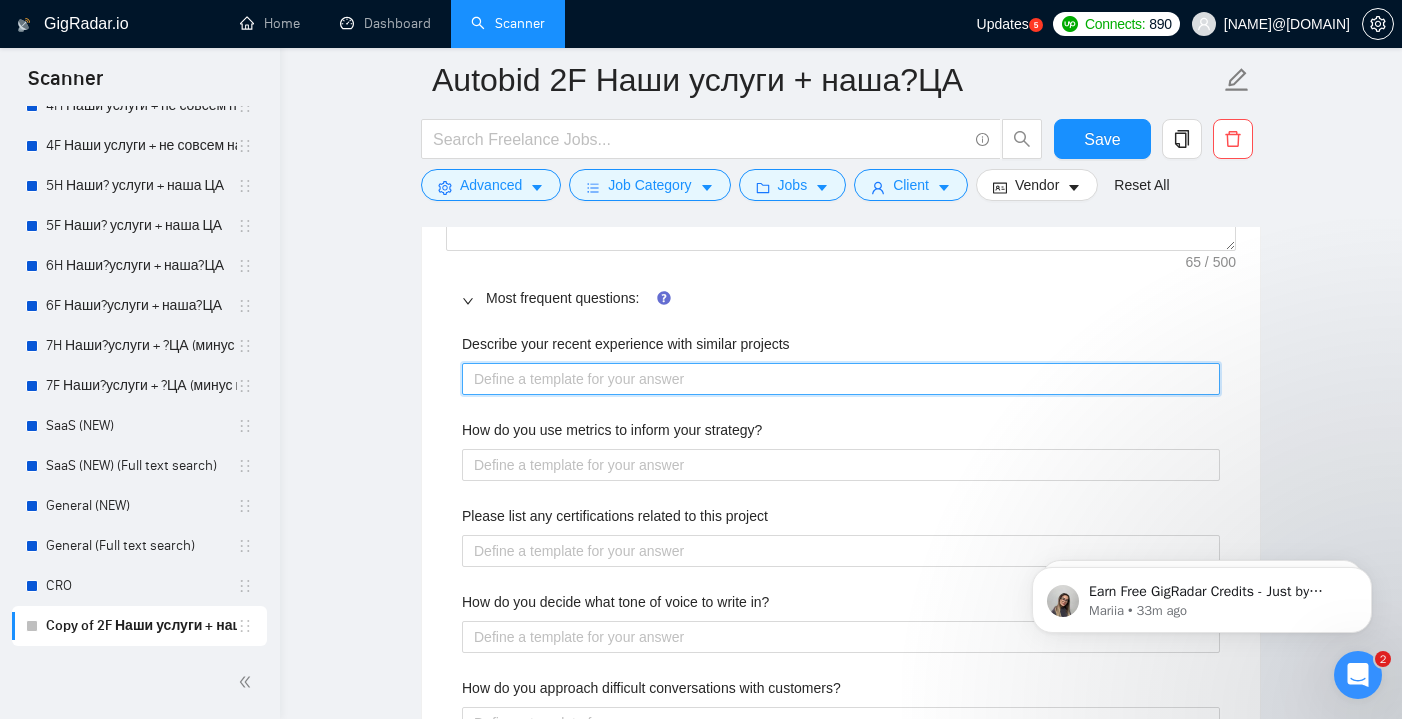 click on "Describe your recent experience with similar projects" at bounding box center [841, 379] 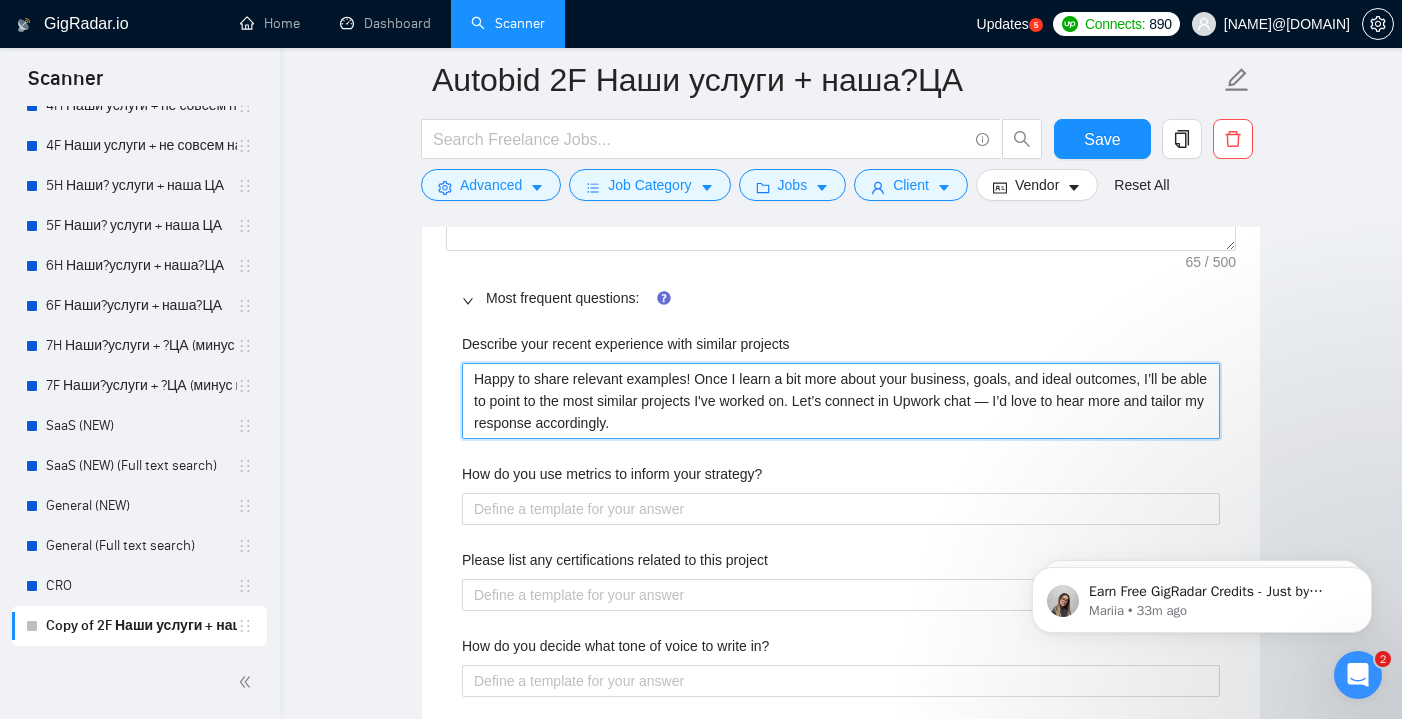 click on "Happy to share relevant examples! Once I learn a bit more about your business, goals, and ideal outcomes, I’ll be able to point to the most similar projects I've worked on. Let’s connect in Upwork chat — I’d love to hear more and tailor my response accordingly." at bounding box center (841, 401) 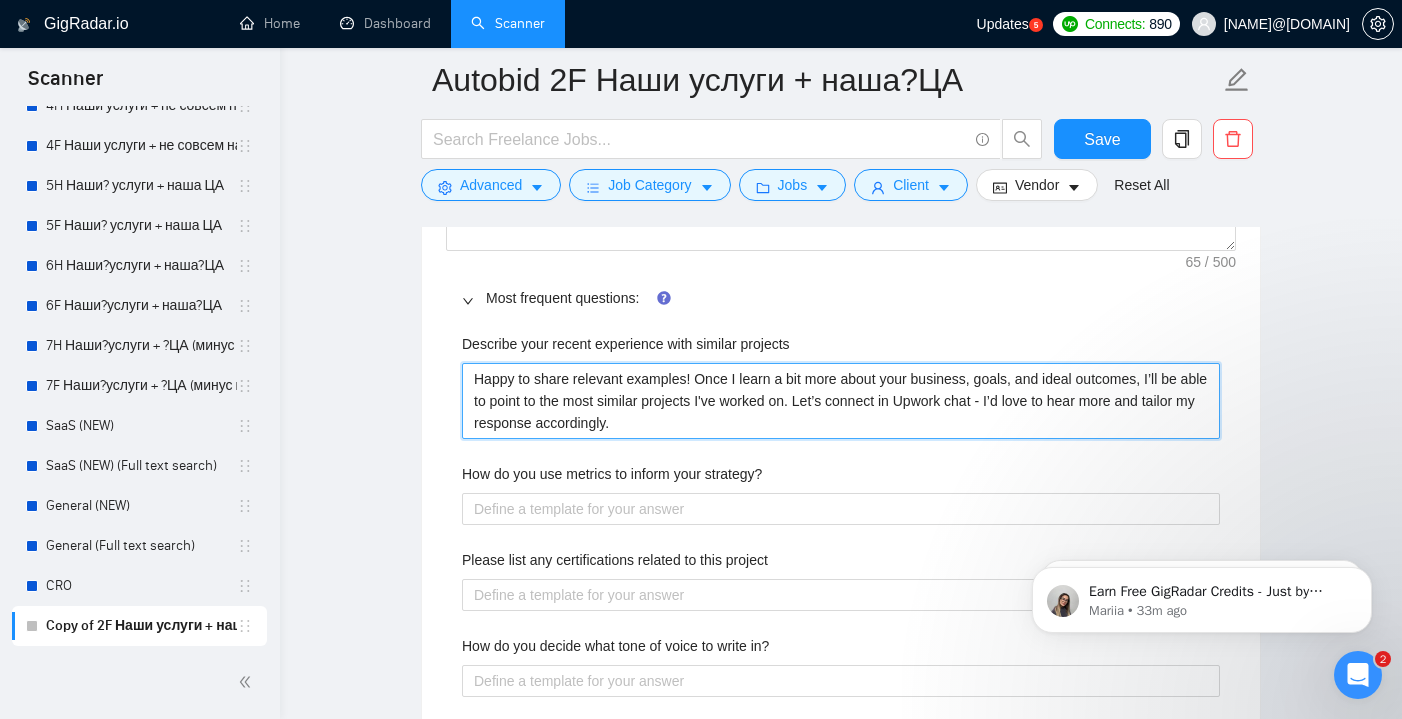 click on "Happy to share relevant examples! Once I learn a bit more about your business, goals, and ideal outcomes, I’ll be able to point to the most similar projects I've worked on. Let’s connect in Upwork chat - I’d love to hear more and tailor my response accordingly." at bounding box center [841, 401] 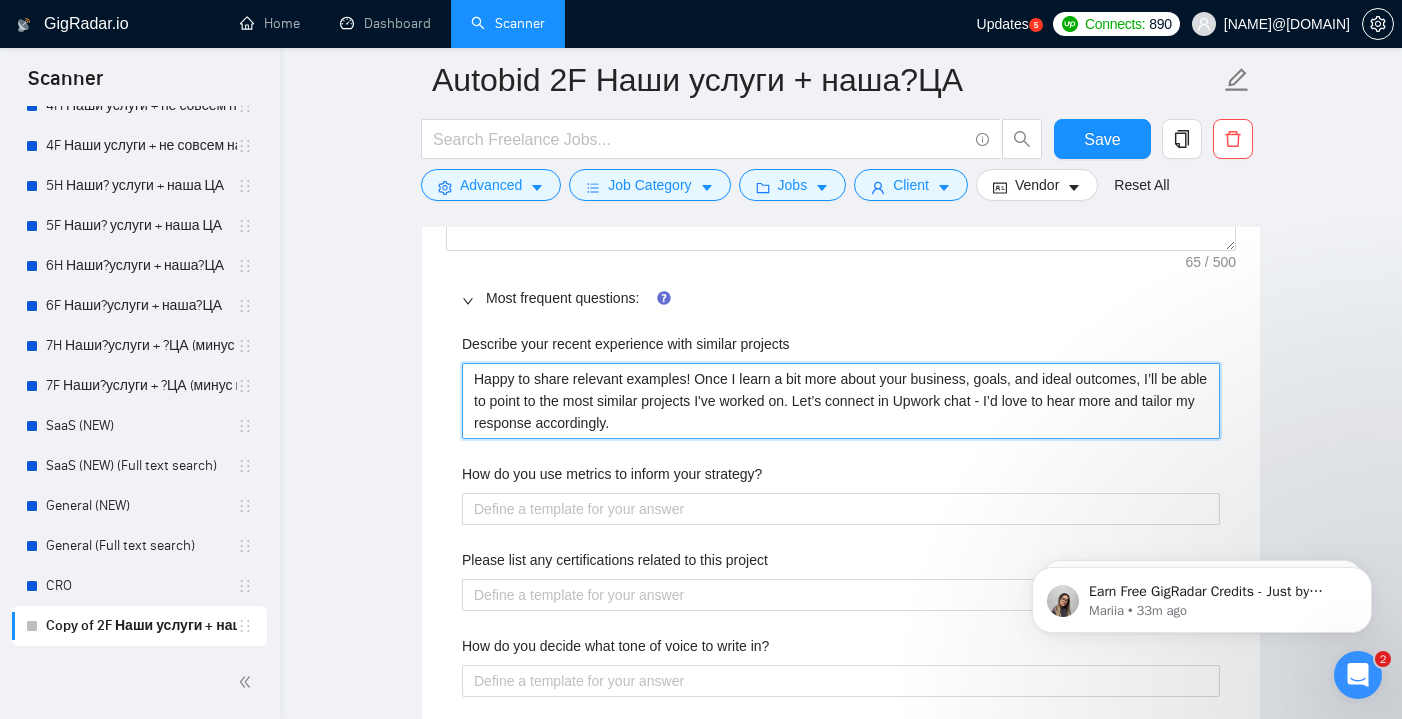 drag, startPoint x: 670, startPoint y: 427, endPoint x: 464, endPoint y: 426, distance: 206.00243 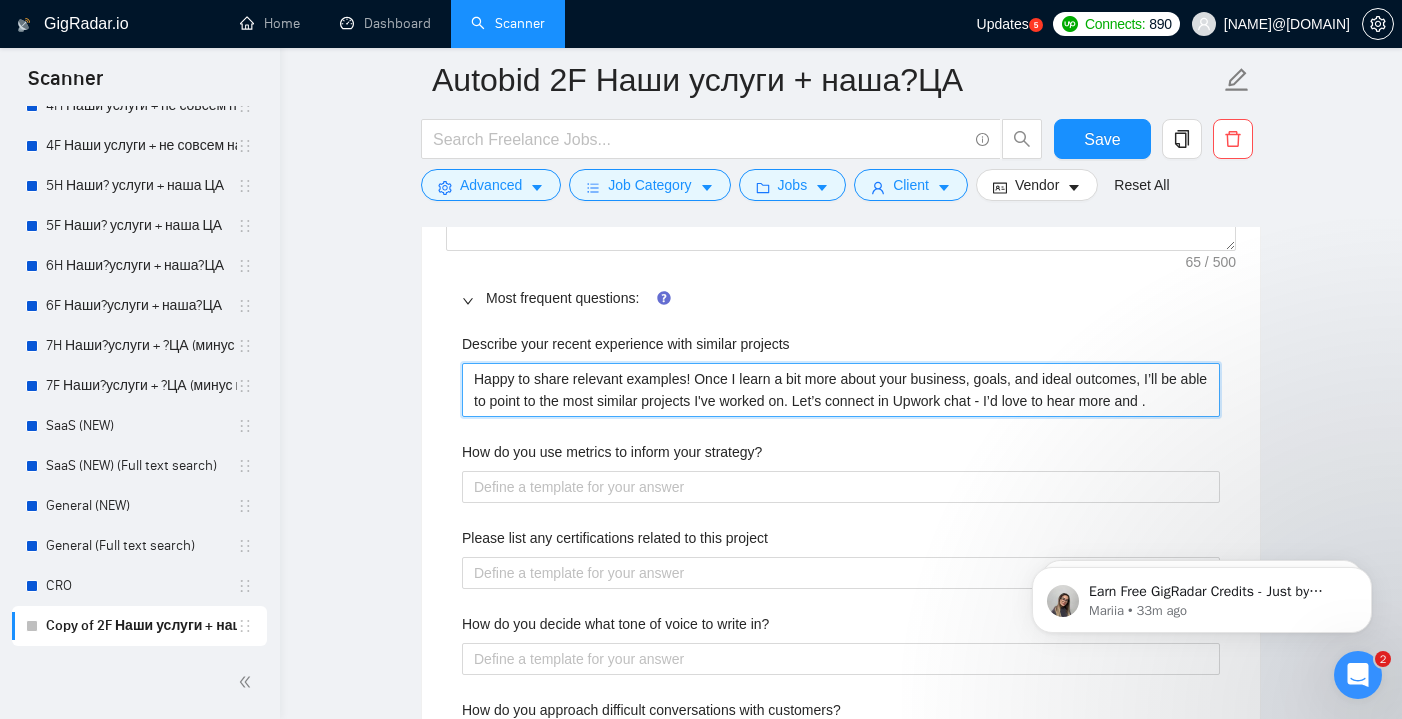 type 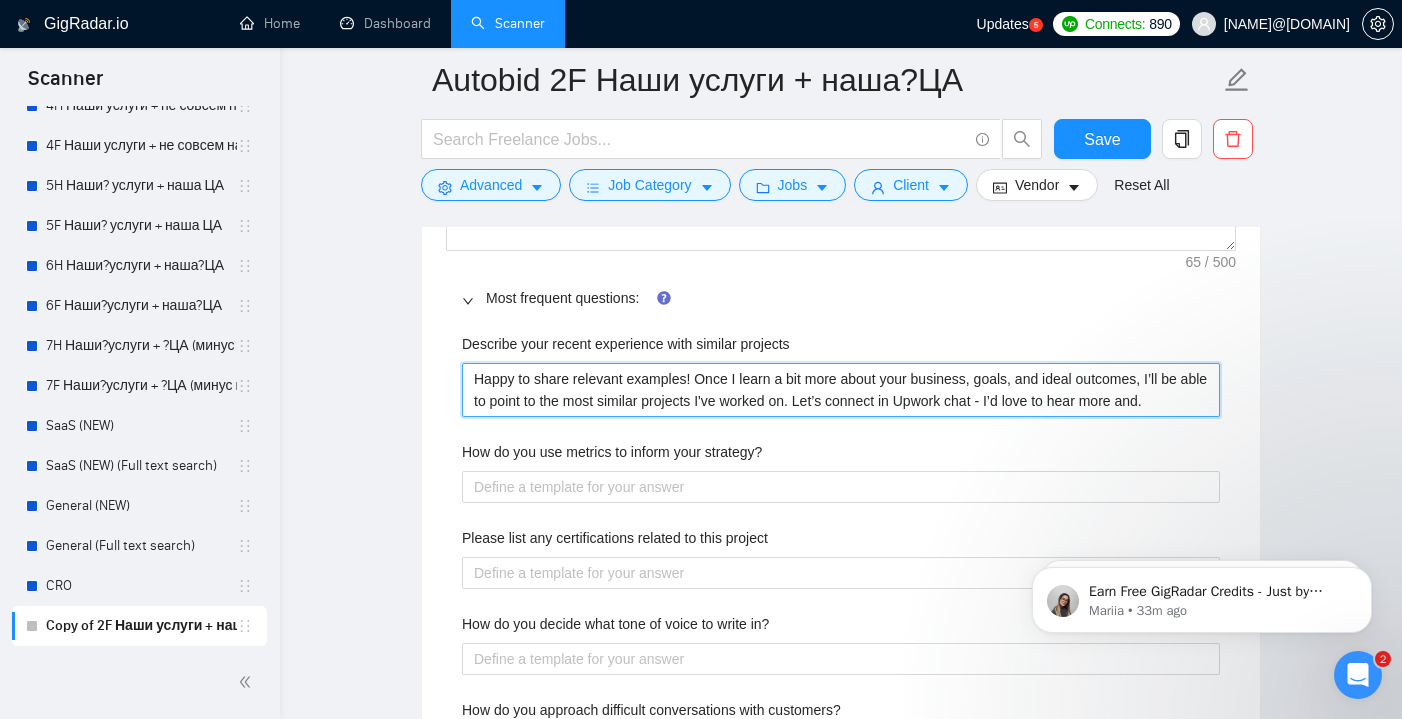 type 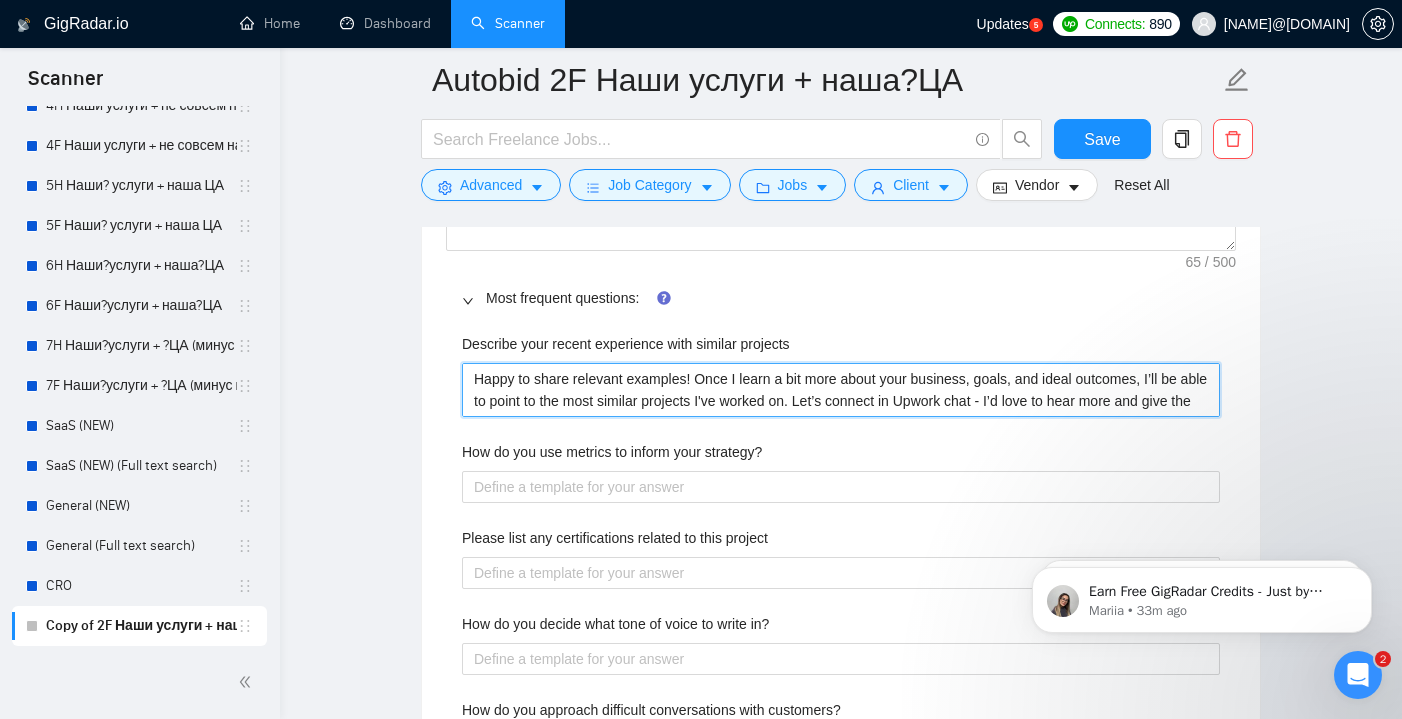 type 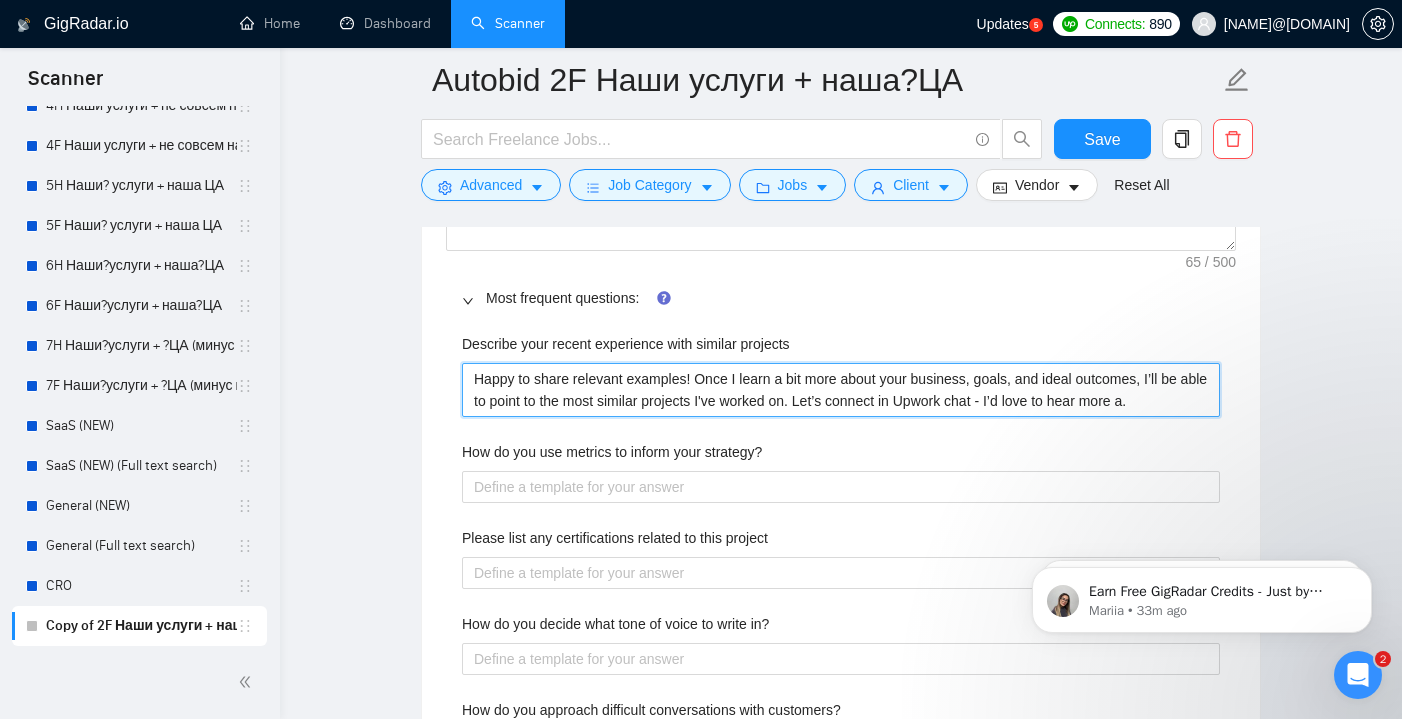 type 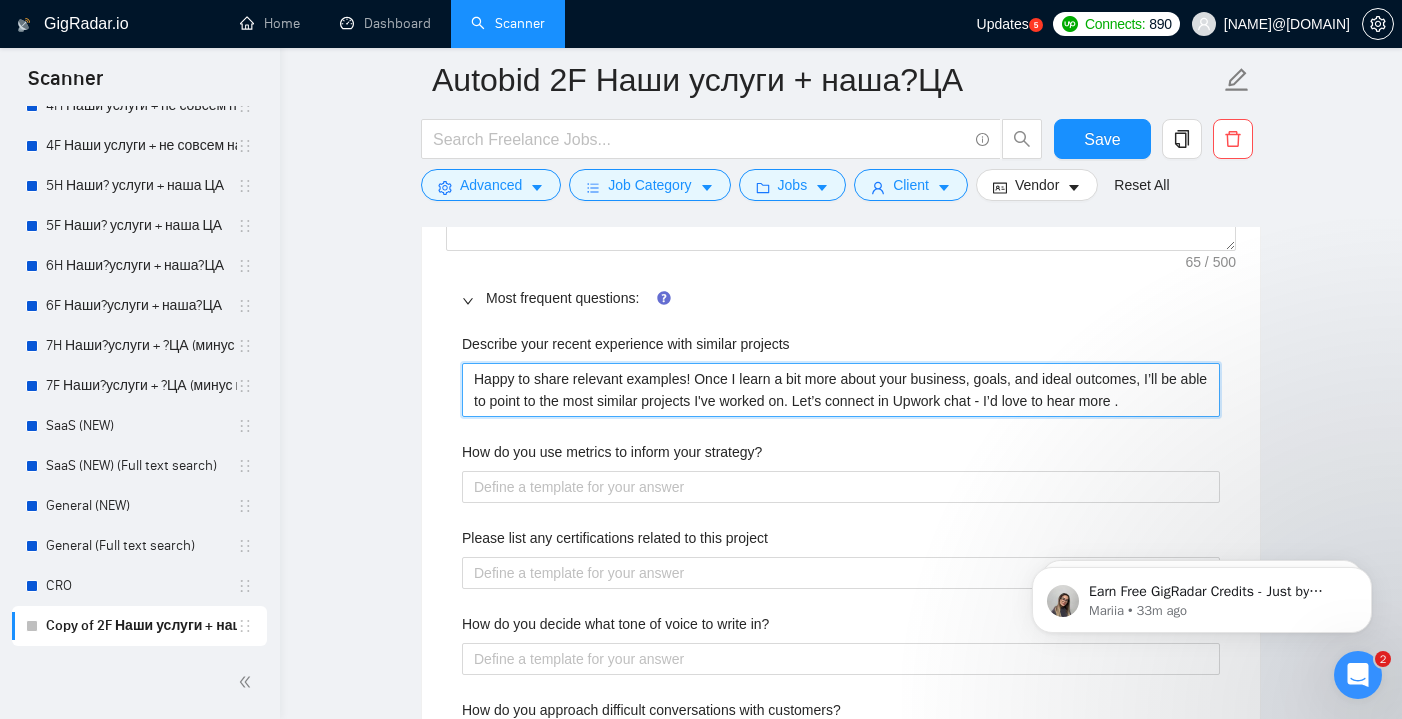 type 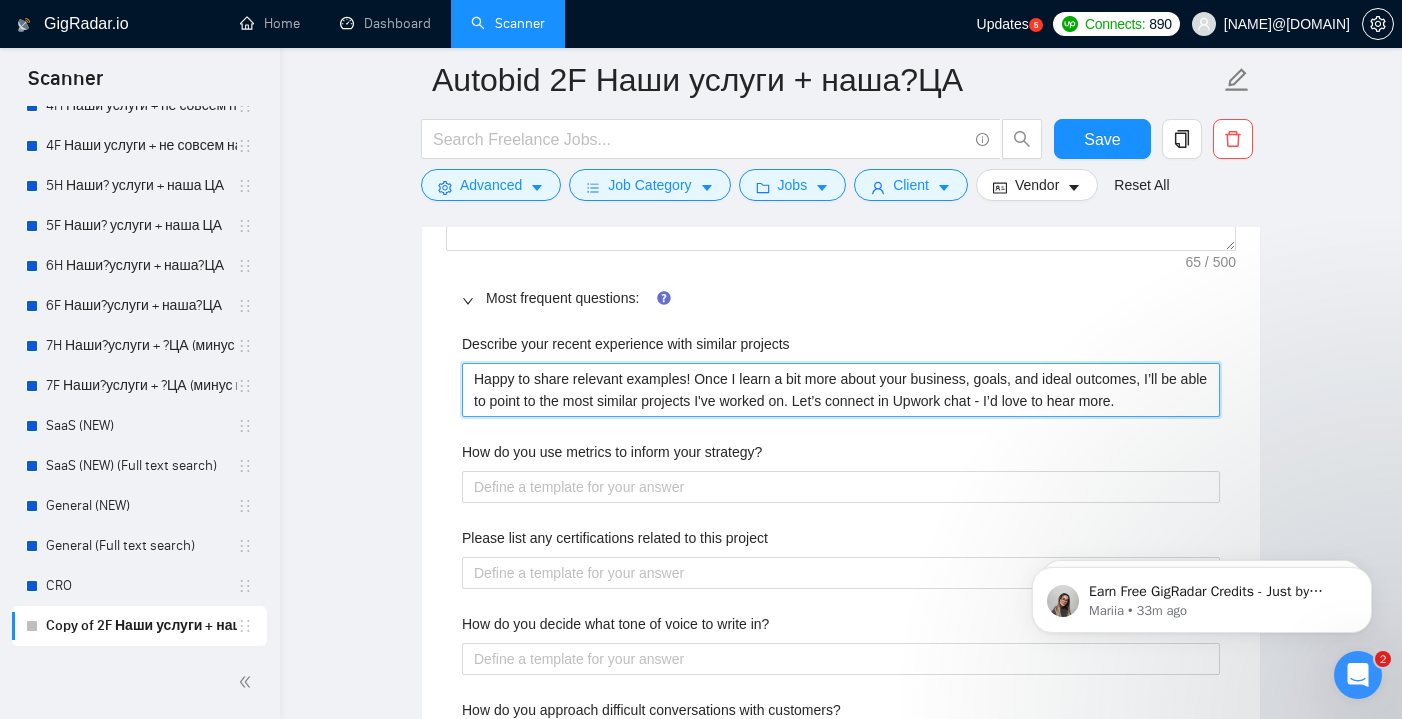type 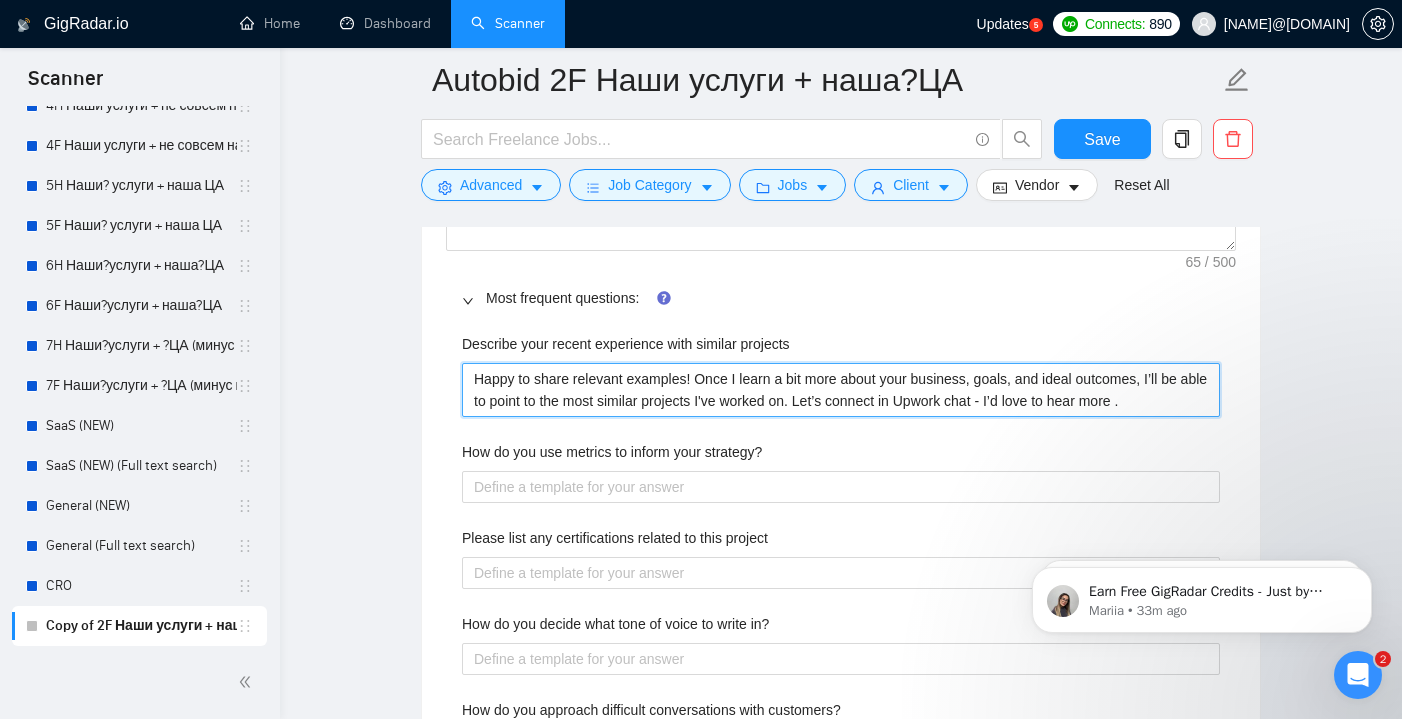 type 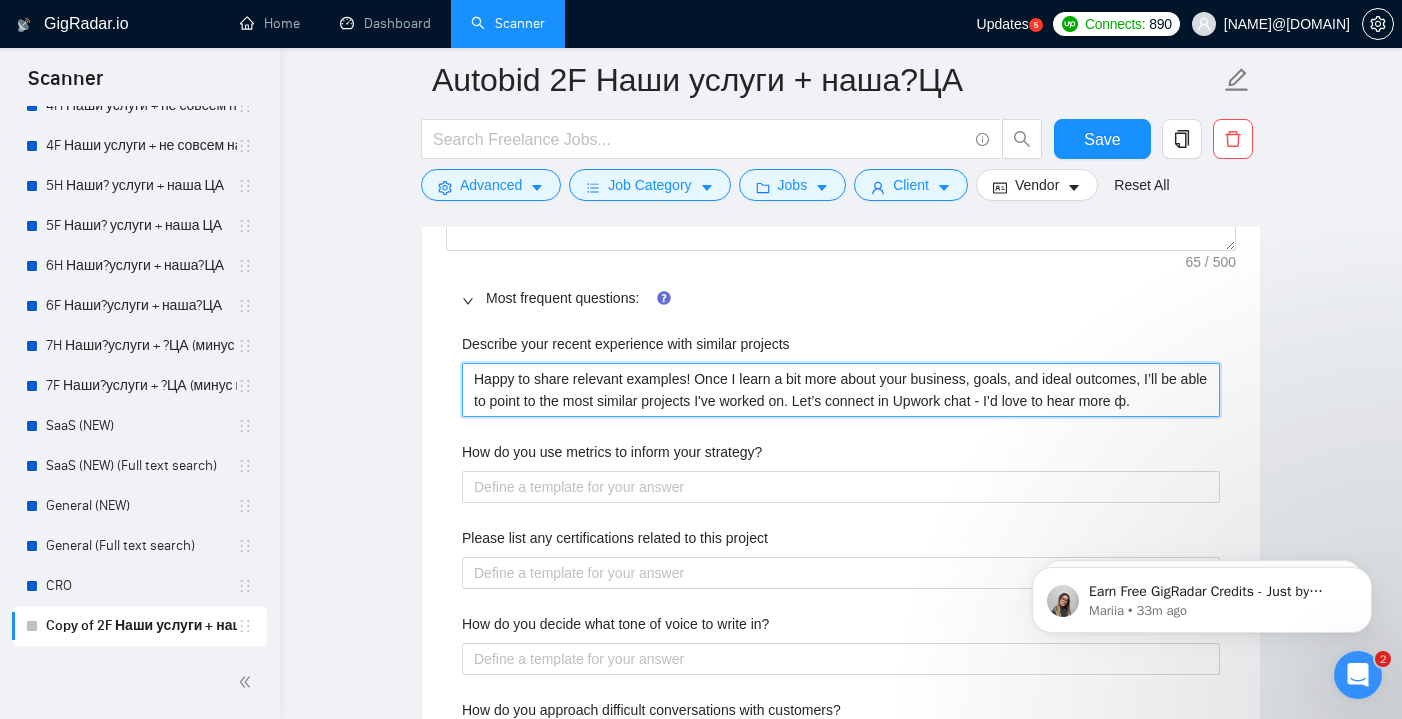 type 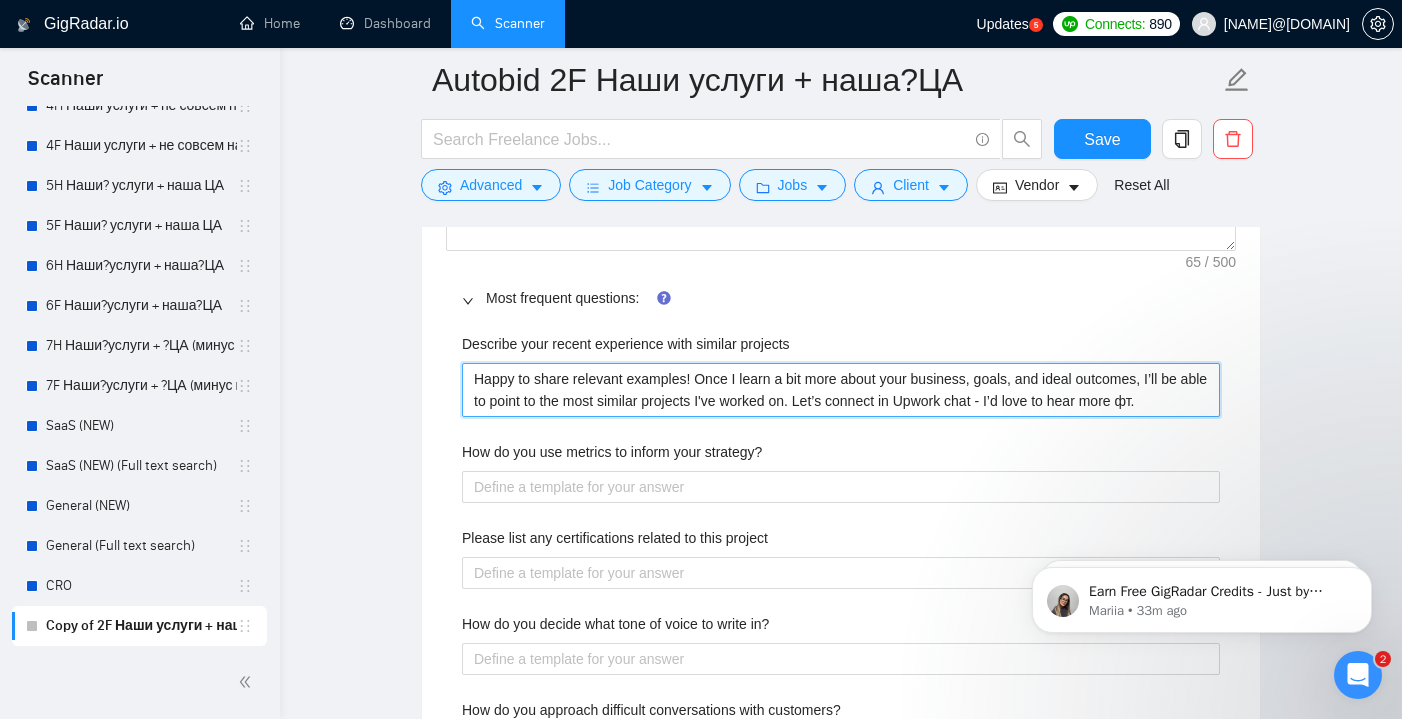 type 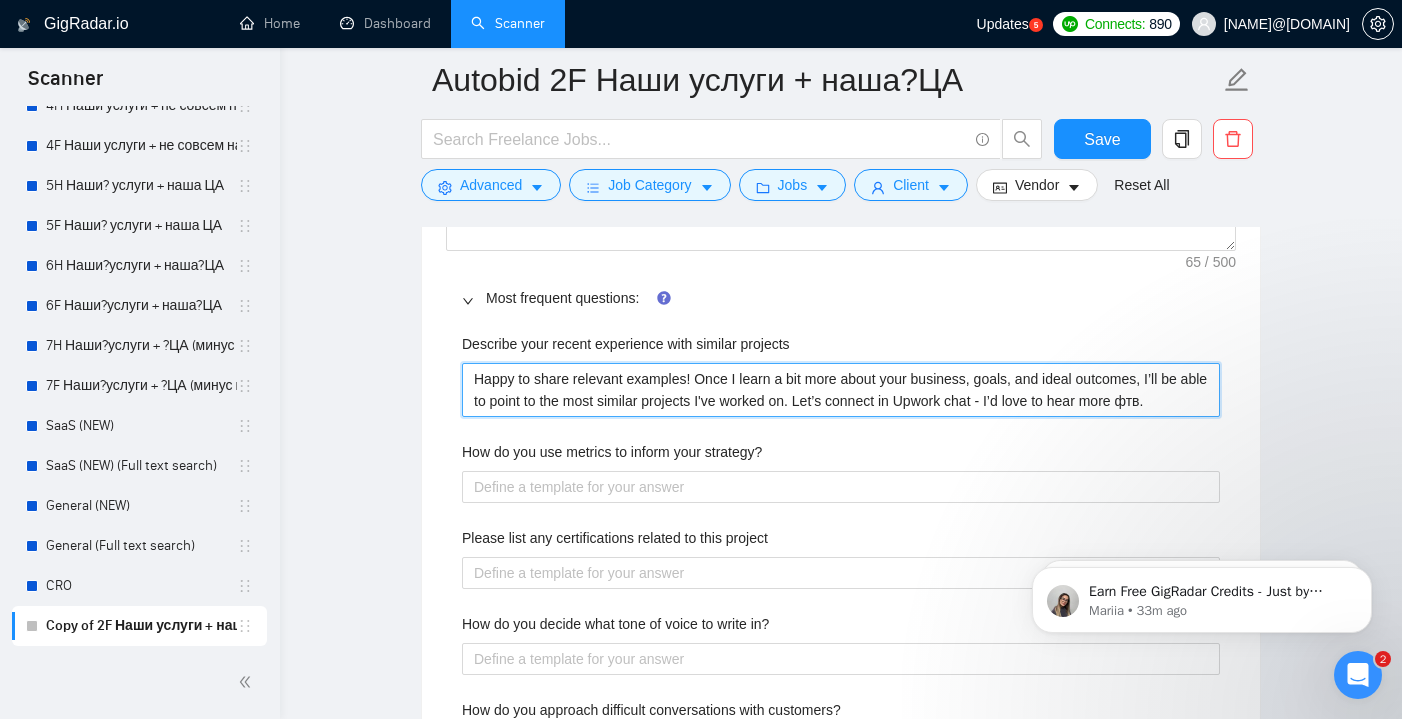 type 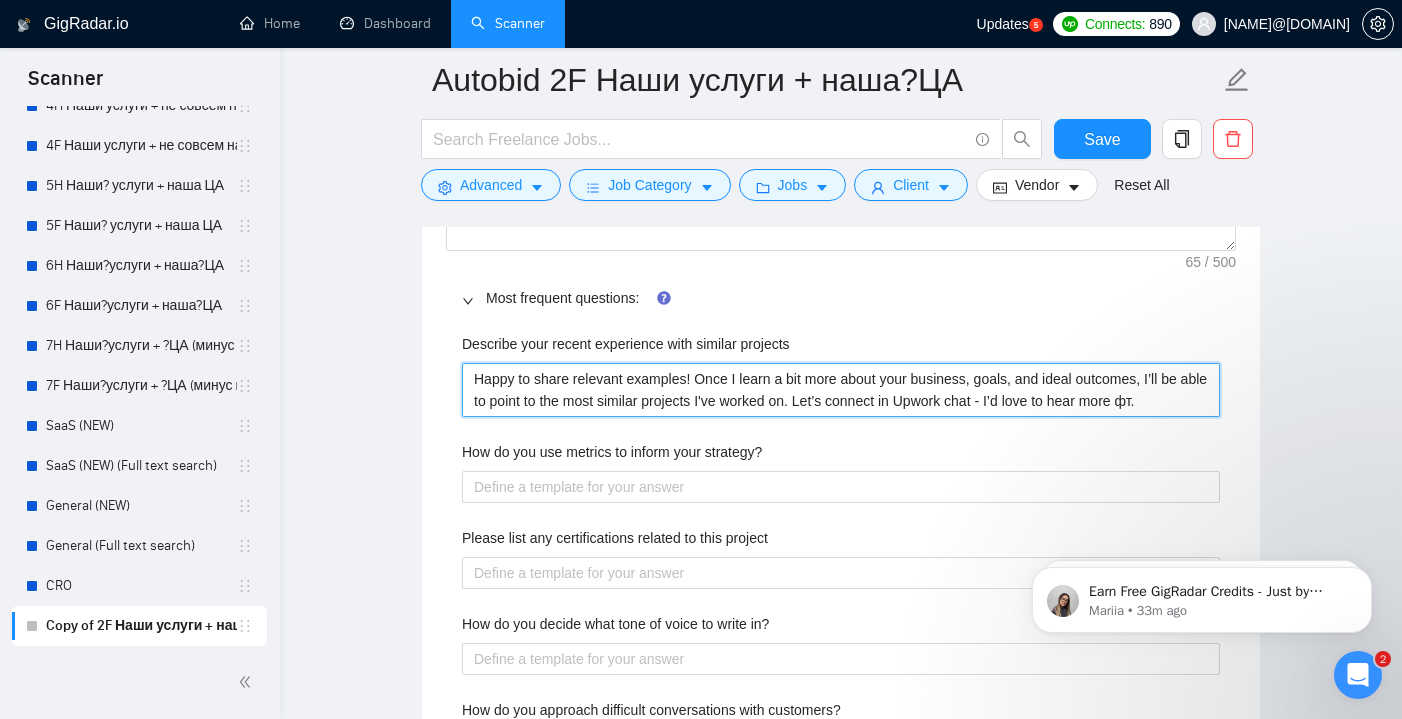 type 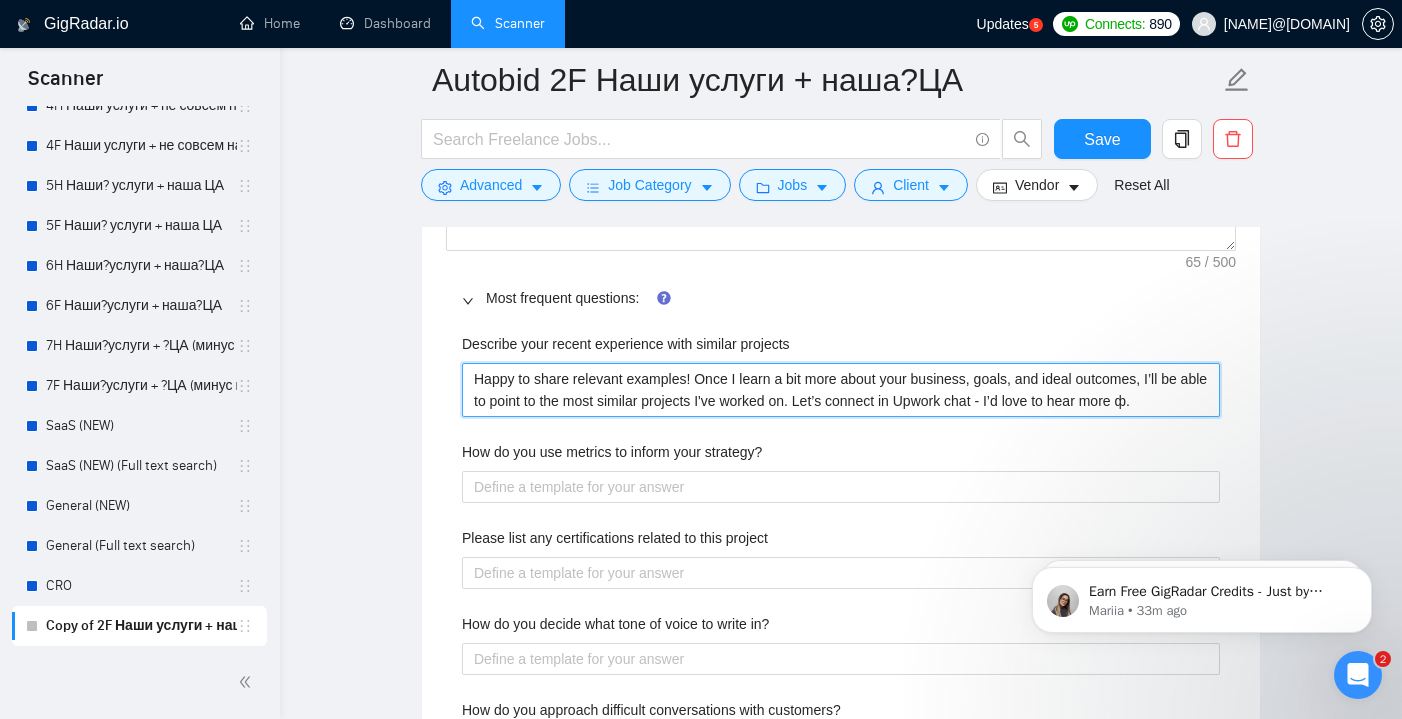 type 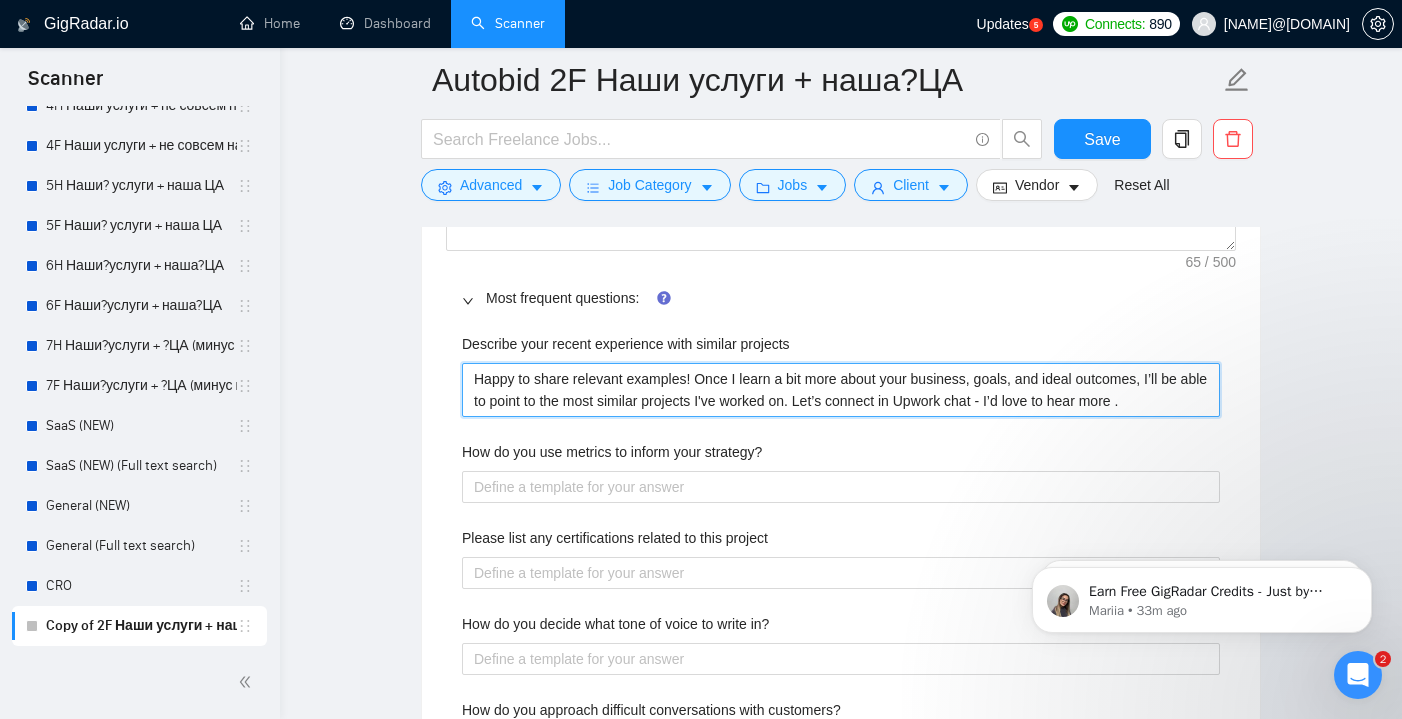 type 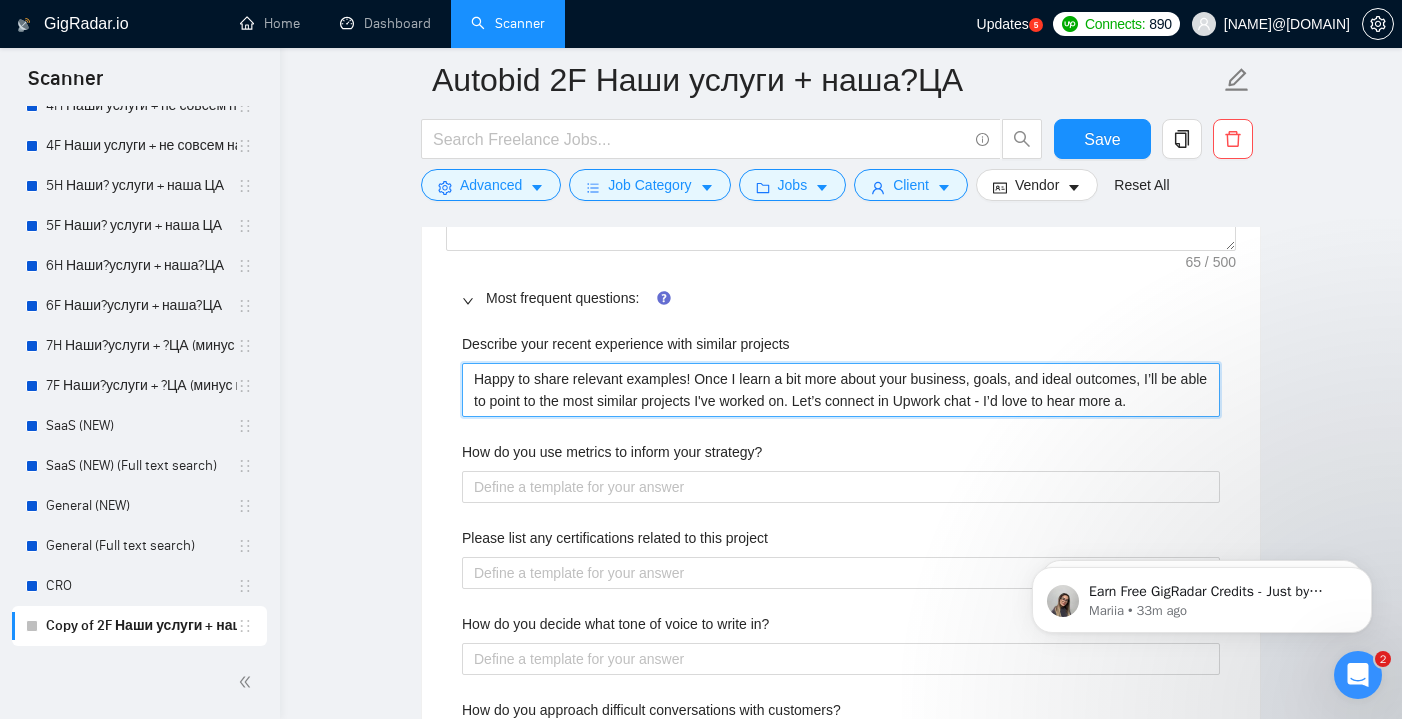 type 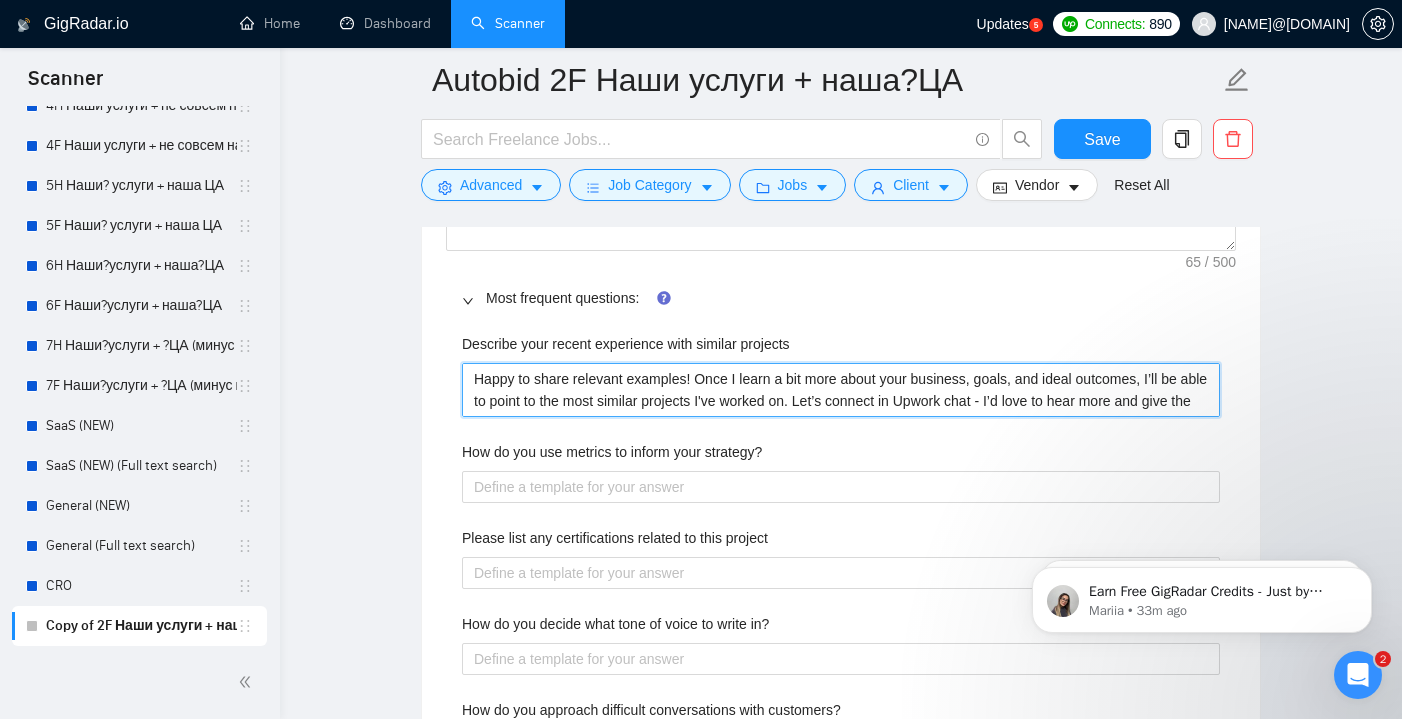 type 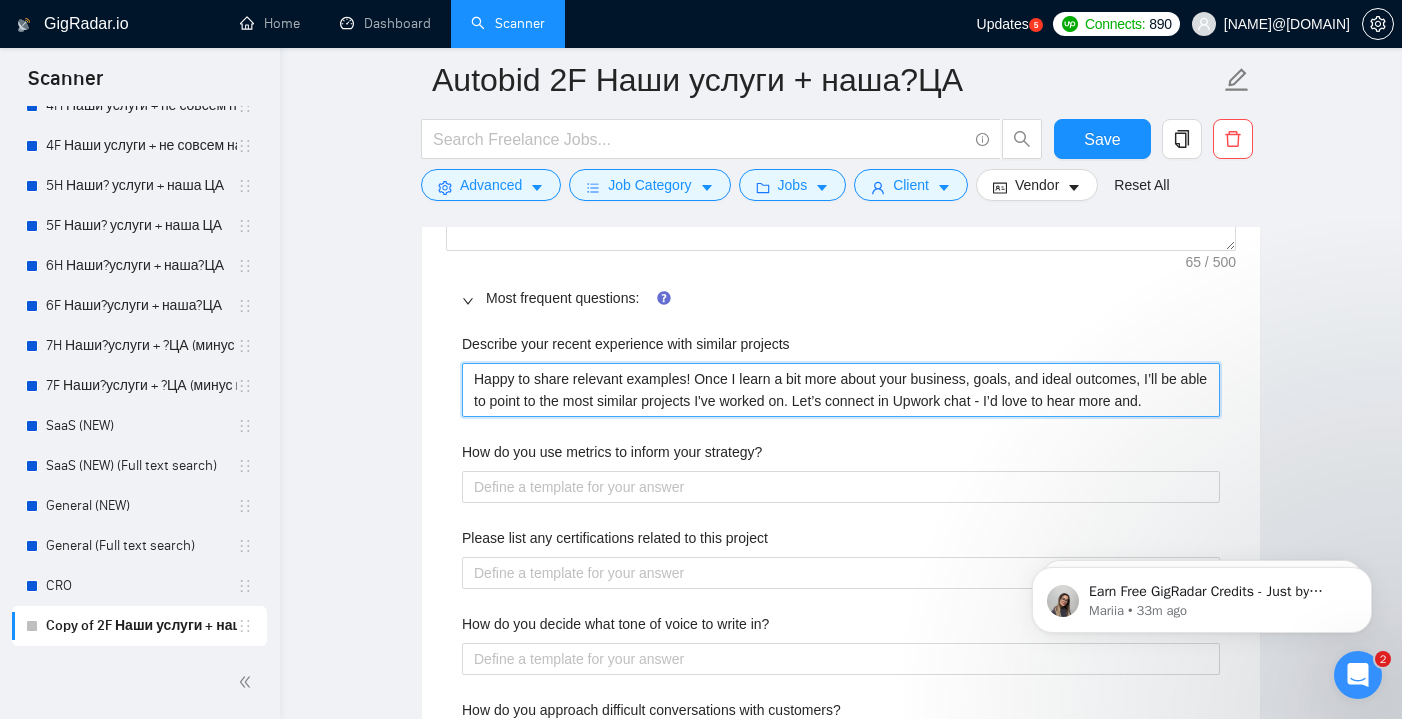 type 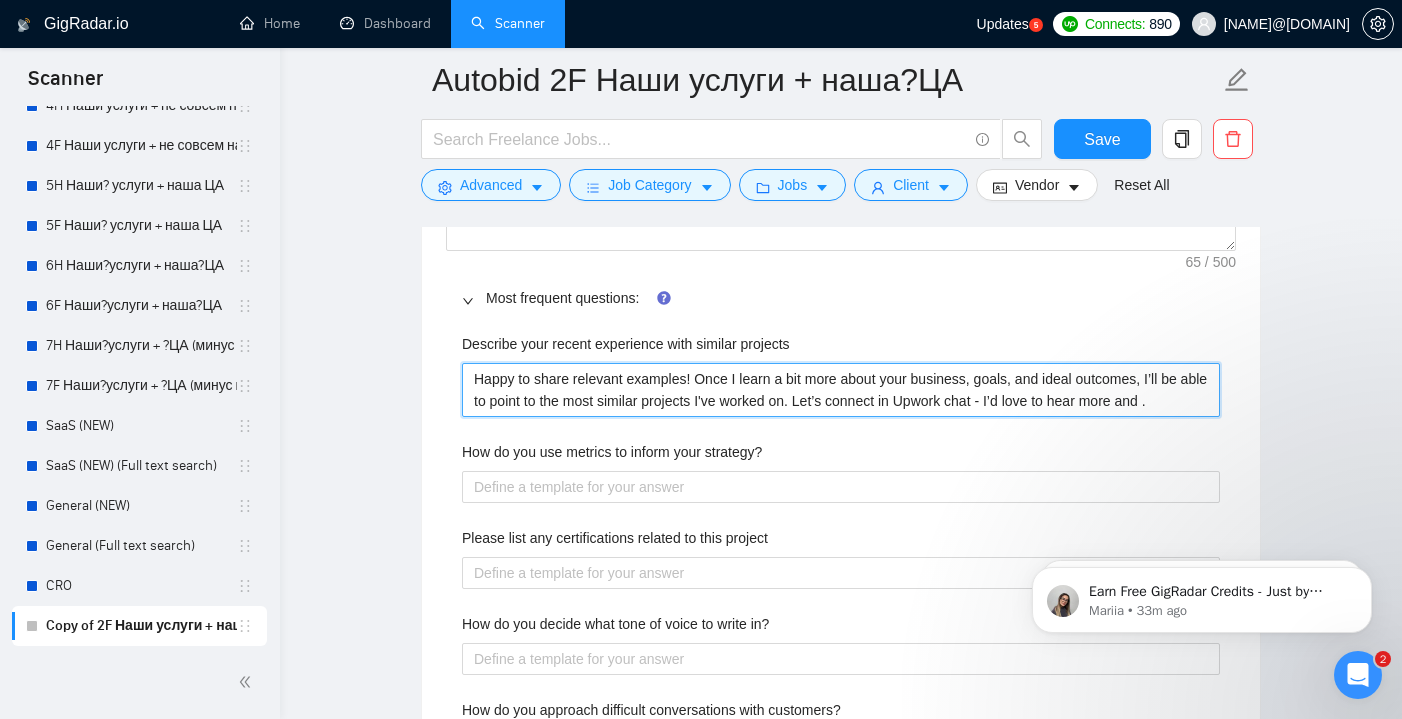 type 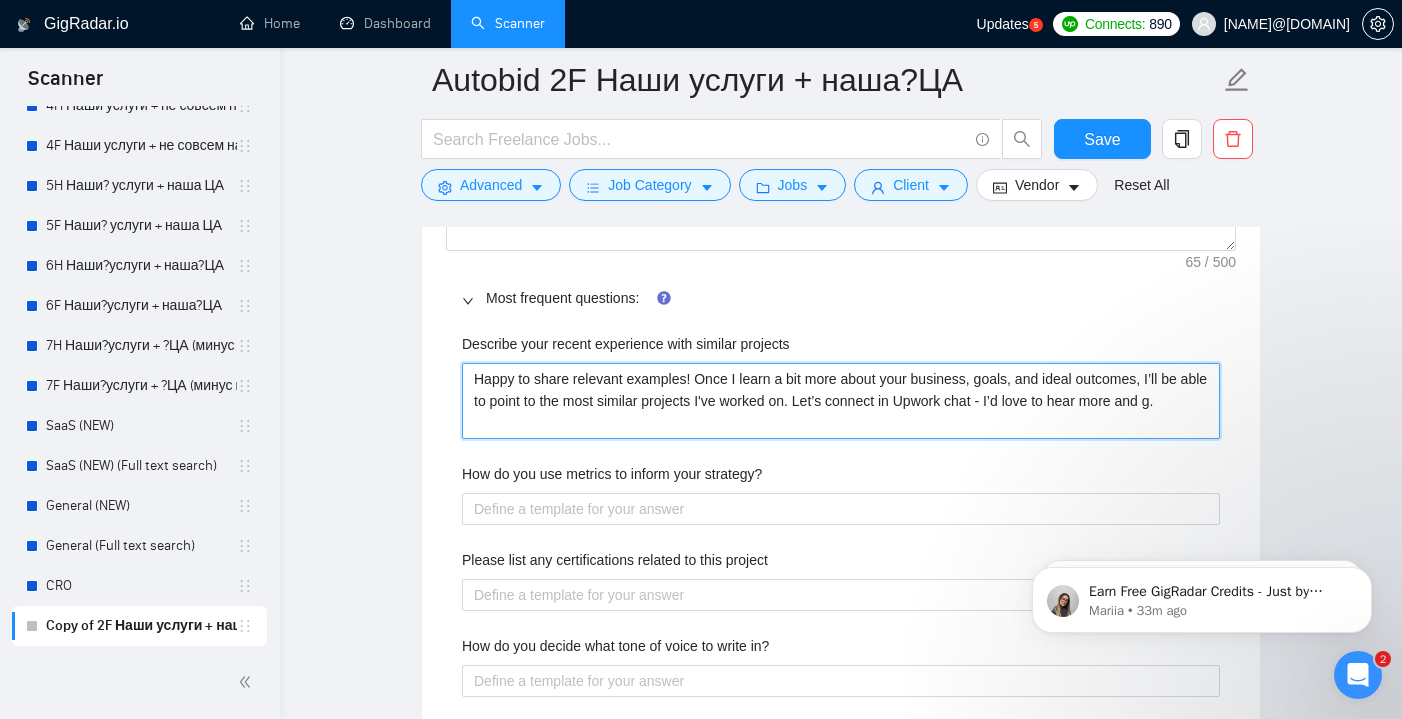 type 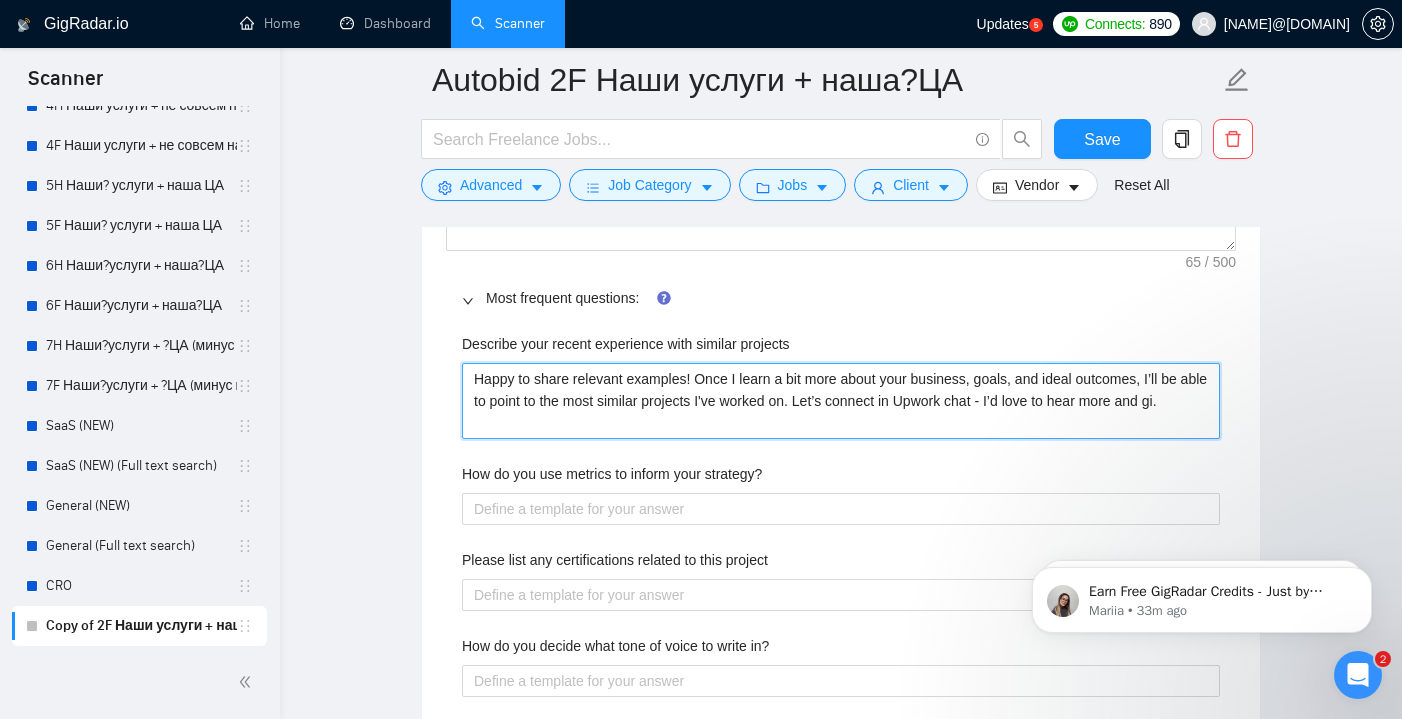 type 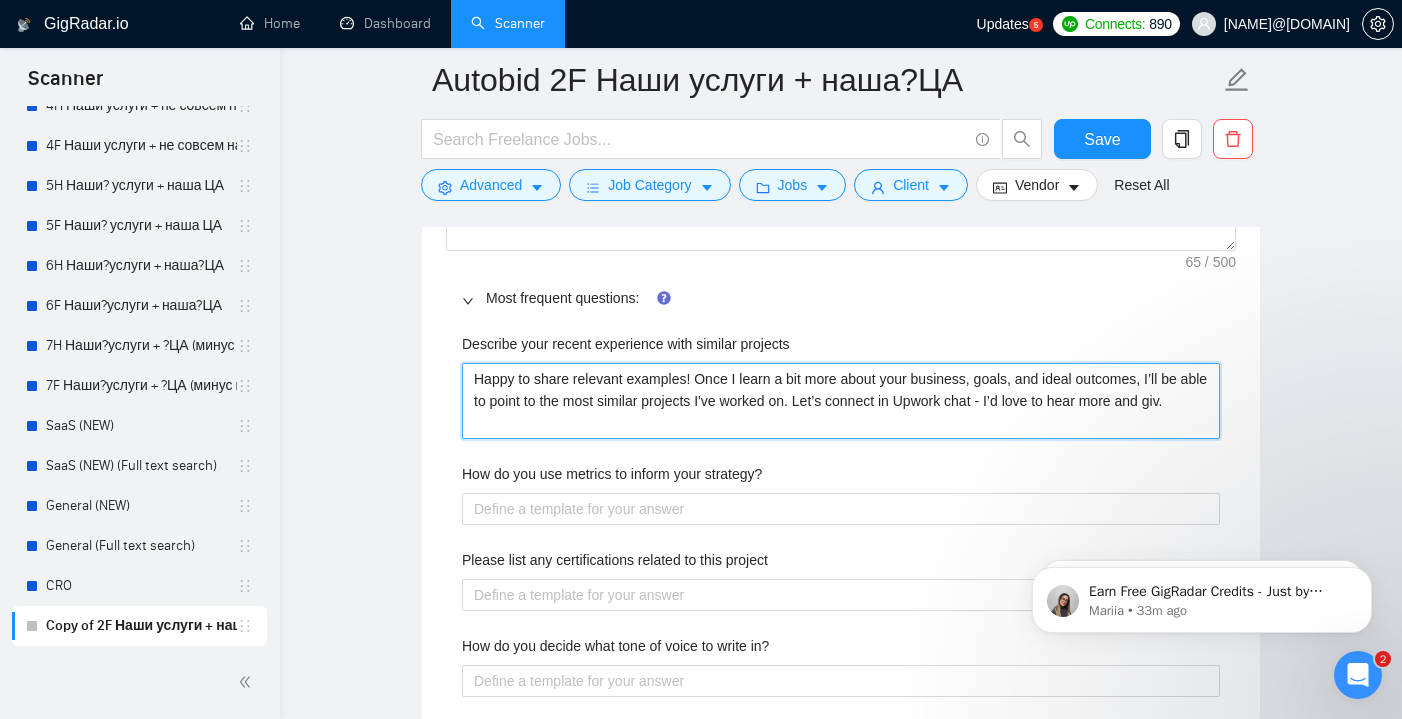 type 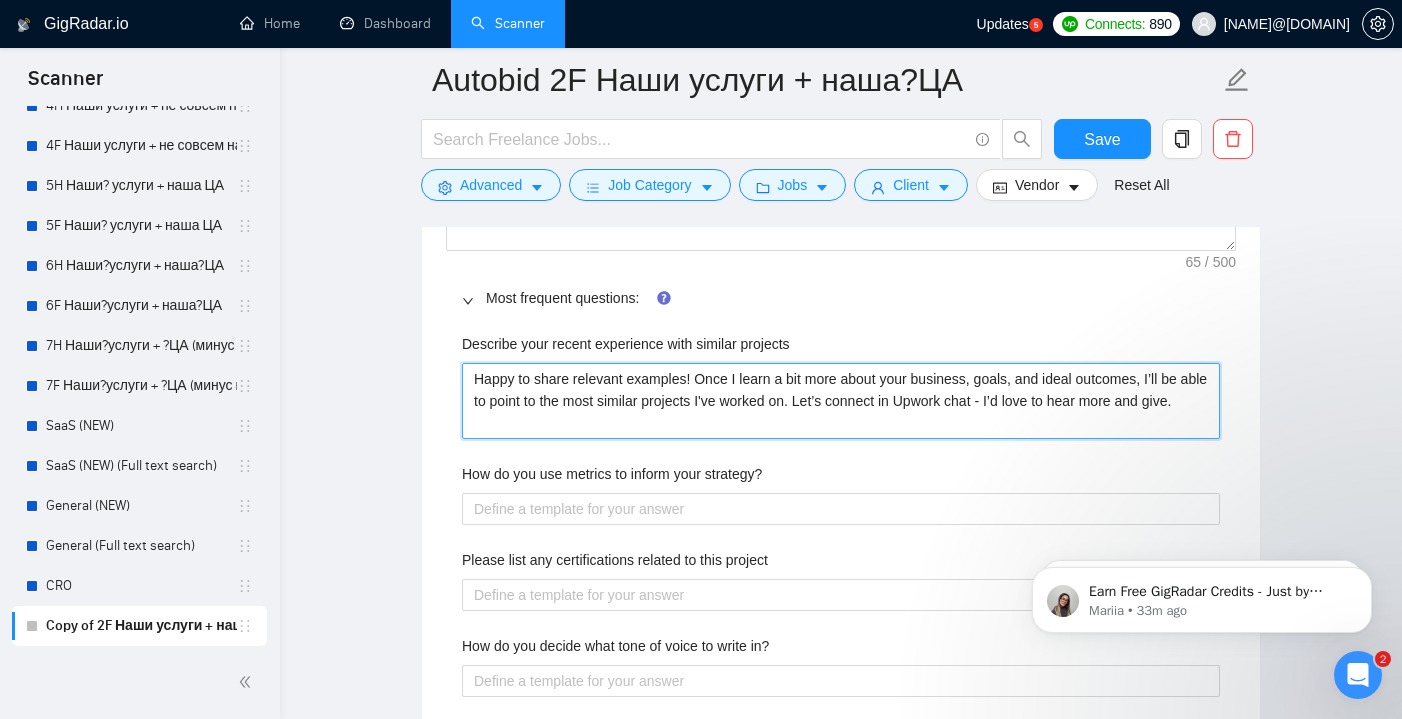 type 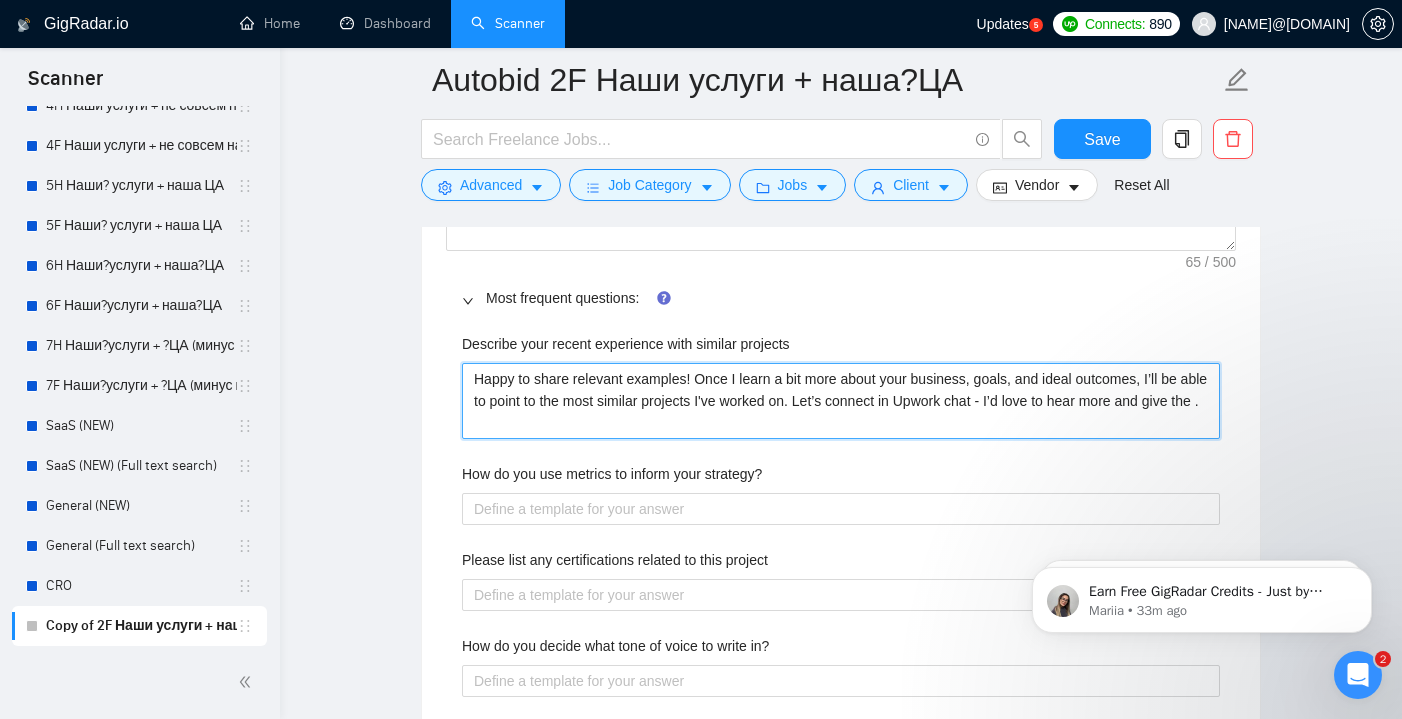 type 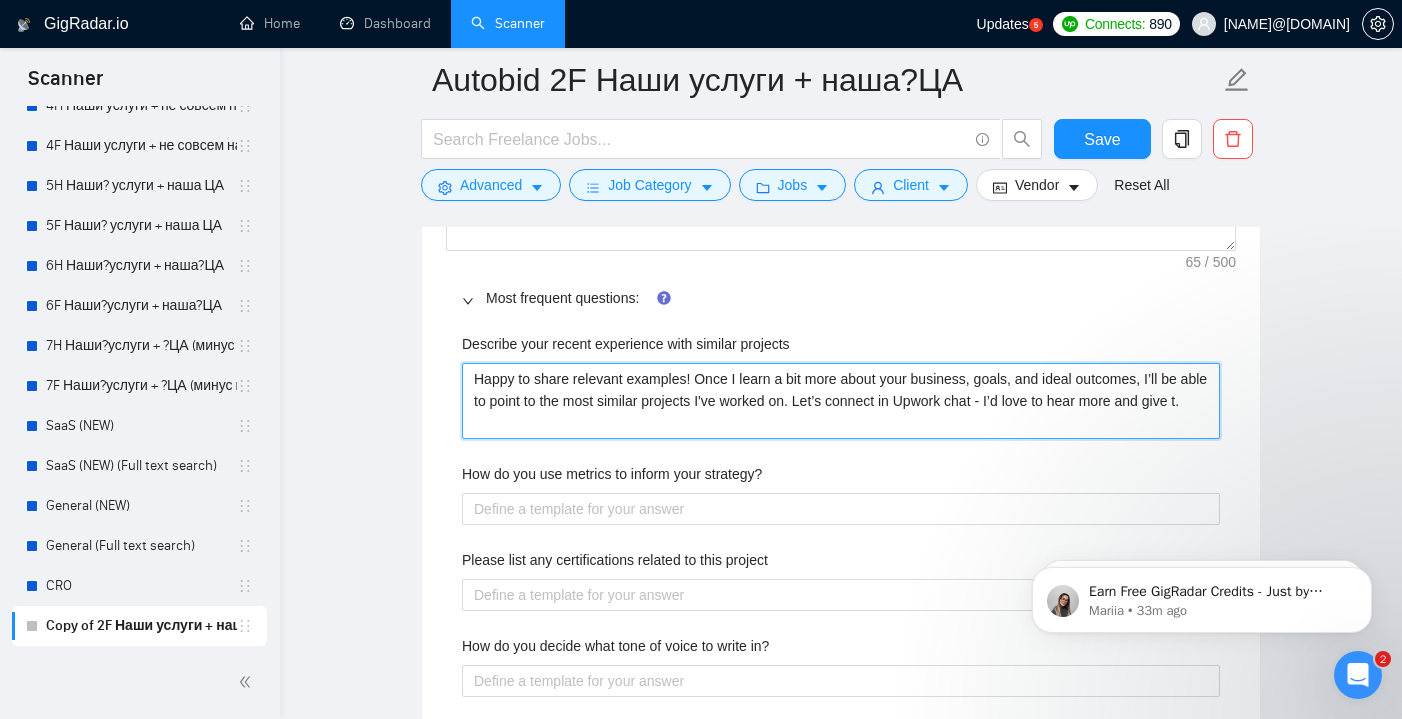 type 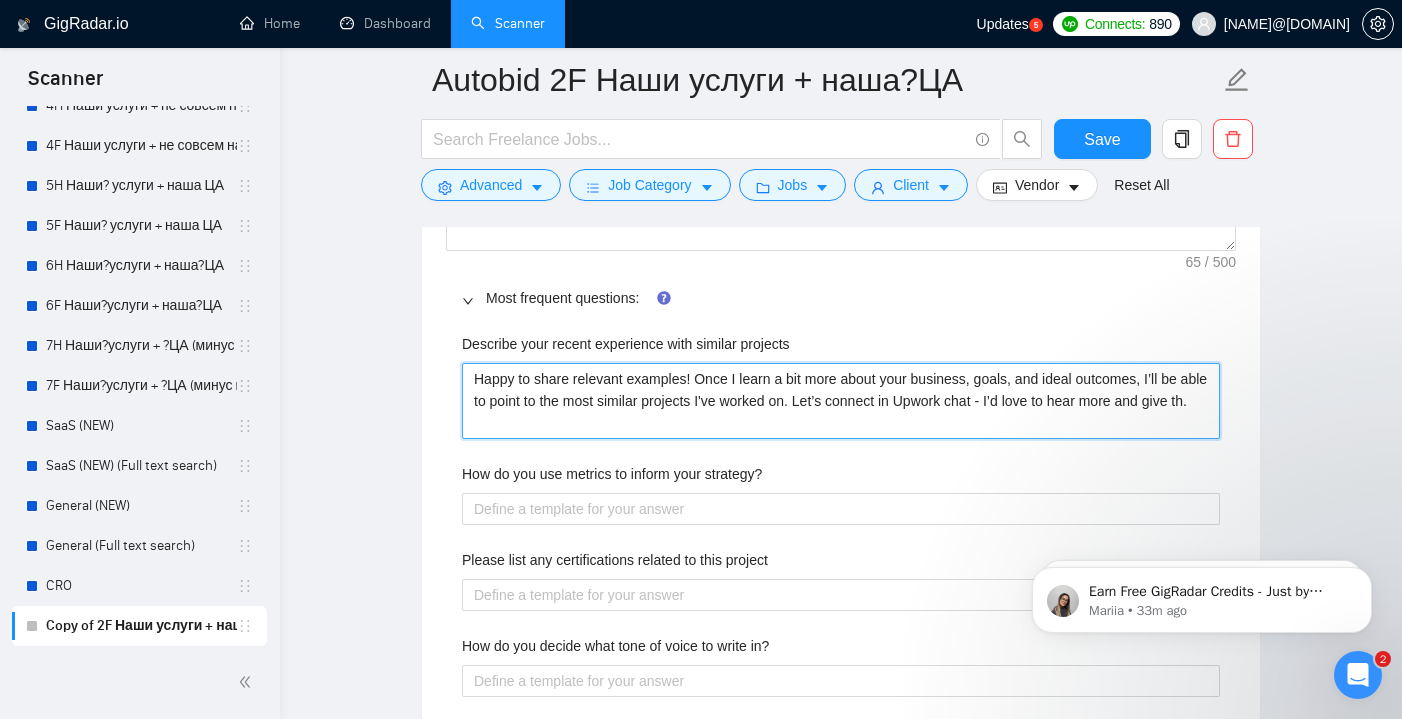 type 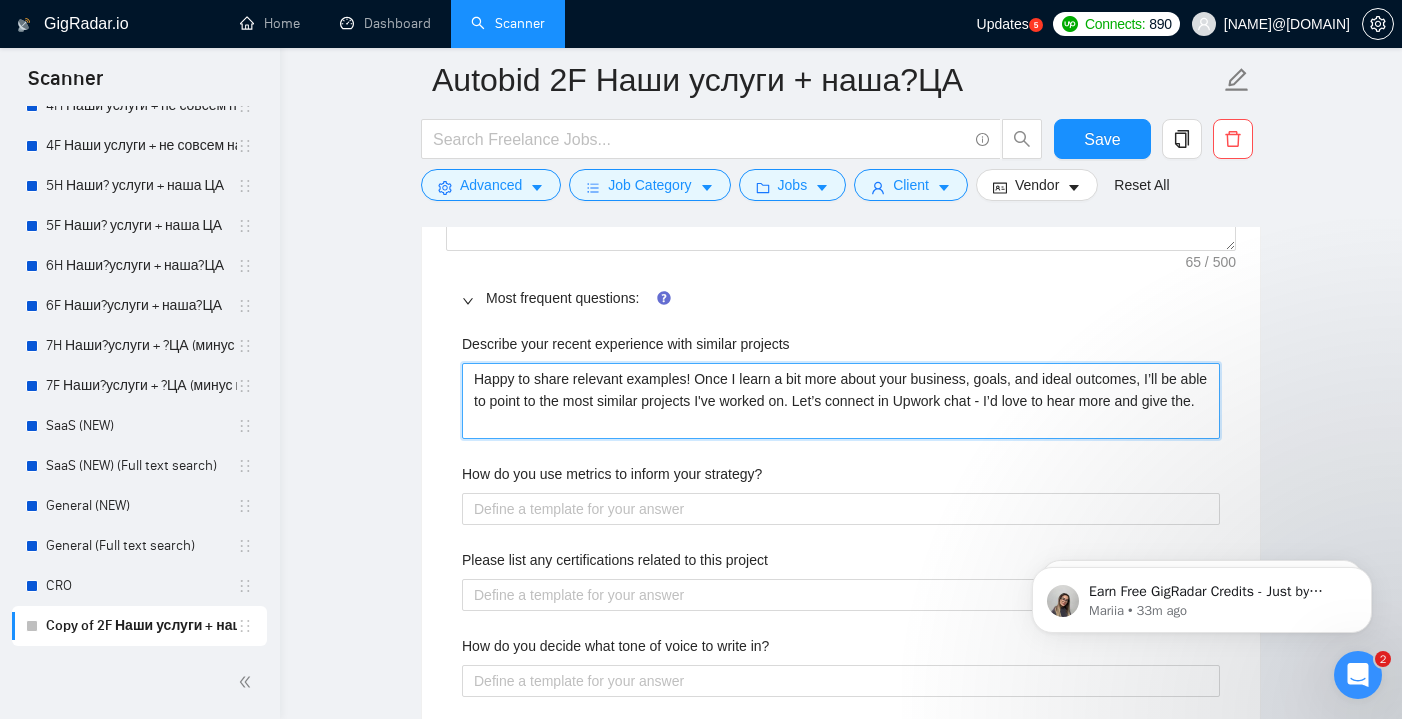 type 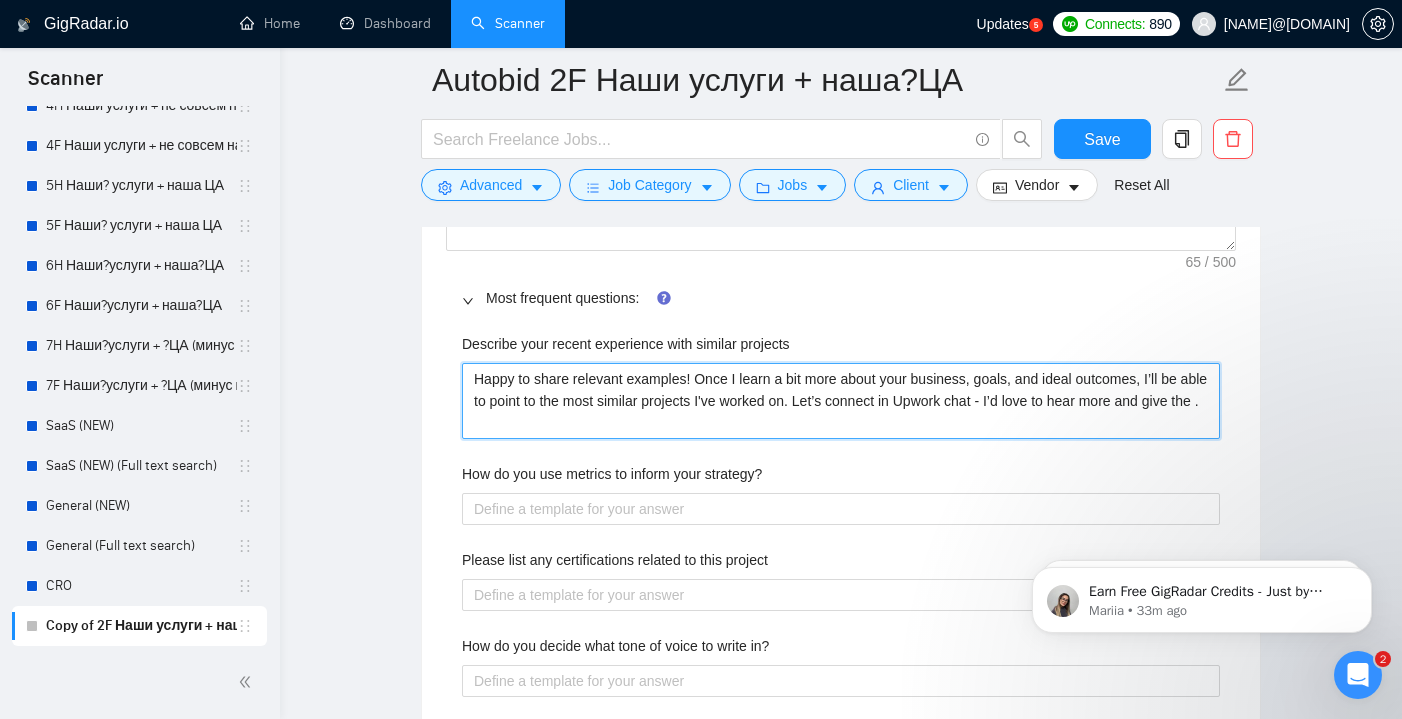 type 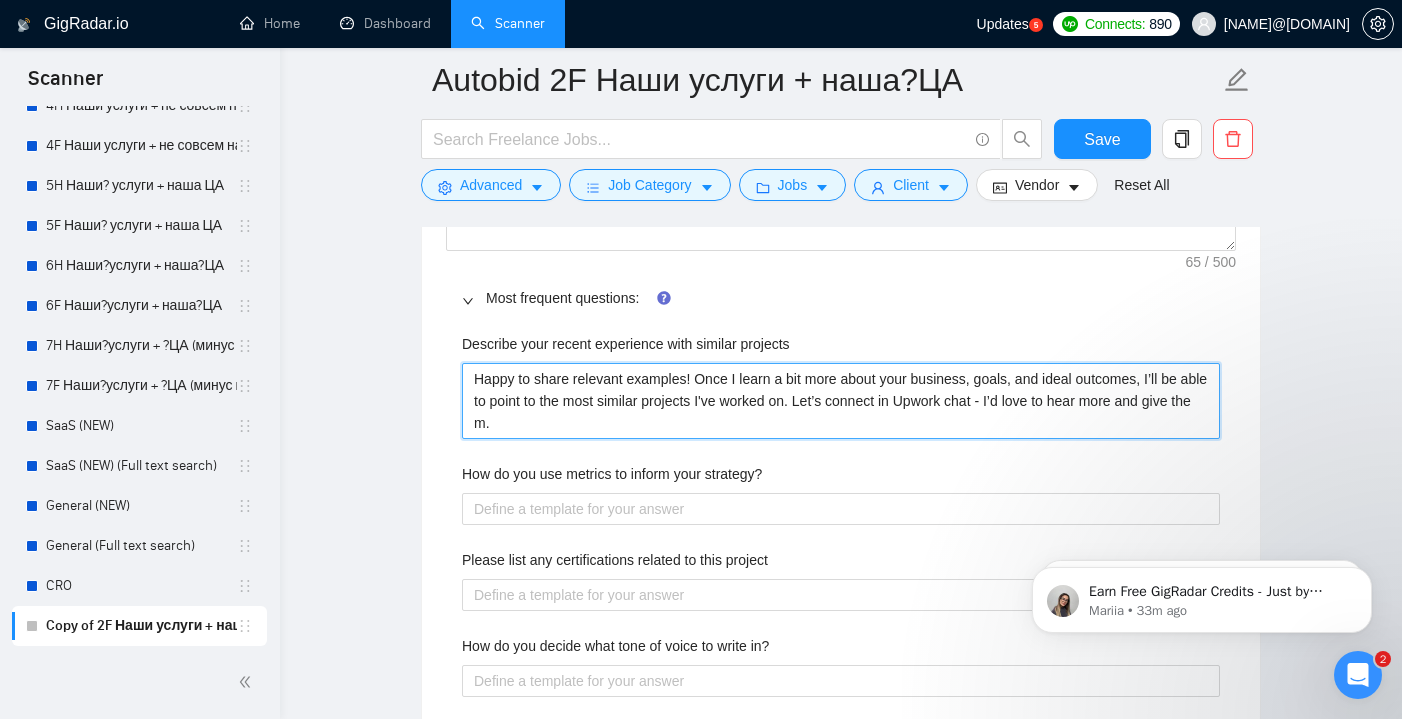 type 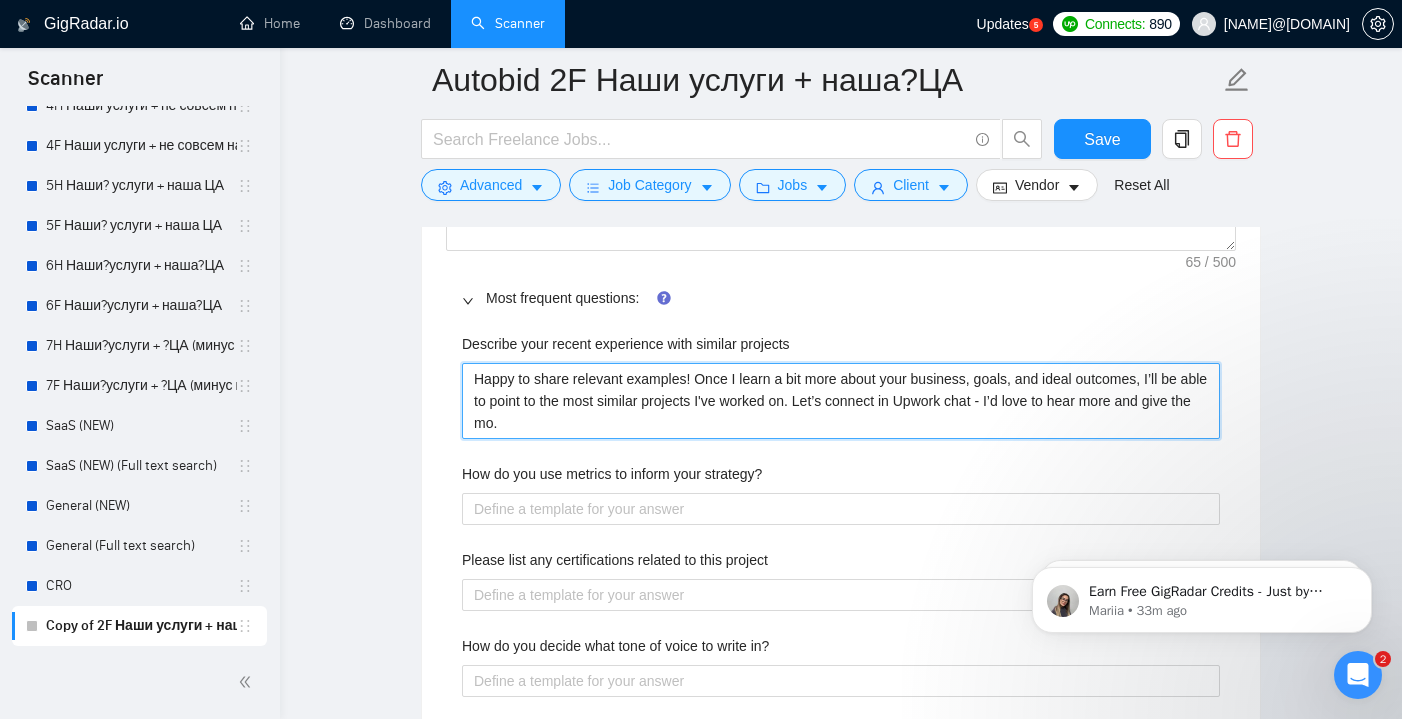 type 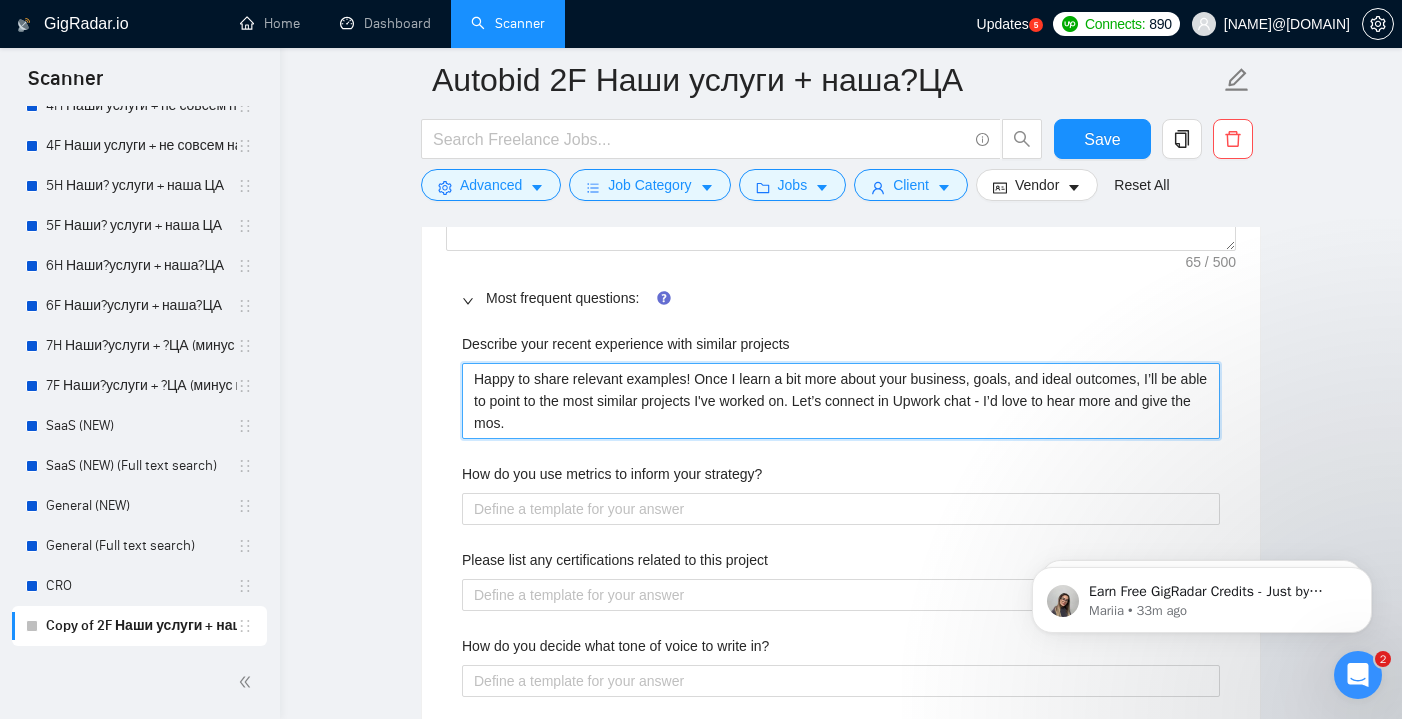 type 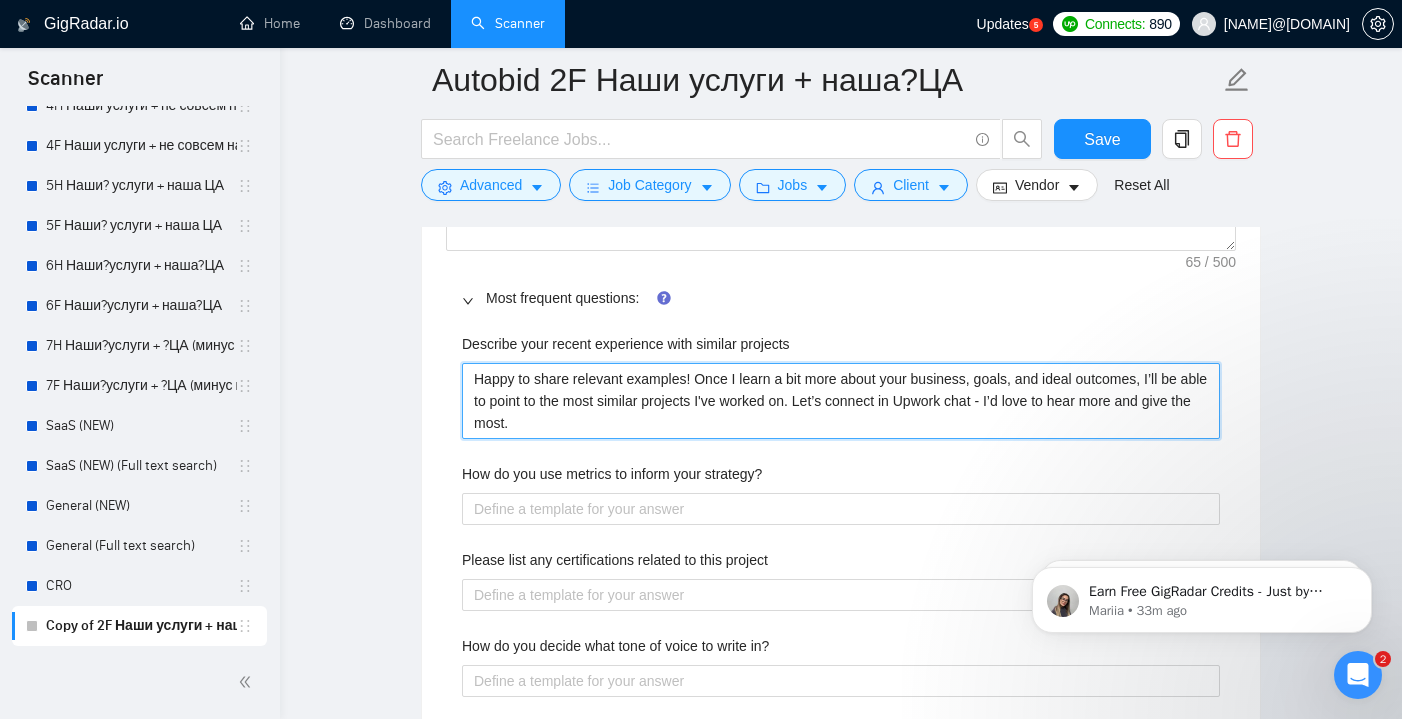 type 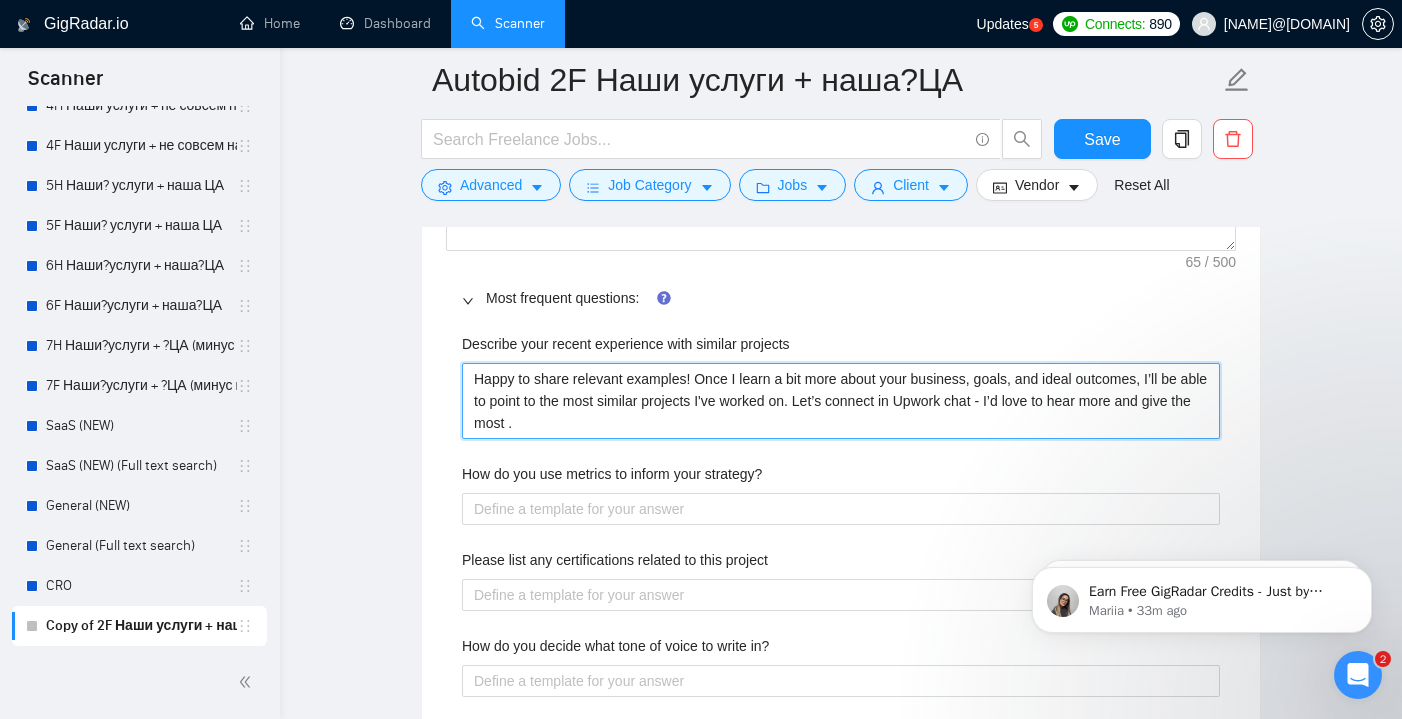 type 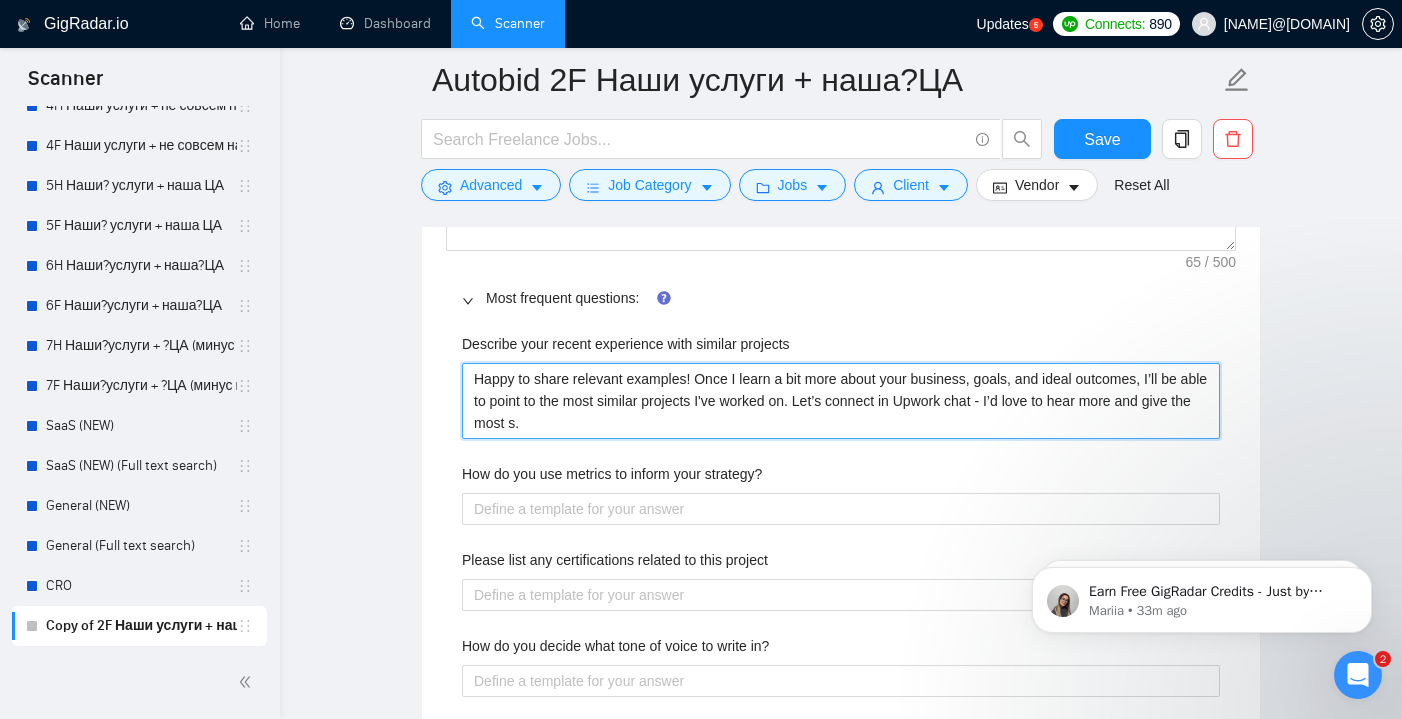 type 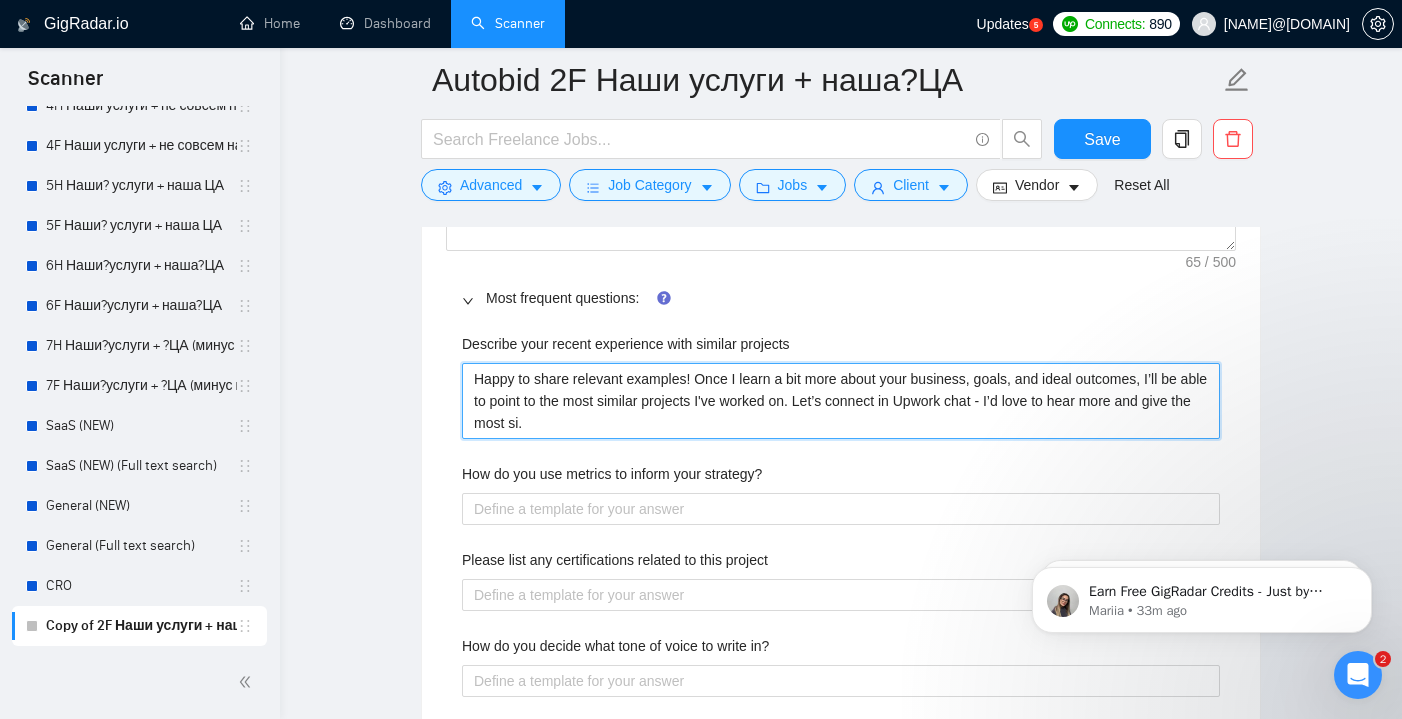 type 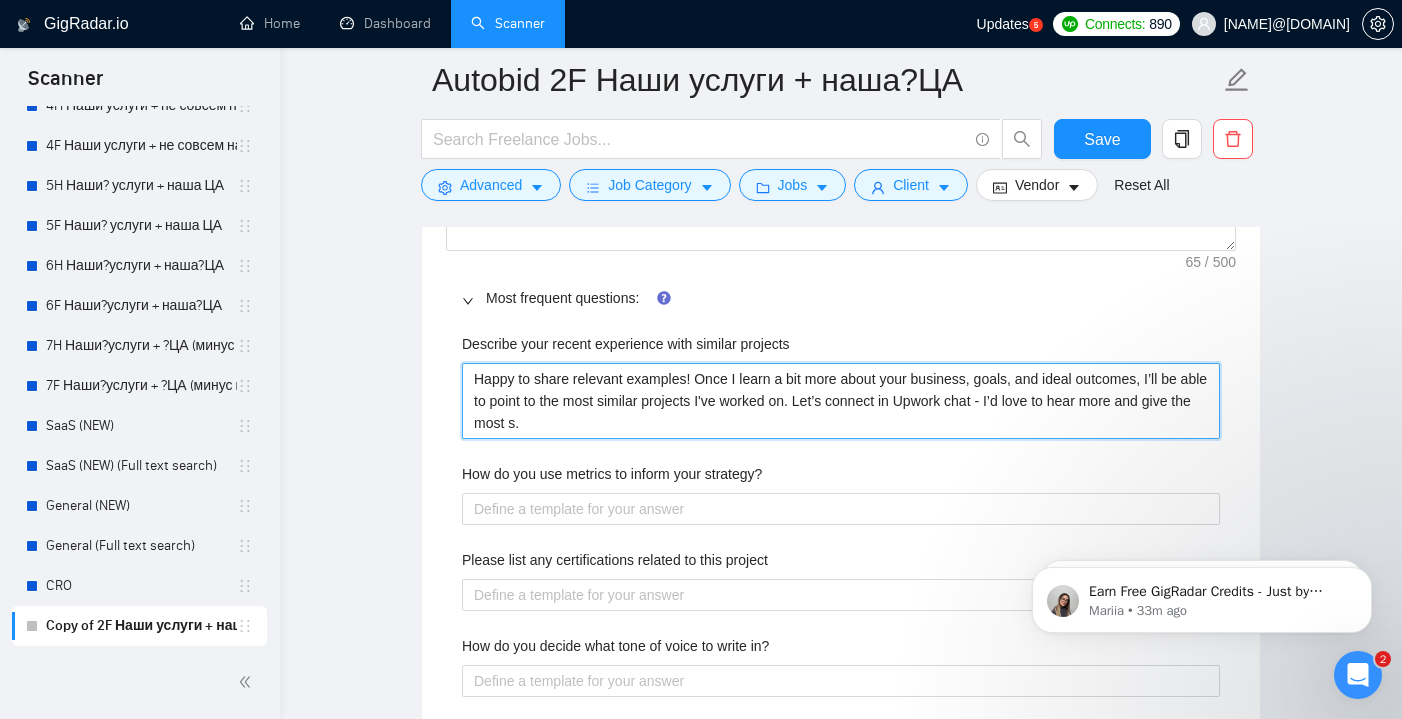 type 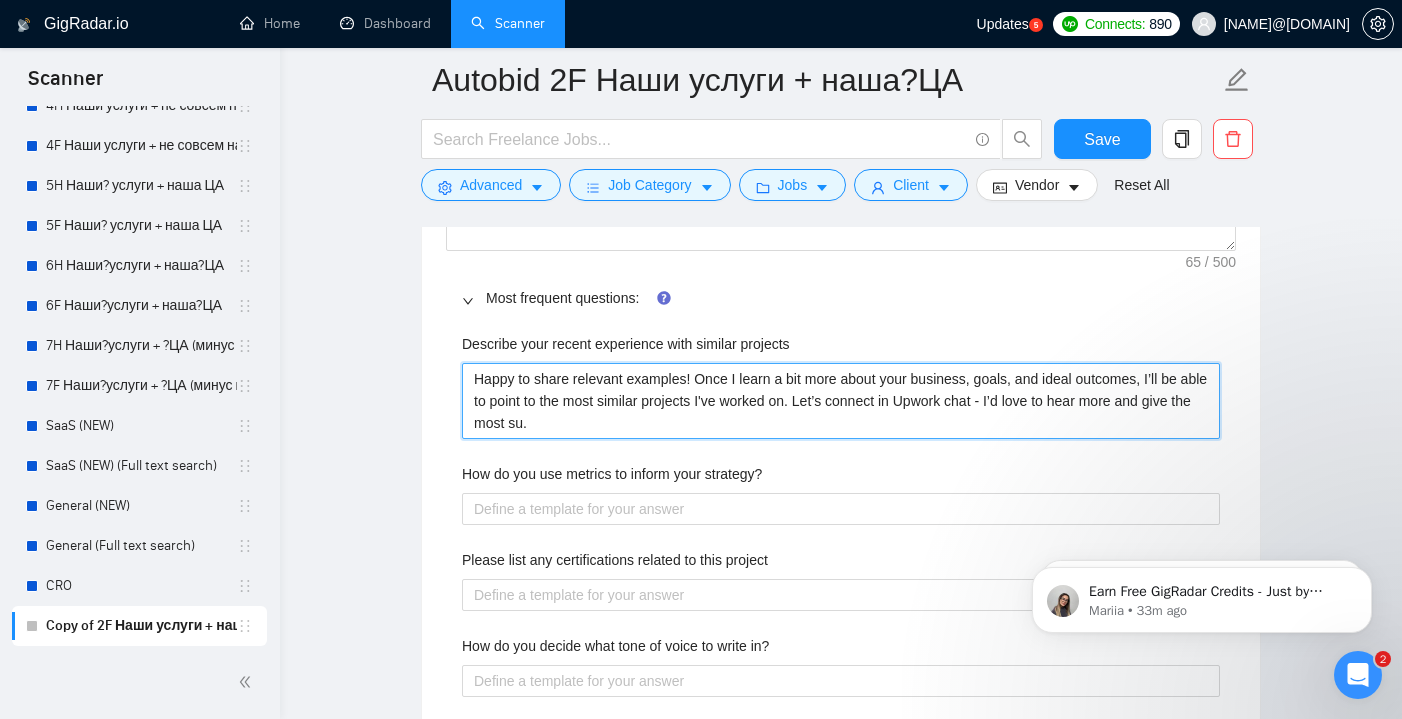 type 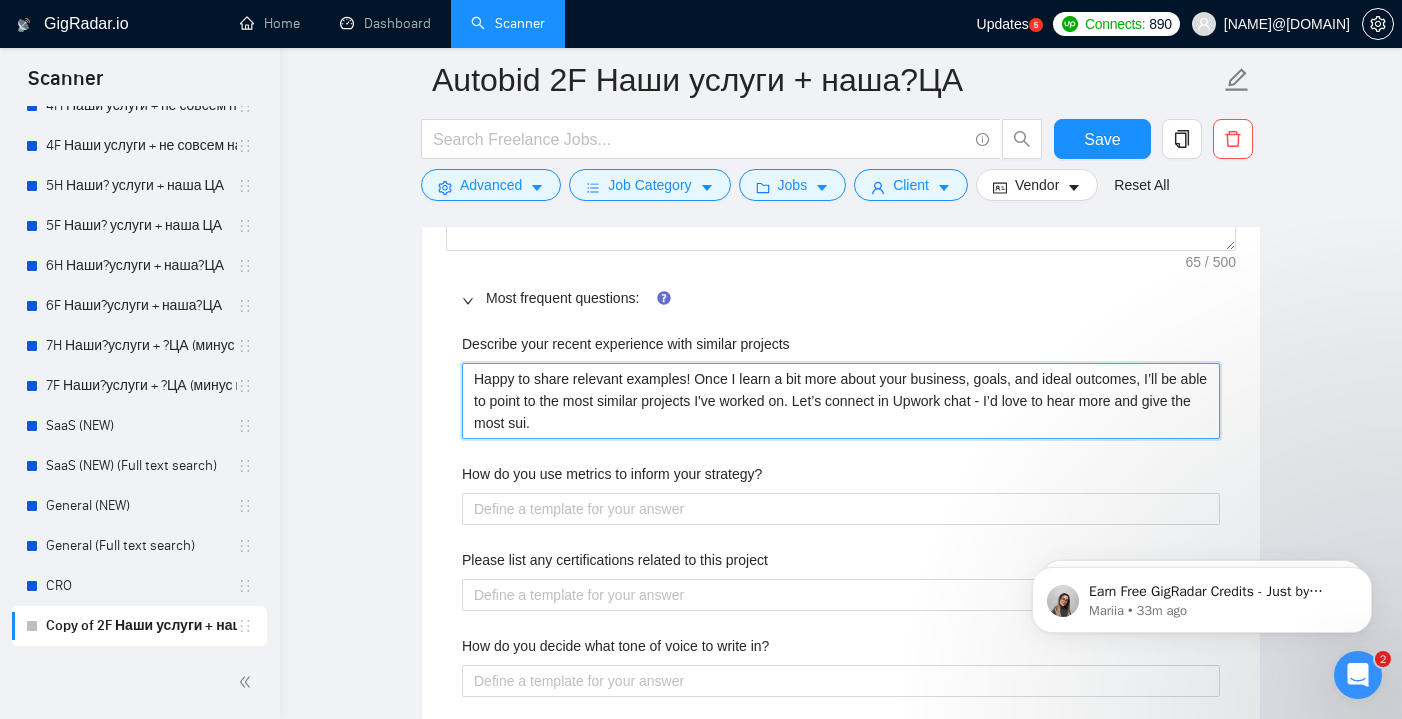 type 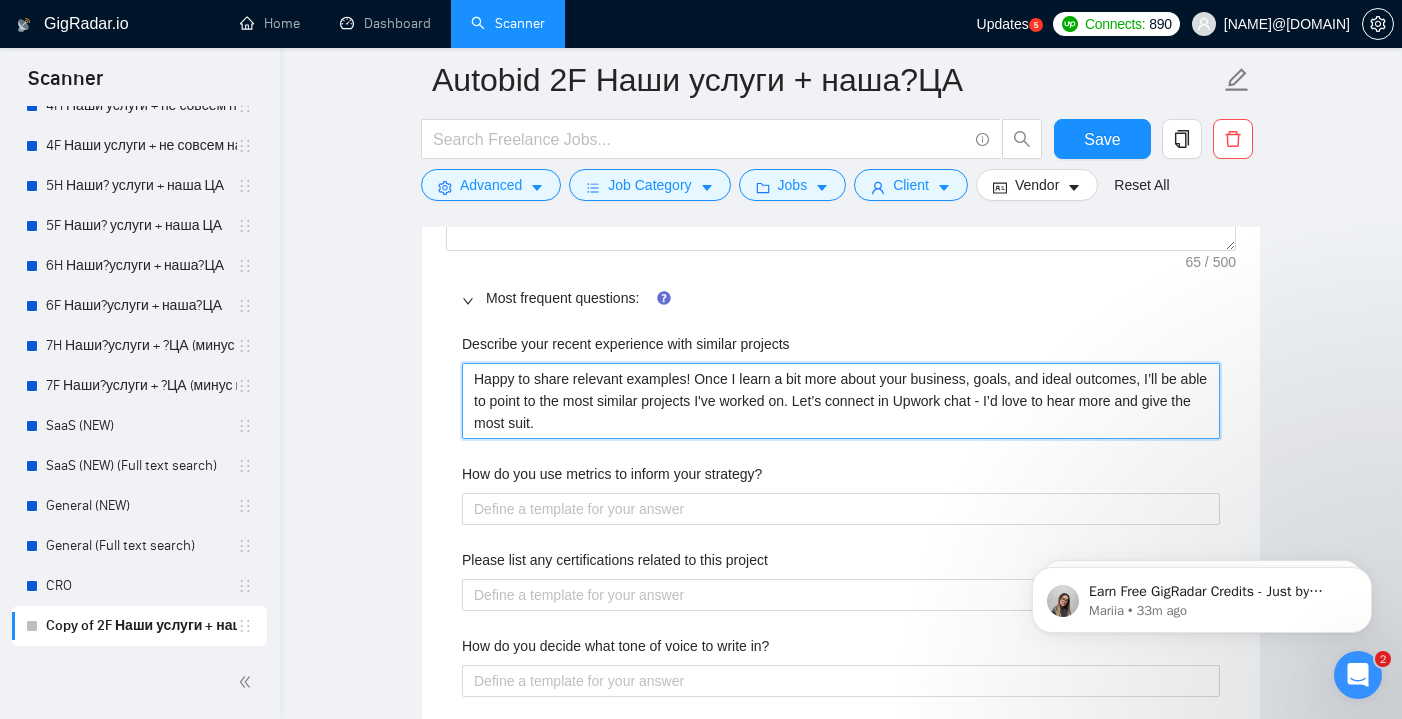 type 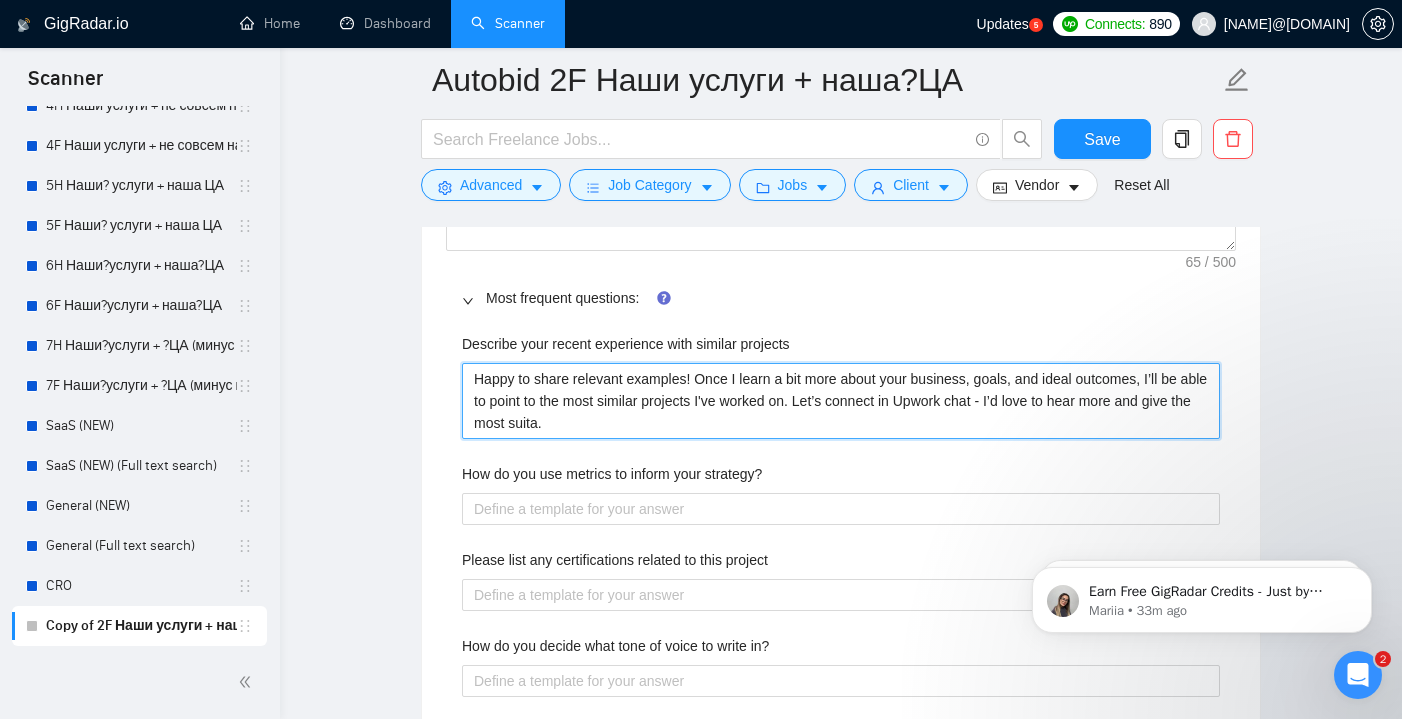 type 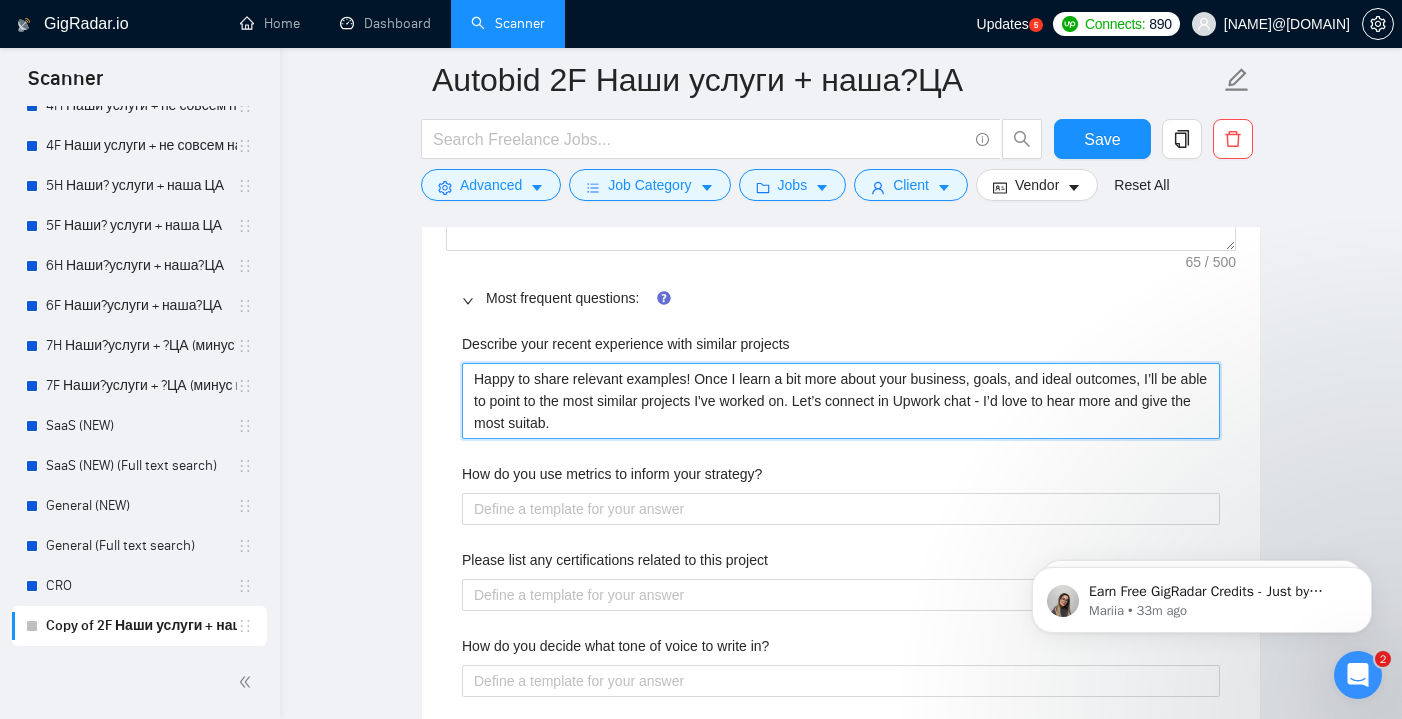 type 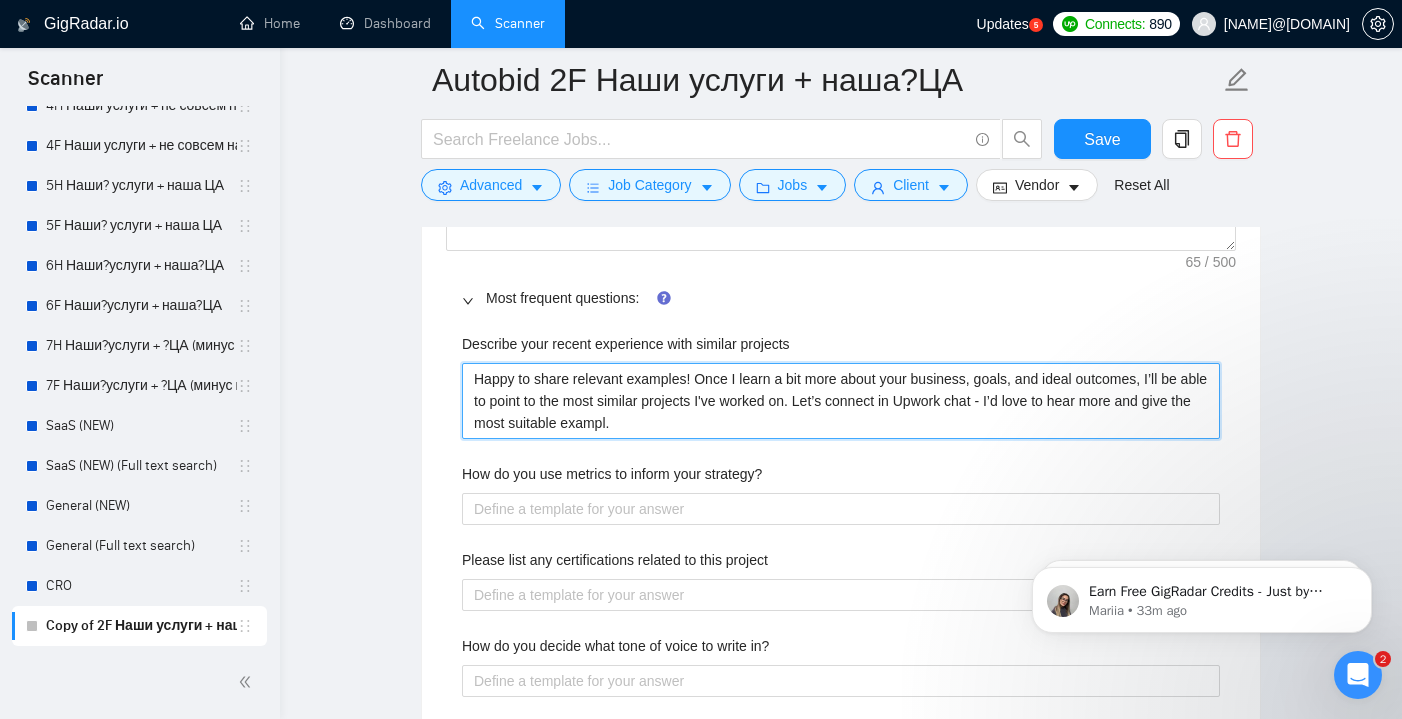 type 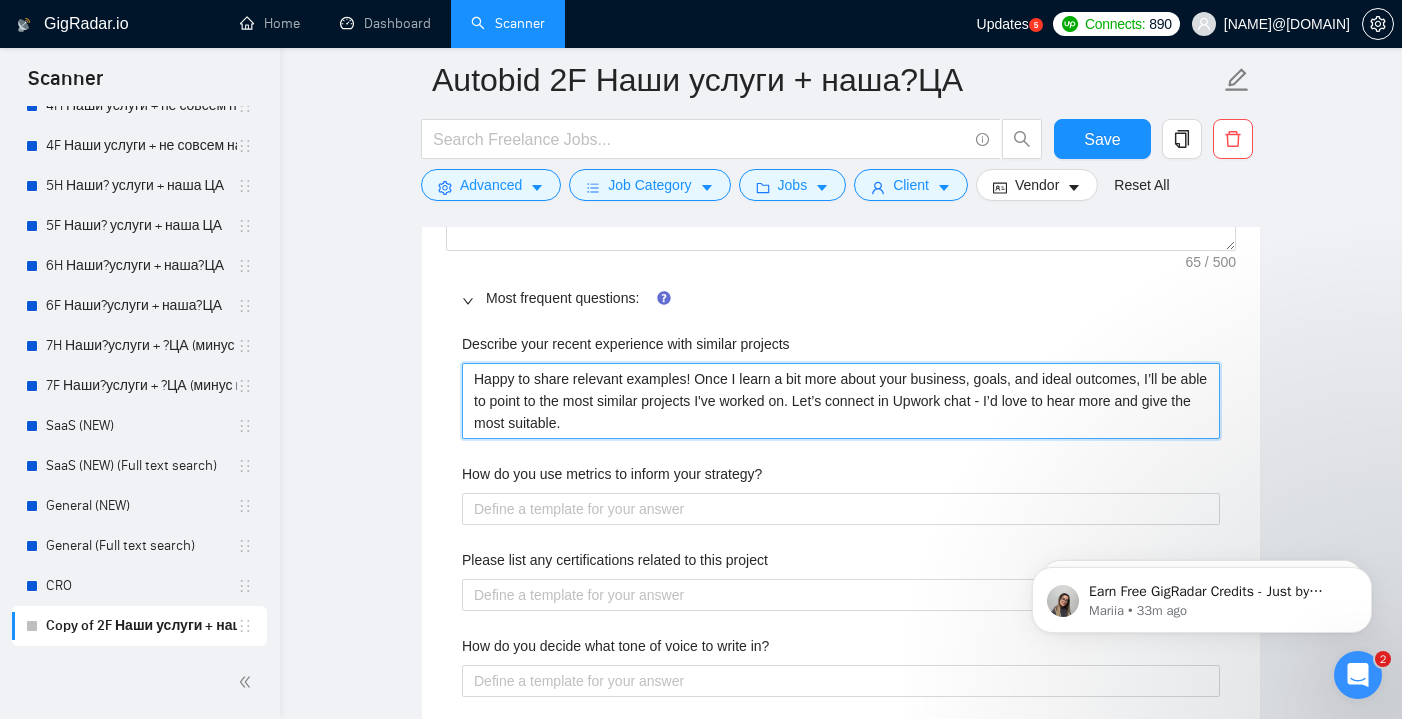 type 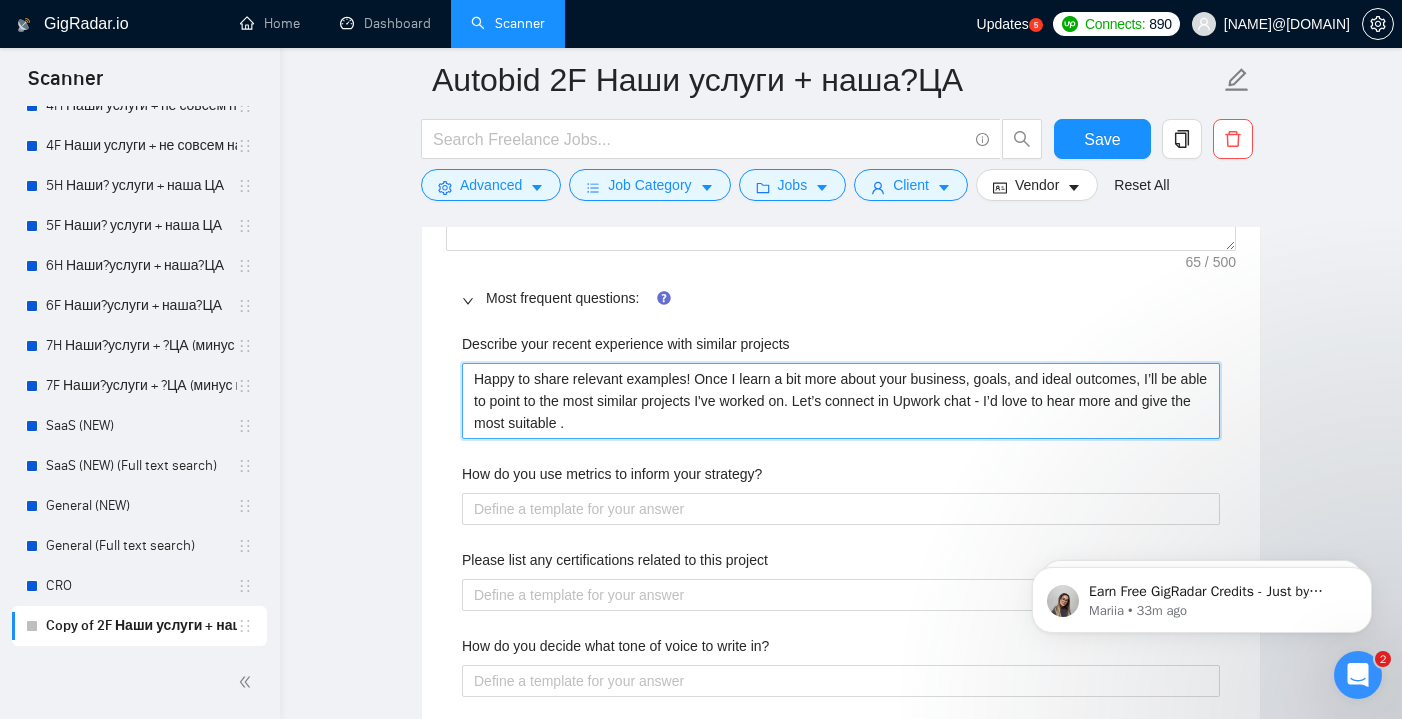 type 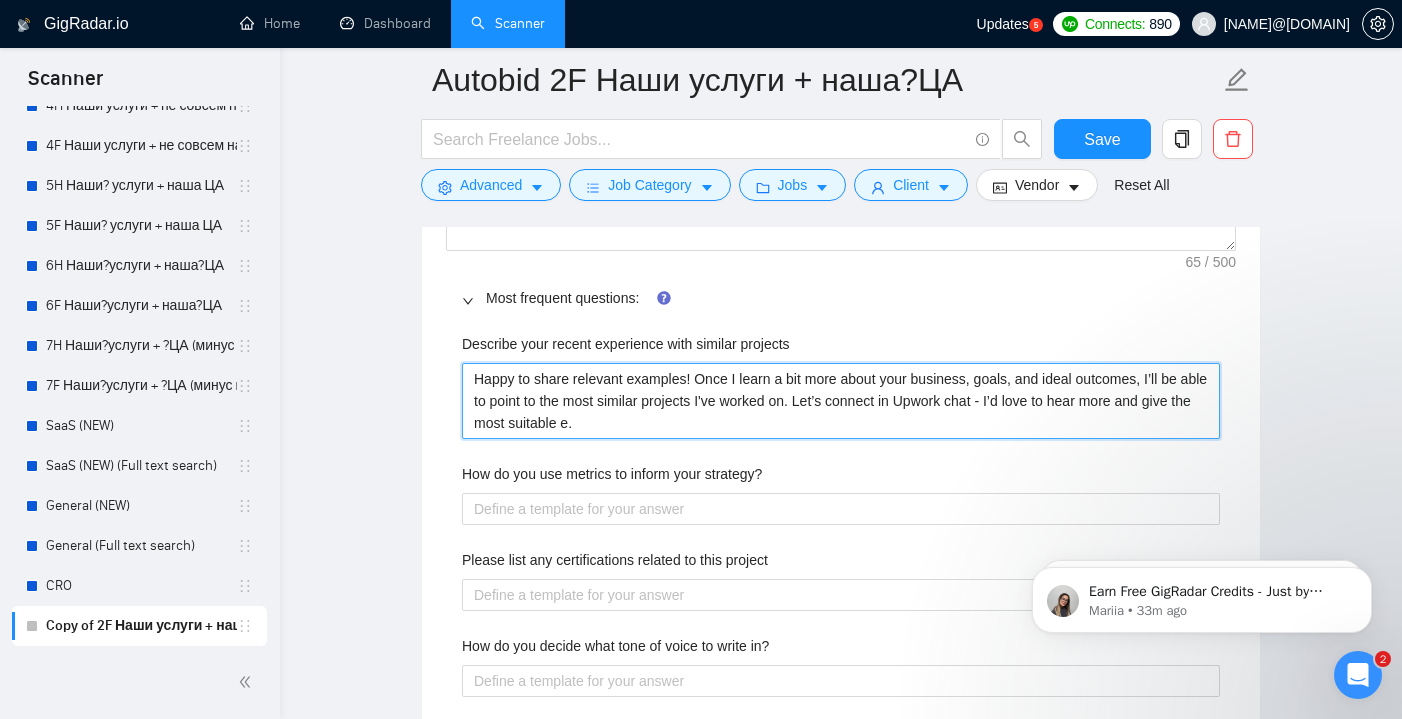 type 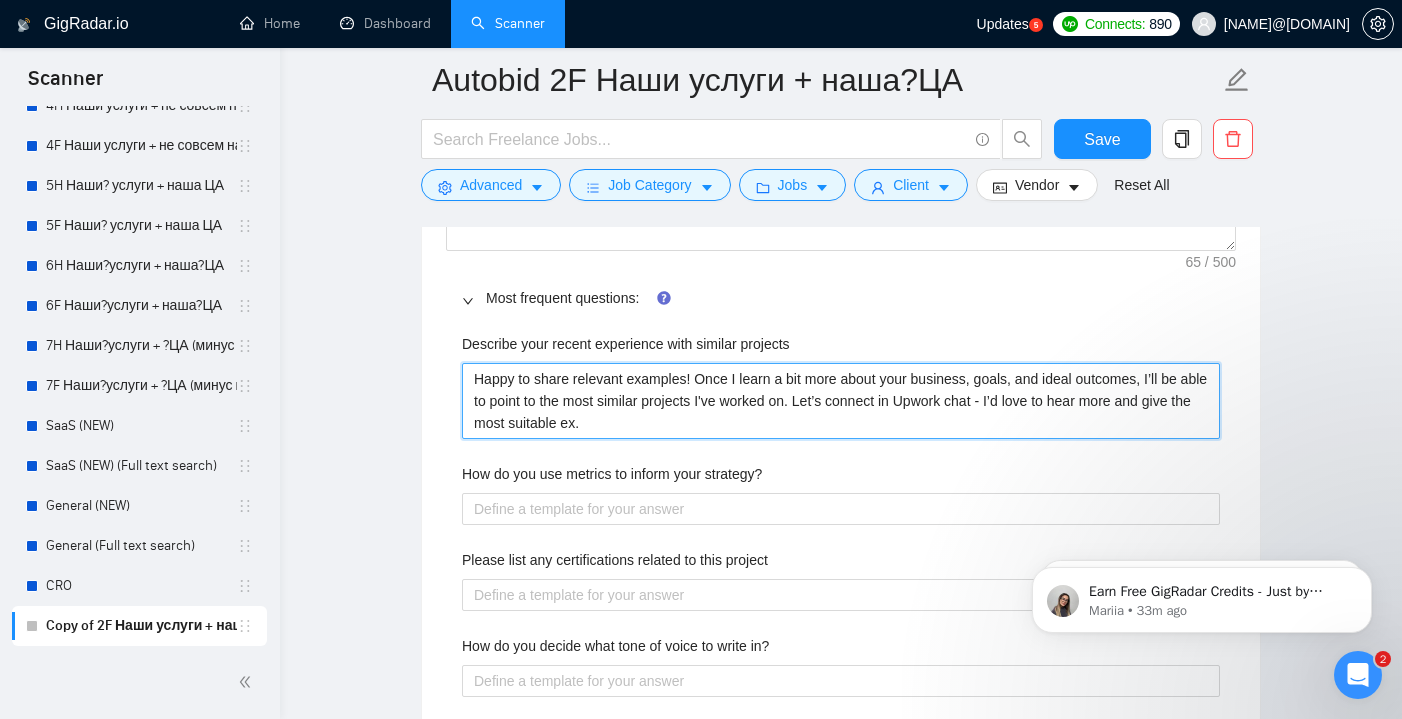 type 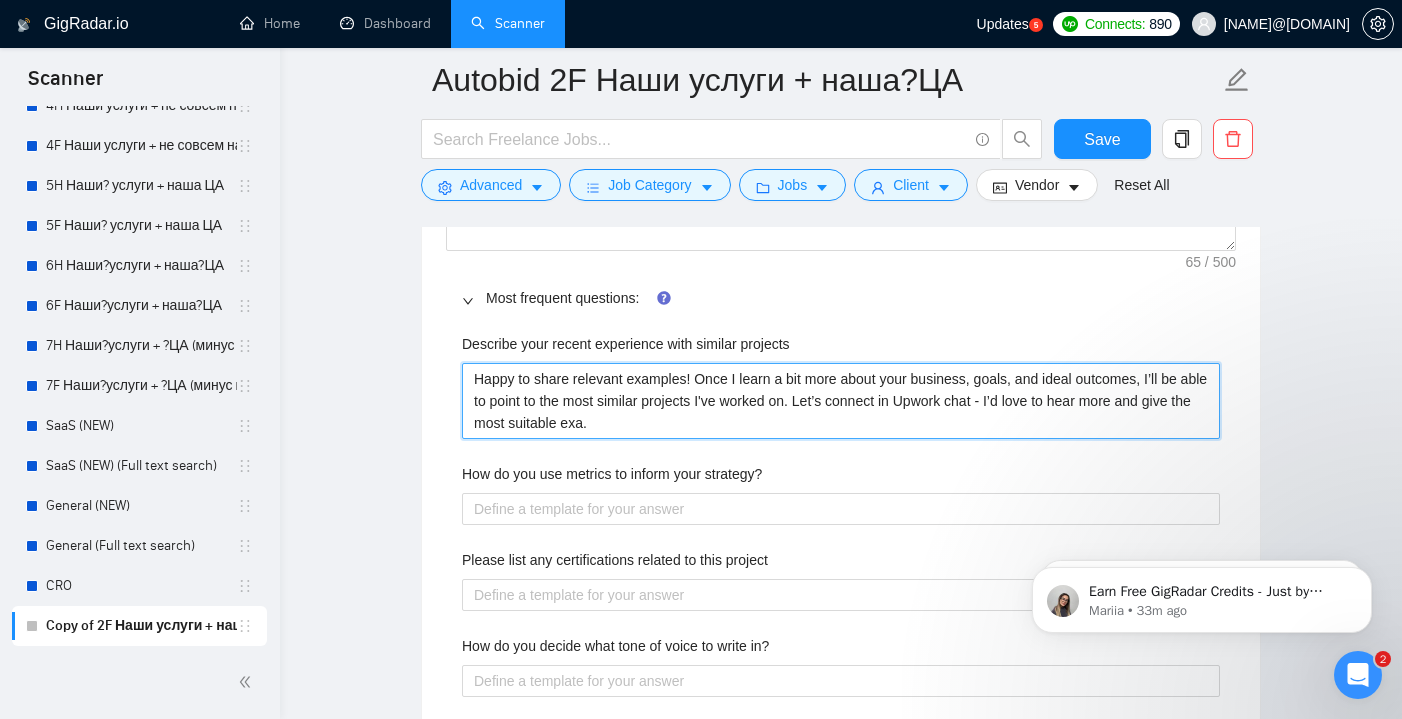 type 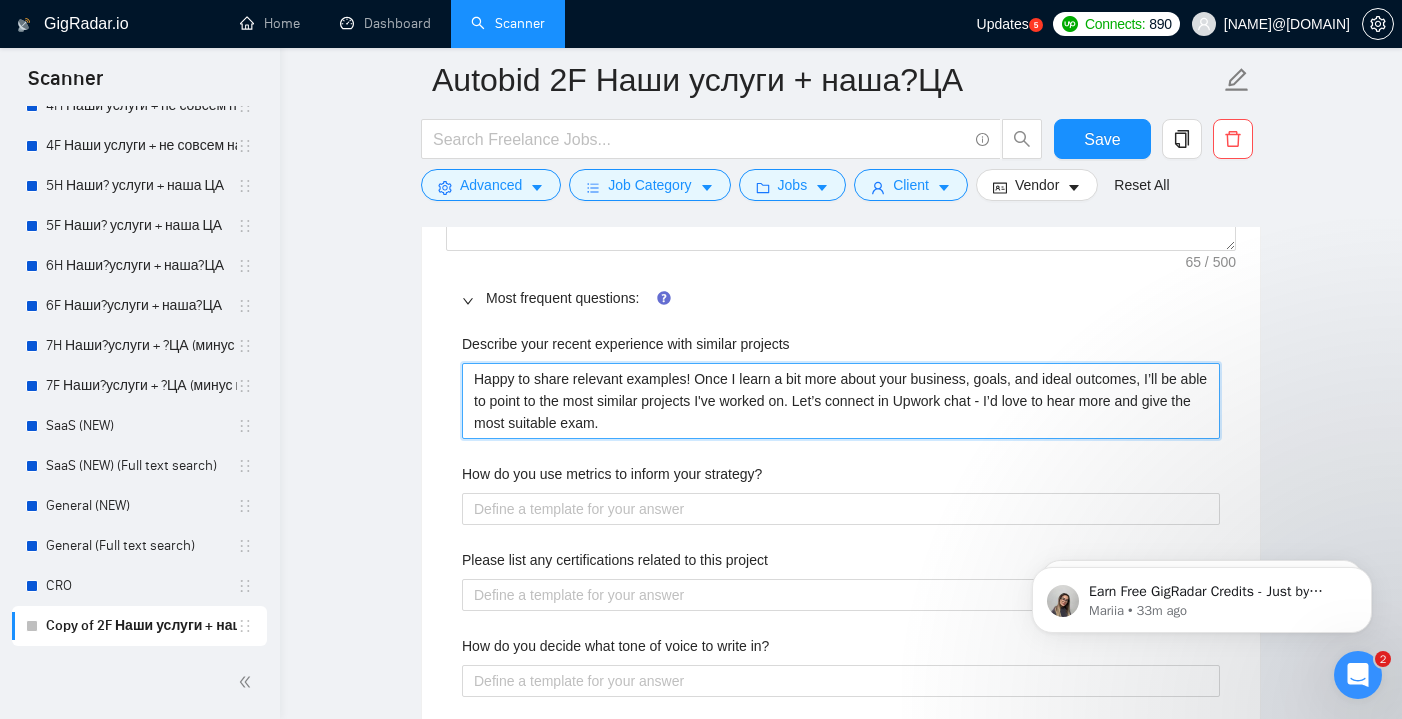 type 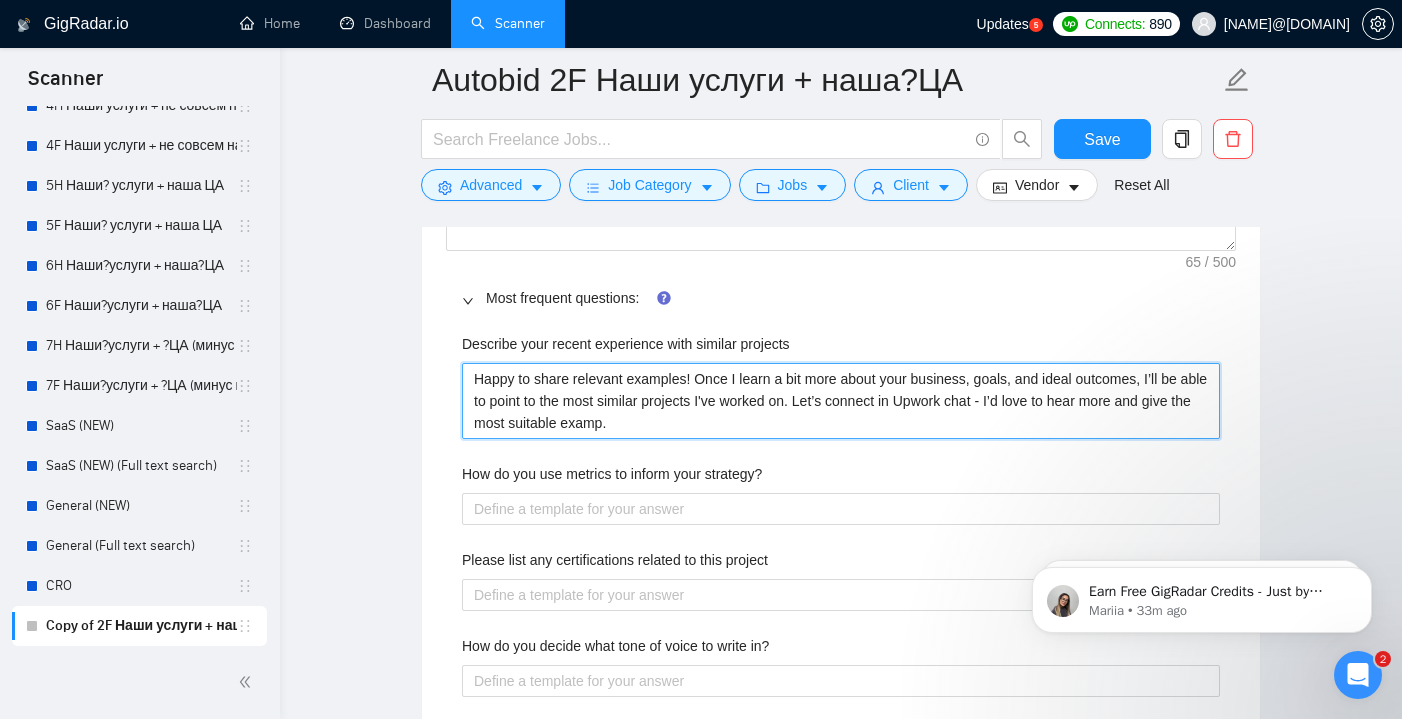 type 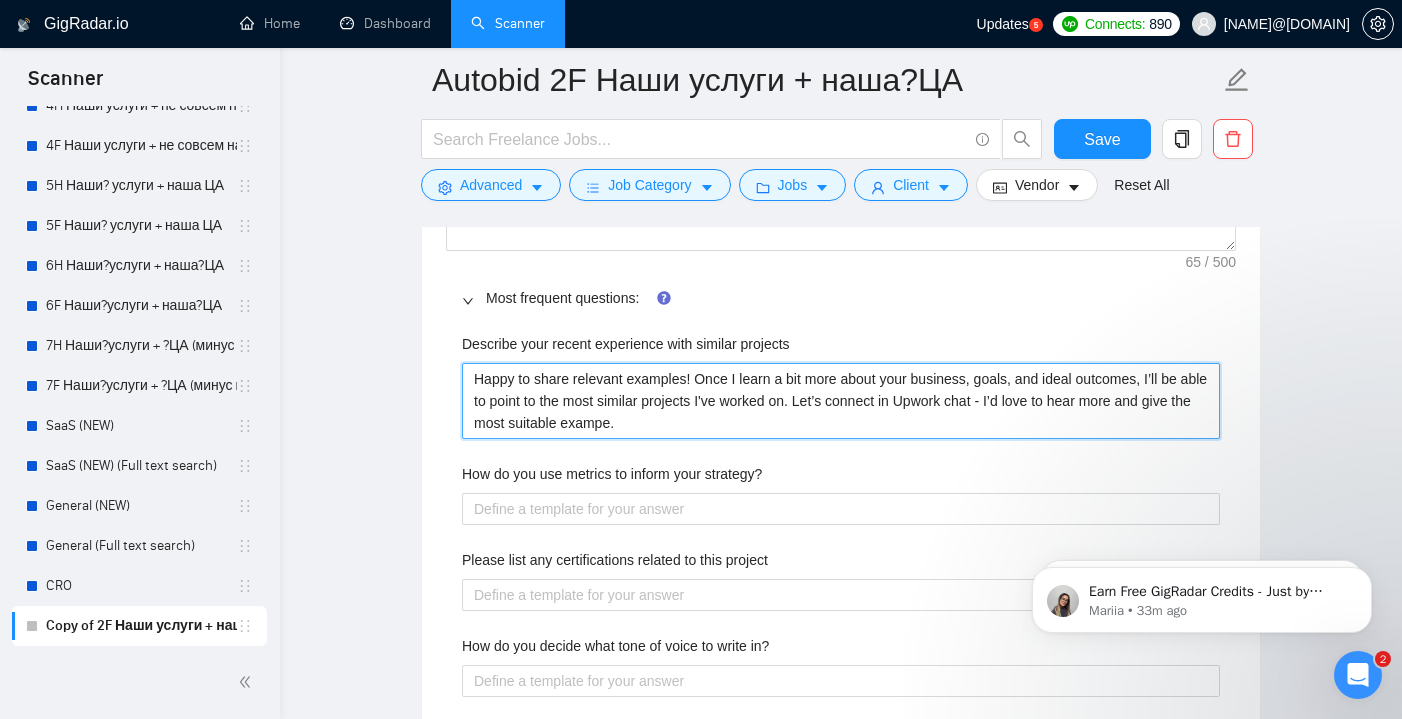 type 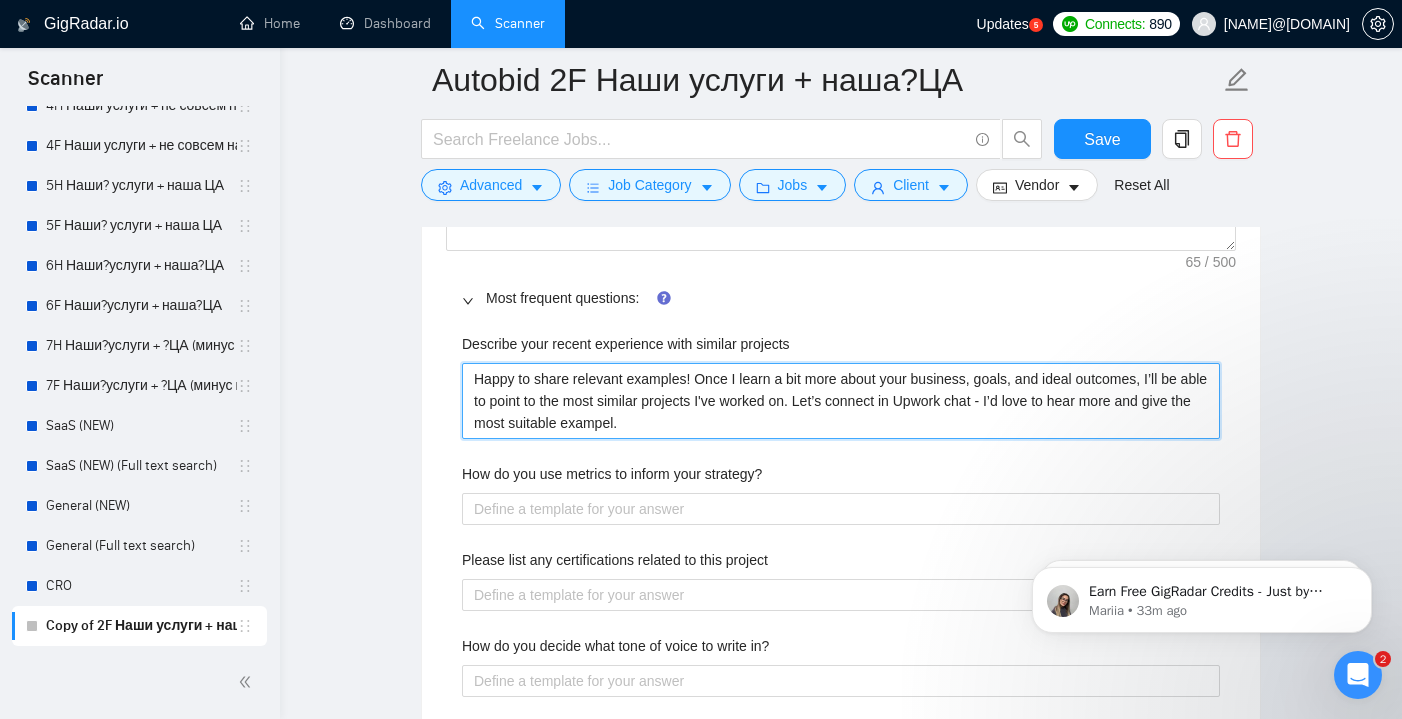 type 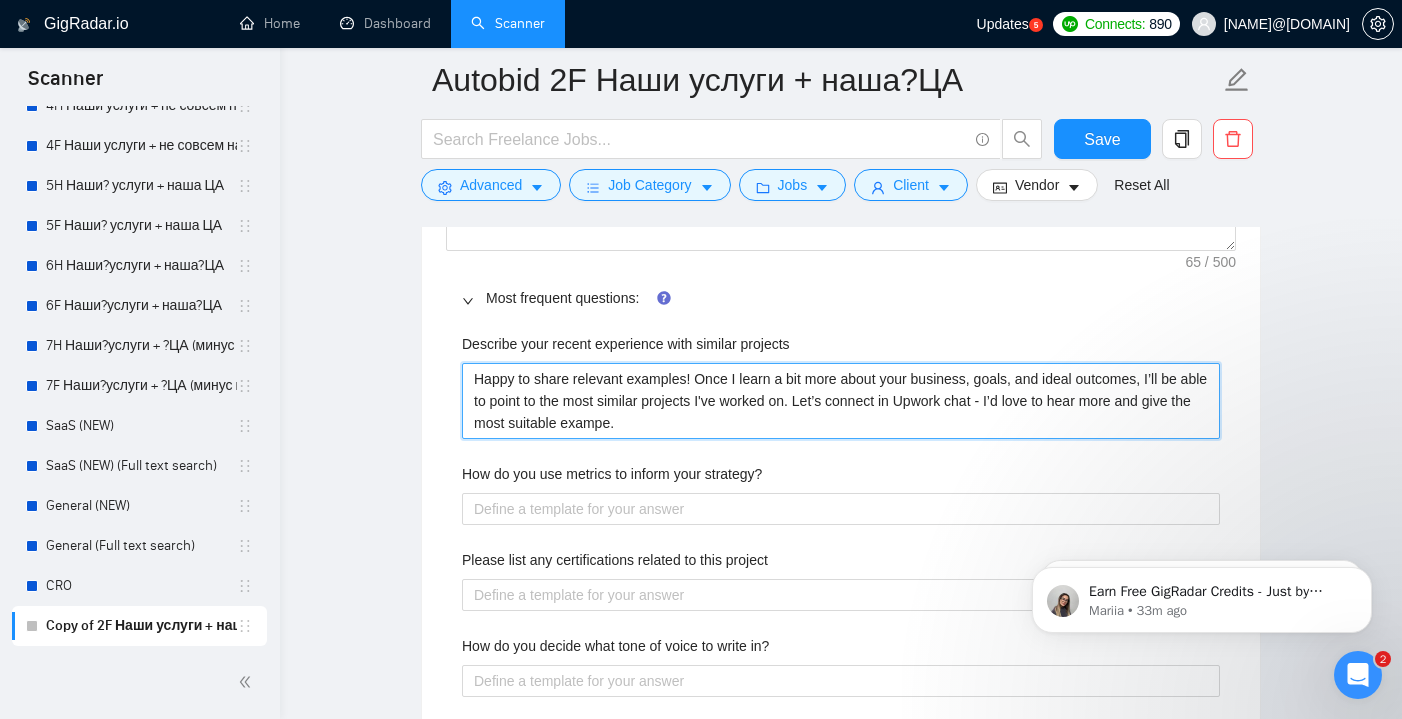 type 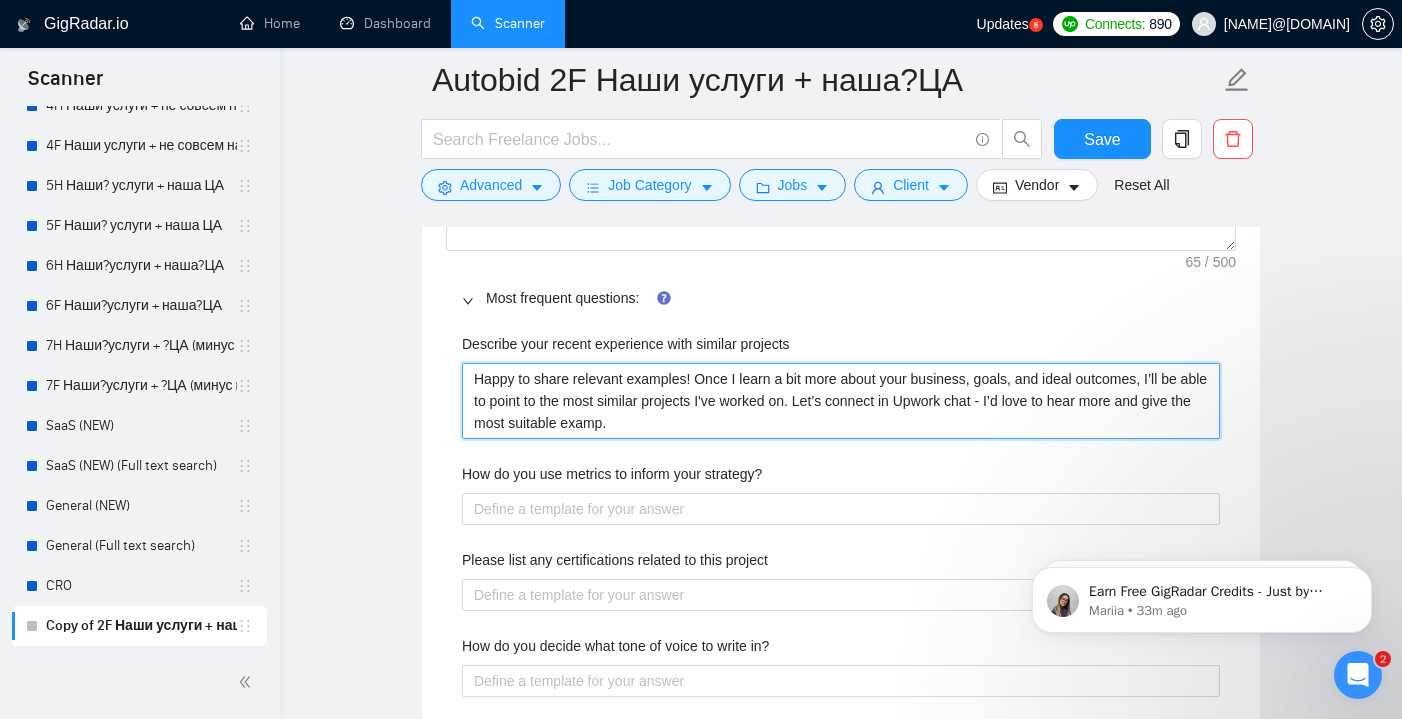 type 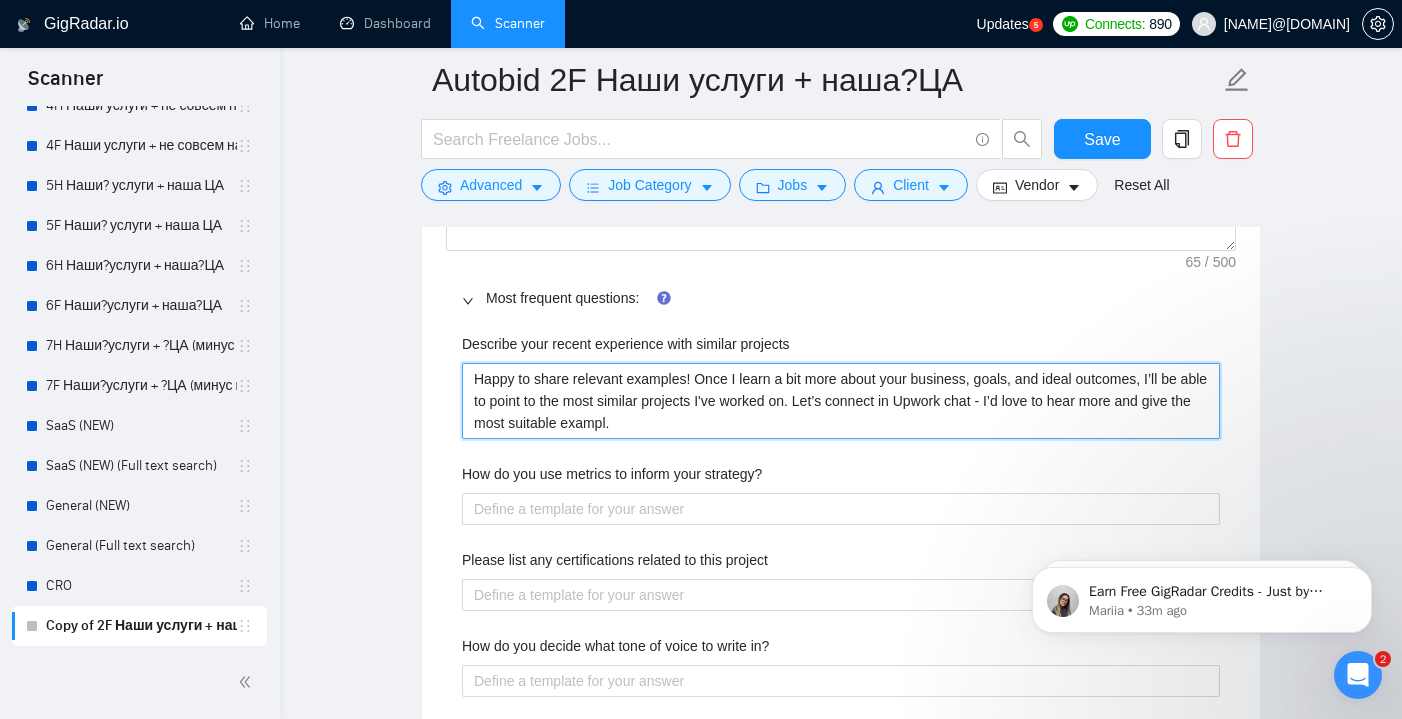type 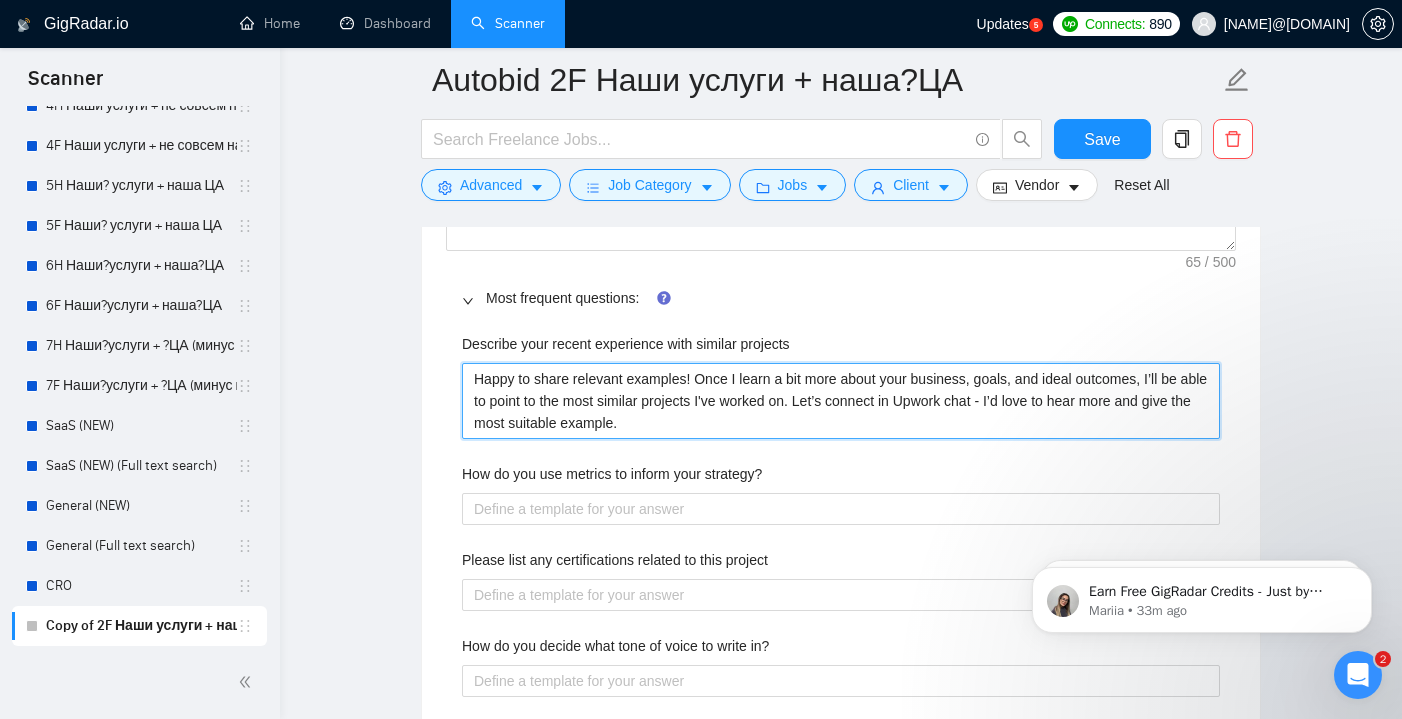 type 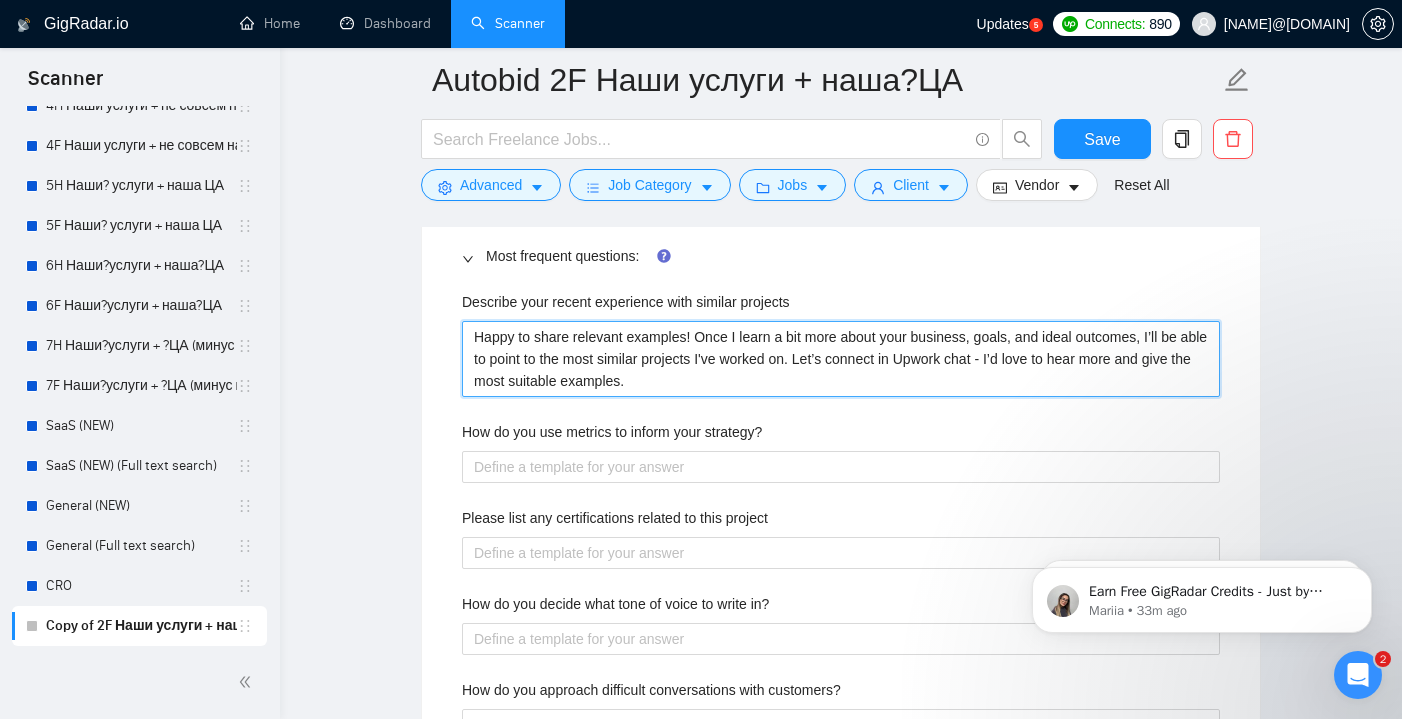 scroll, scrollTop: 2893, scrollLeft: 0, axis: vertical 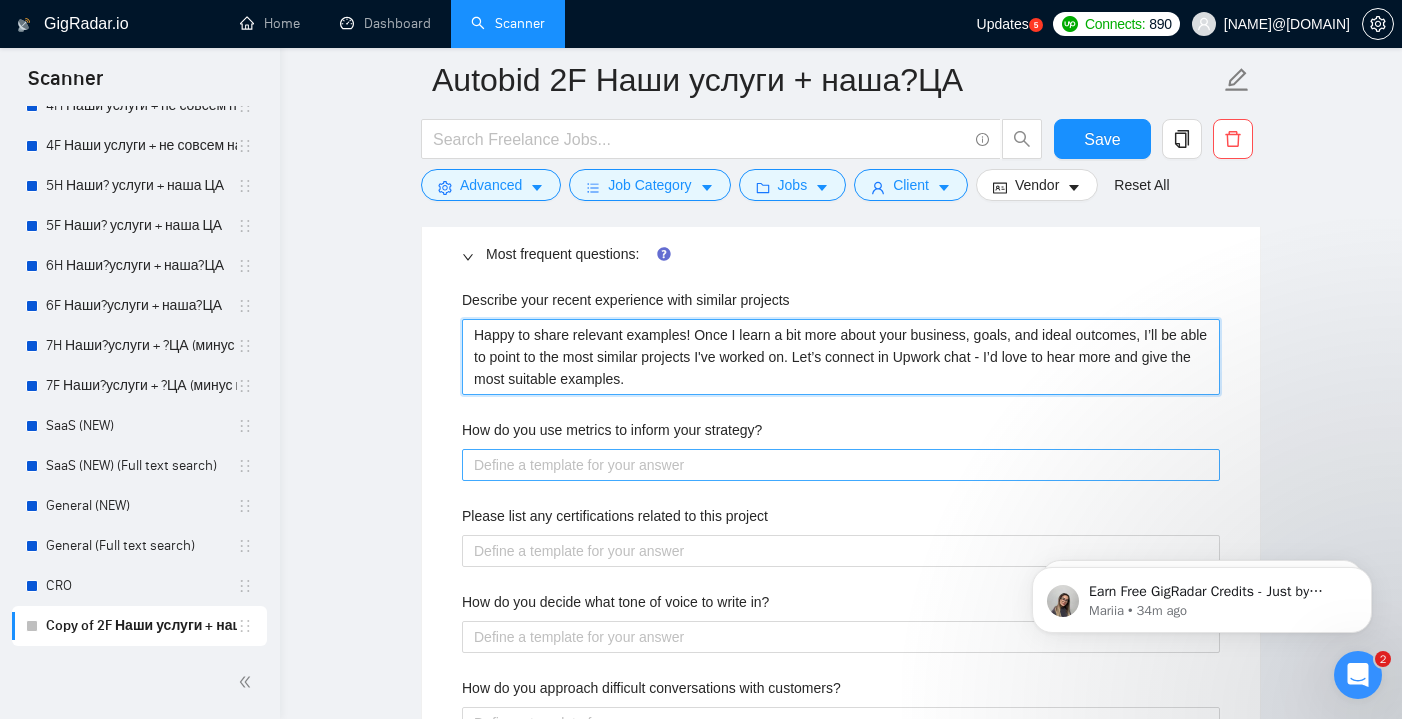 type on "Happy to share relevant examples! Once I learn a bit more about your business, goals, and ideal outcomes, I’ll be able to point to the most similar projects I've worked on. Let’s connect in Upwork chat - I’d love to hear more and give the most suitable examples." 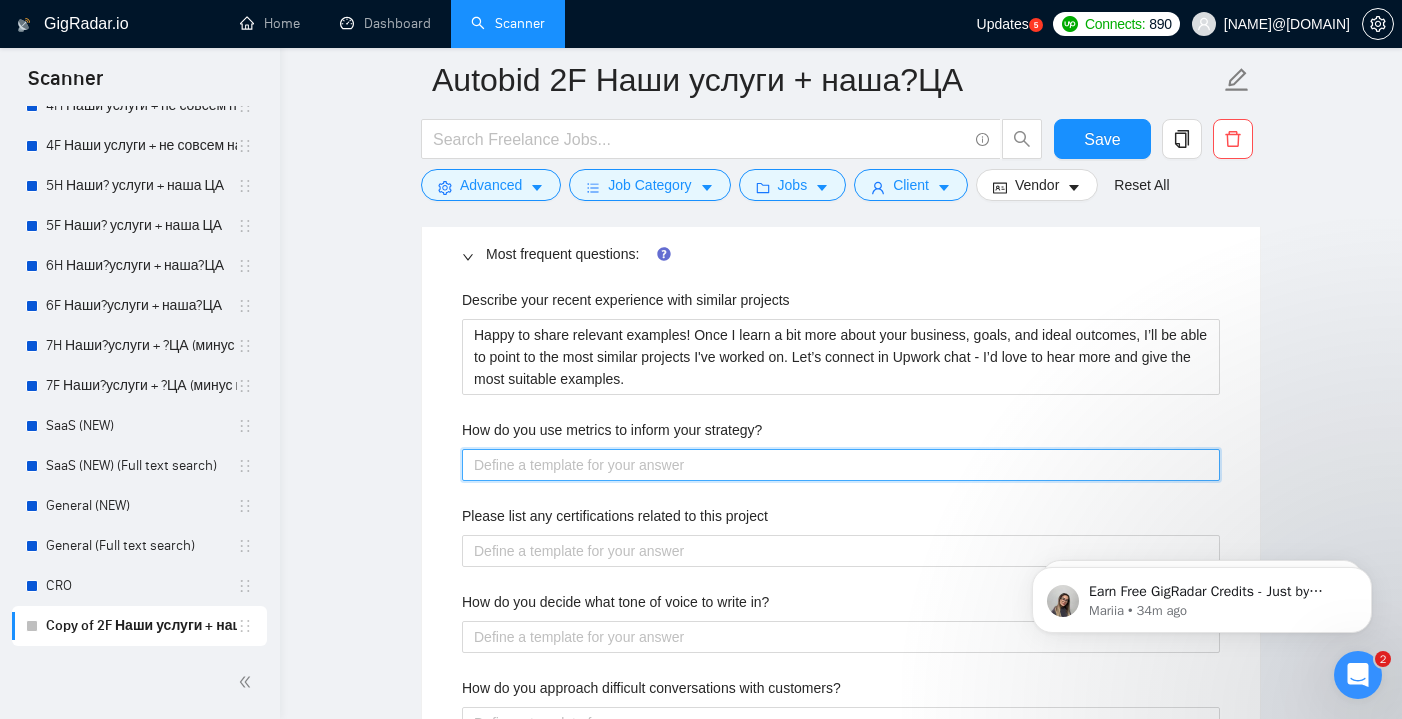 click on "How do you use metrics to inform your strategy?" at bounding box center [841, 465] 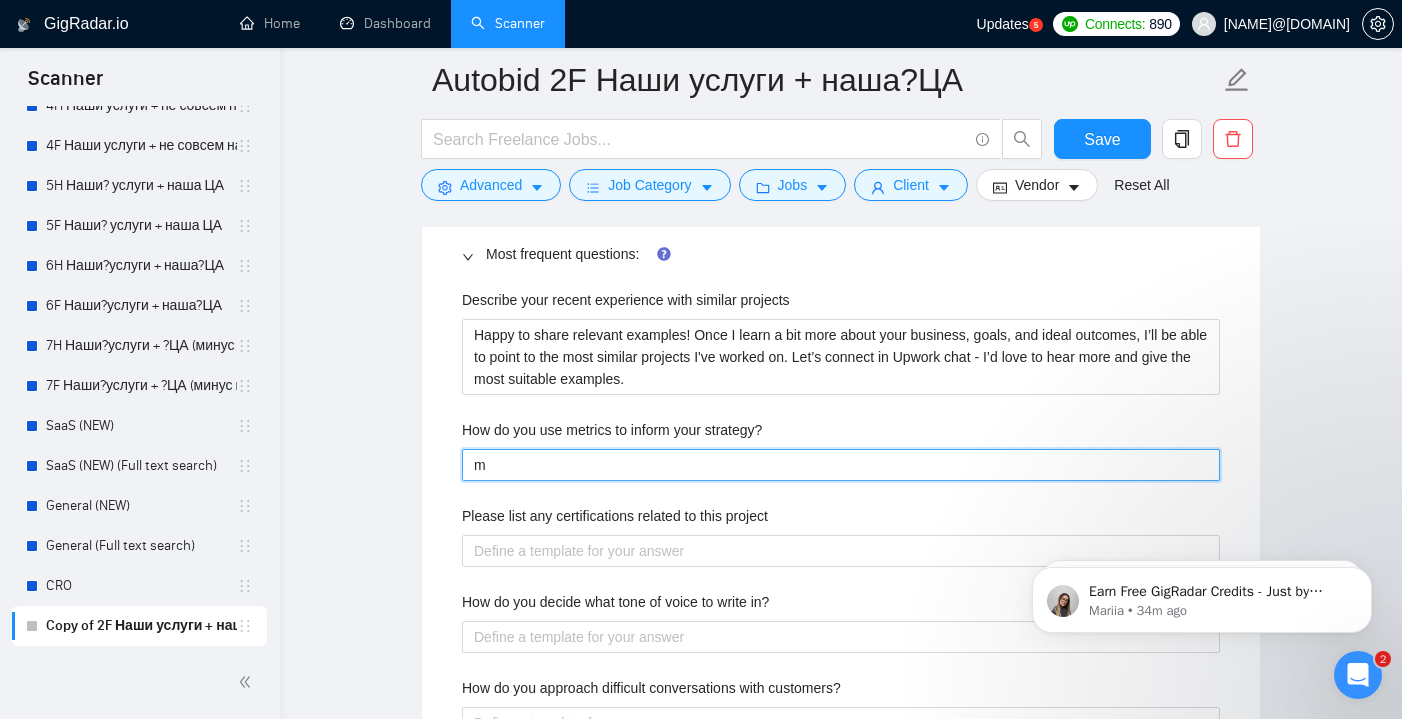 type 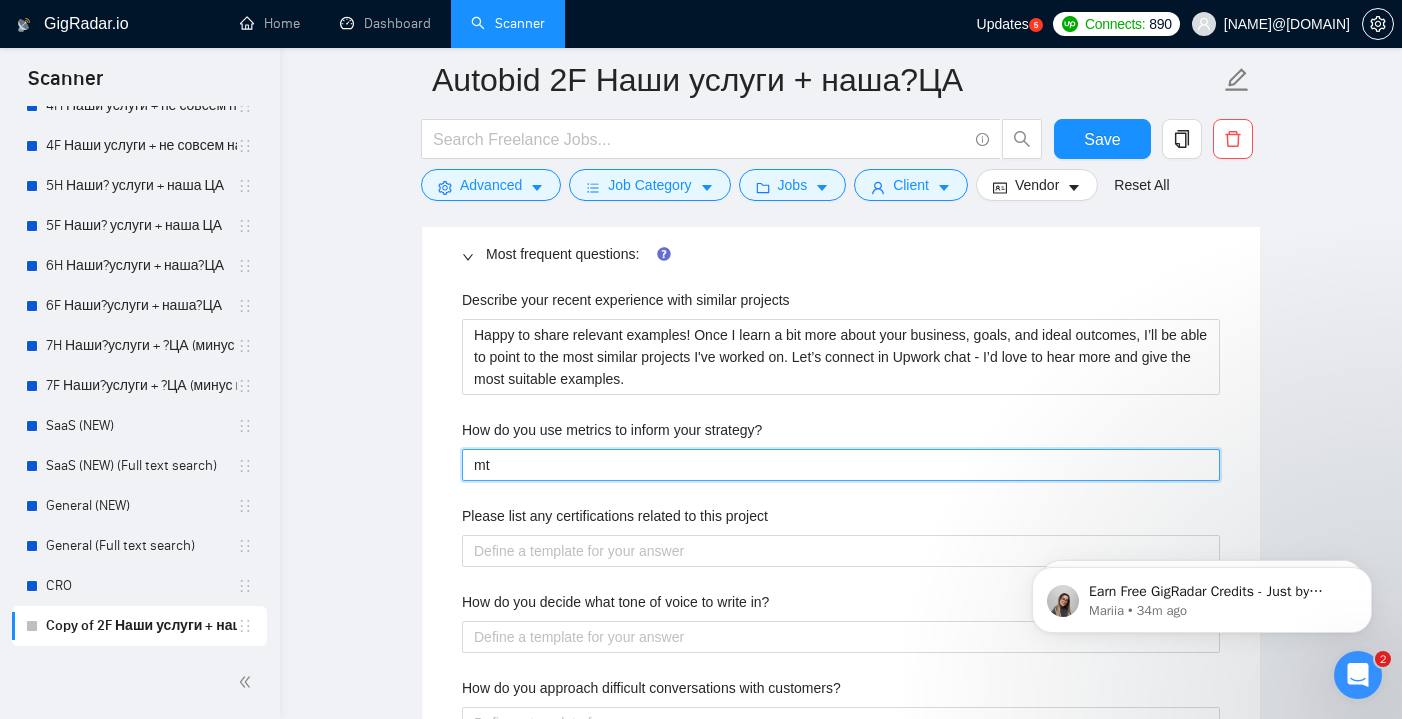 type 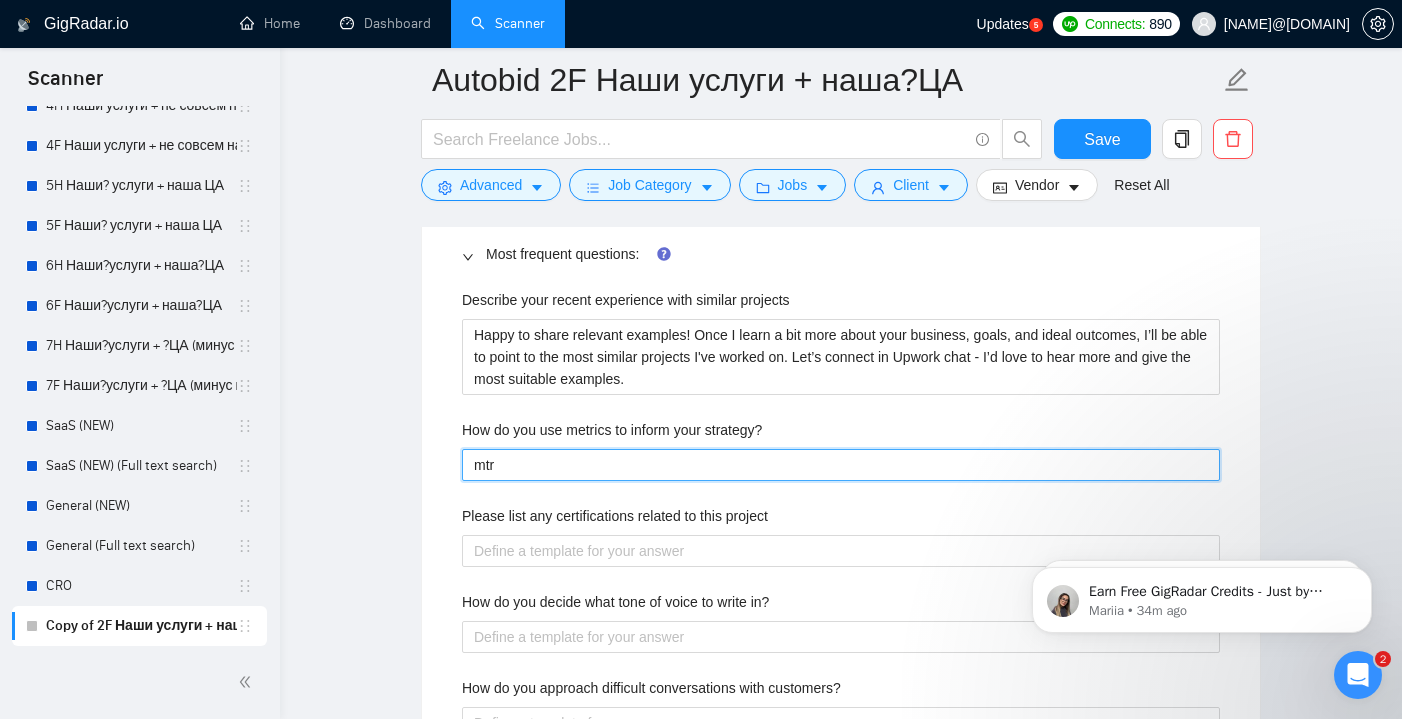 type 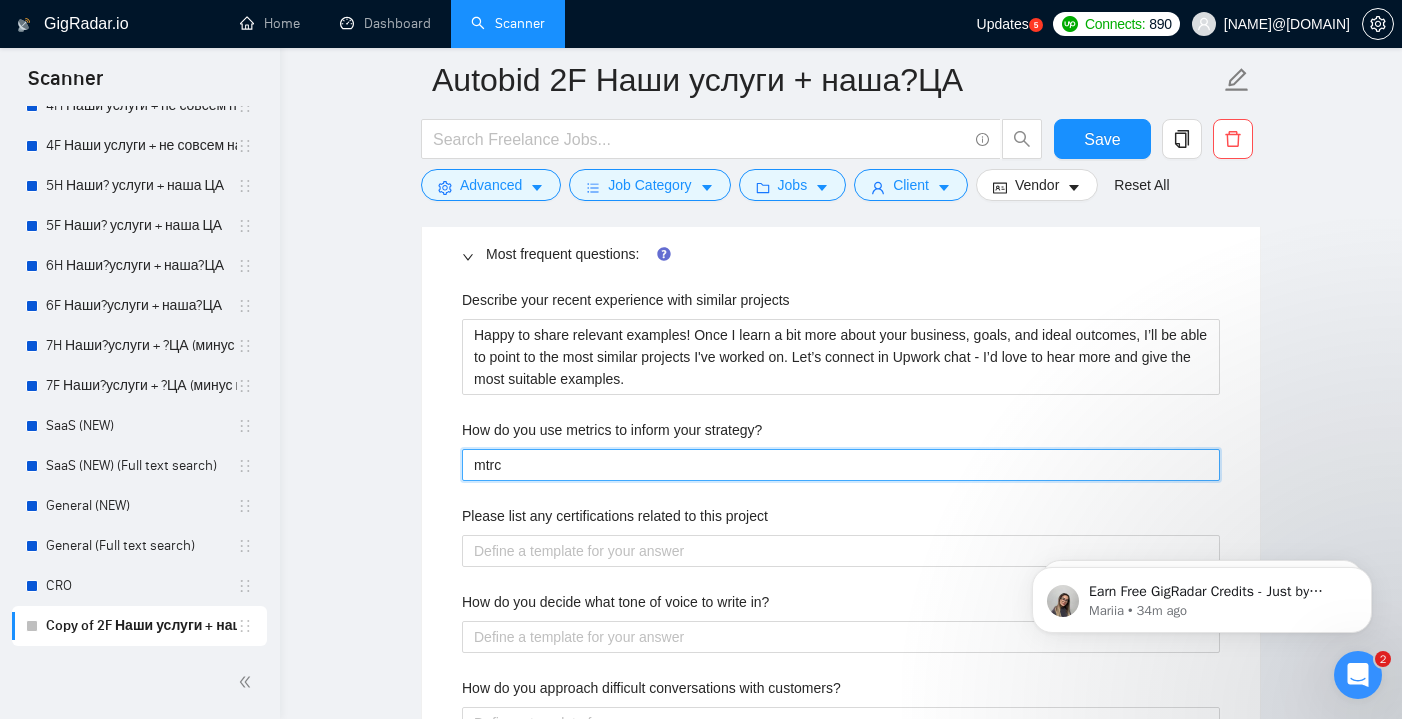 type 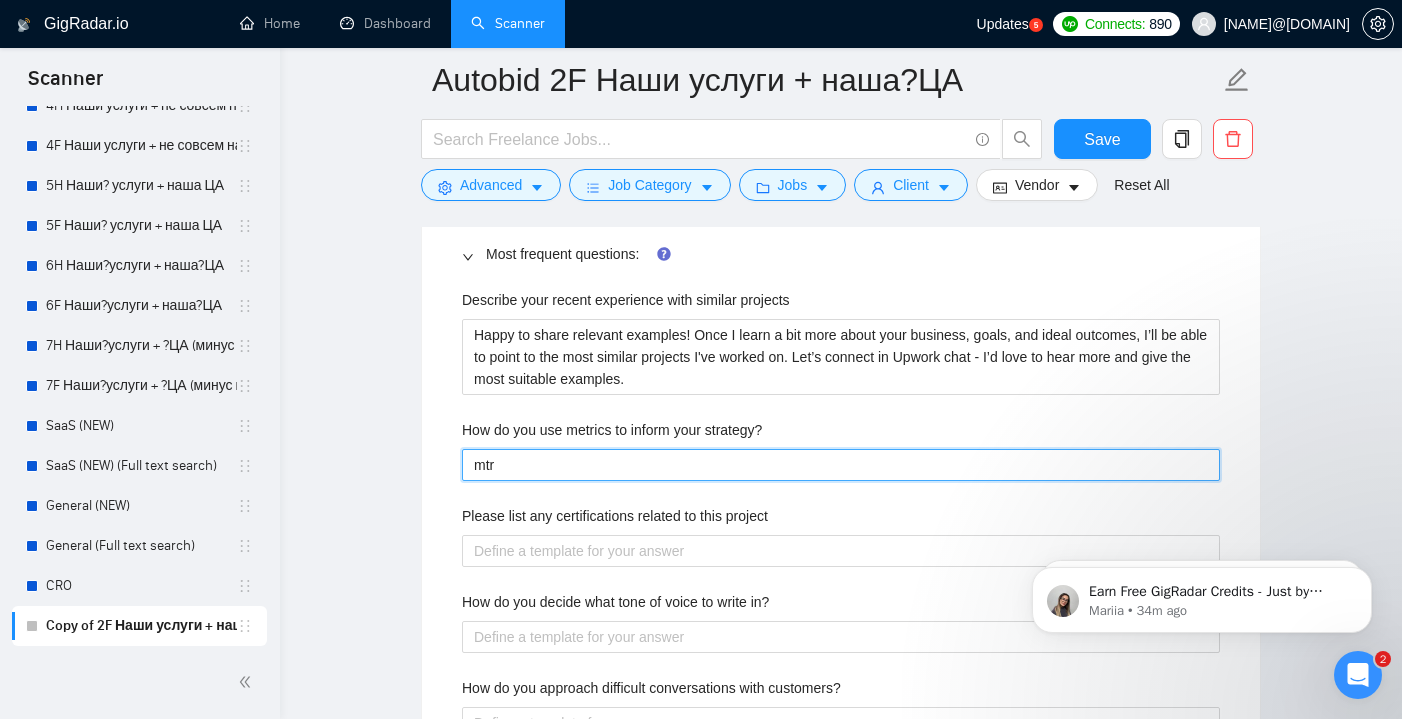 type 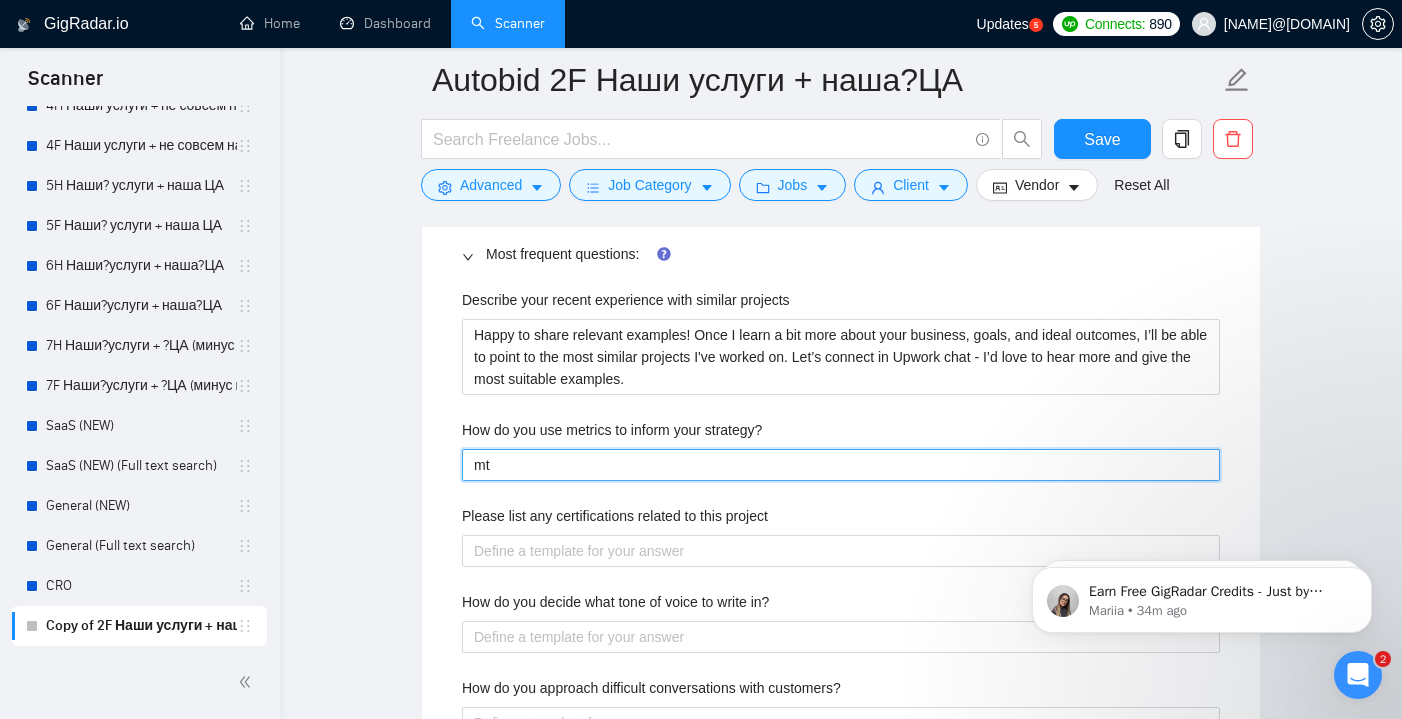 type 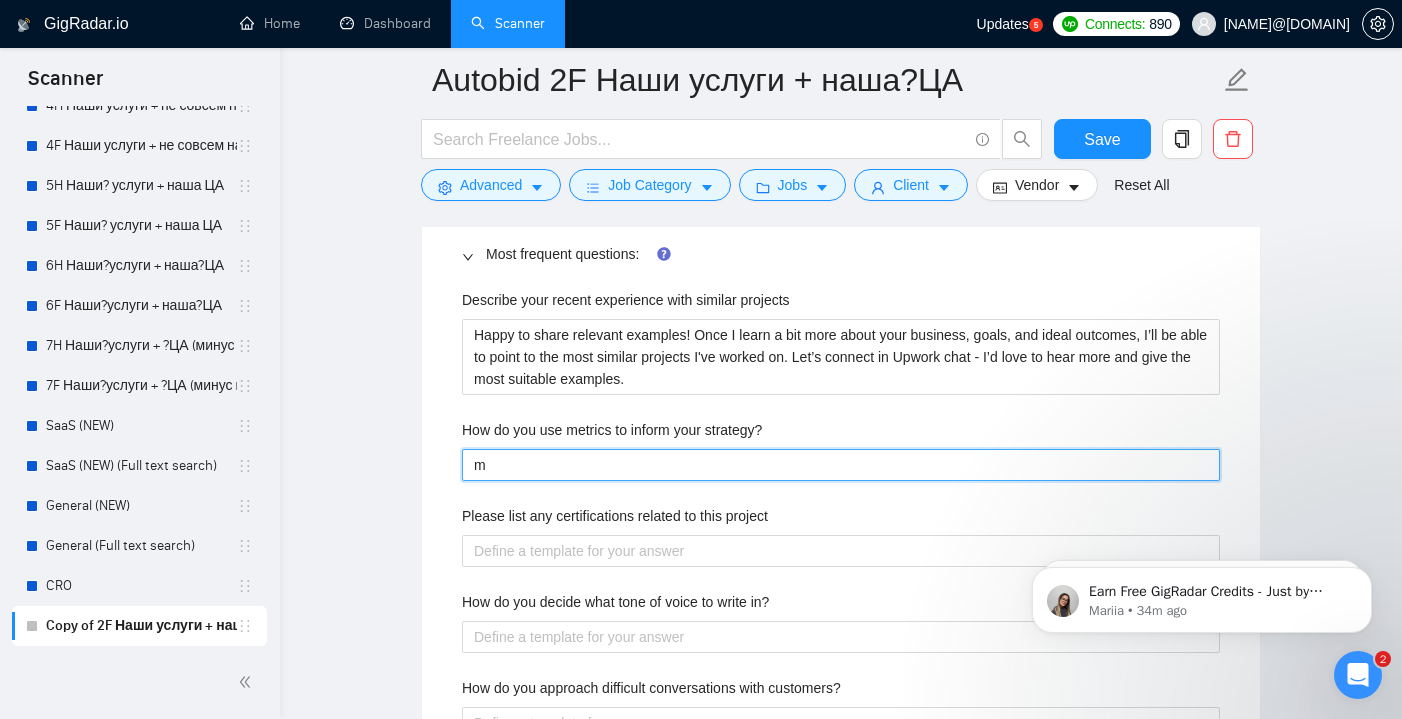 type 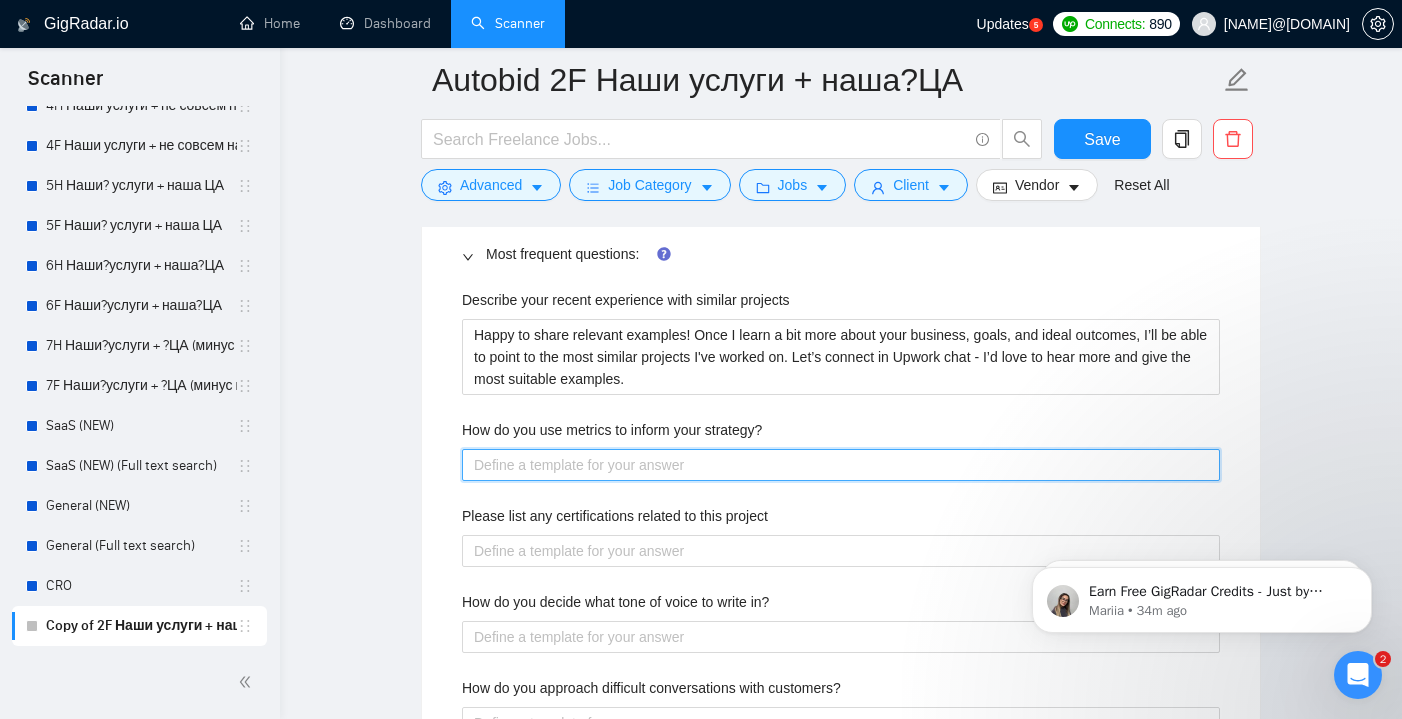 paste on "As a strong advocate of a data-driven approach, I believe that the success of any advertising campaign should be measured by clear, actionable data—not guesswork, intuition, or personal experience. When managing your campaigns, I focus on essential metrics like Cost per Lead, Click-Through Rate, Conversion Rate, Return on Ad Spend, and more, to ensure we're driving the right results for your business.
However, I understand that every business is unique, which is why I tailor my approach to what matters most to you. For example, some clients prioritize Average Order Value, while others may focus on Cost per Acquisition or Customer Lifetime Value. Whatever your key metrics, I'm here to align my strategy with your specific goals to ensure we achieve the best possible outcomes for your business." 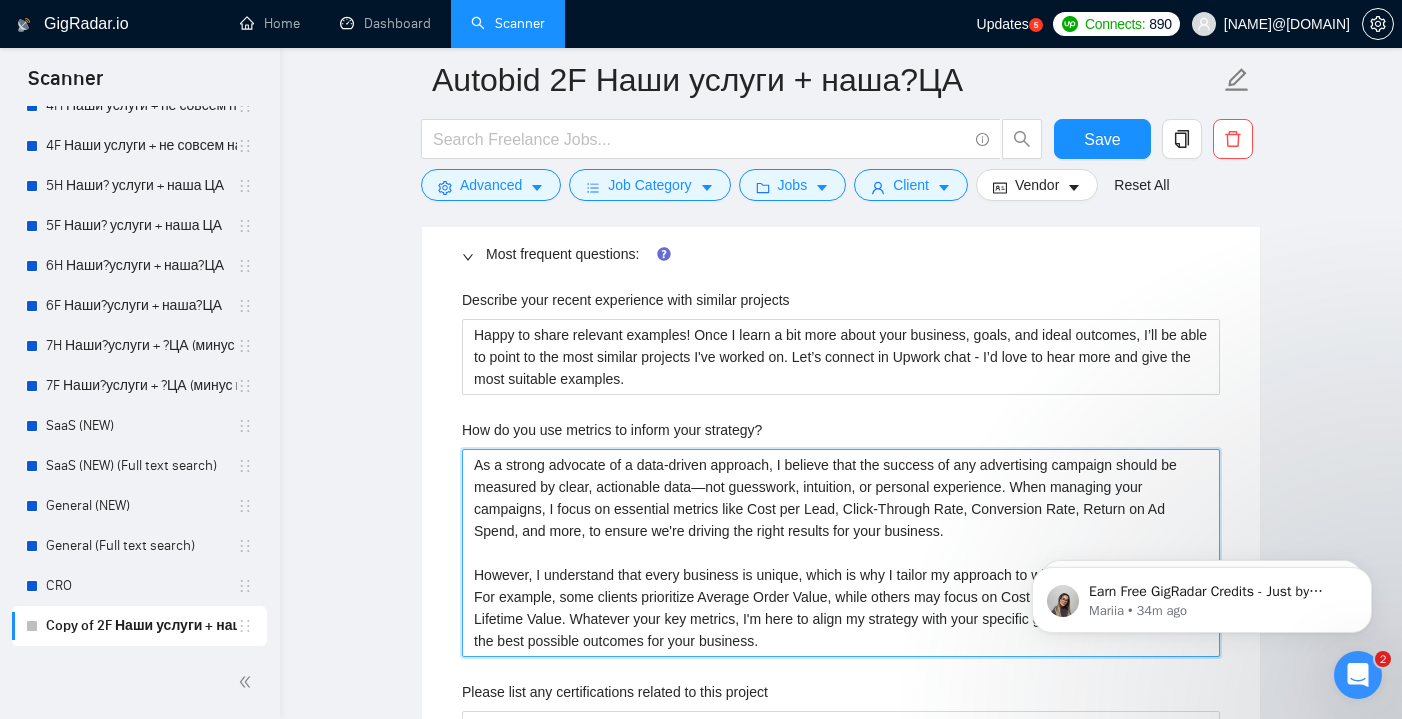 drag, startPoint x: 711, startPoint y: 485, endPoint x: 700, endPoint y: 485, distance: 11 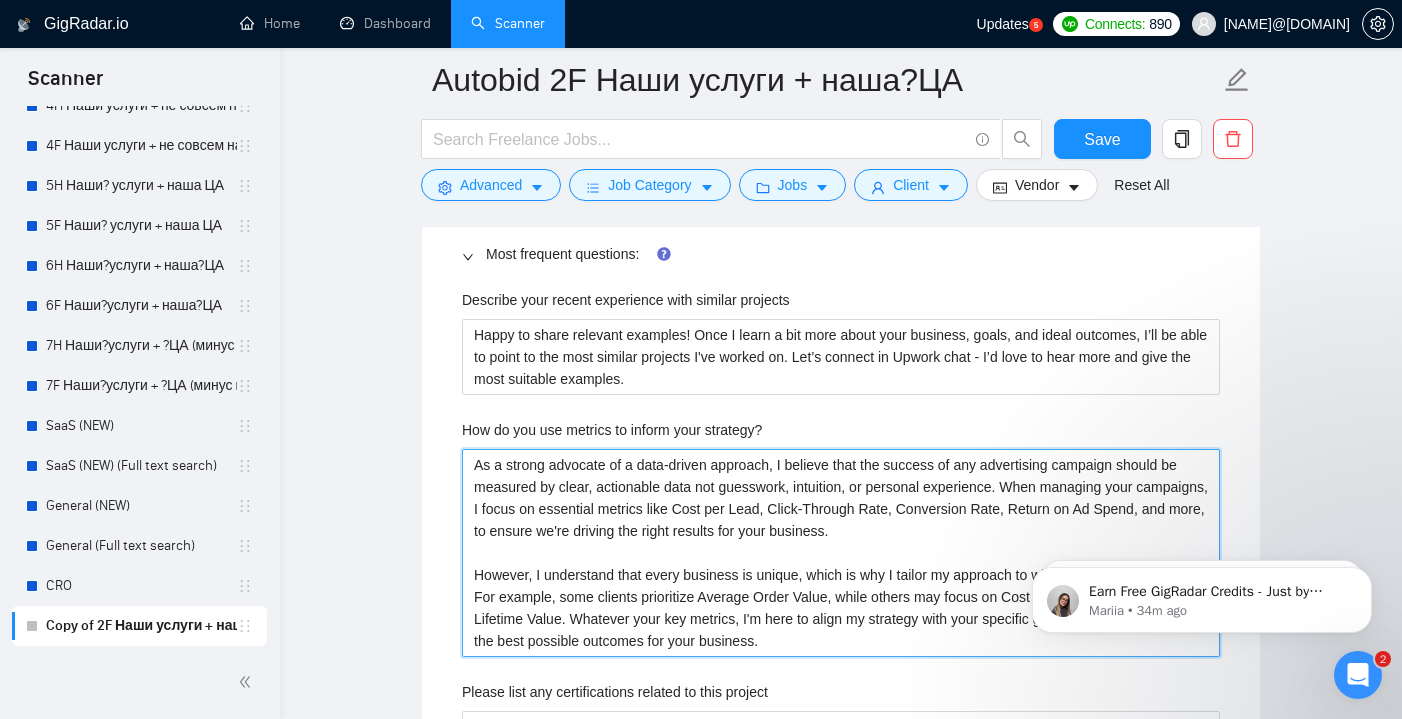 type 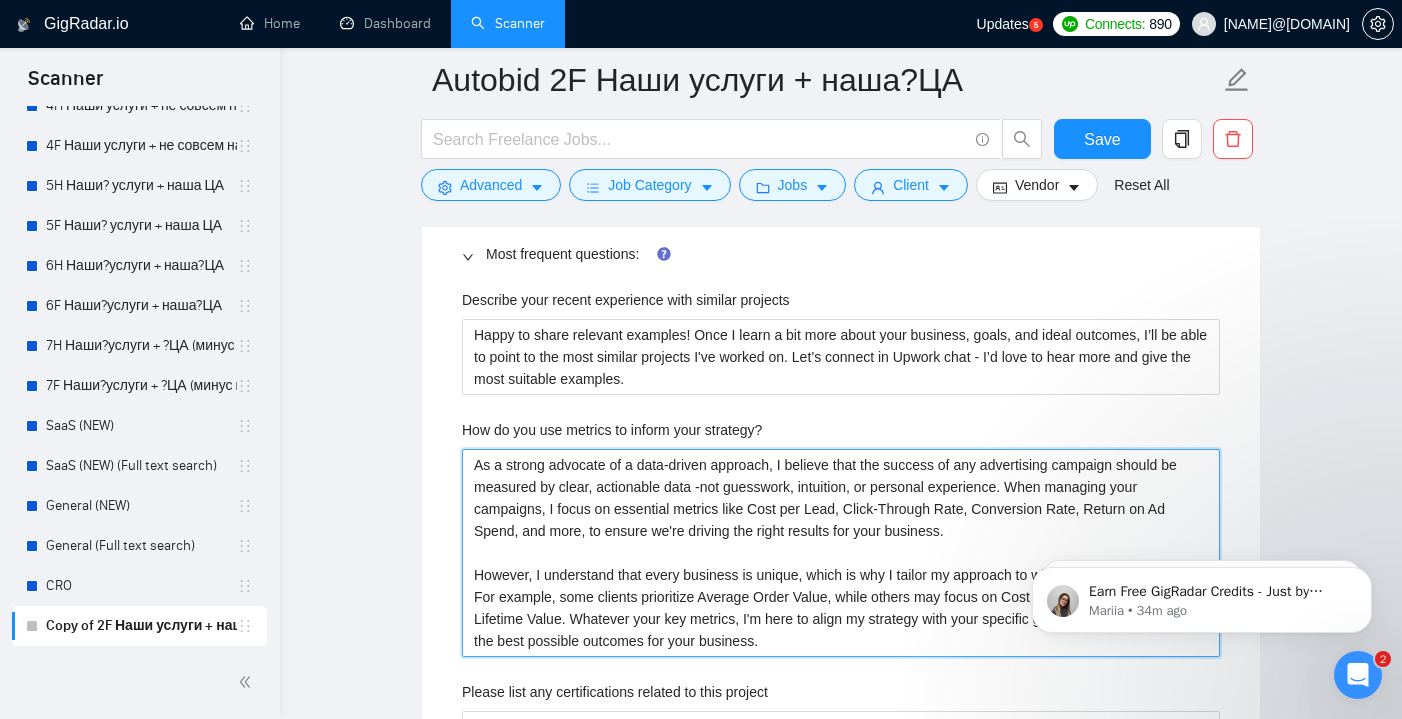 type 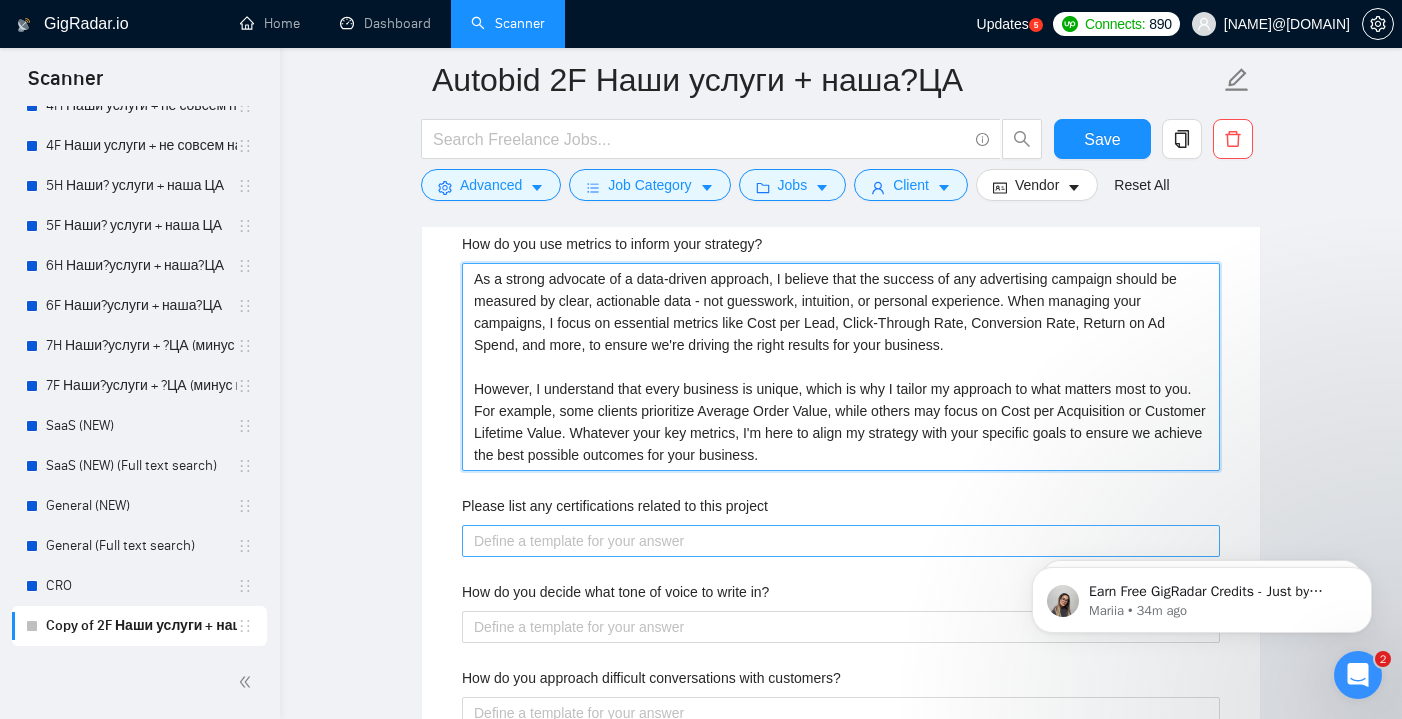 scroll, scrollTop: 3082, scrollLeft: 0, axis: vertical 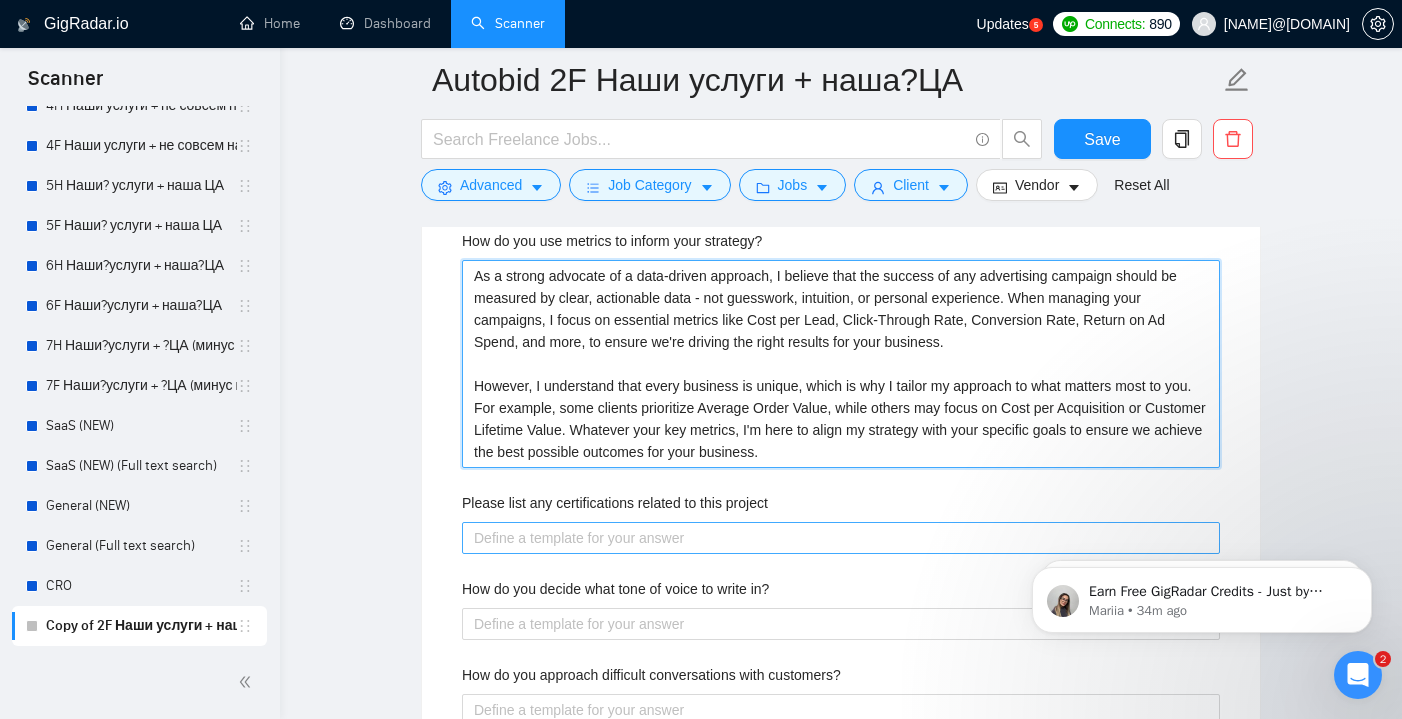 type on "As a strong advocate of a data-driven approach, I believe that the success of any advertising campaign should be measured by clear, actionable data - not guesswork, intuition, or personal experience. When managing your campaigns, I focus on essential metrics like Cost per Lead, Click-Through Rate, Conversion Rate, Return on Ad Spend, and more, to ensure we're driving the right results for your business.
However, I understand that every business is unique, which is why I tailor my approach to what matters most to you. For example, some clients prioritize Average Order Value, while others may focus on Cost per Acquisition or Customer Lifetime Value. Whatever your key metrics, I'm here to align my strategy with your specific goals to ensure we achieve the best possible outcomes for your business." 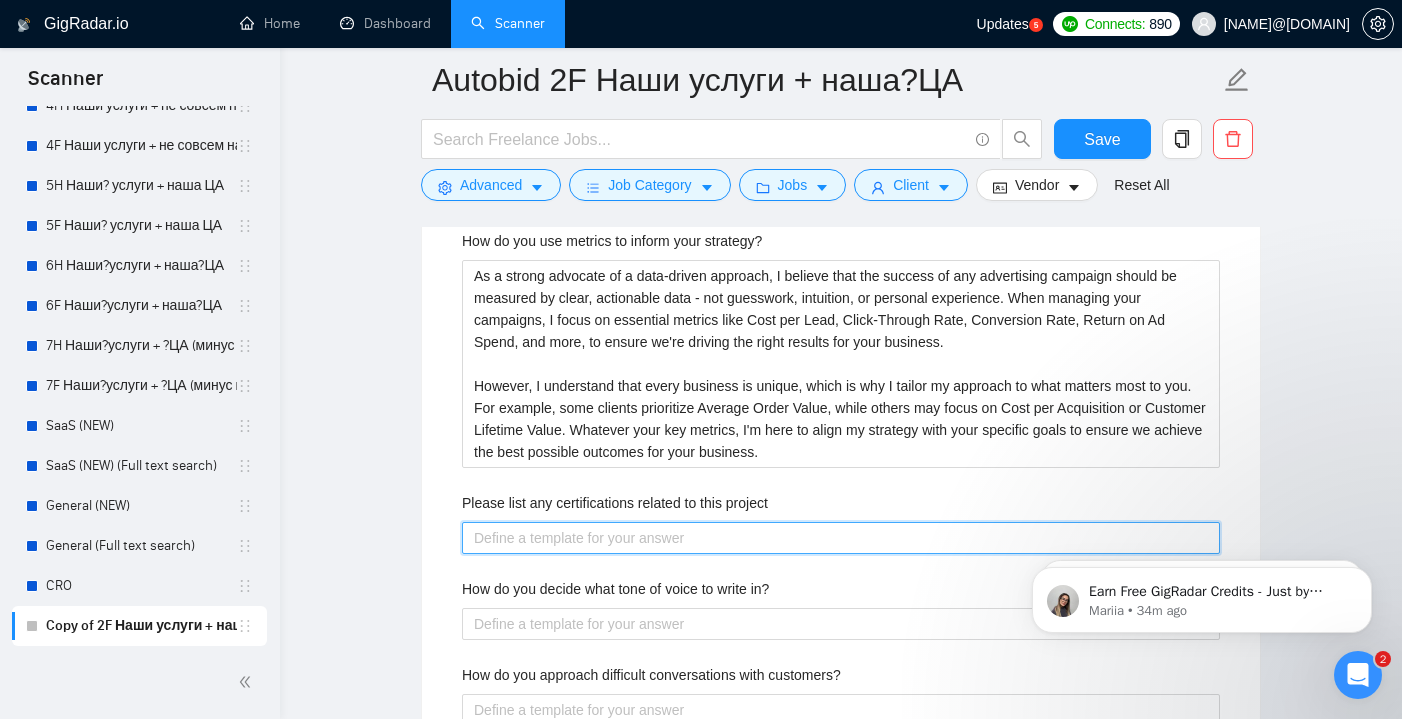 click on "Please list any certifications related to this project" at bounding box center (841, 538) 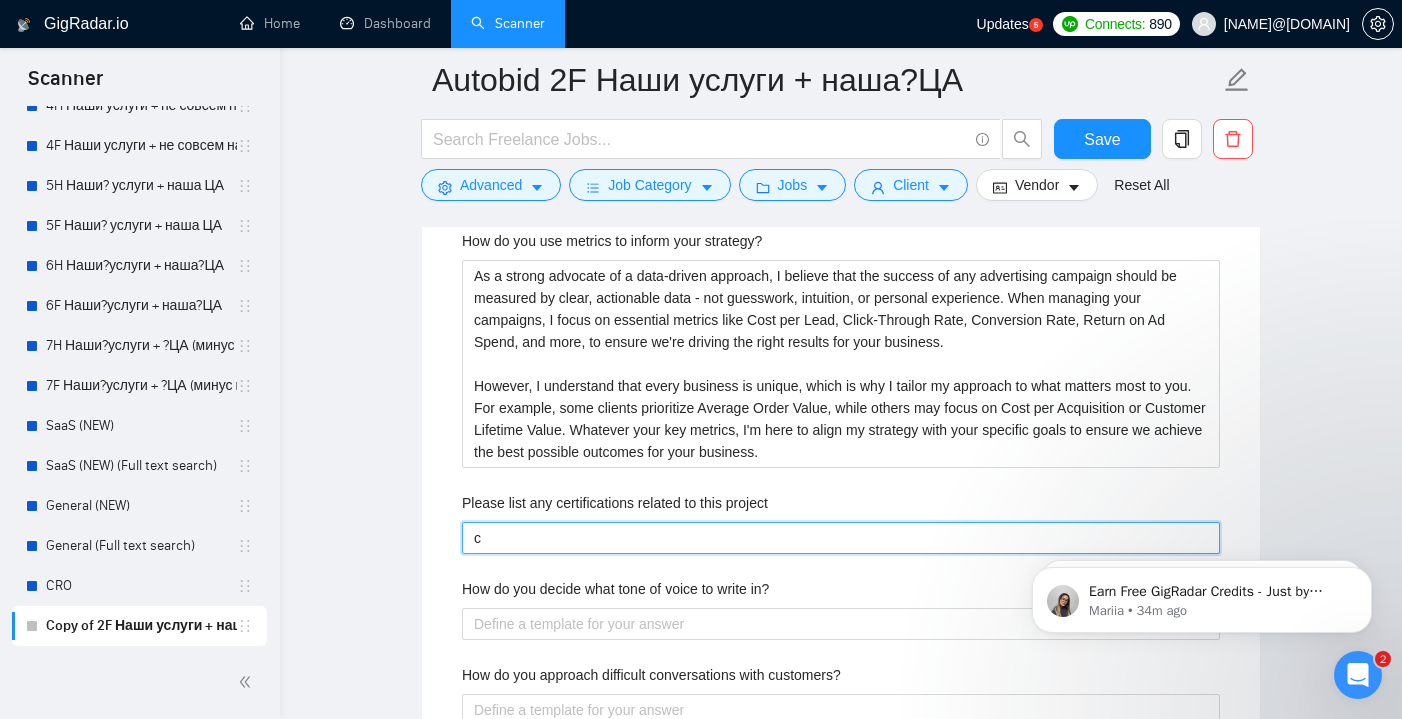 type 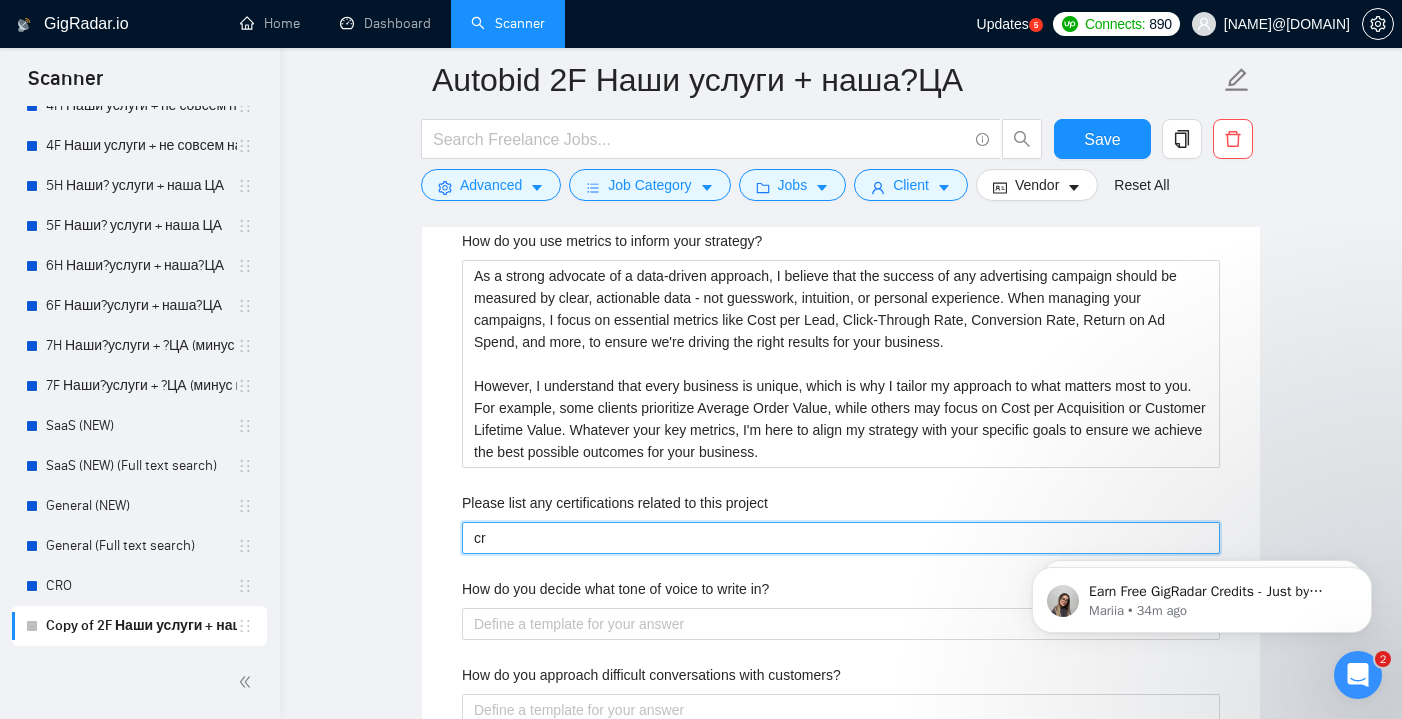 type 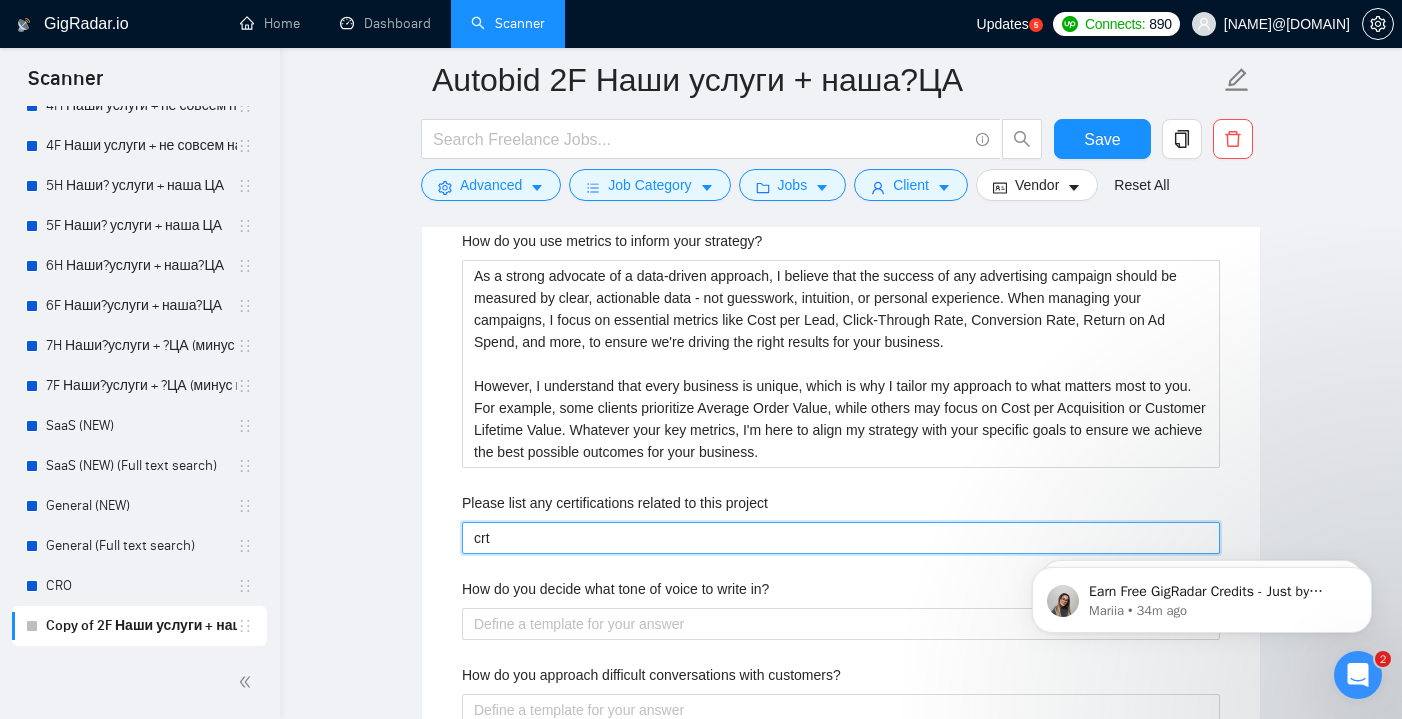 type 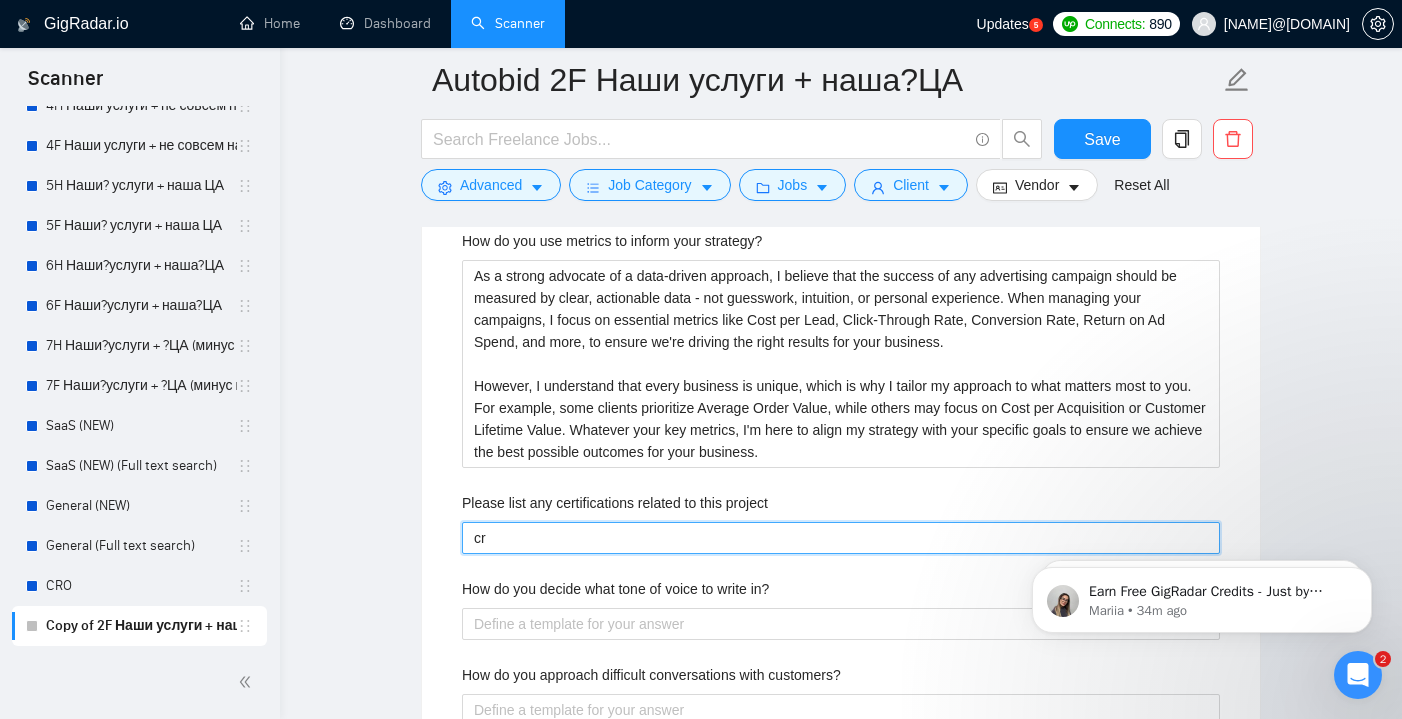 type 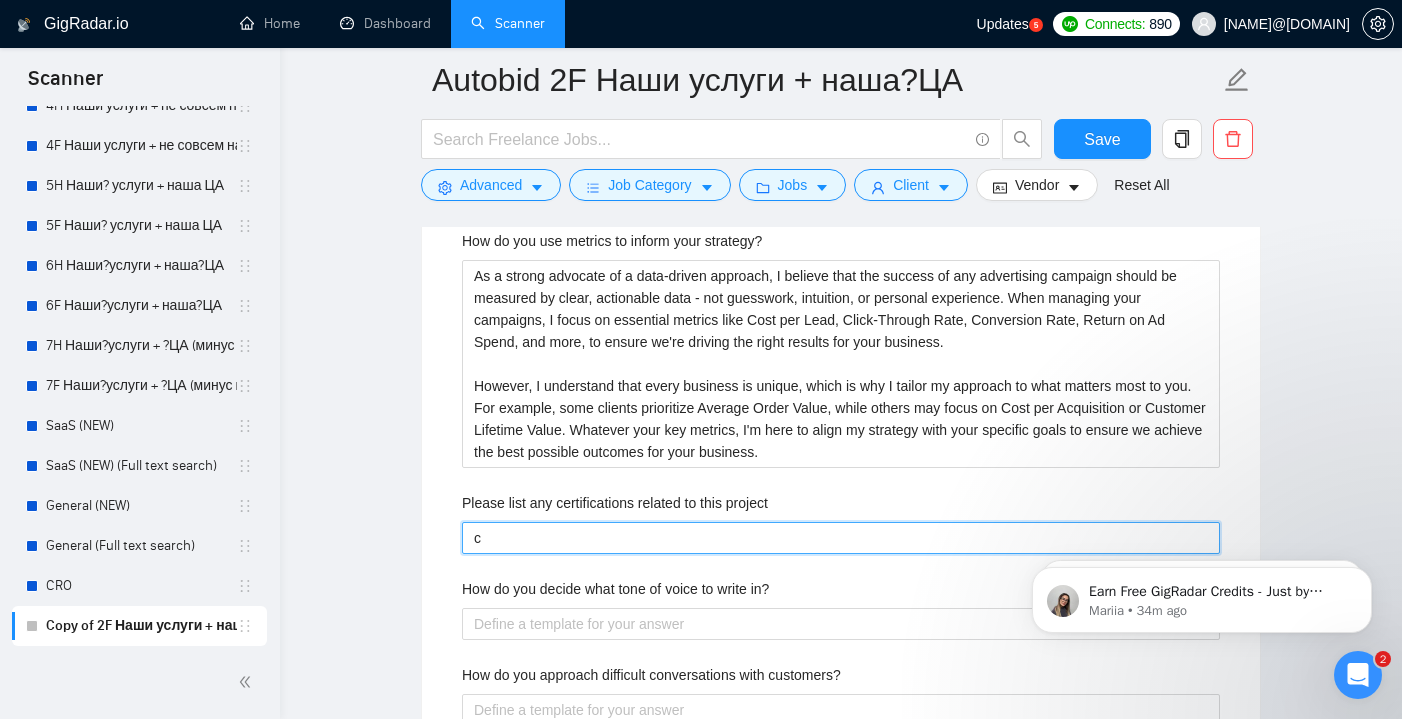 type 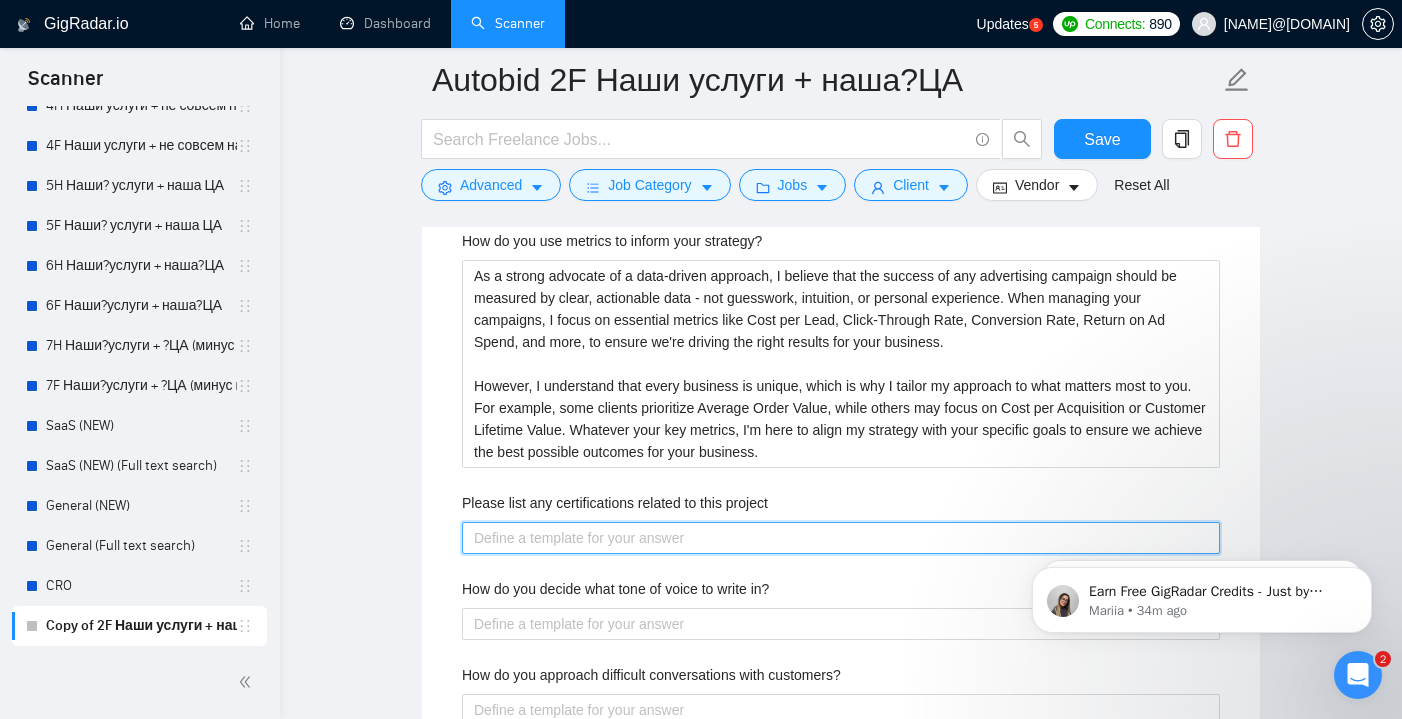 paste on "I am a Premier Google Ads Partner and have passed professional certificate exams across LinkedIn, Facebook, and Microsoft ads." 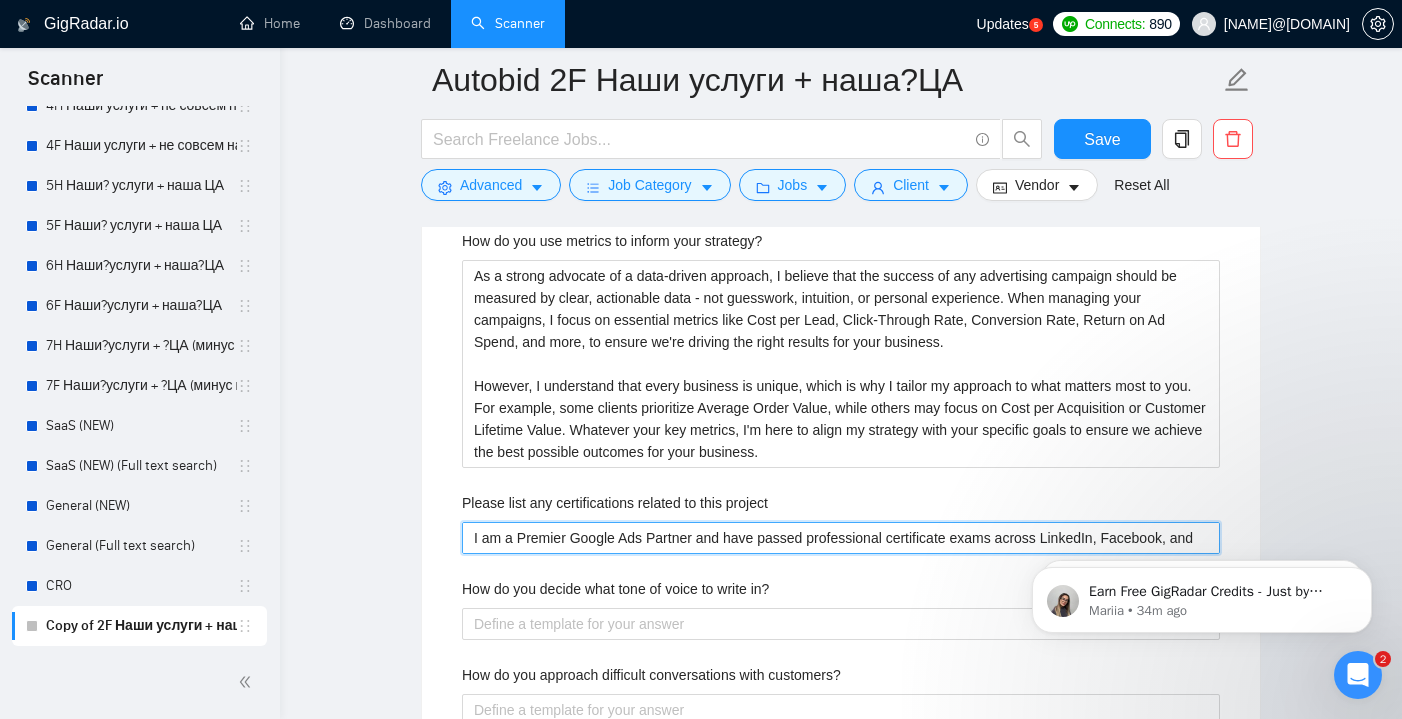 type 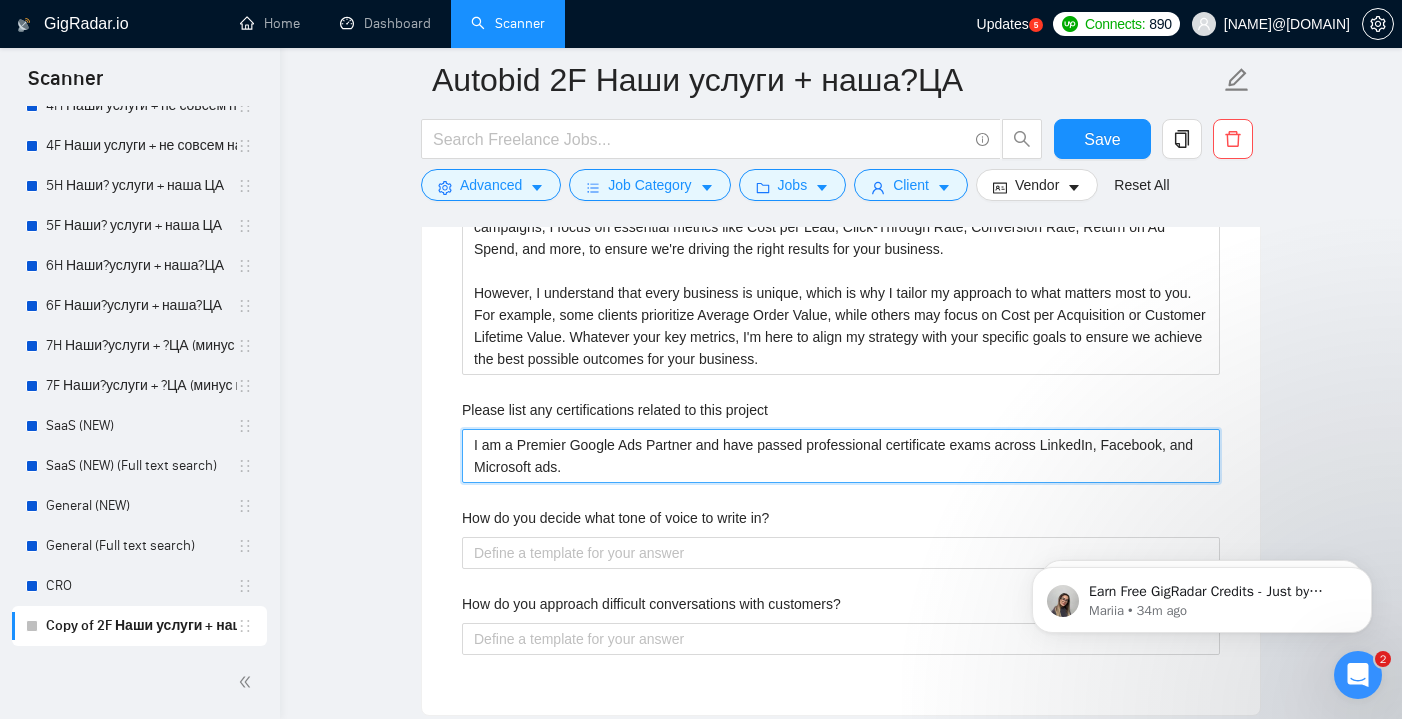 scroll, scrollTop: 3189, scrollLeft: 0, axis: vertical 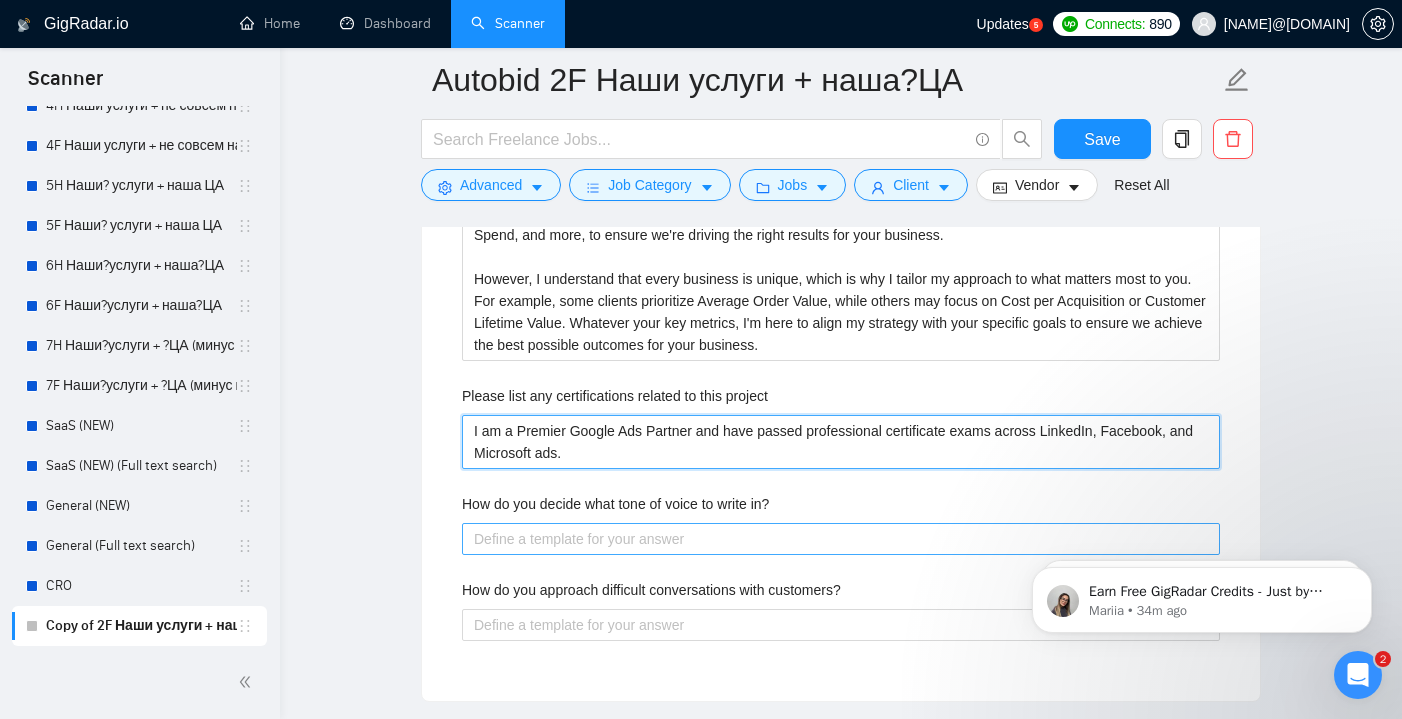 type on "I am a Premier Google Ads Partner and have passed professional certificate exams across LinkedIn, Facebook, and Microsoft ads." 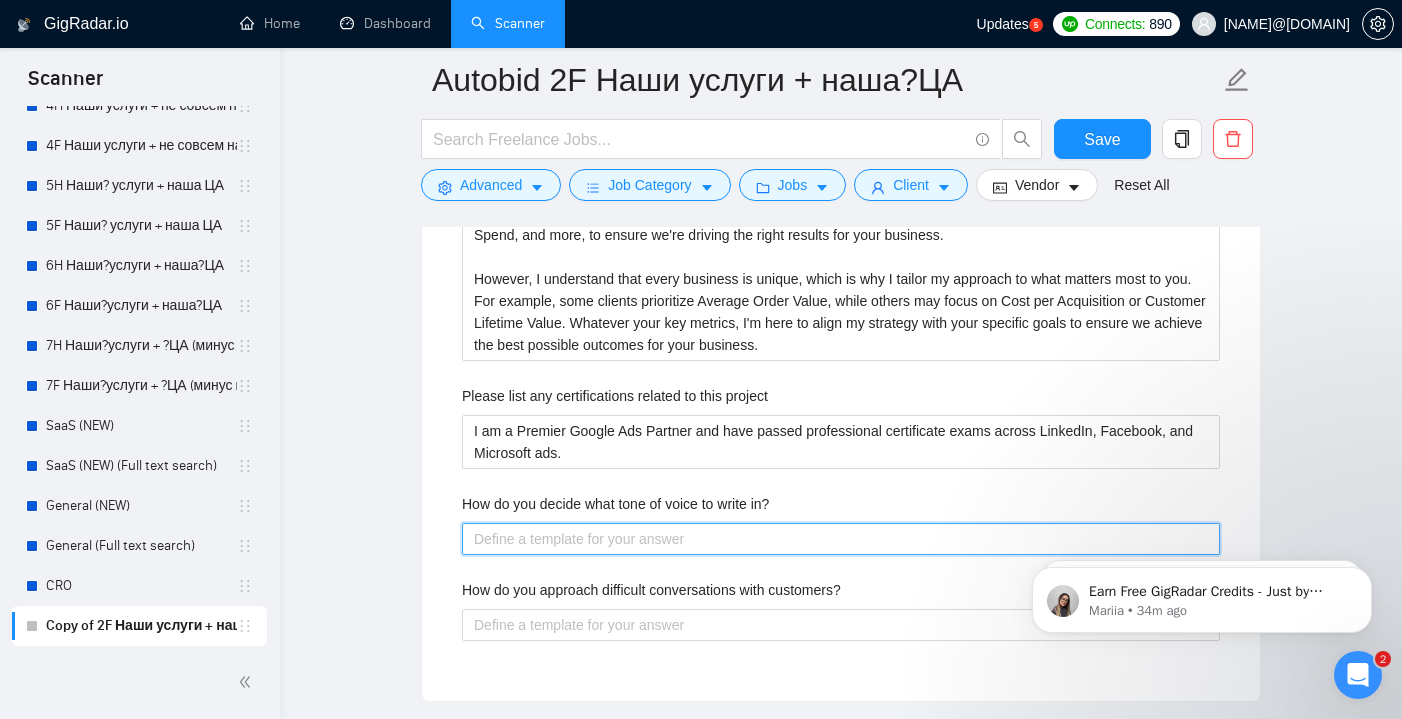 click on "How do you decide what tone of voice to write in?" at bounding box center (841, 539) 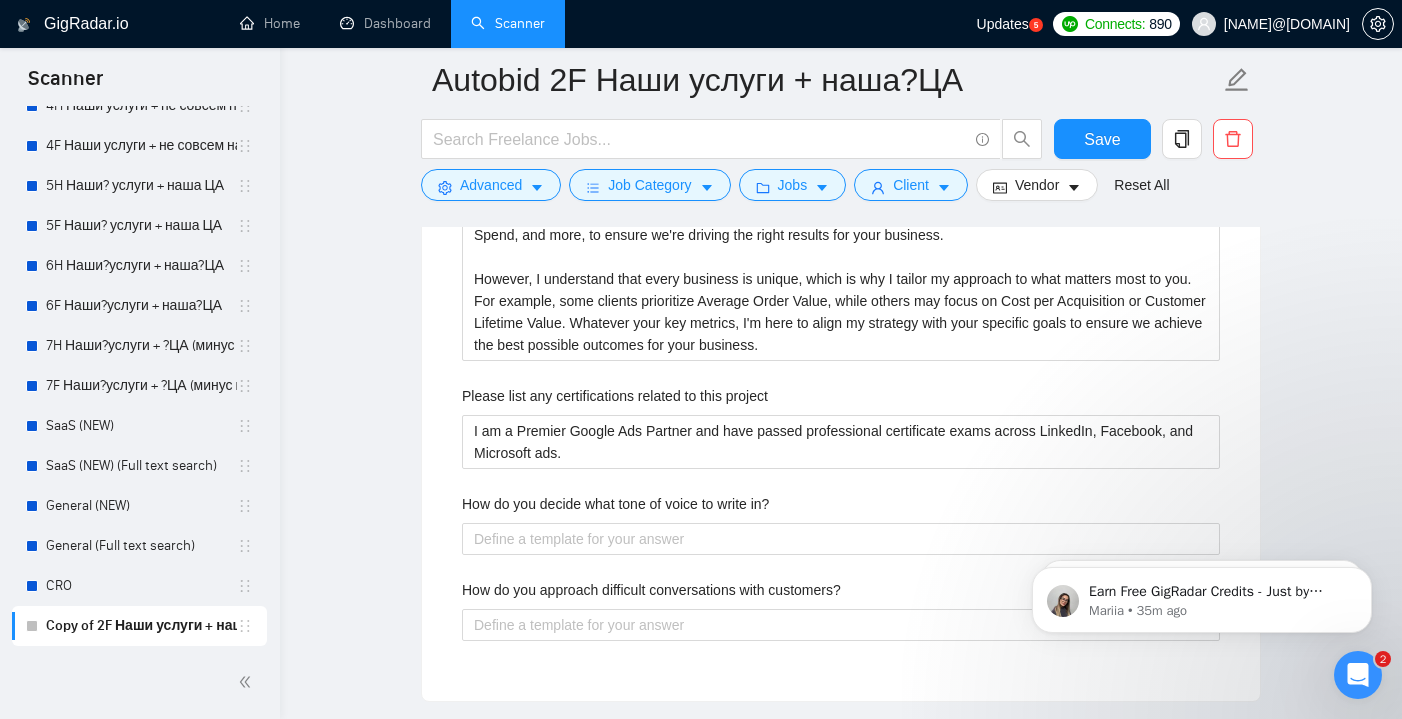 click on "Earn Free GigRadar Credits - Just by Sharing Your Story! 💬 Want more credits for sending proposals? It’s simple - share, inspire, and get rewarded! 🤫 Here’s how you can earn free credits: Introduce yourself in the #intros channel of the GigRadar Upwork Community and grab +20 credits for sending bids., Post your success story (closed projects, high LRR, etc.) in the #general channel and claim +50 credits for sending bids. Why? GigRadar is building a powerful network of freelancers and agencies. We want you to make valuable connections, showcase your wins, and inspire others while getting rewarded! 🚀 Not a member yet? Join our Slack community now 👉 Join Slack Community Claiming your credits is easy: Reply to this message with a screenshot of your post, and our Tech Support Team will instantly top up your credits! 💸 [PERSON] • 35m ago [PERSON] • 1d ago" at bounding box center [1202, 595] 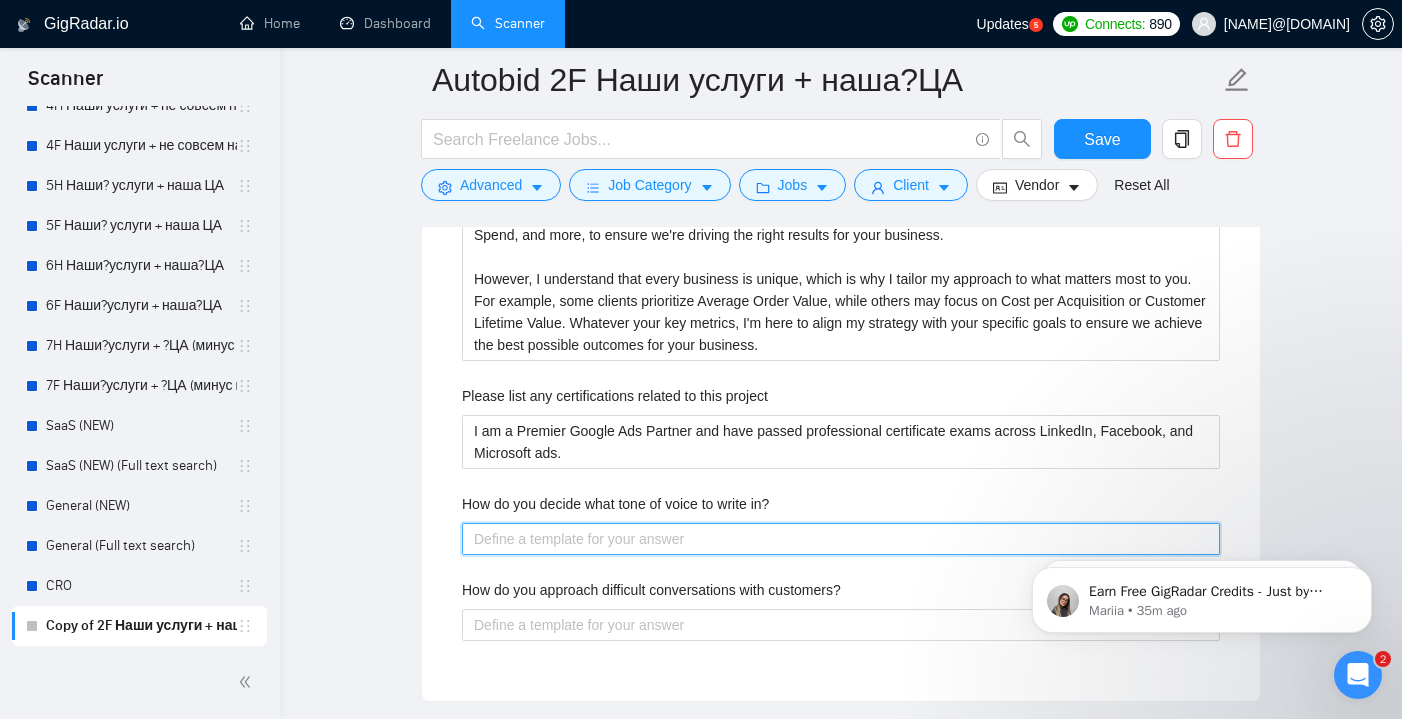 click on "How do you decide what tone of voice to write in?" at bounding box center [841, 539] 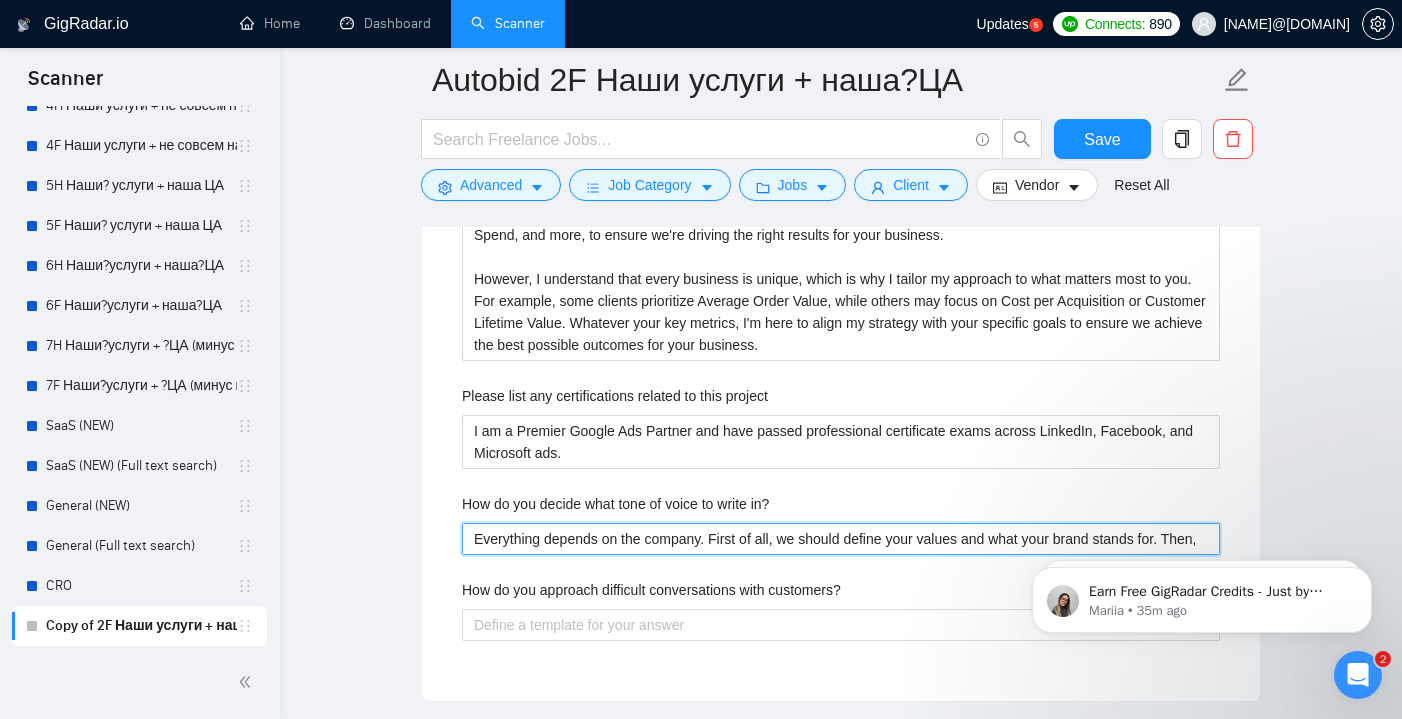 type 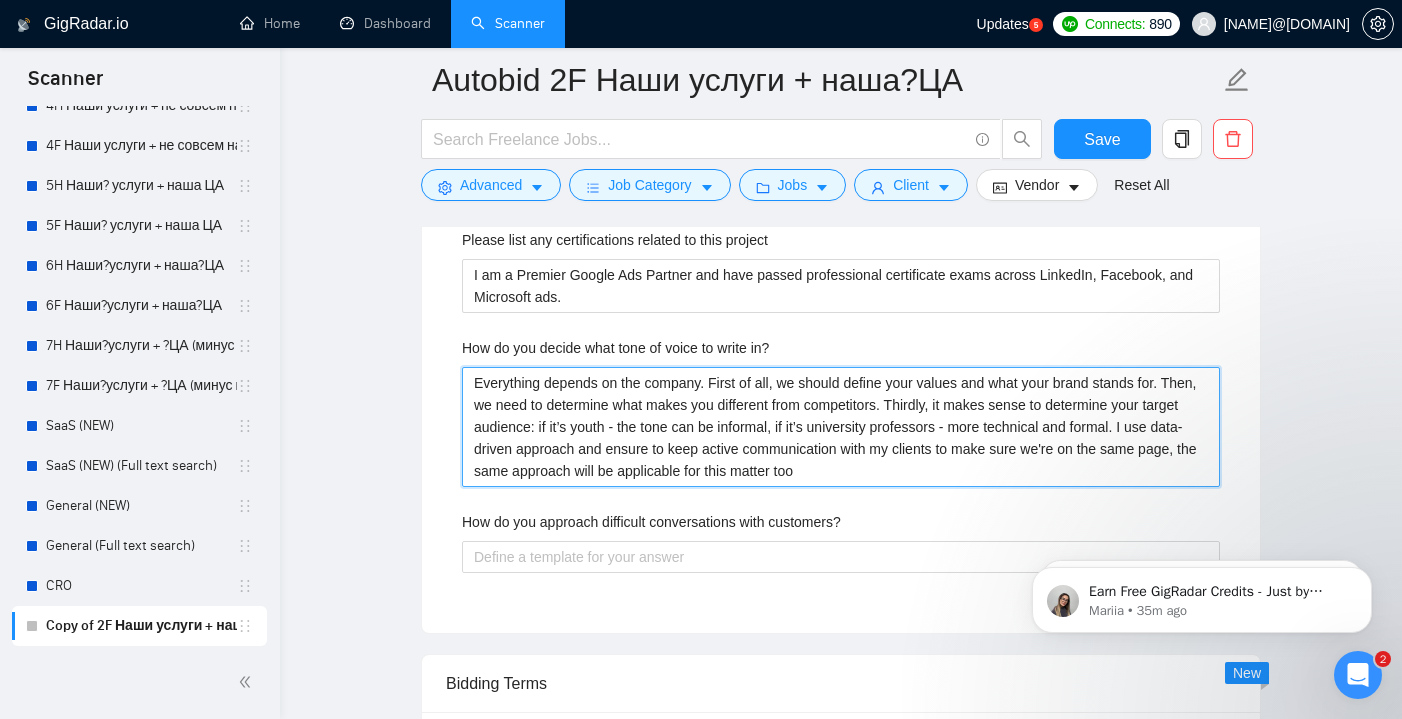 scroll, scrollTop: 3347, scrollLeft: 0, axis: vertical 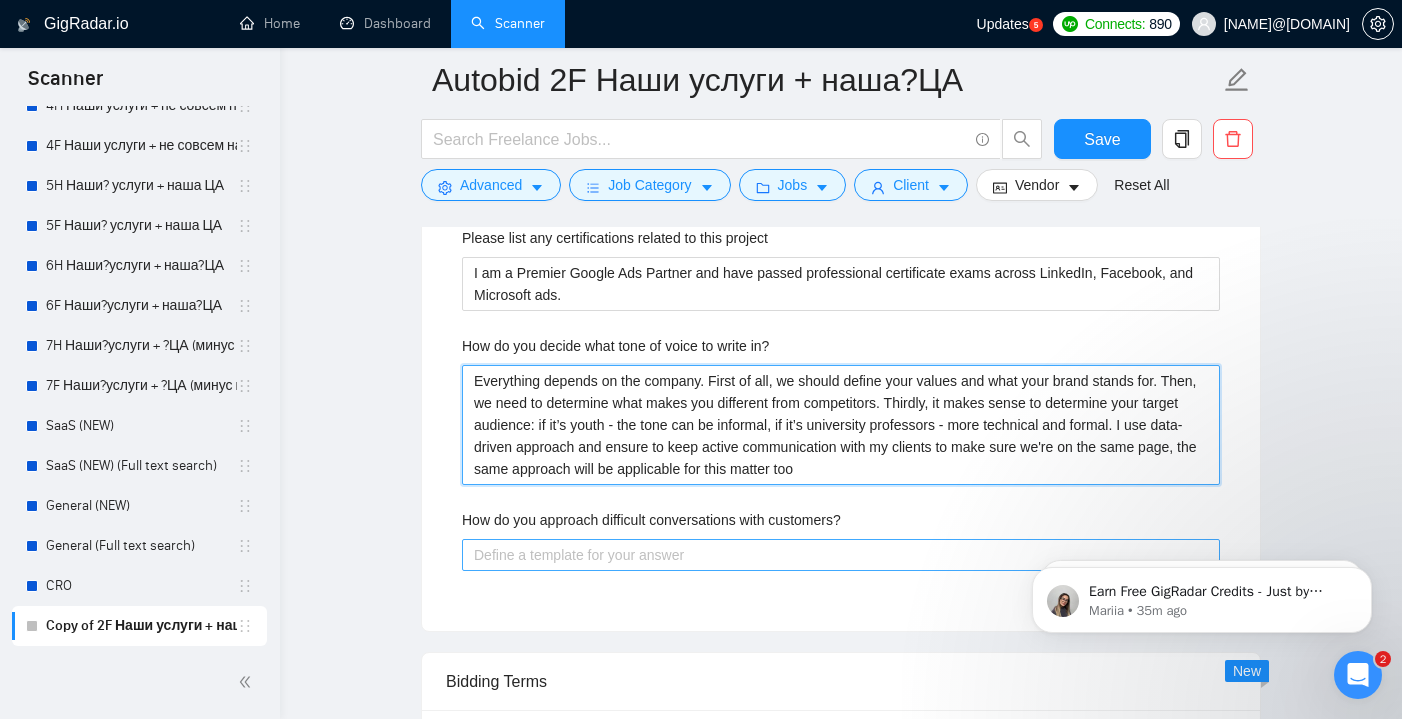 type on "Everything depends on the company. First of all, we should define your values and what your brand stands for. Then, we need to determine what makes you different from competitors. Thirdly, it makes sense to determine your target audience: if it’s youth - the tone can be informal, if it’s university professors - more technical and formal. I use data-driven approach and ensure to keep active communication with my clients to make sure we're on the same page, the same approach will be applicable for this matter too" 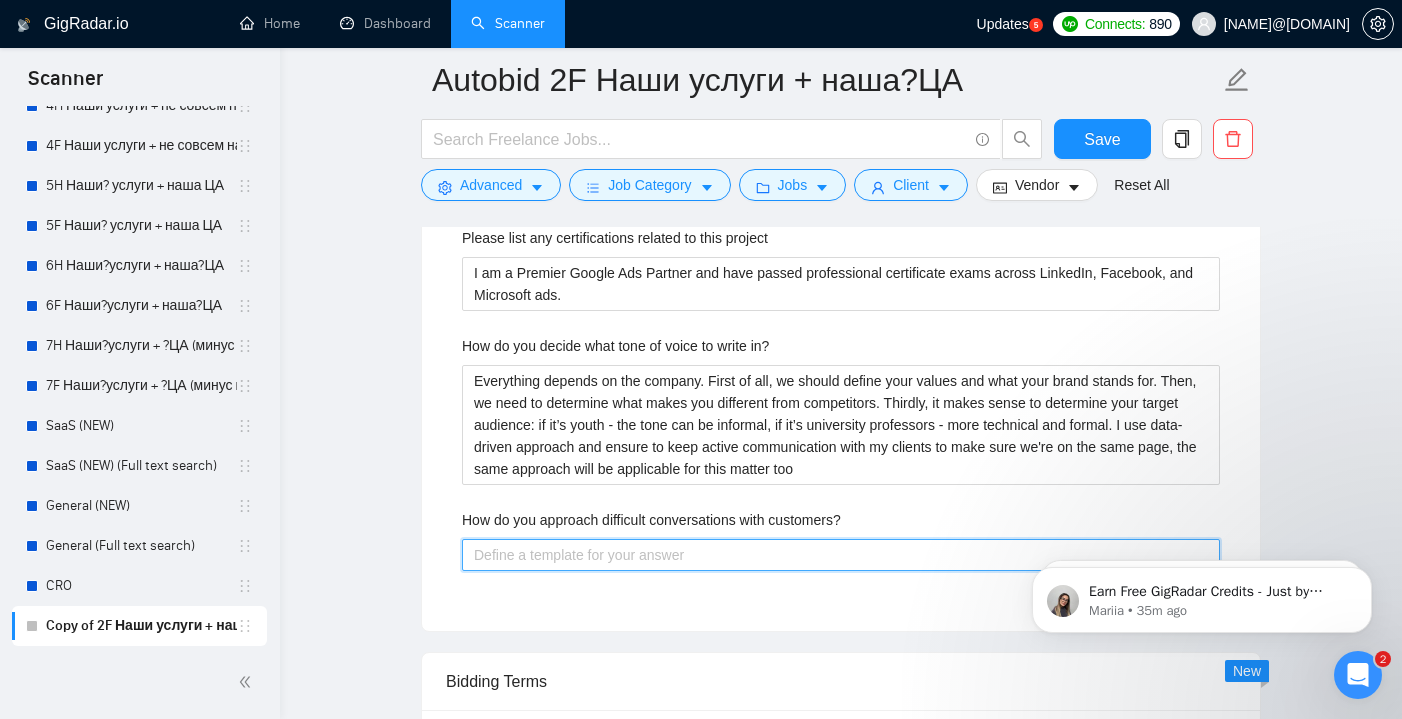 click on "How do you approach difficult conversations with customers?" at bounding box center [841, 555] 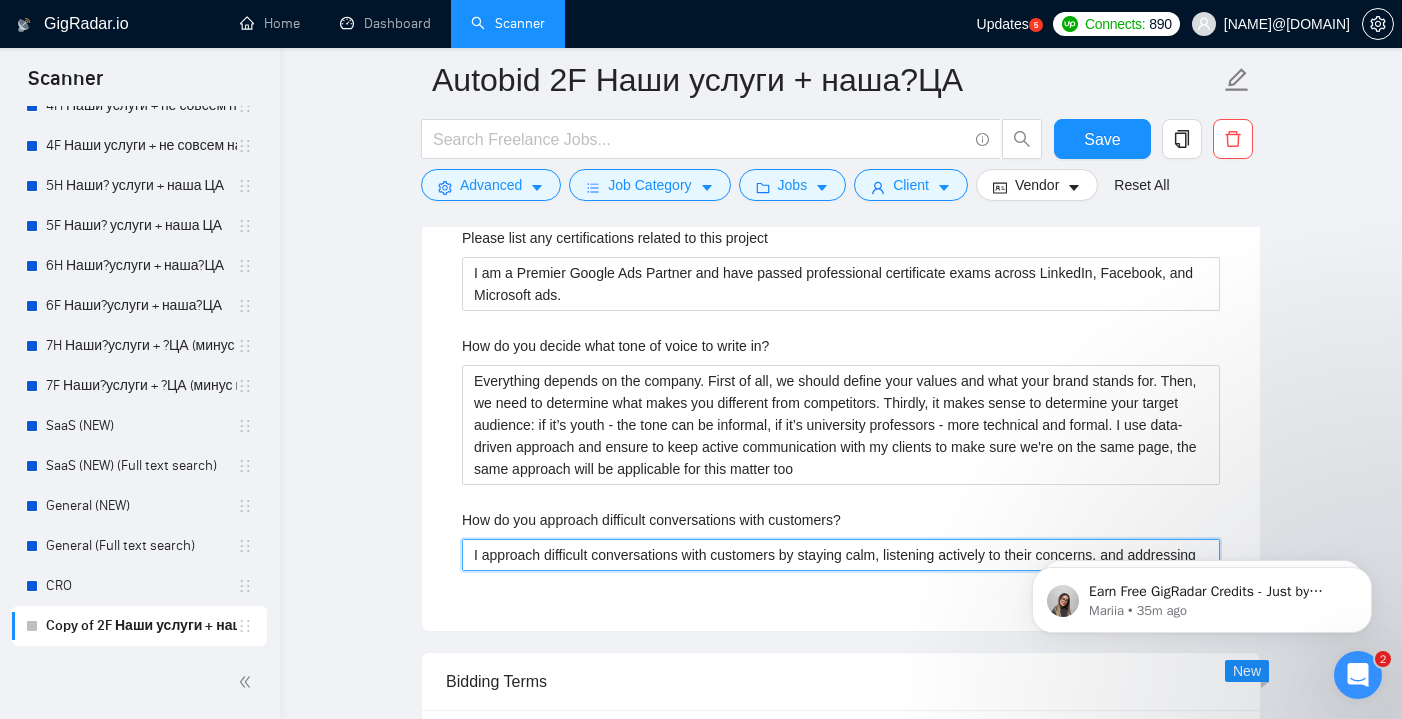 type 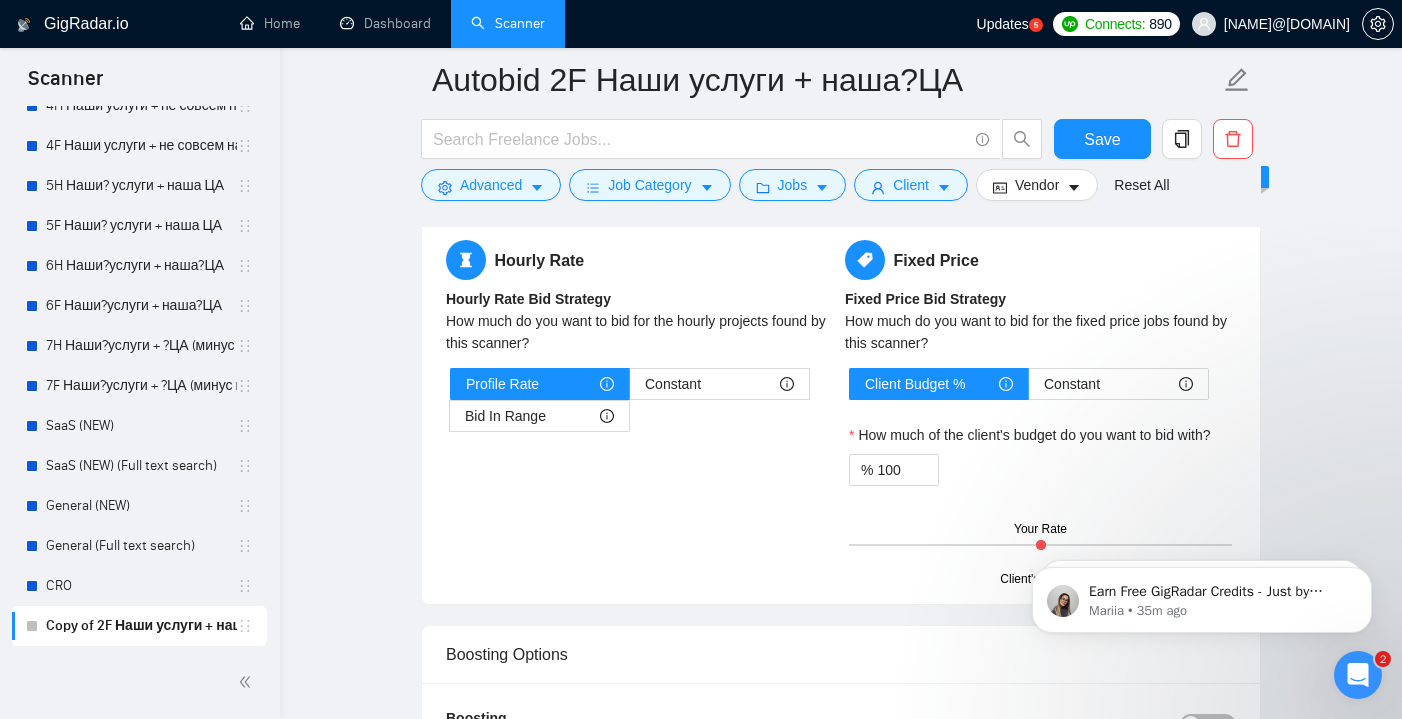 scroll, scrollTop: 3884, scrollLeft: 0, axis: vertical 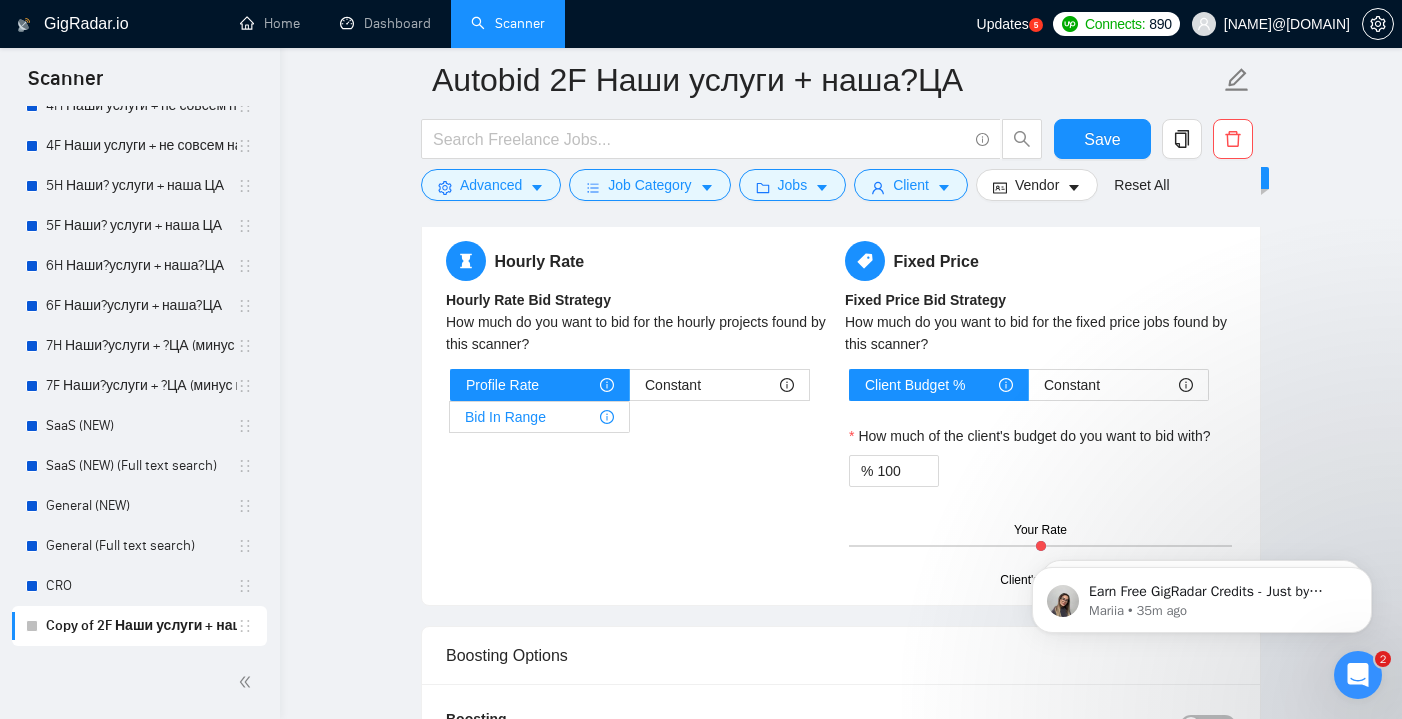 type on "I approach difficult conversations with customers by staying calm, listening actively to their concerns, and addressing issues with empathy and transparency. My goal is to find a solution that aligns with both their needs and our capabilities while maintaining a positive and respectful tone throughout." 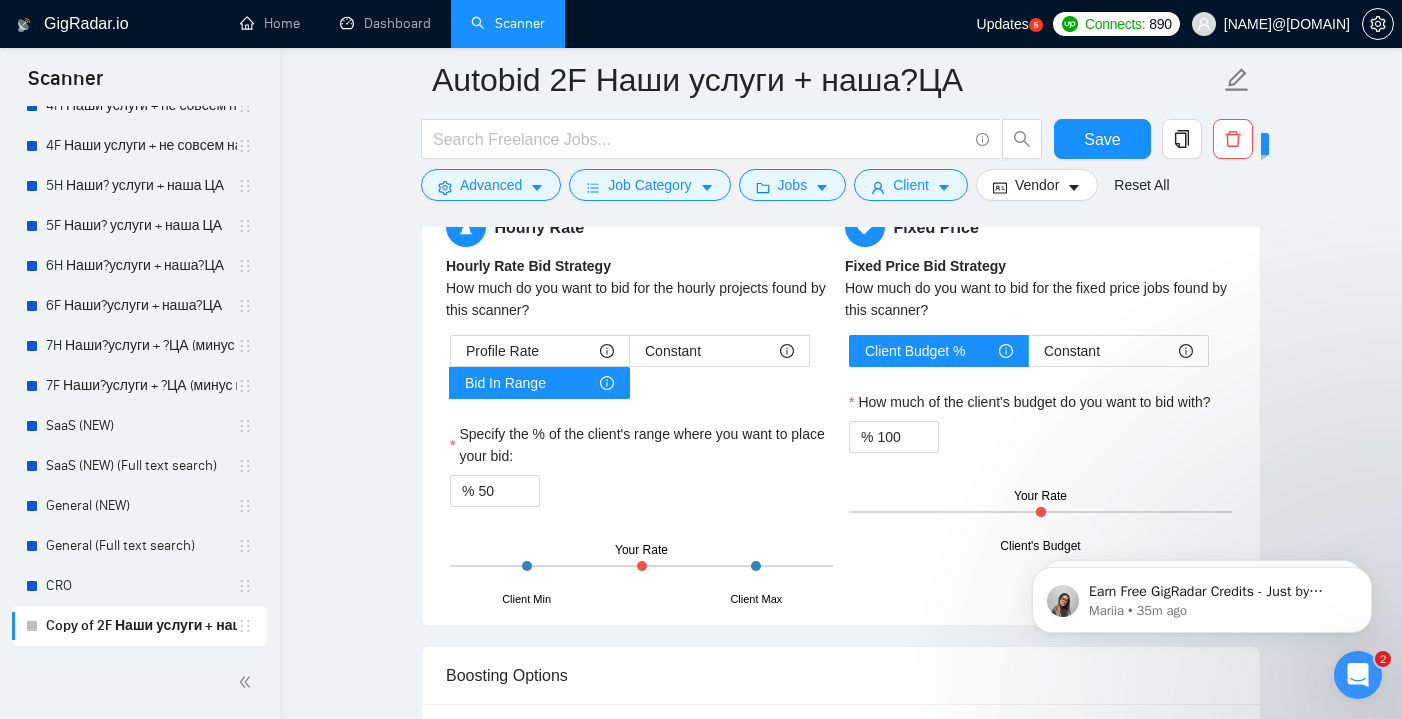 scroll, scrollTop: 3923, scrollLeft: 0, axis: vertical 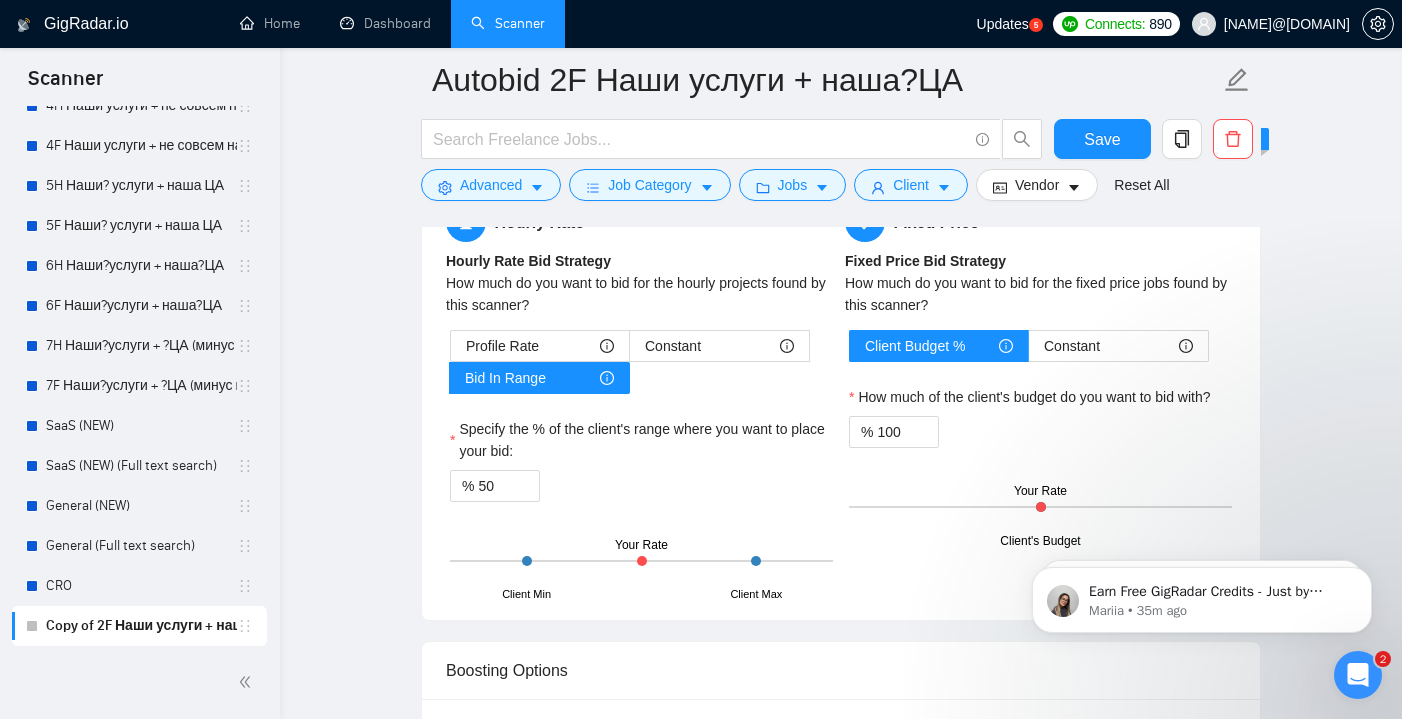 click at bounding box center (527, 561) 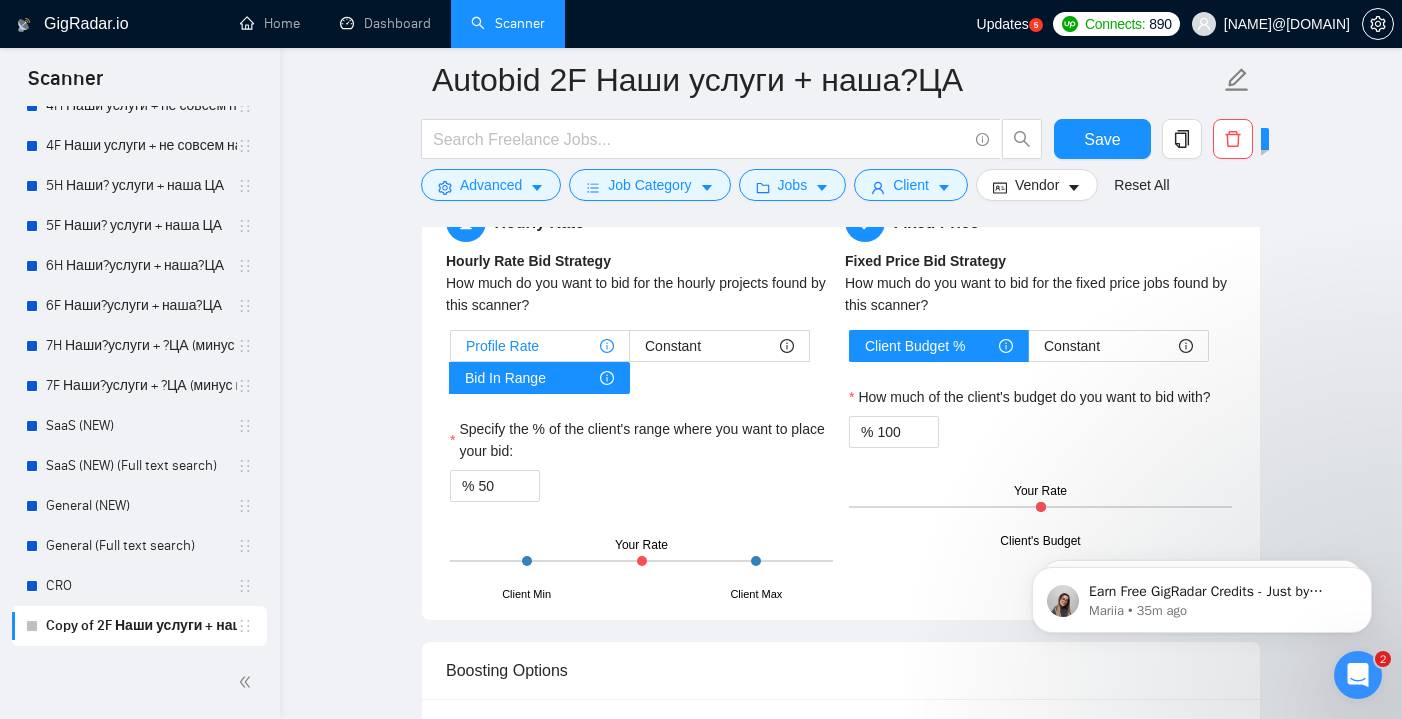 click on "Profile Rate" at bounding box center [540, 346] 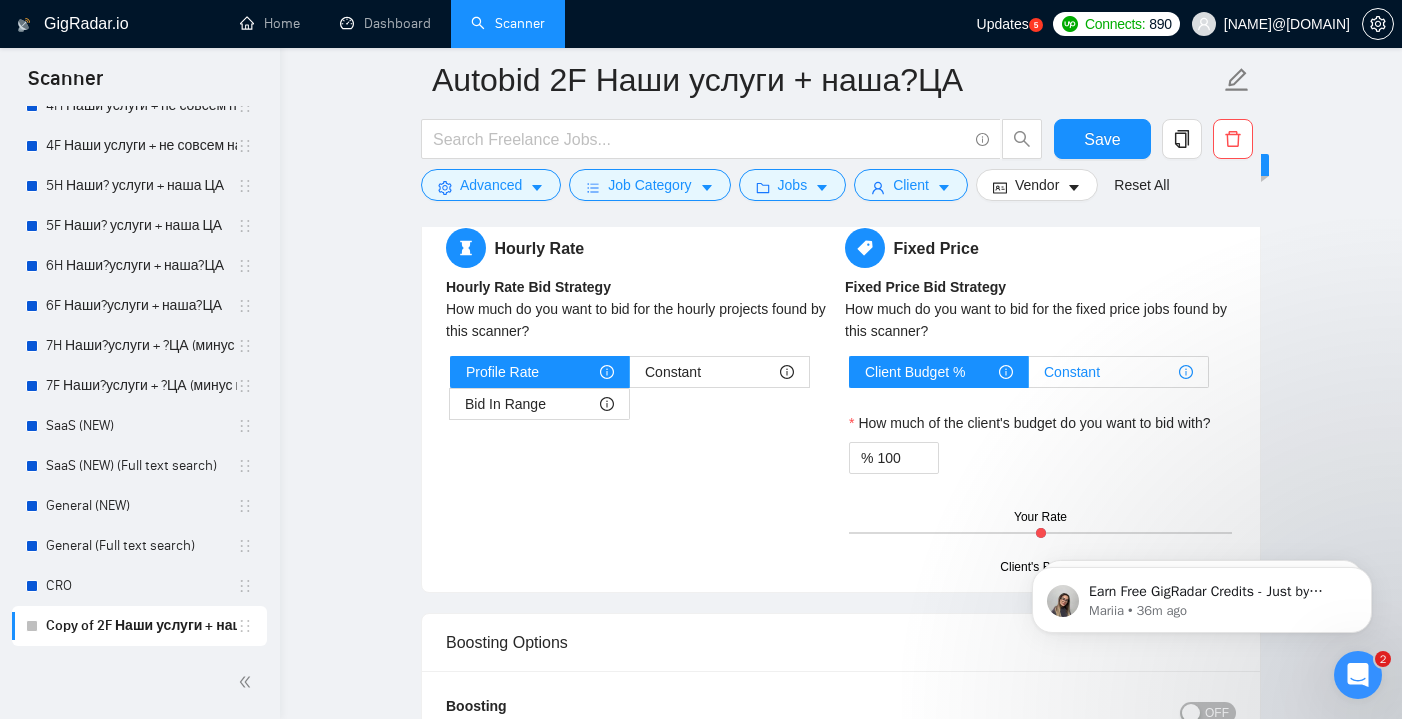 scroll, scrollTop: 3899, scrollLeft: 0, axis: vertical 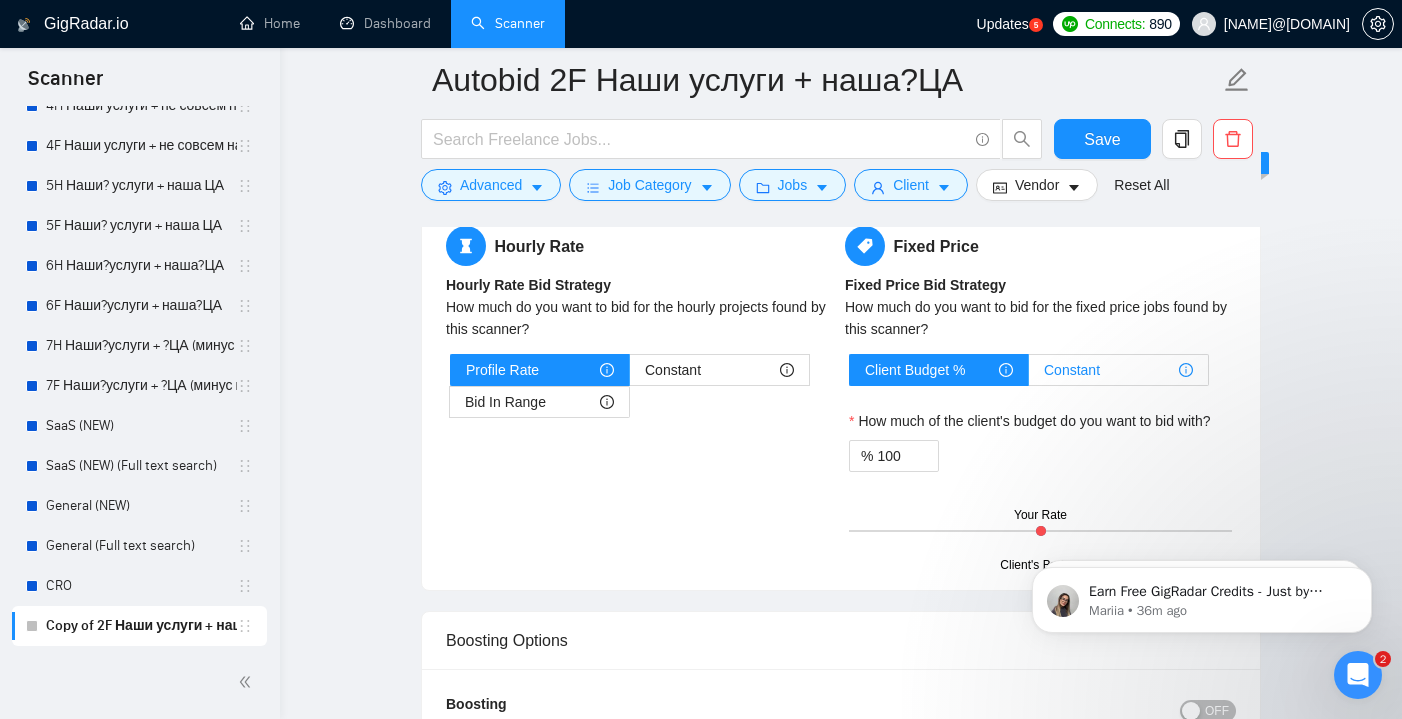 click on "Constant" at bounding box center [1118, 370] 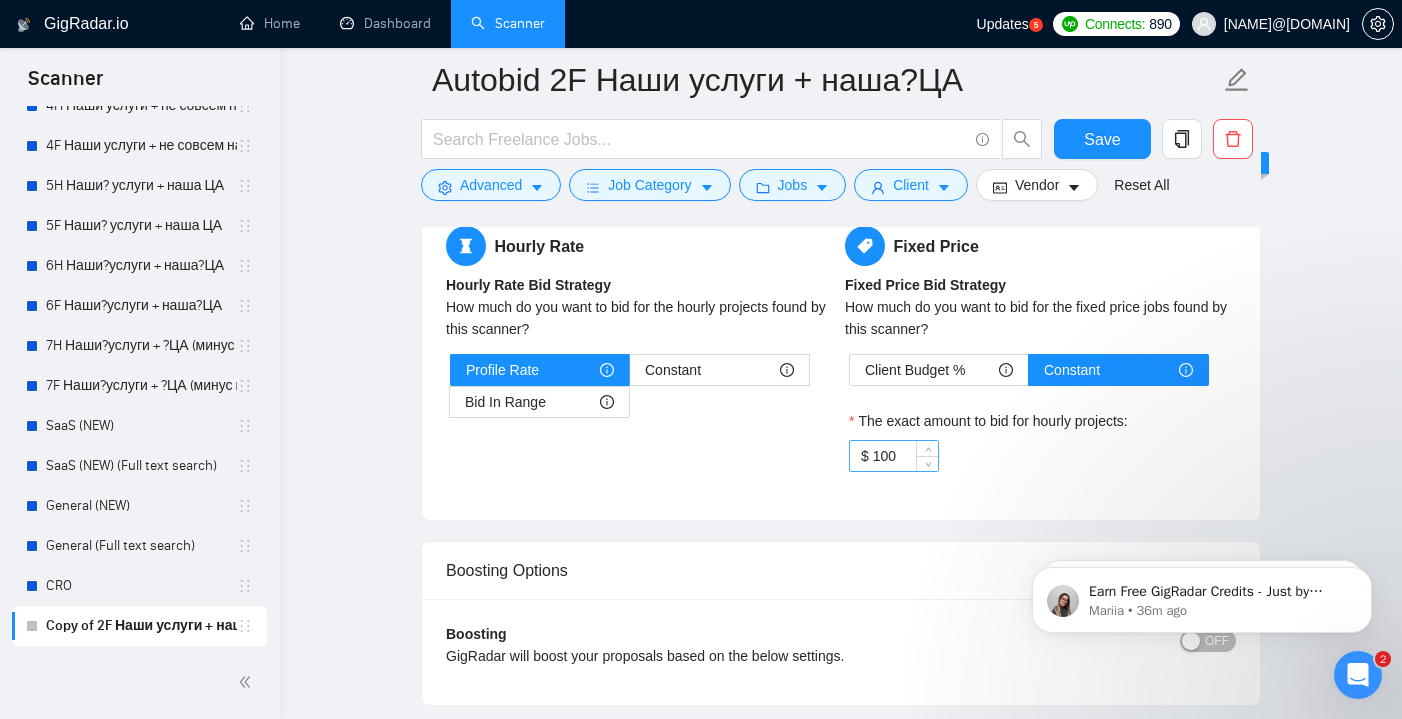 click on "100" at bounding box center (905, 456) 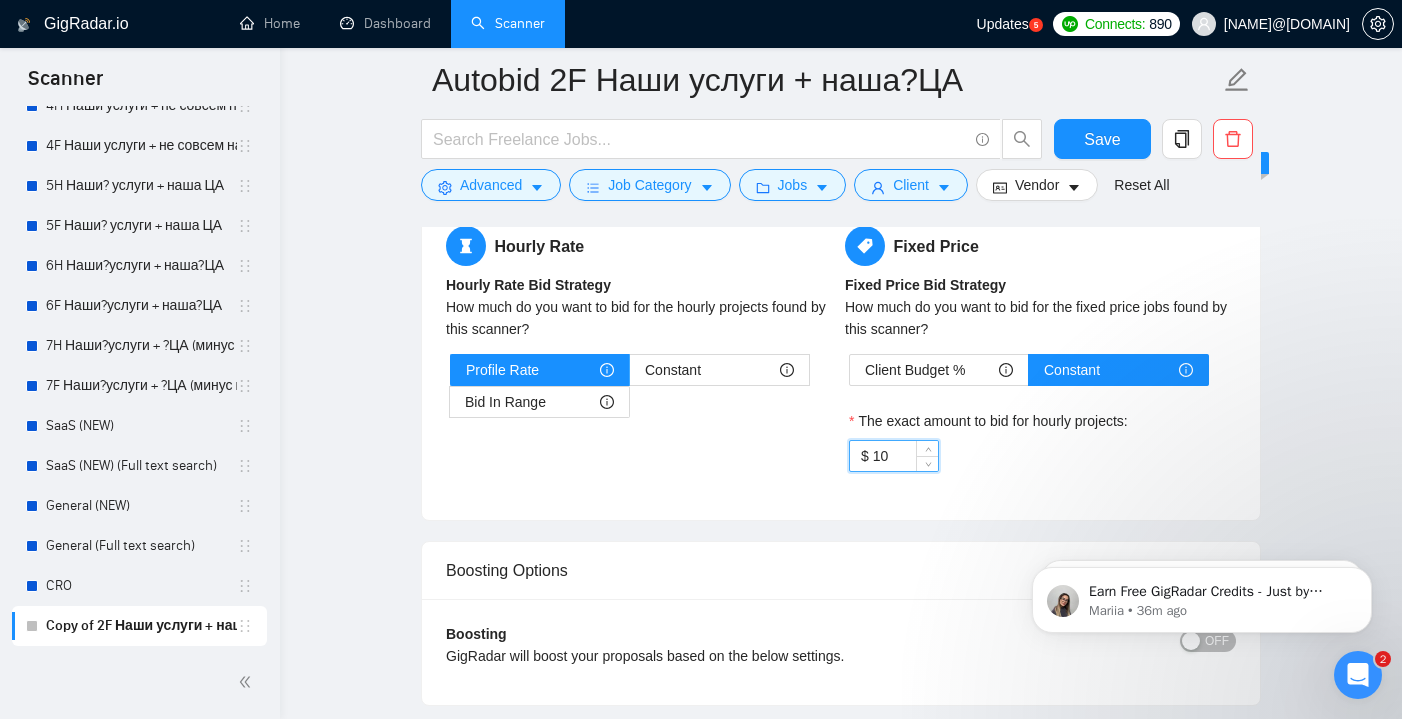 type on "1" 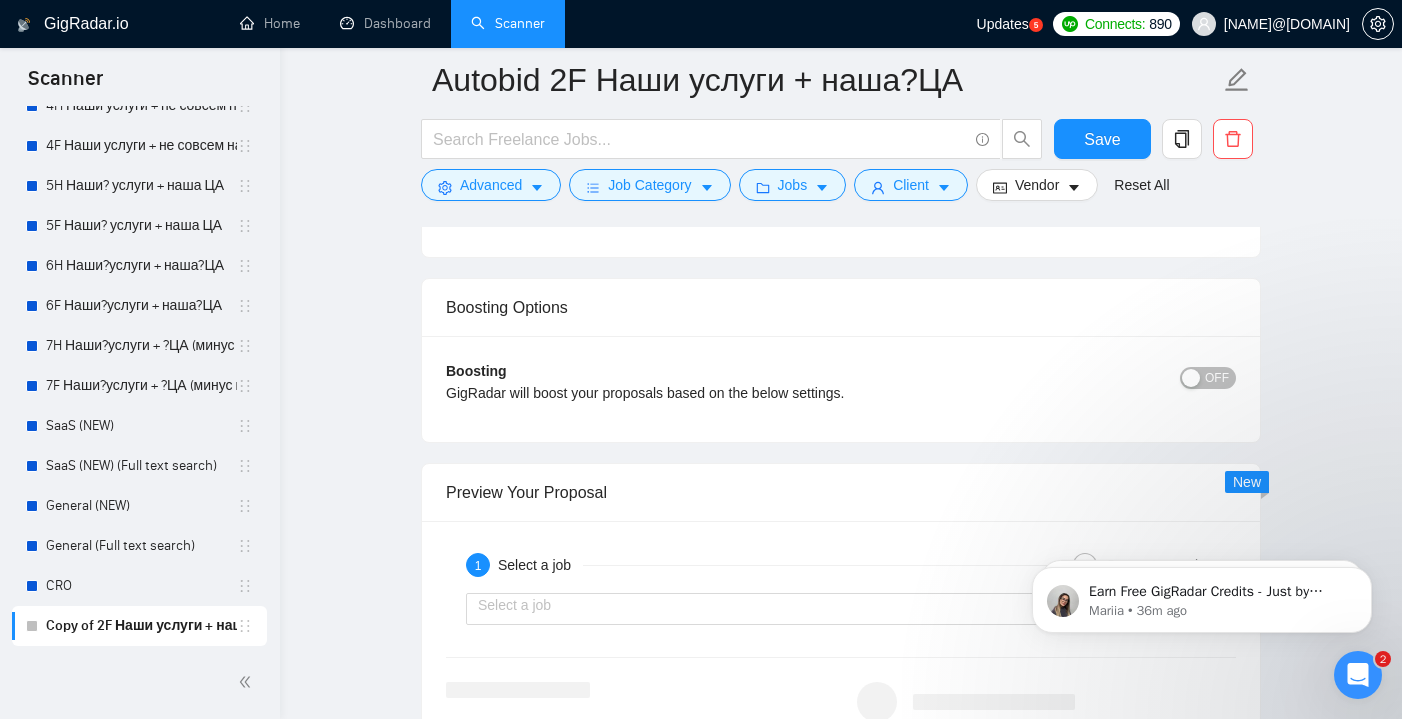 scroll, scrollTop: 4162, scrollLeft: 0, axis: vertical 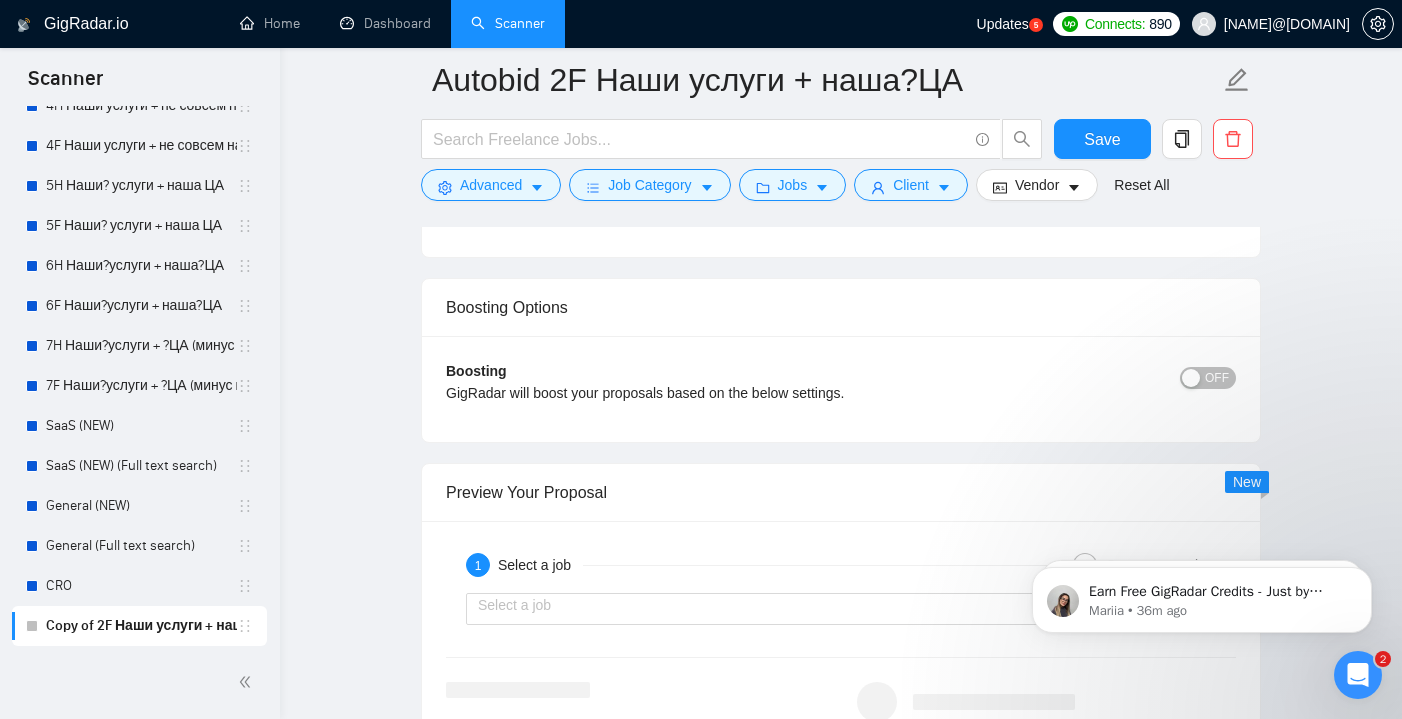 type on "2500" 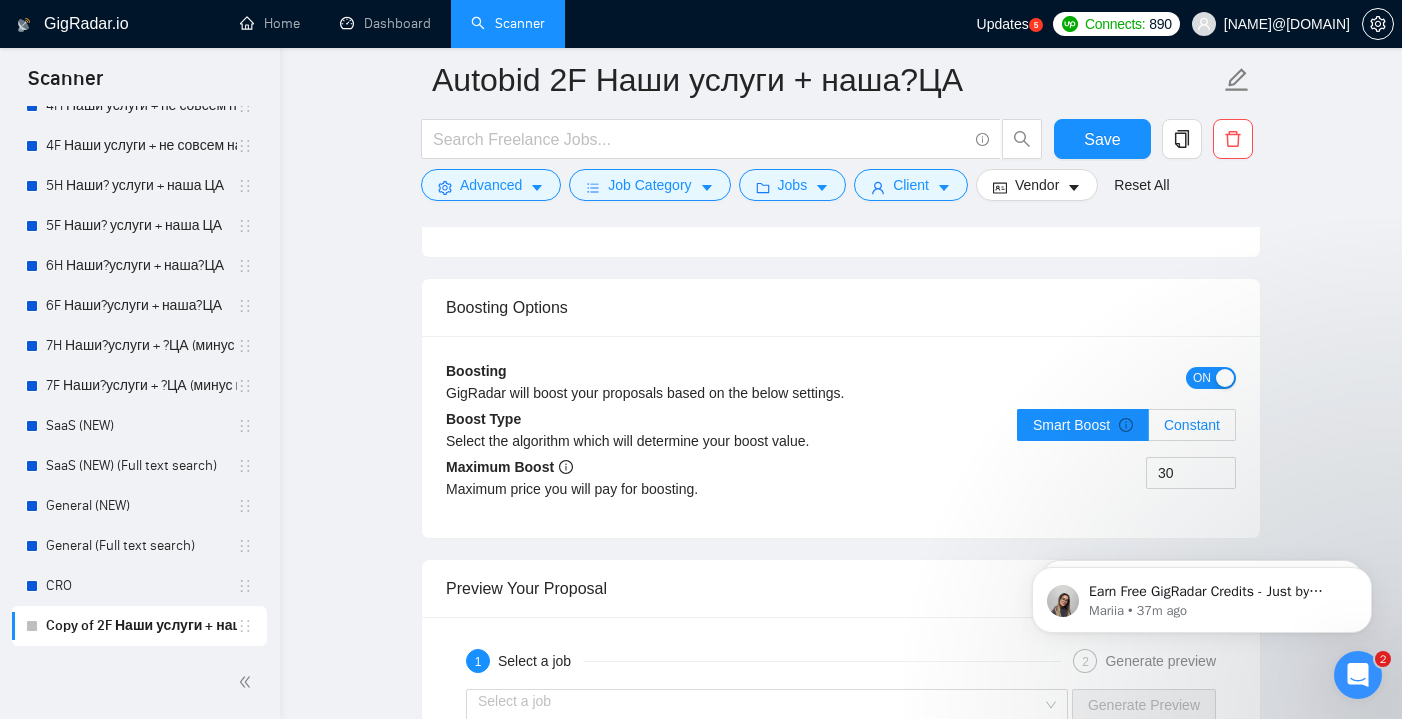 click on "Constant" at bounding box center (1192, 425) 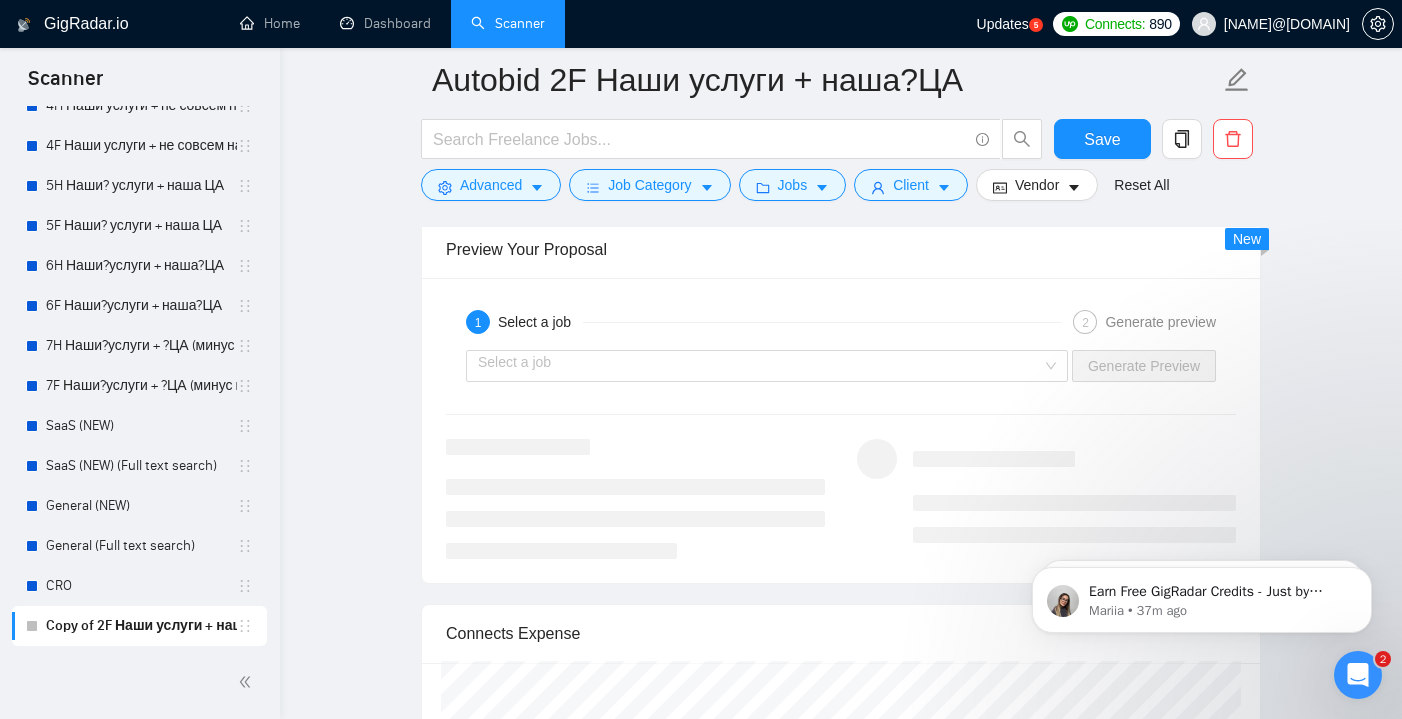 scroll, scrollTop: 4494, scrollLeft: 0, axis: vertical 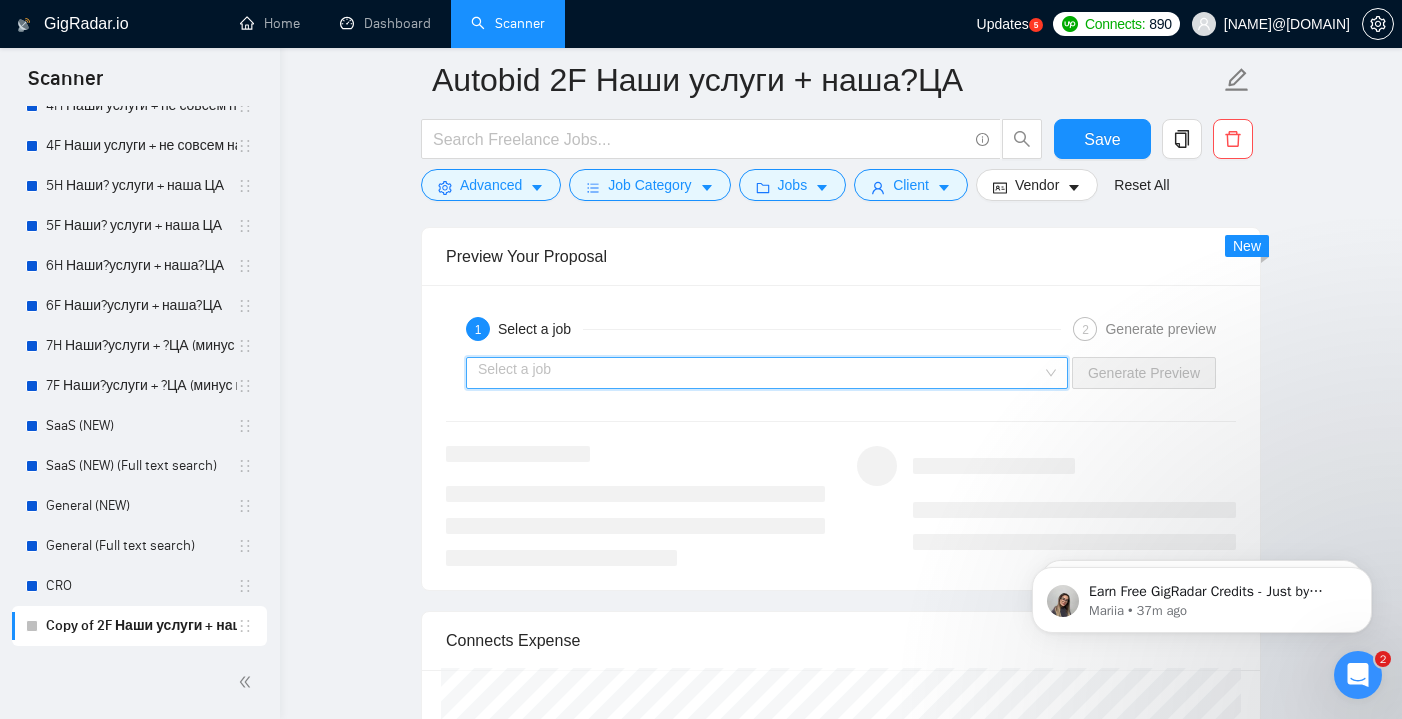 click at bounding box center (760, 373) 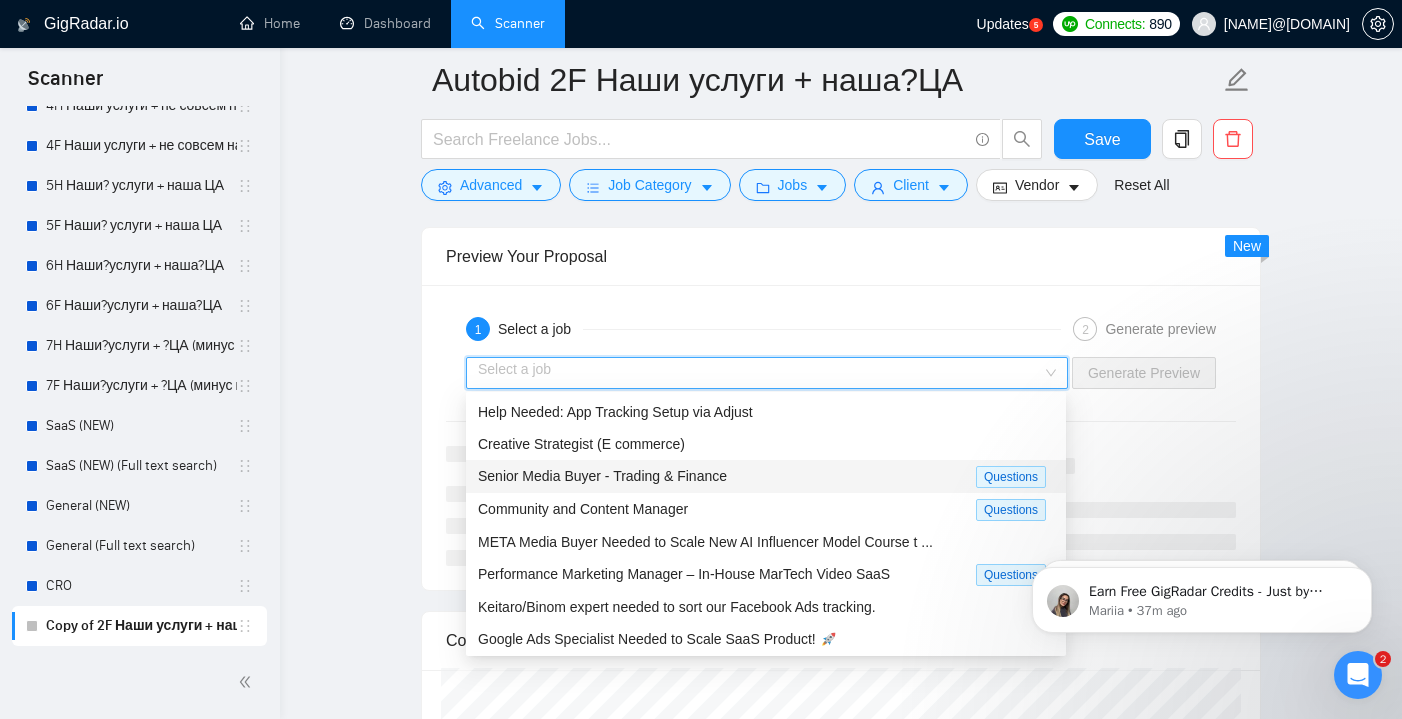 click on "Senior Media Buyer - Trading & Finance" at bounding box center [602, 476] 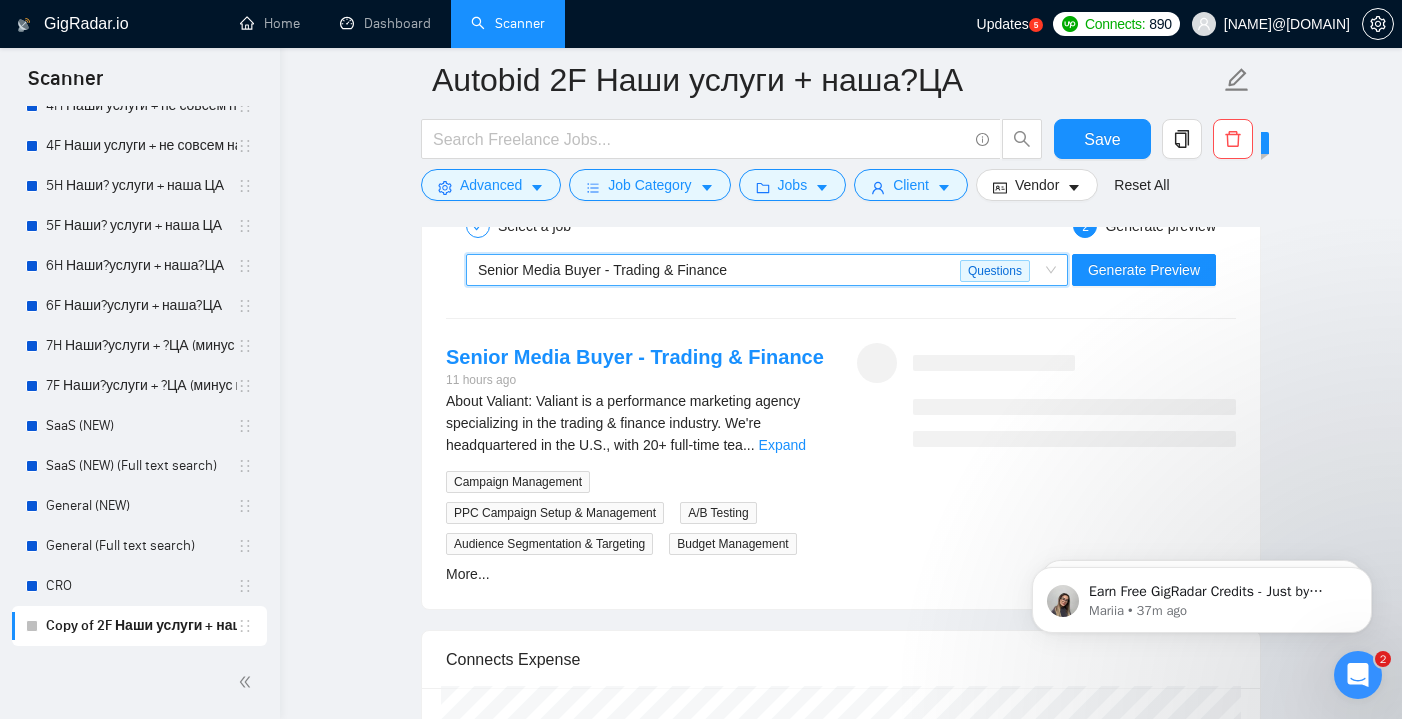 scroll, scrollTop: 4598, scrollLeft: 0, axis: vertical 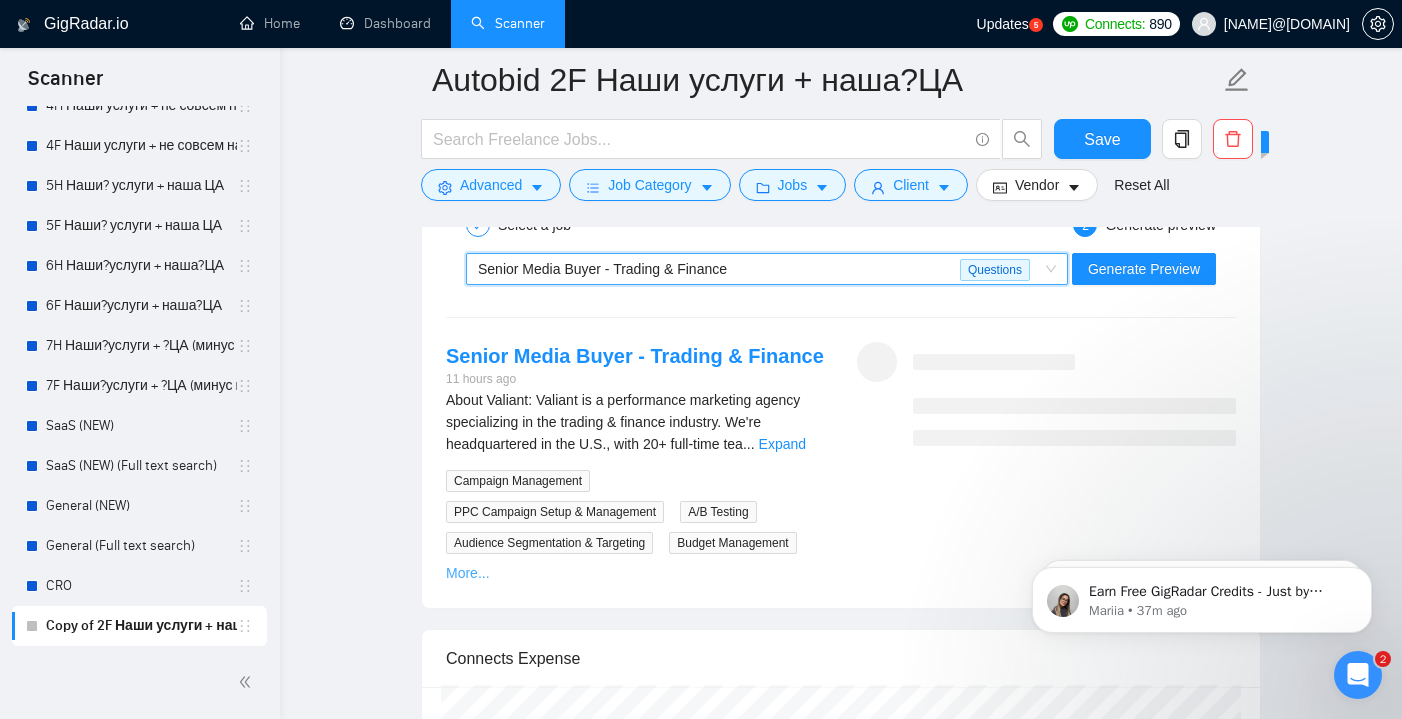 click on "More..." at bounding box center [468, 573] 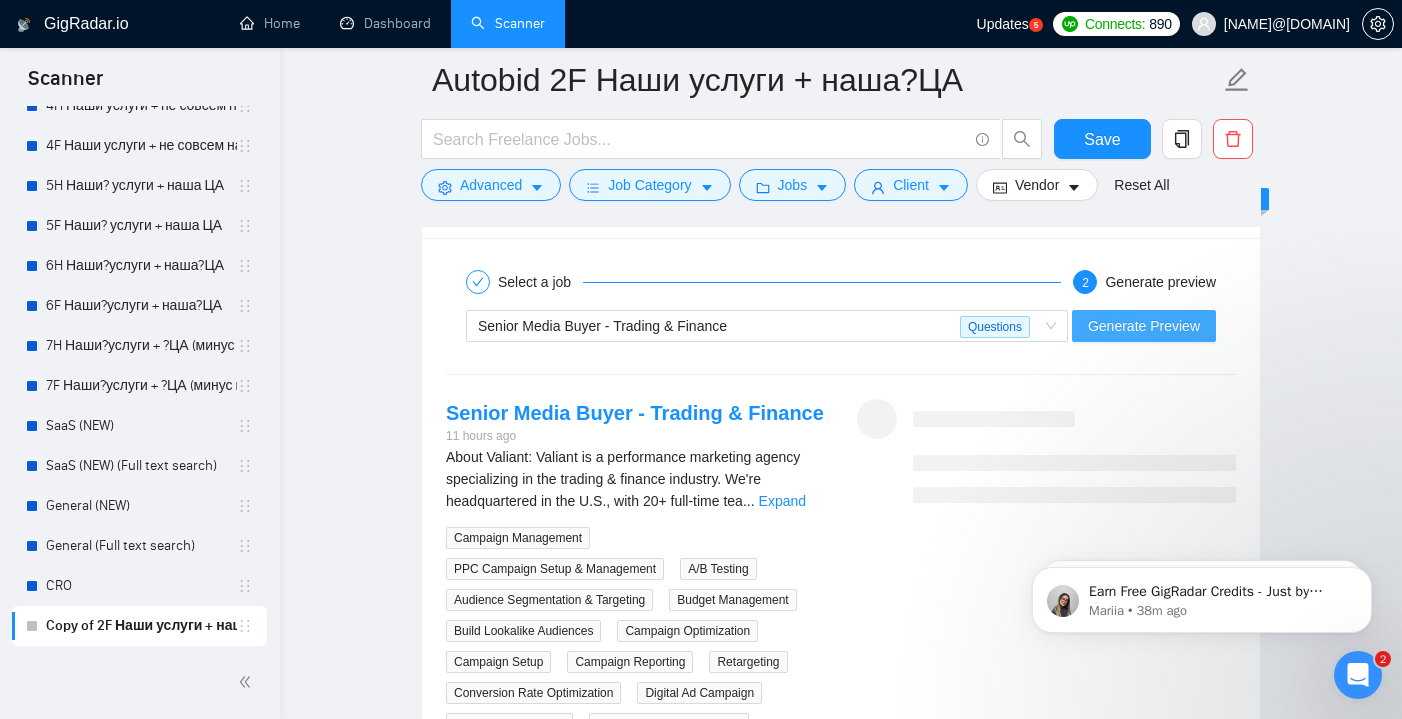 scroll, scrollTop: 4559, scrollLeft: 0, axis: vertical 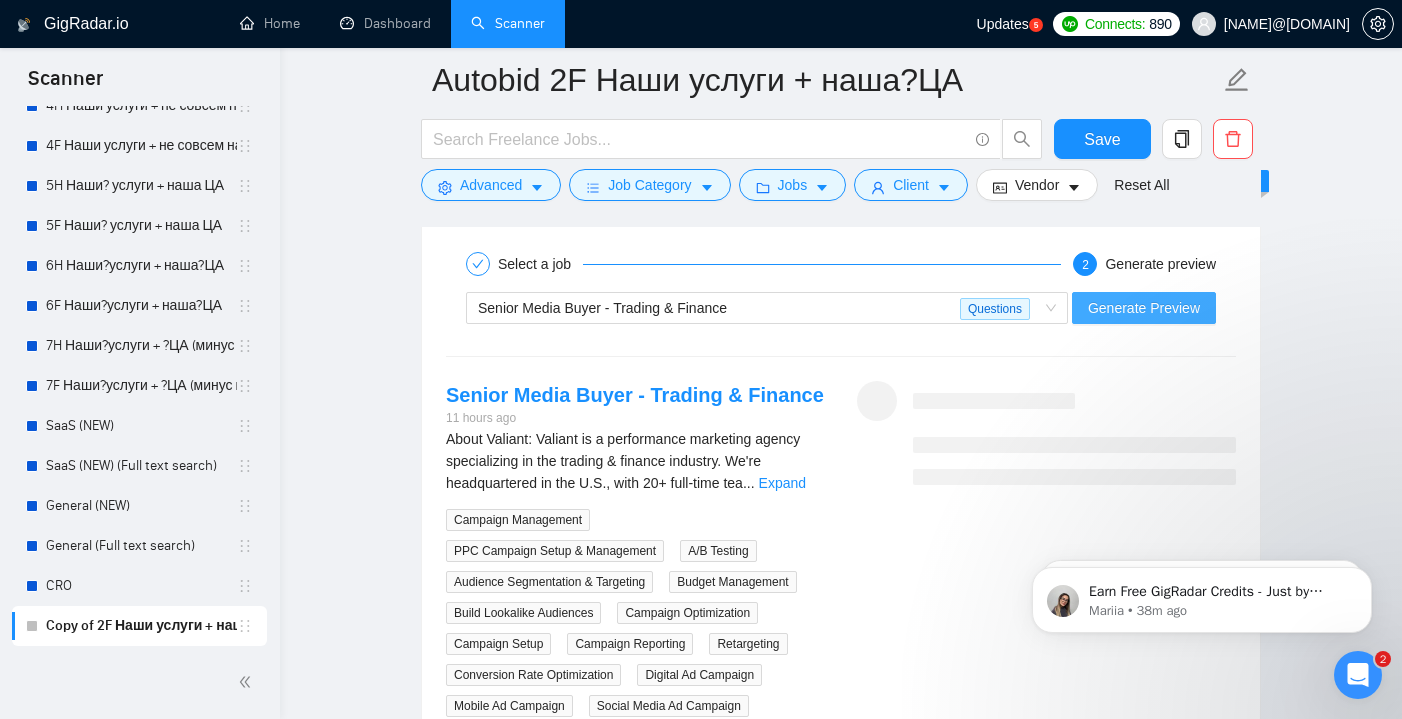 click on "Generate Preview" at bounding box center (1144, 308) 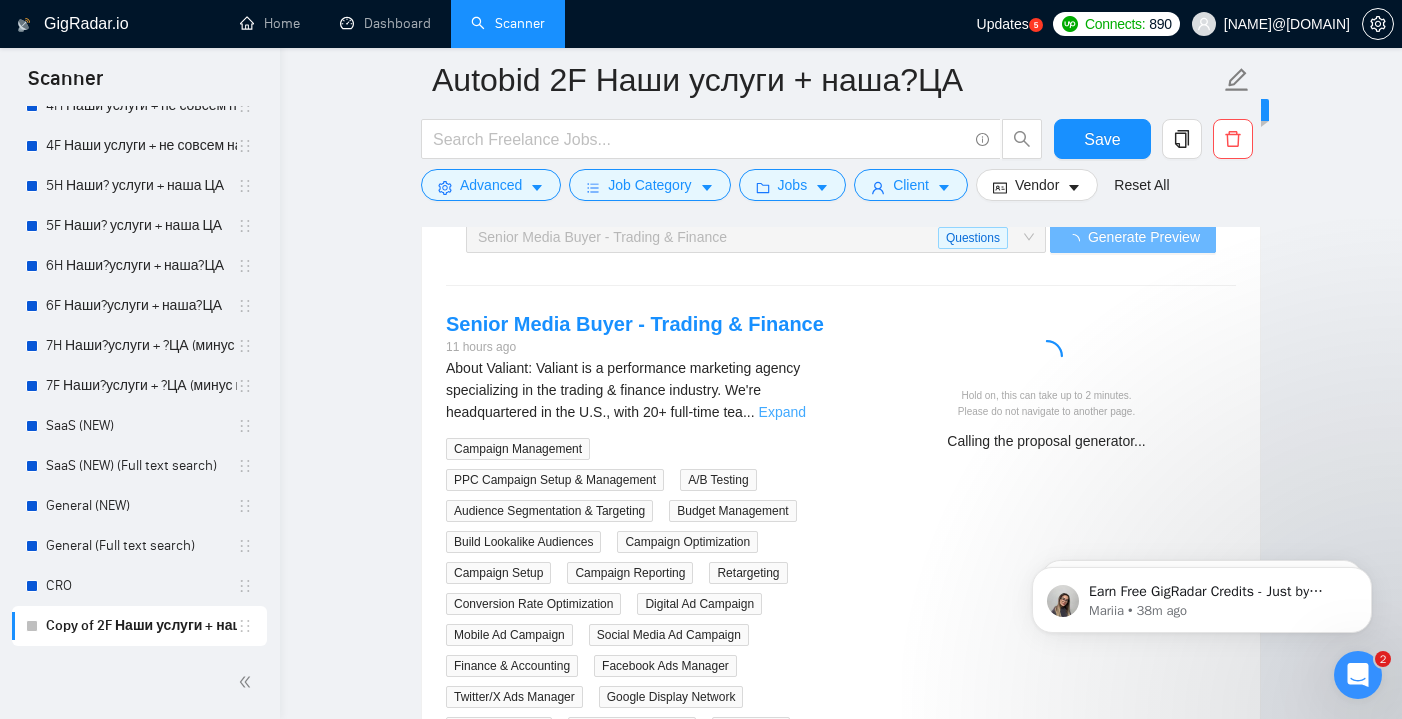 scroll, scrollTop: 4635, scrollLeft: 0, axis: vertical 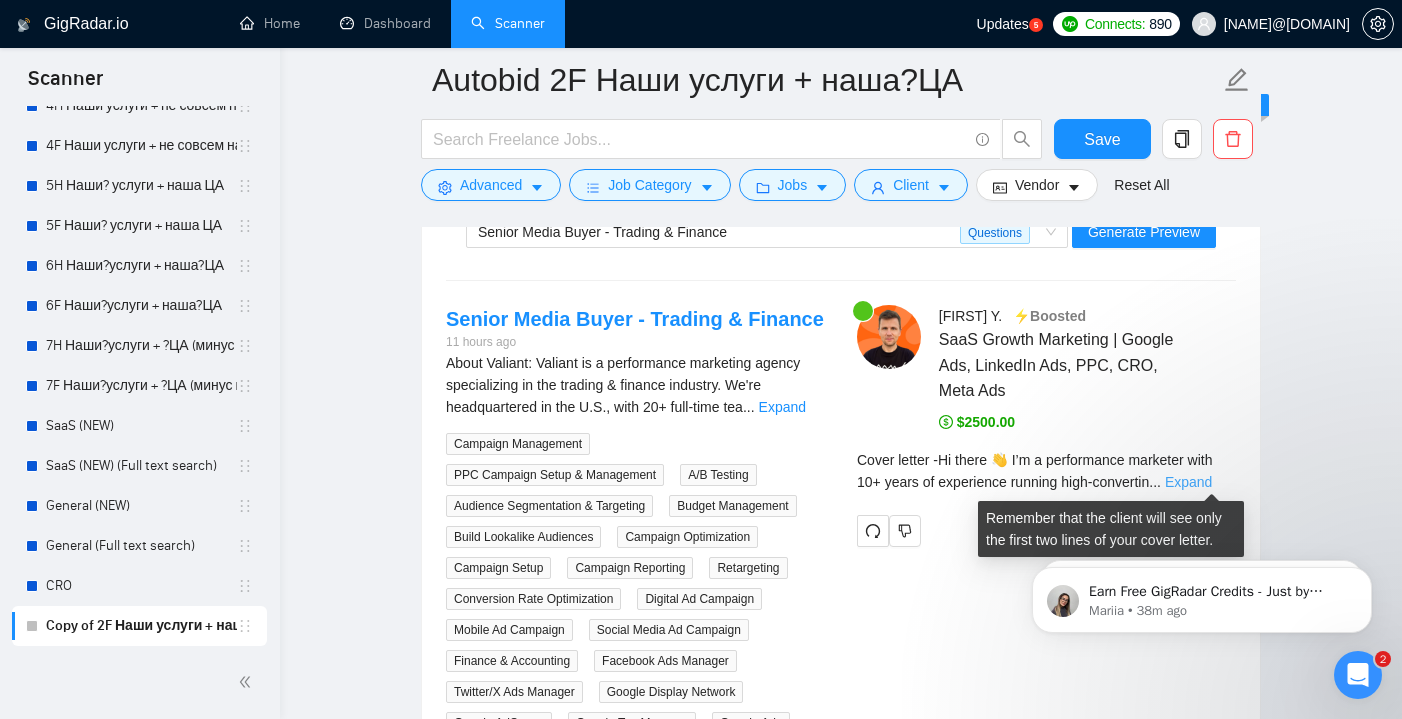 click on "Expand" at bounding box center [1188, 482] 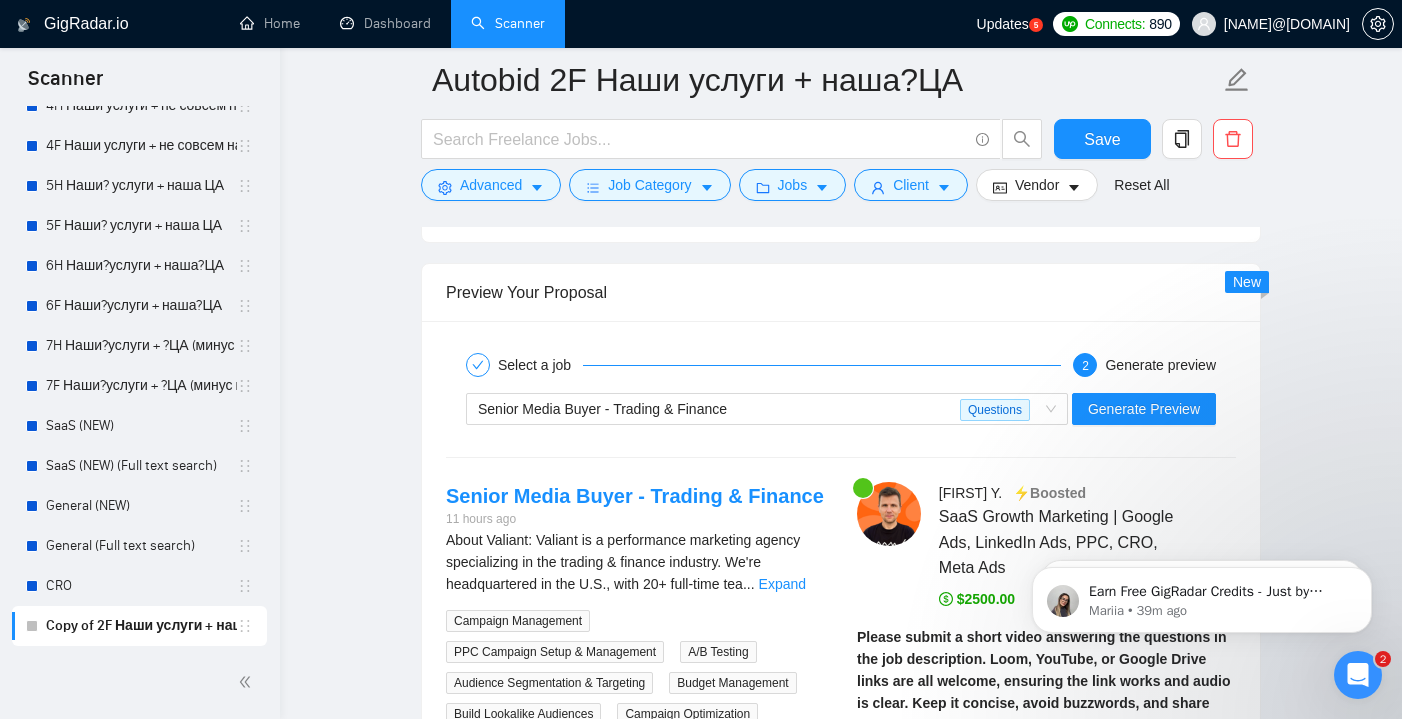 scroll, scrollTop: 4453, scrollLeft: 0, axis: vertical 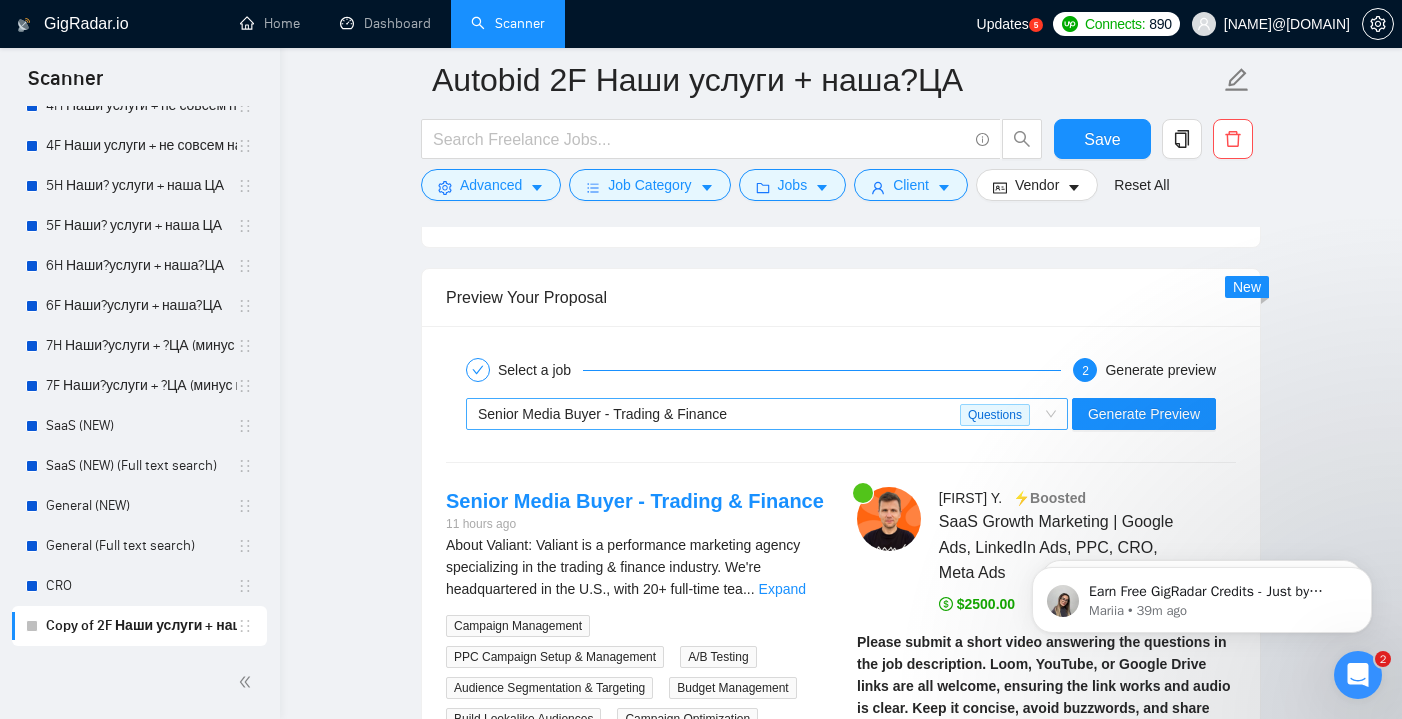 click on "Senior Media Buyer - Trading & Finance Questions" at bounding box center (767, 414) 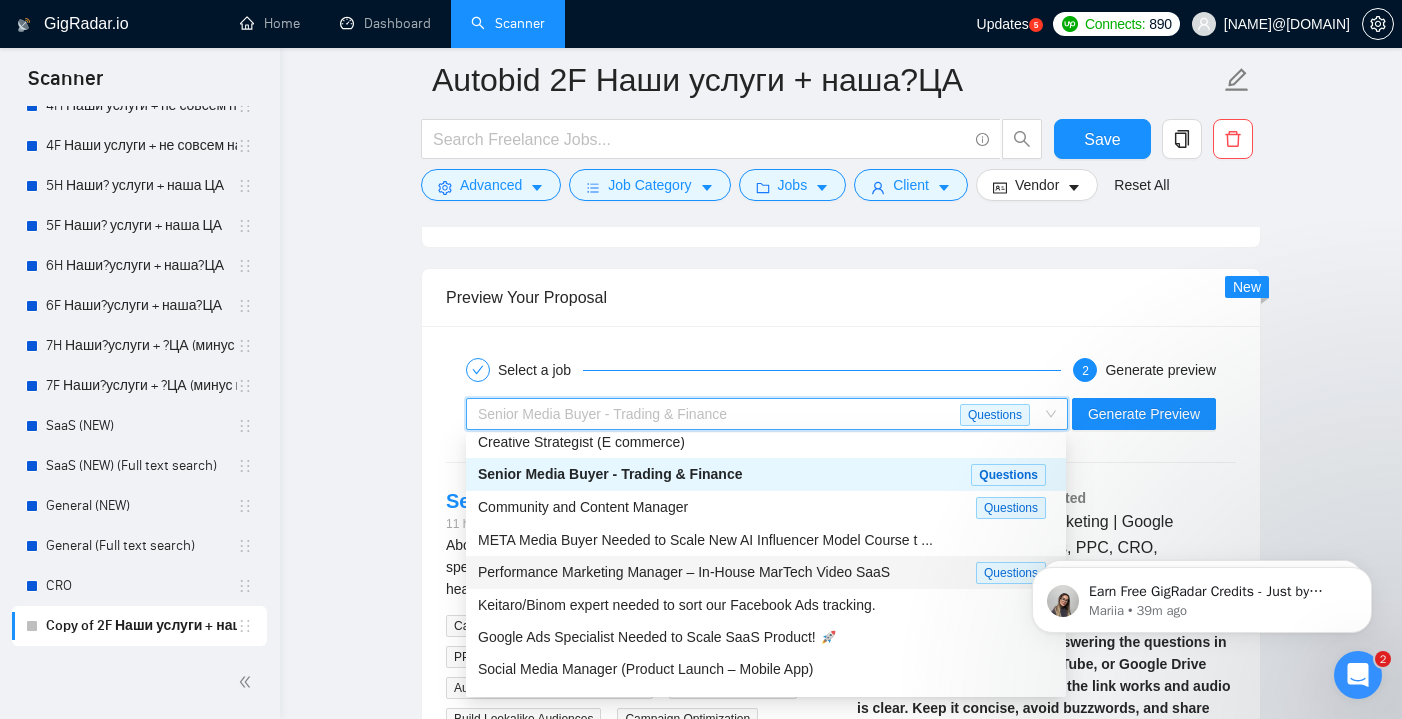 scroll, scrollTop: 67, scrollLeft: 0, axis: vertical 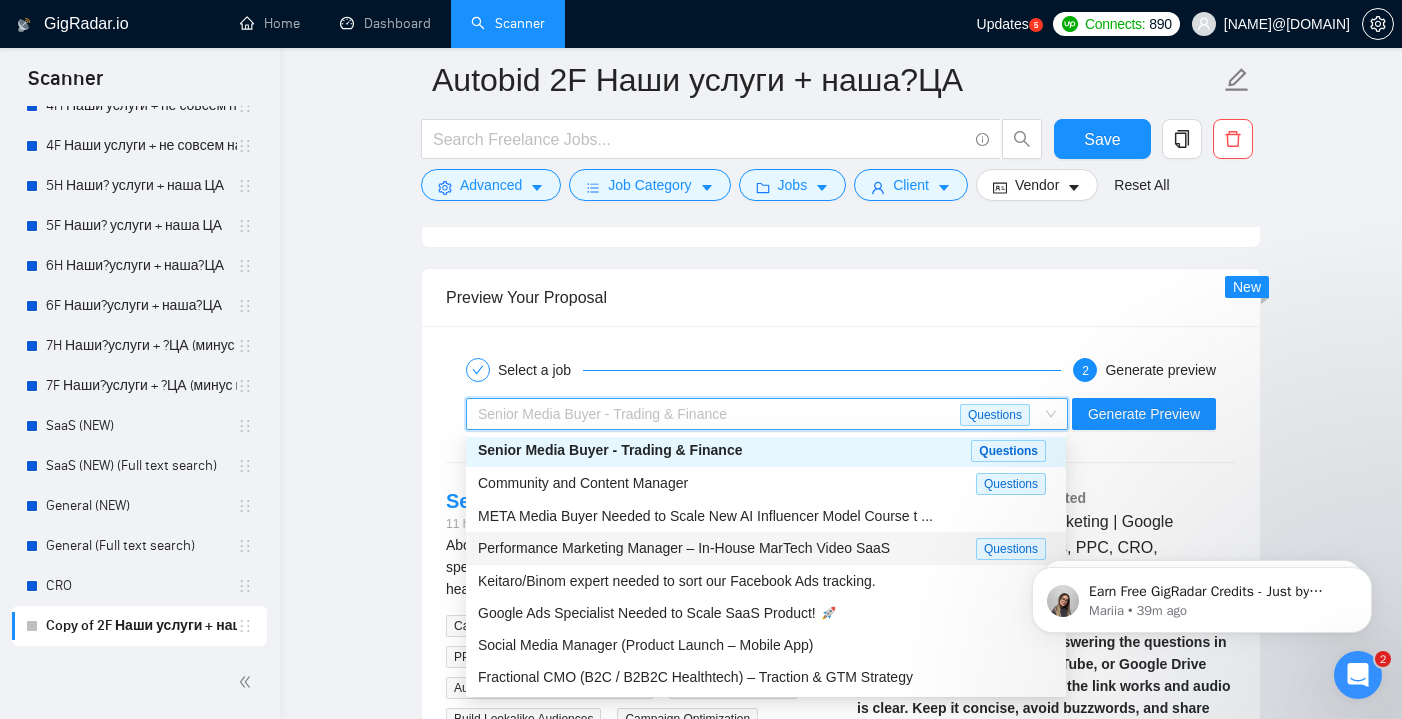 click on "Performance Marketing Manager – In-House MarTech Video SaaS" at bounding box center (684, 548) 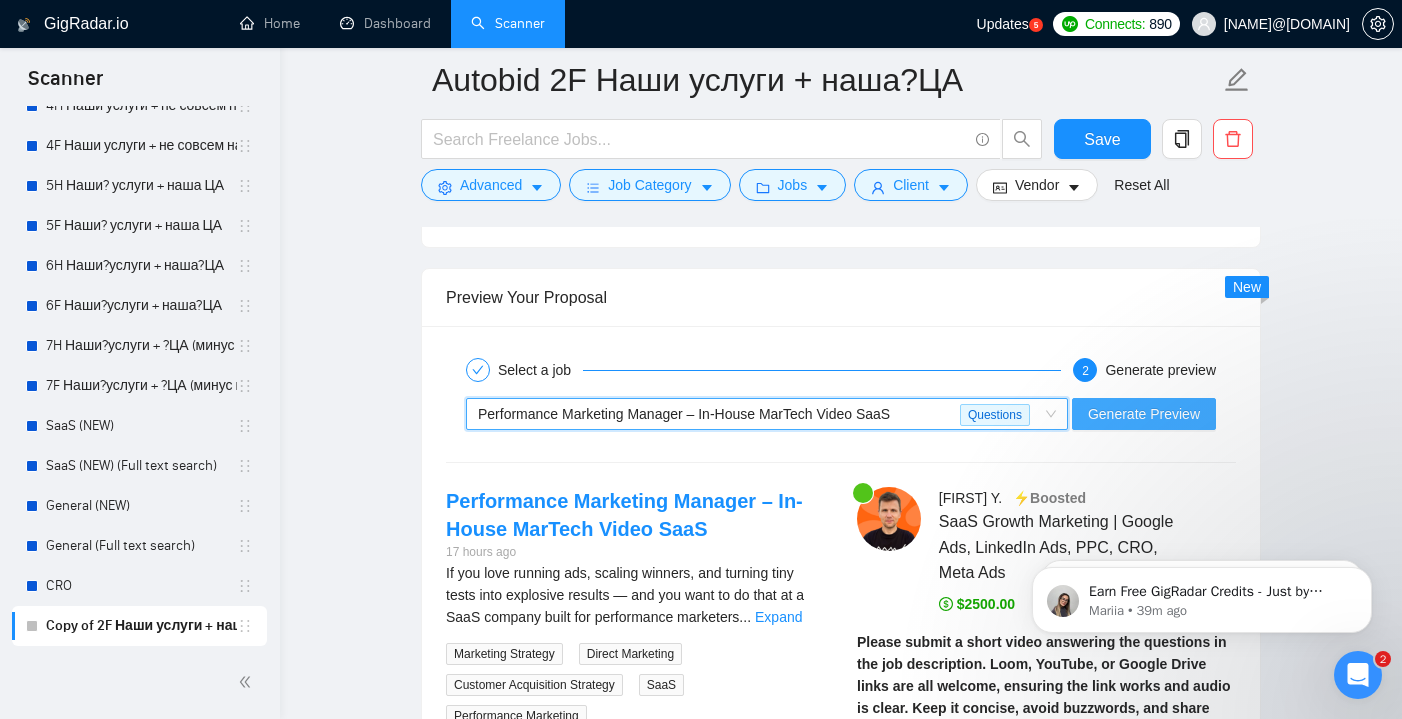 click on "Generate Preview" at bounding box center [1144, 414] 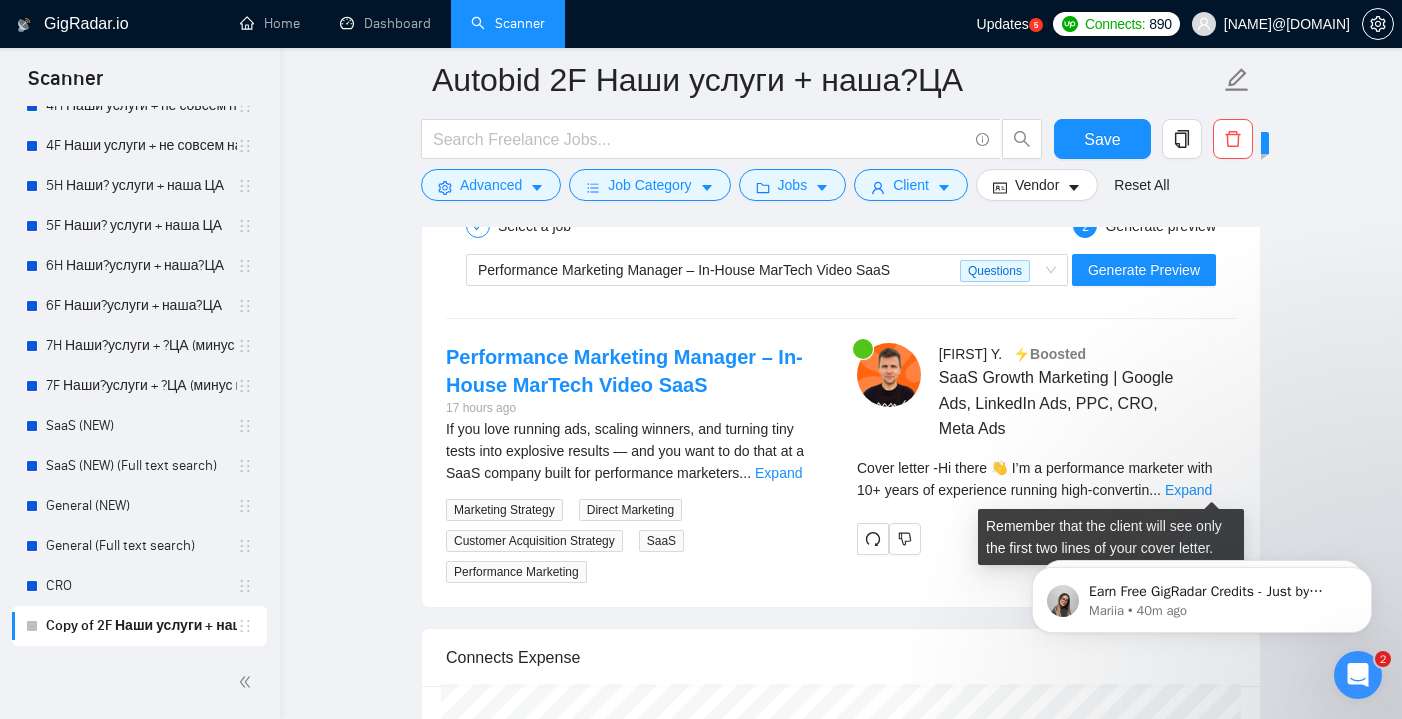scroll, scrollTop: 4600, scrollLeft: 0, axis: vertical 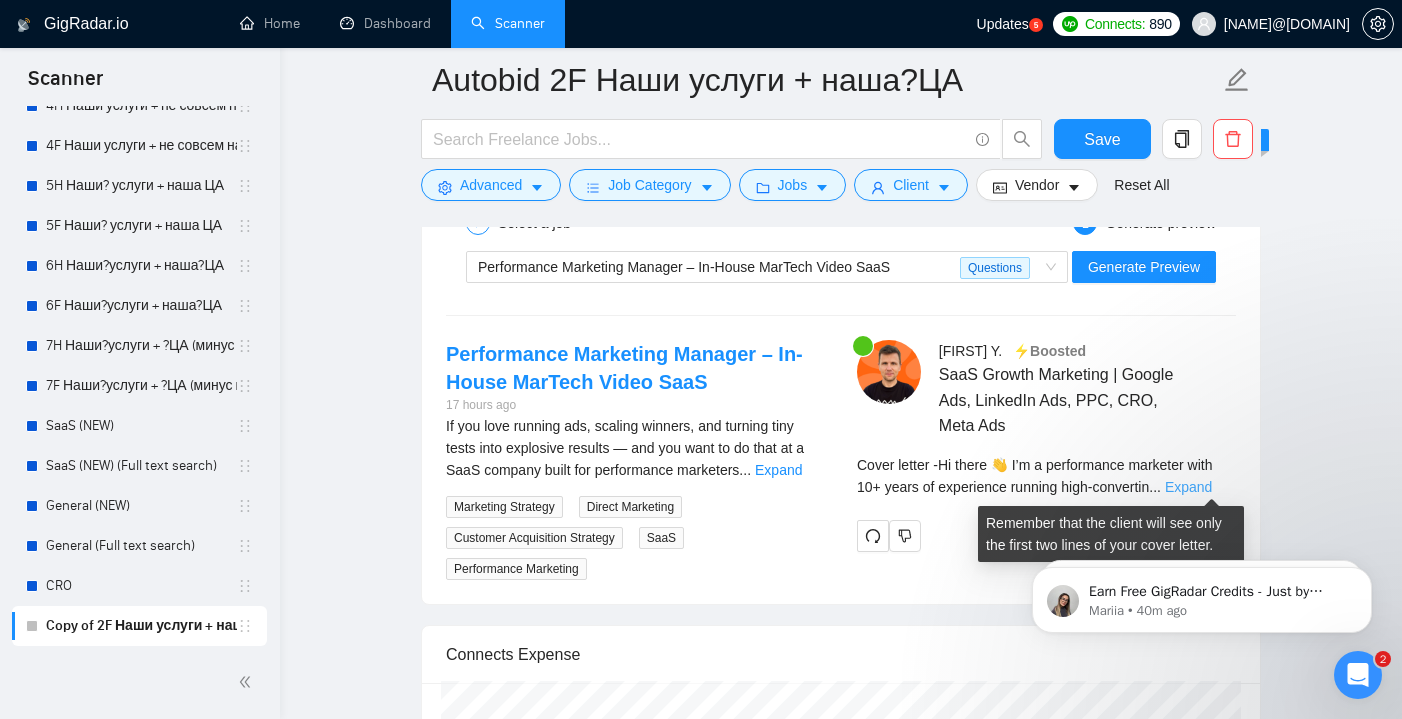 click on "Expand" at bounding box center [1188, 487] 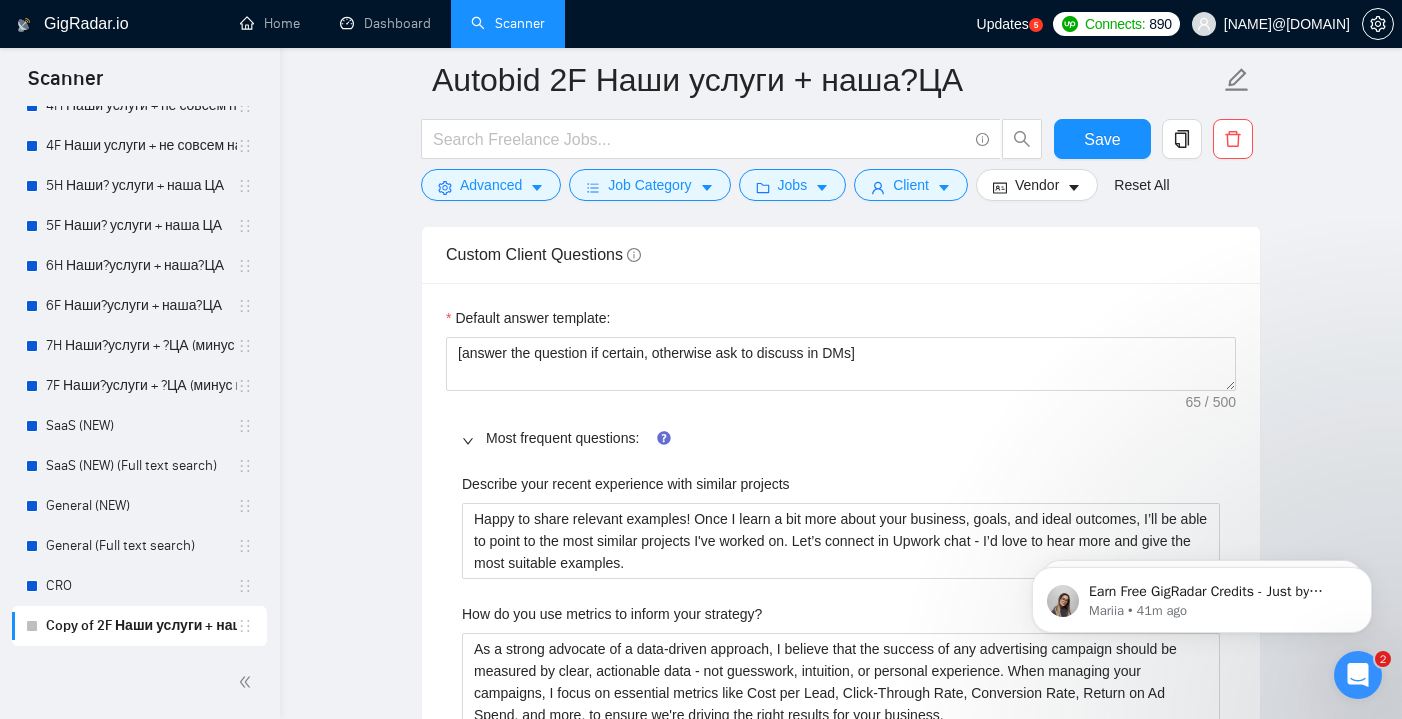 scroll, scrollTop: 2692, scrollLeft: 0, axis: vertical 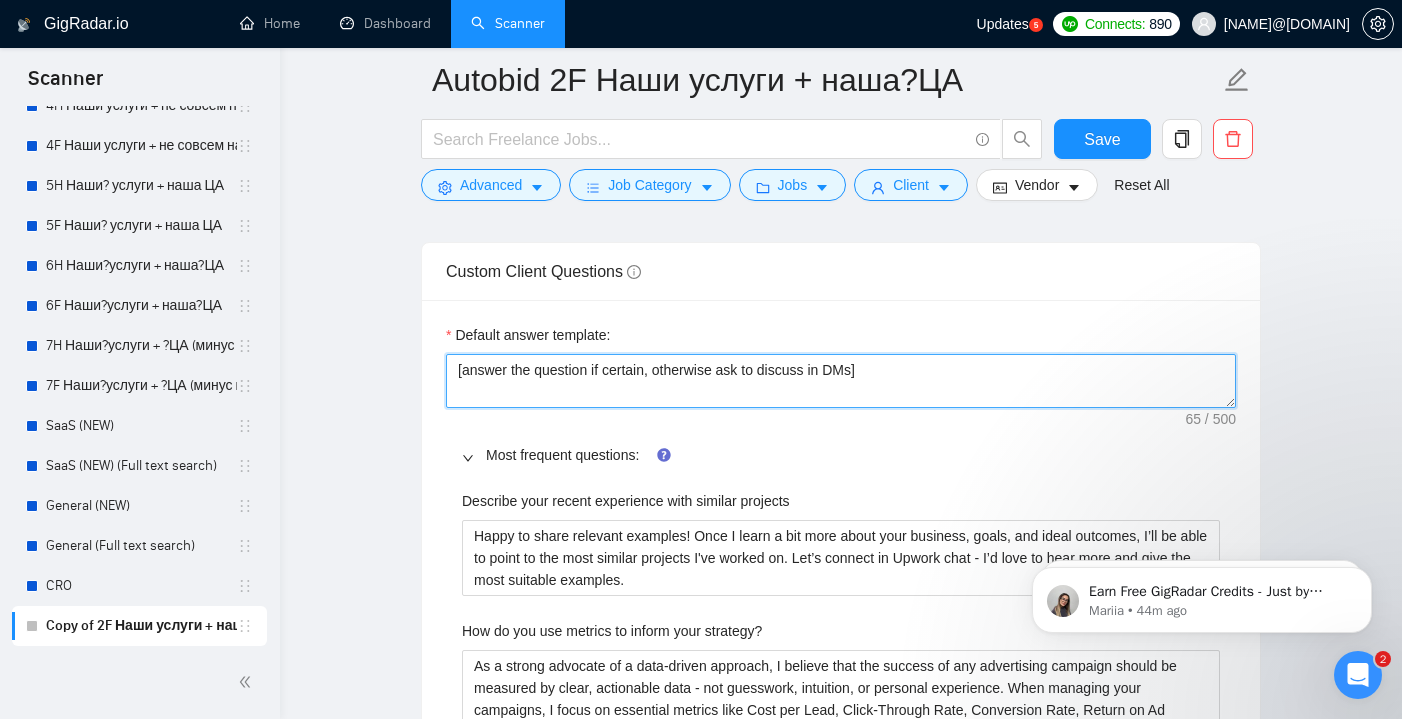 drag, startPoint x: 880, startPoint y: 368, endPoint x: 428, endPoint y: 369, distance: 452.0011 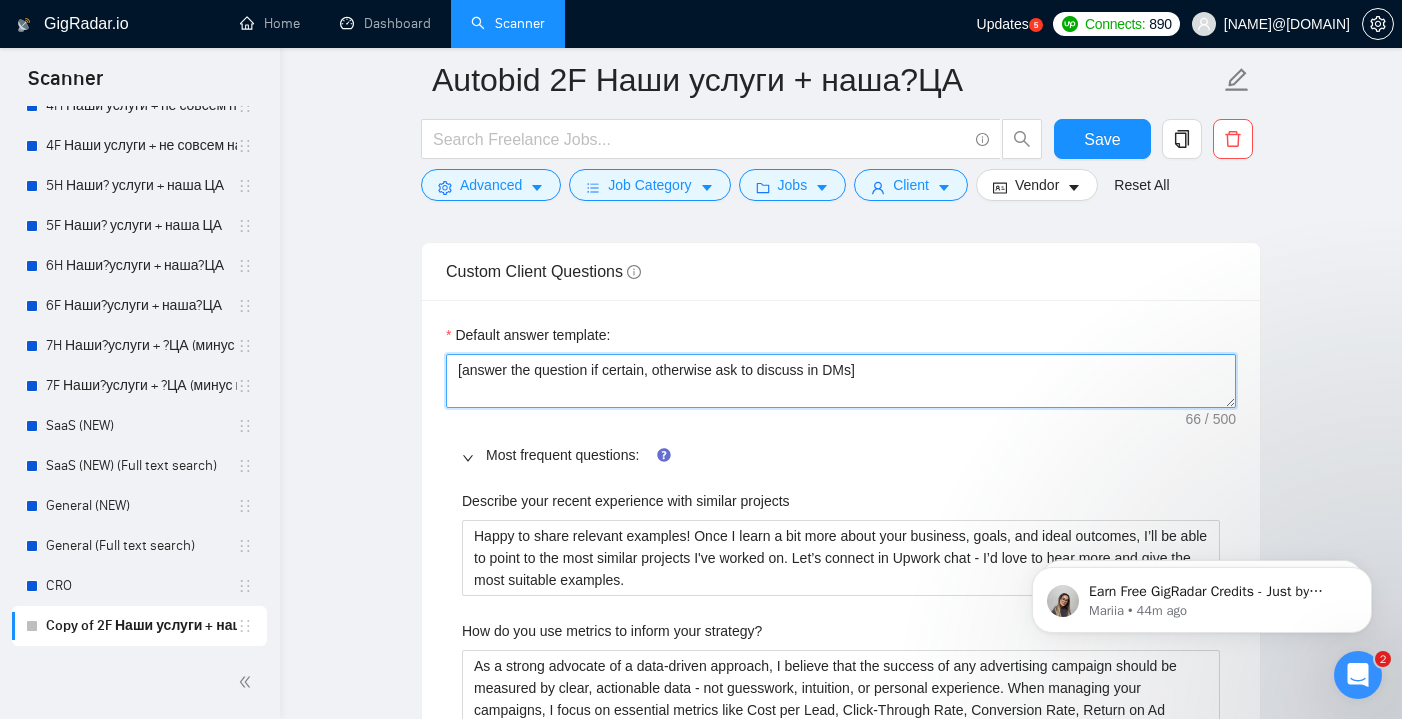 paste on "Answer to: "What budgets do you typically work with?"
I’ve worked with a wide range of monthly ad budgets — from lean test launches to large-scale campaigns exceeding six figures. Most of my recent work involves brands that are serious about growth and ready to invest in meaningful testing, optimization, and scaling." 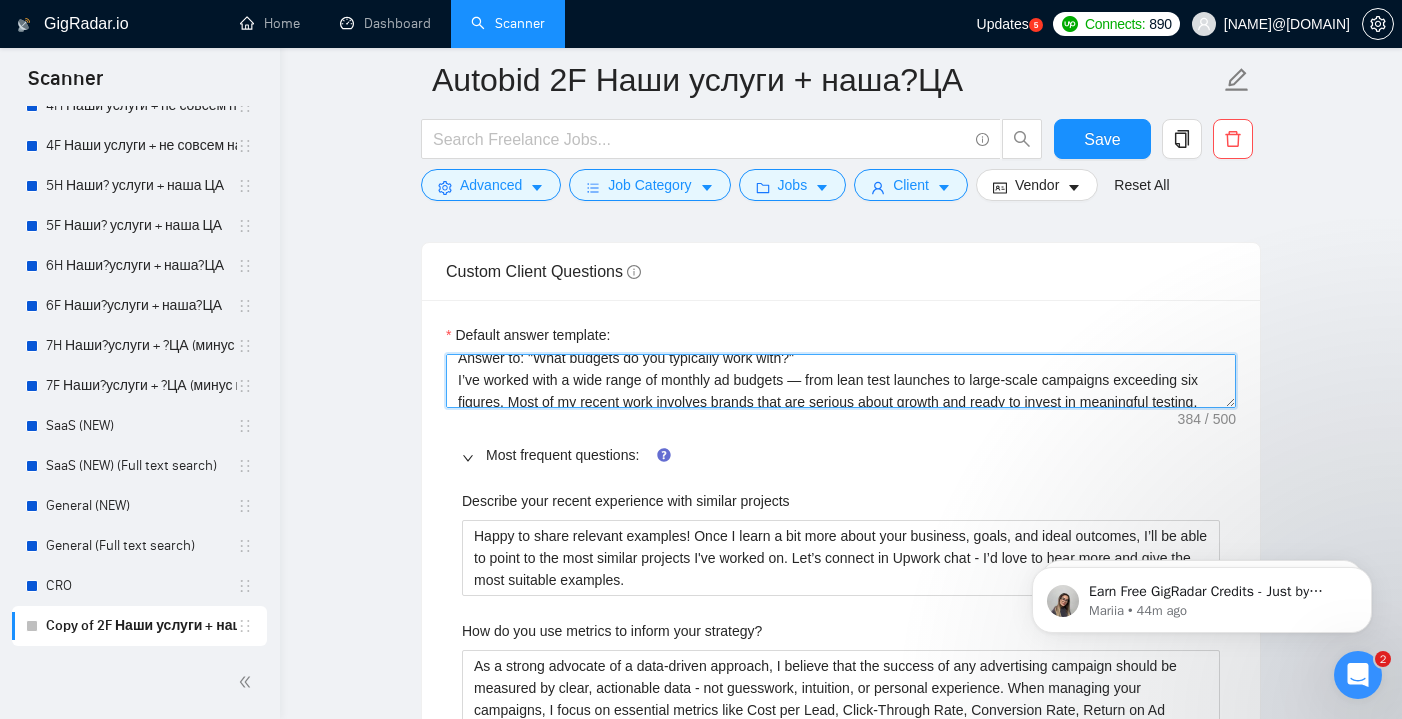 scroll, scrollTop: 38, scrollLeft: 0, axis: vertical 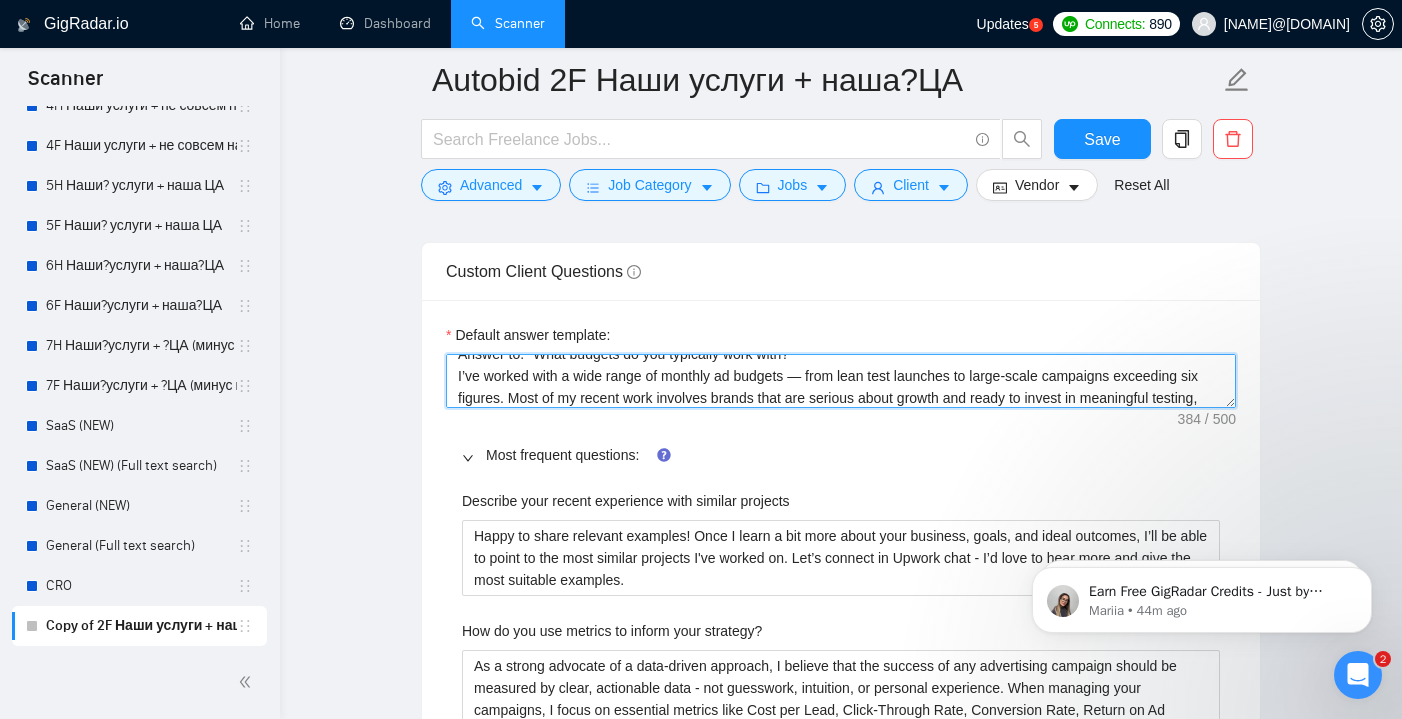 click on "[answer the question if certain, otherwise ask to discuss in DMs]
Answer to: "What budgets do you typically work with?"
I’ve worked with a wide range of monthly ad budgets — from lean test launches to large-scale campaigns exceeding six figures. Most of my recent work involves brands that are serious about growth and ready to invest in meaningful testing, optimization, and scaling." at bounding box center [841, 381] 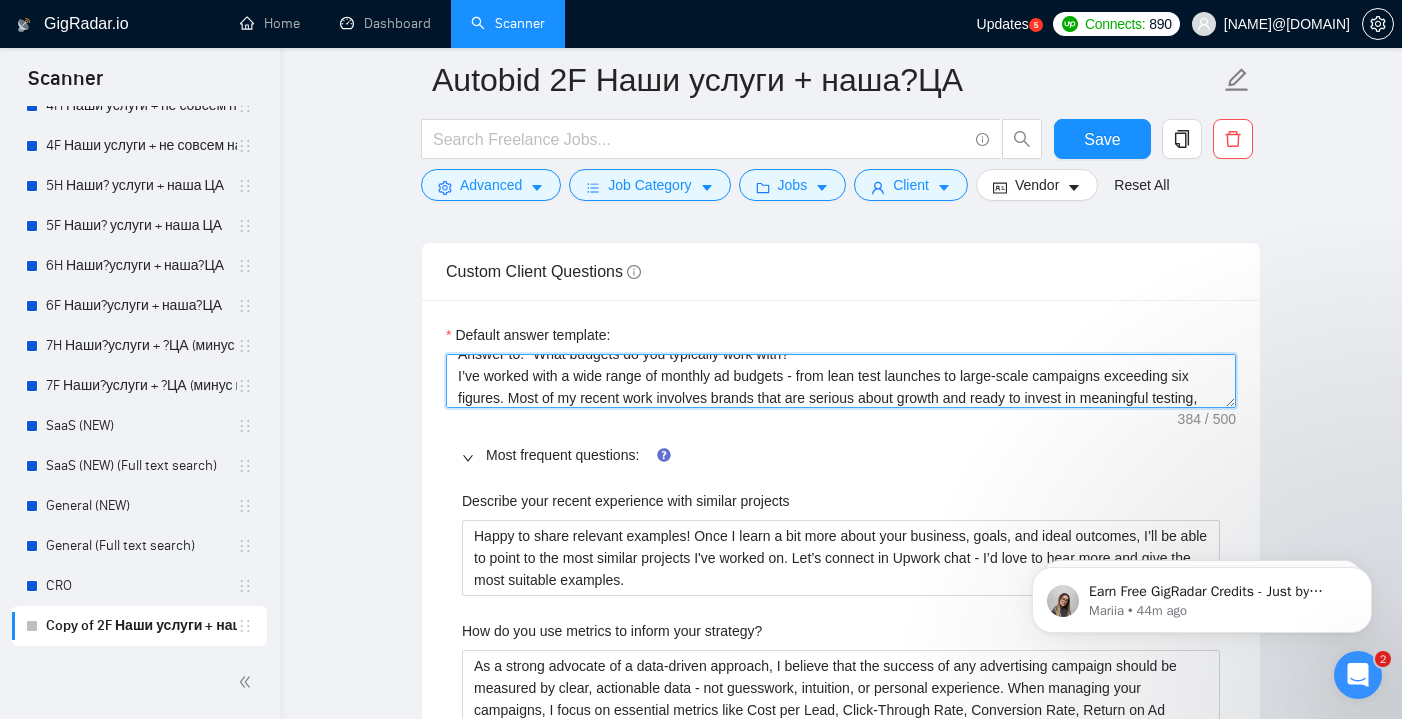 click on "[answer the question if certain, otherwise ask to discuss in DMs]
Answer to: "What budgets do you typically work with?"
I’ve worked with a wide range of monthly ad budgets - from lean test launches to large-scale campaigns exceeding six figures. Most of my recent work involves brands that are serious about growth and ready to invest in meaningful testing, optimization, and scaling." at bounding box center (841, 381) 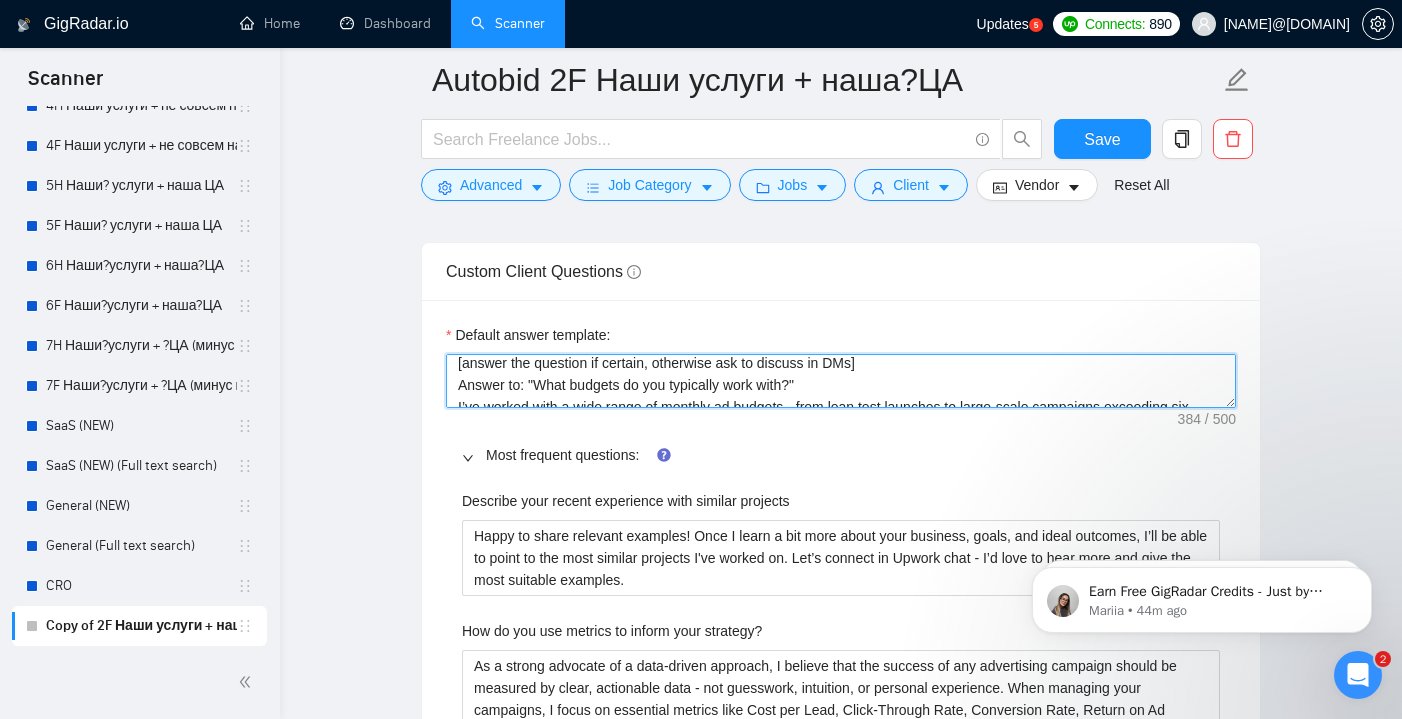 scroll, scrollTop: 6, scrollLeft: 0, axis: vertical 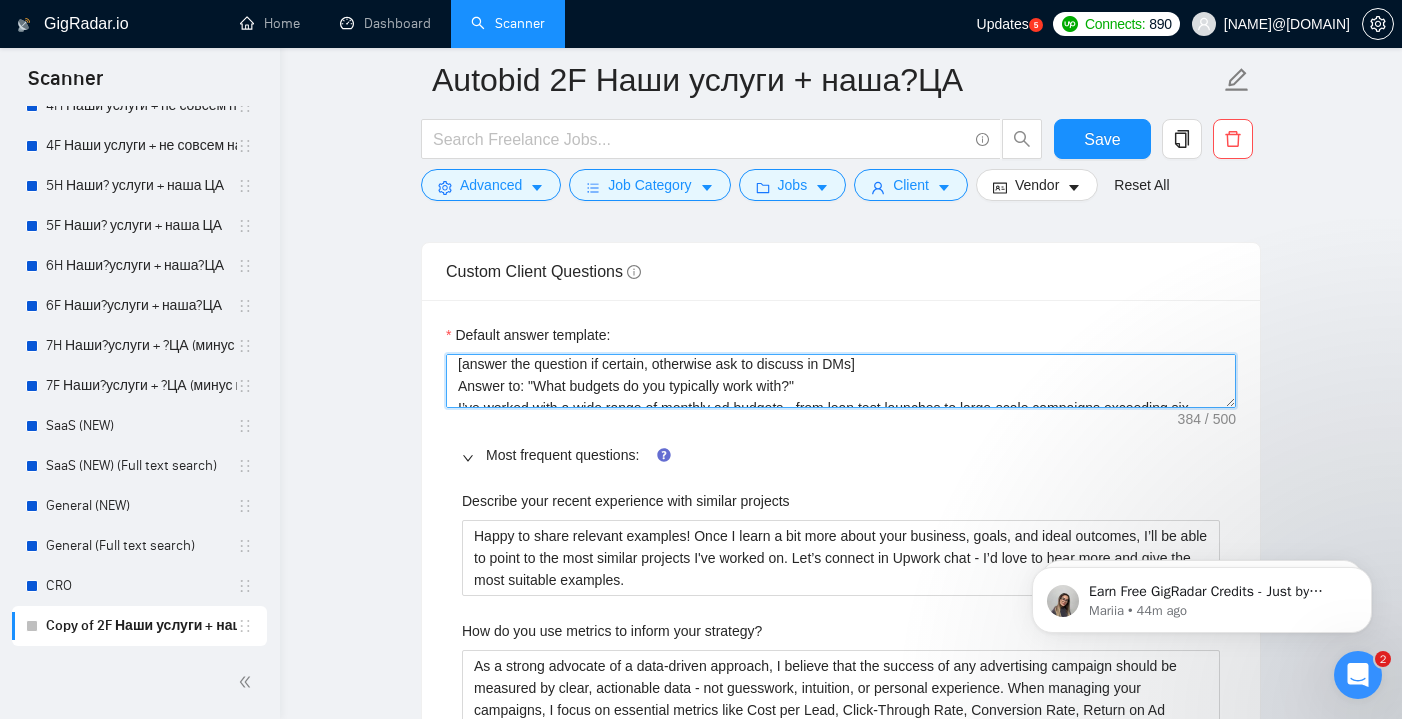 click on "[answer the question if certain, otherwise ask to discuss in DMs]
Answer to: "What budgets do you typically work with?"
I’ve worked with a wide range of monthly ad budgets - from lean test launches to large-scale campaigns exceeding six figures. Most of my recent work involves brands that are serious about growth and ready to invest in meaningful testing, optimization, and scaling." at bounding box center (841, 381) 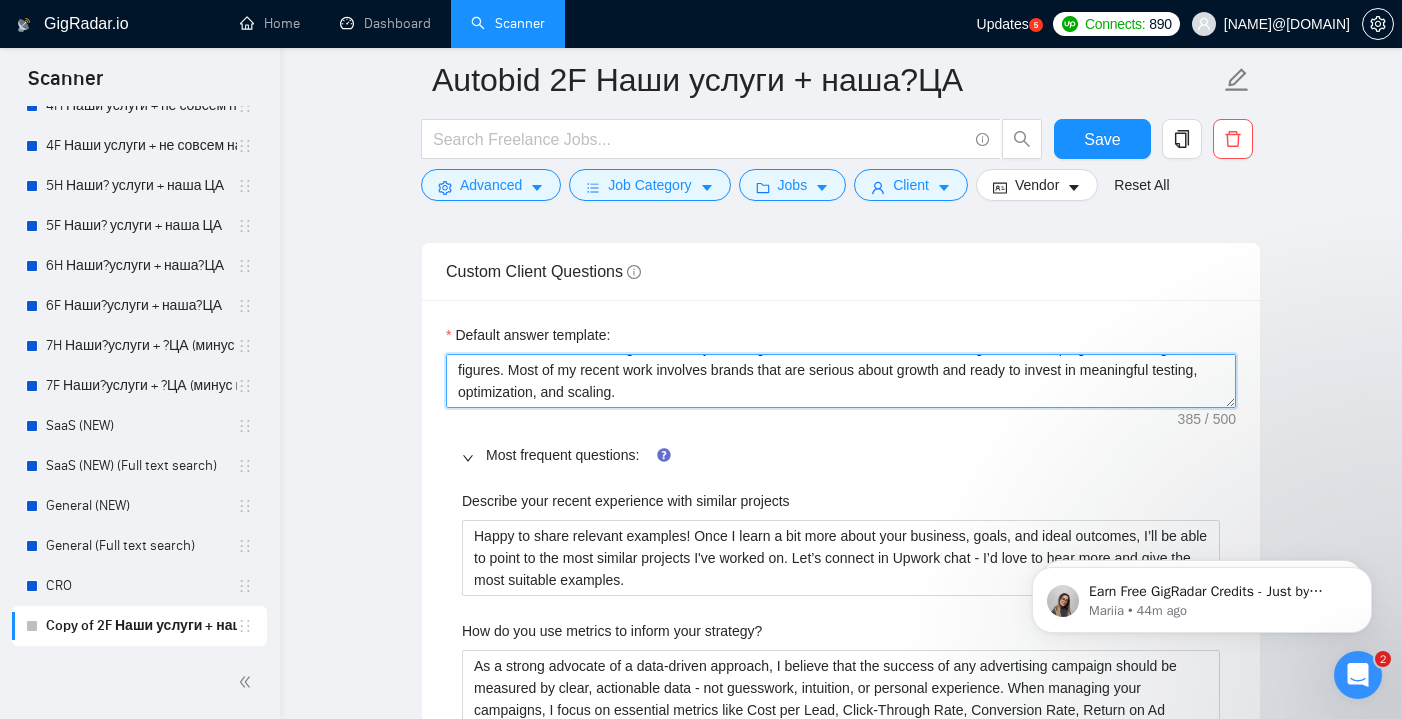 scroll, scrollTop: 66, scrollLeft: 0, axis: vertical 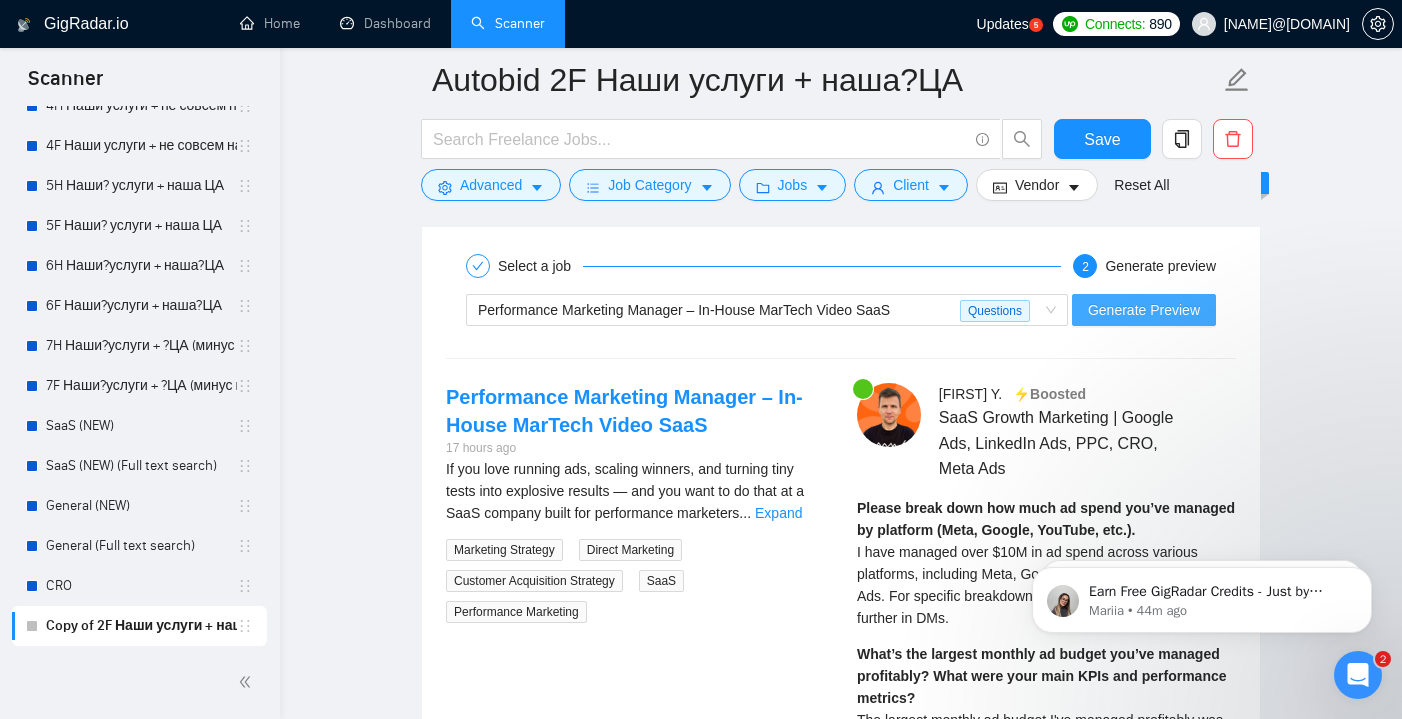 click on "Generate Preview" at bounding box center (1144, 310) 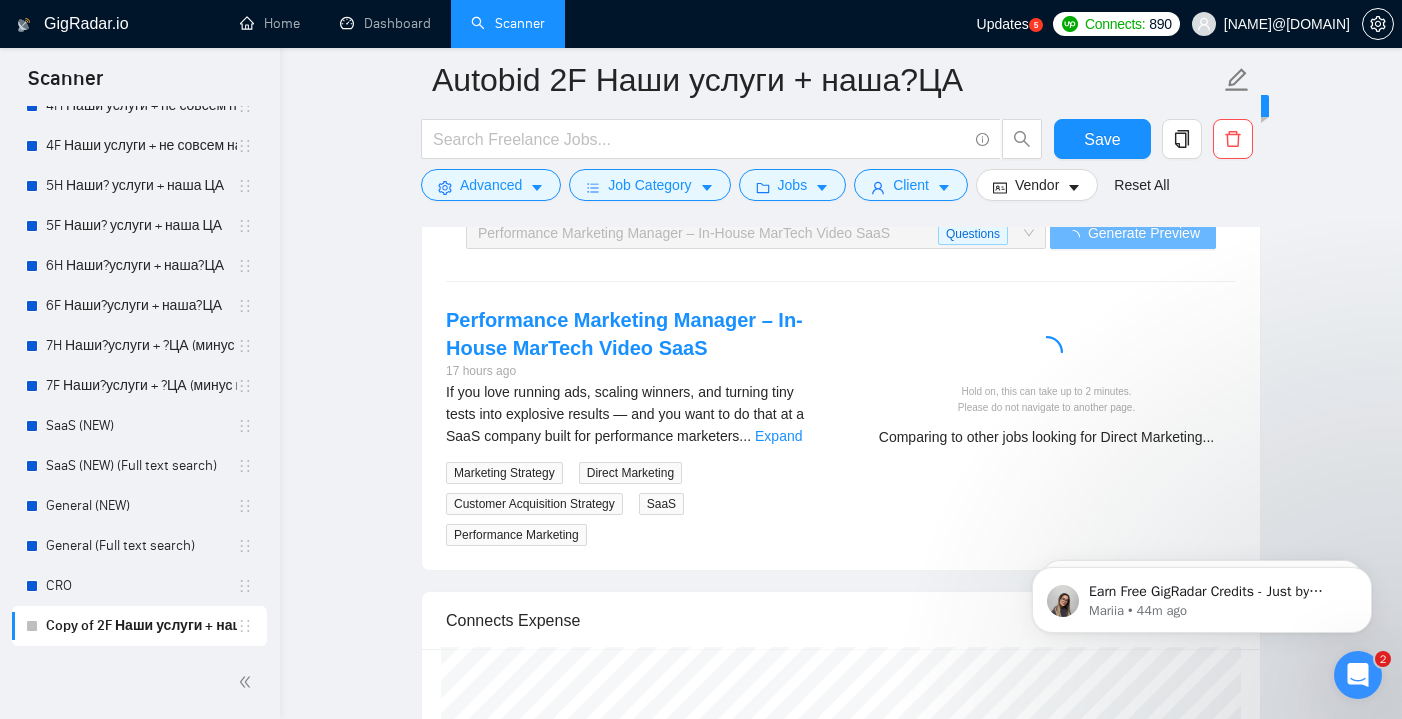 scroll, scrollTop: 4629, scrollLeft: 0, axis: vertical 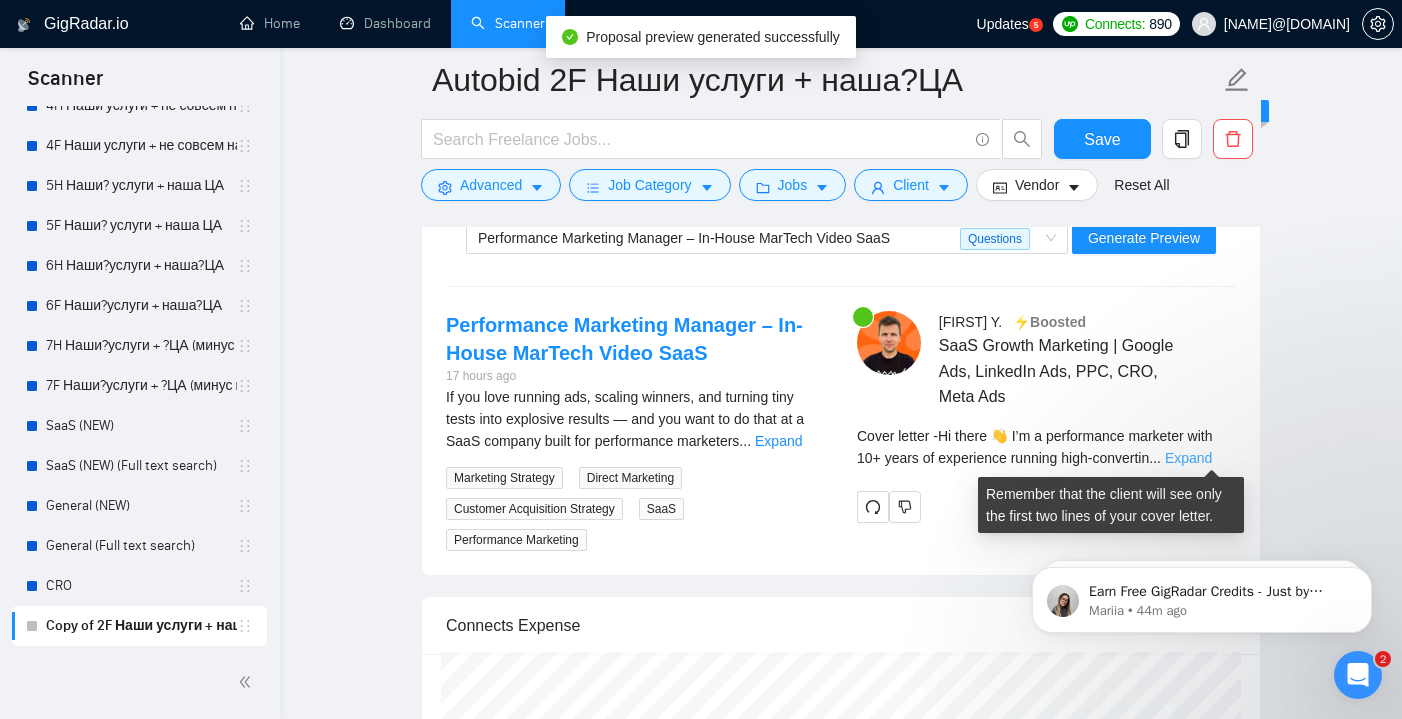 click on "Expand" at bounding box center (1188, 458) 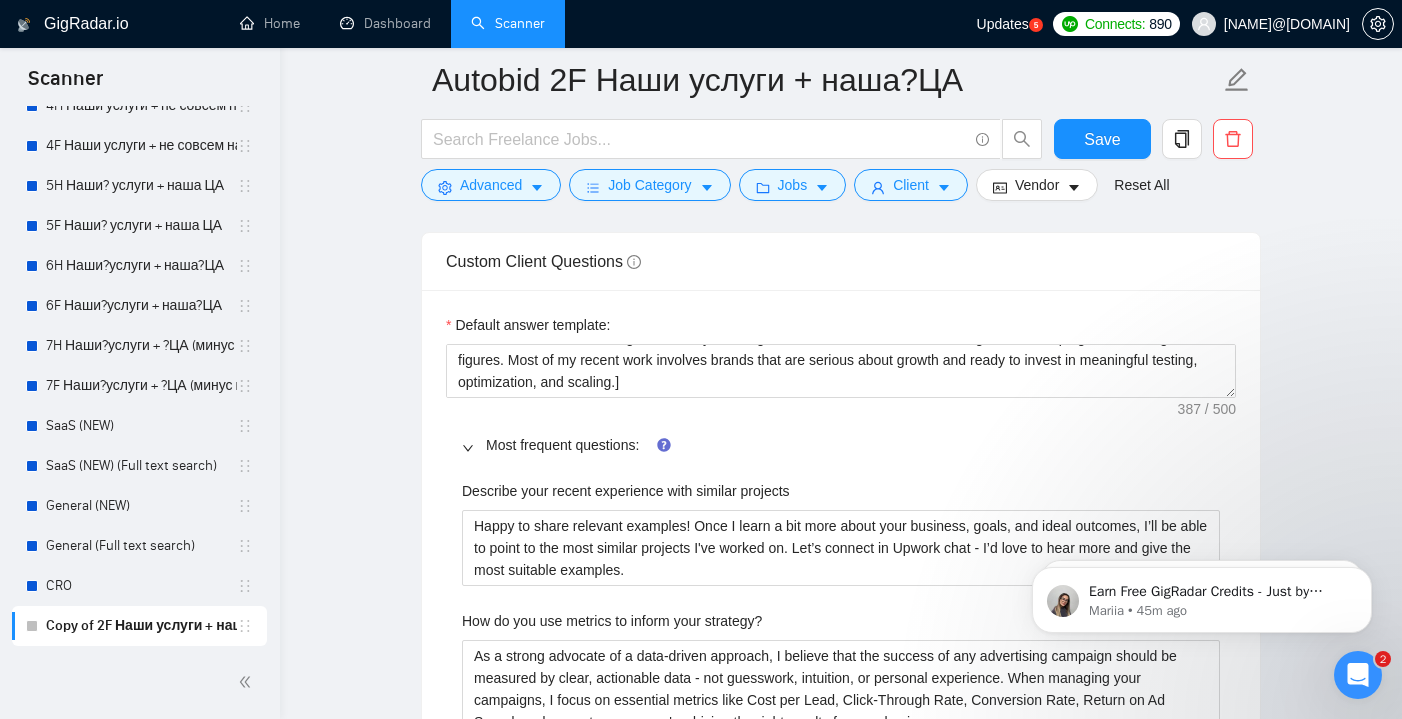 scroll, scrollTop: 2705, scrollLeft: 0, axis: vertical 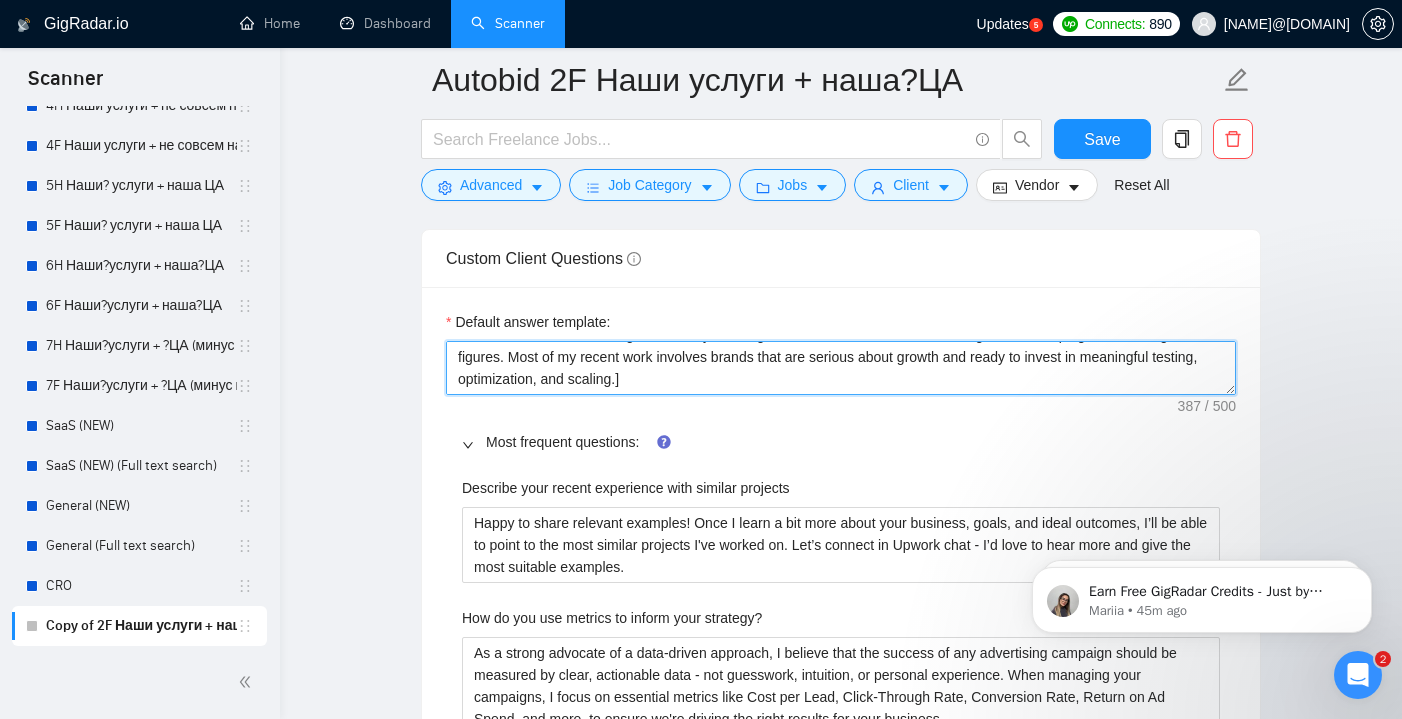 click on "[answer the question if certain, otherwise ask to discuss in DMs]
[Answer to: "What budgets do you typically work with?"
I’ve worked with a wide range of monthly ad budgets - from lean test launches to large-scale campaigns exceeding six figures. Most of my recent work involves brands that are serious about growth and ready to invest in meaningful testing, optimization, and scaling.]" at bounding box center (841, 368) 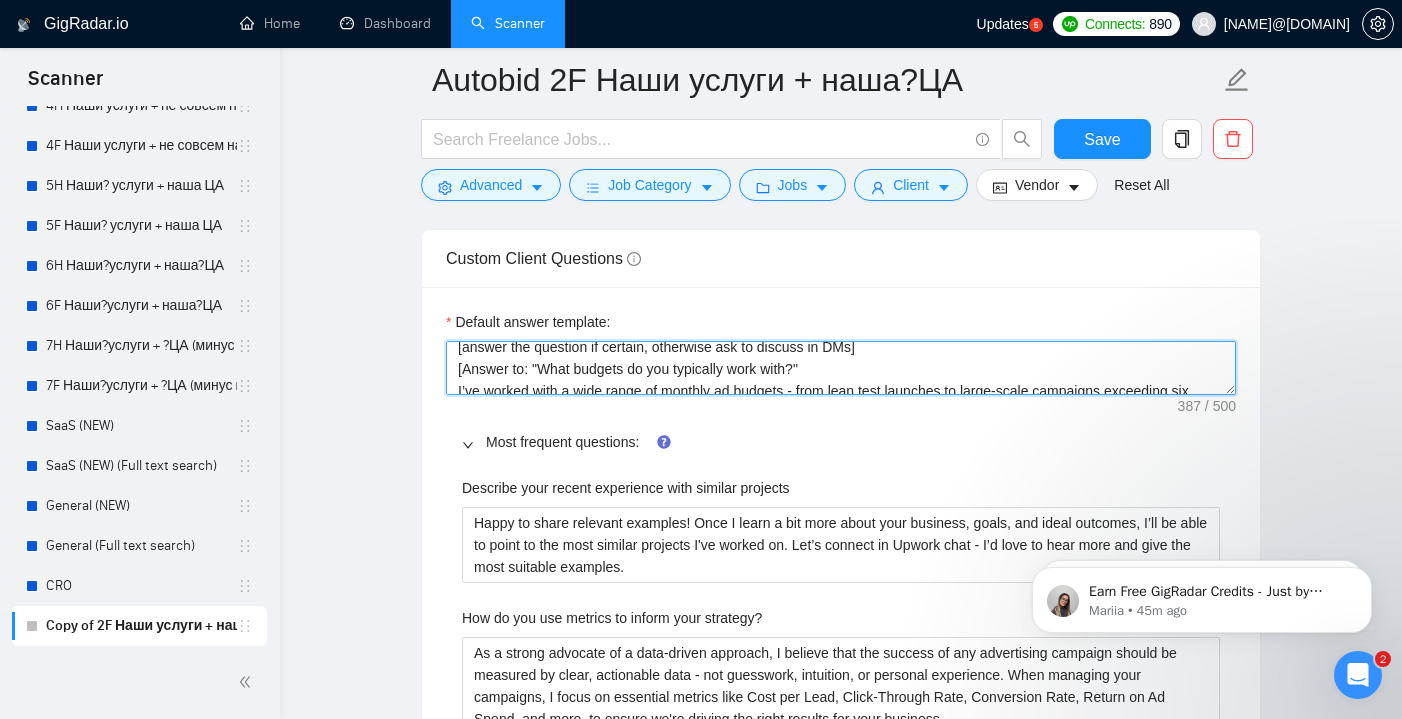 scroll, scrollTop: 0, scrollLeft: 0, axis: both 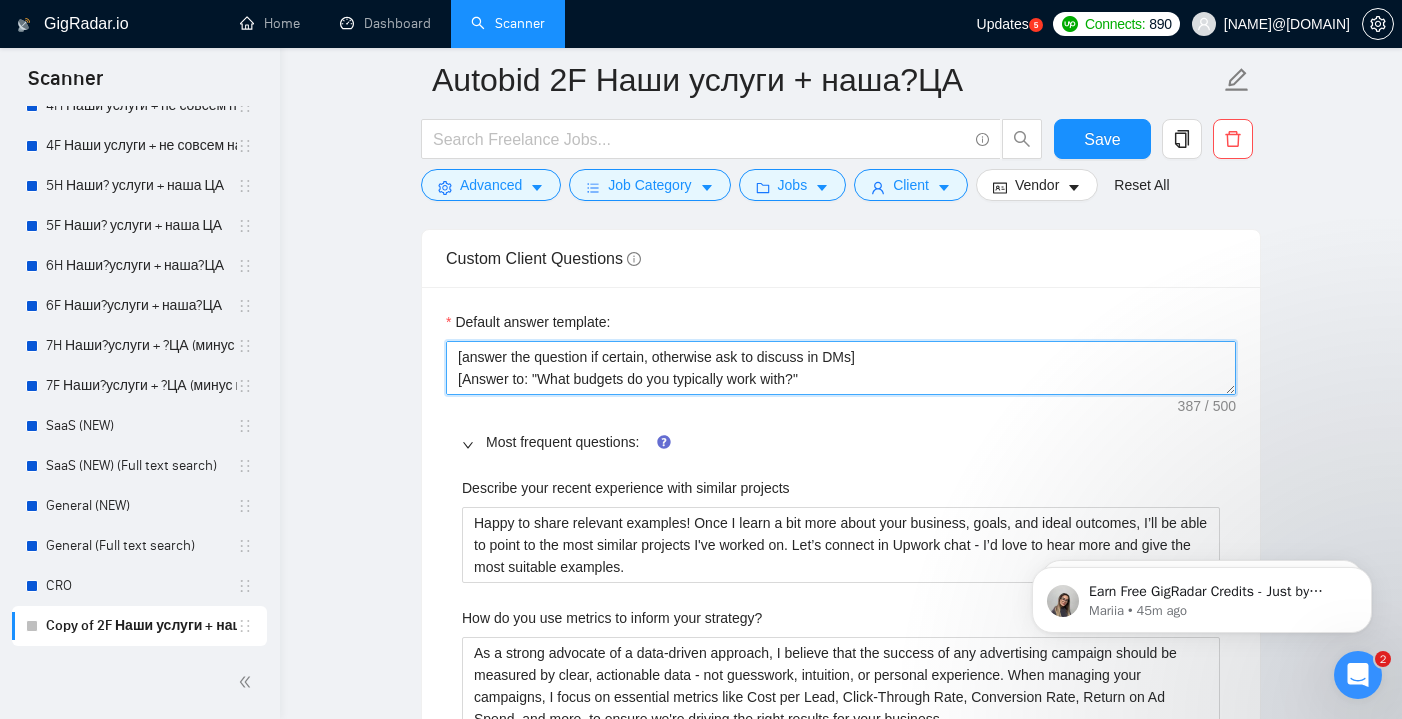 drag, startPoint x: 719, startPoint y: 372, endPoint x: 467, endPoint y: 375, distance: 252.01785 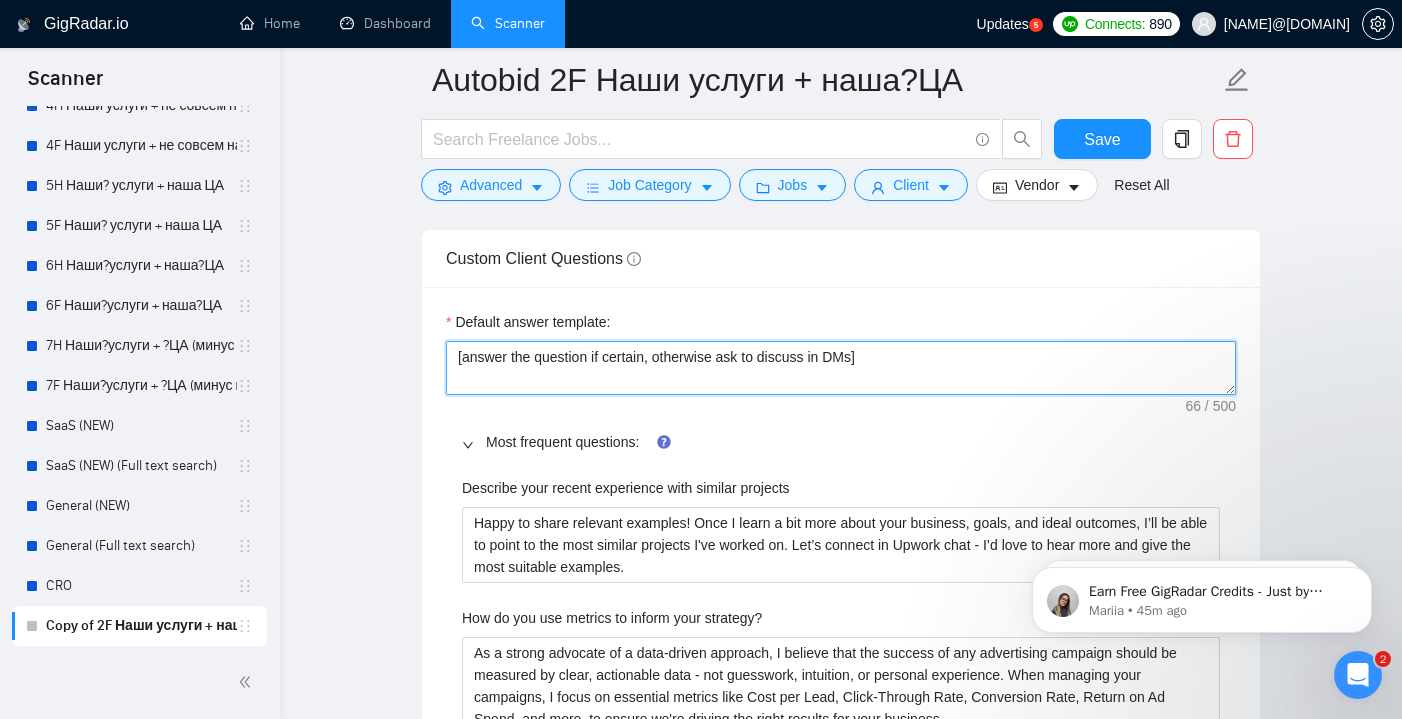 click on "[answer the question if certain, otherwise ask to discuss in DMs]" at bounding box center (841, 368) 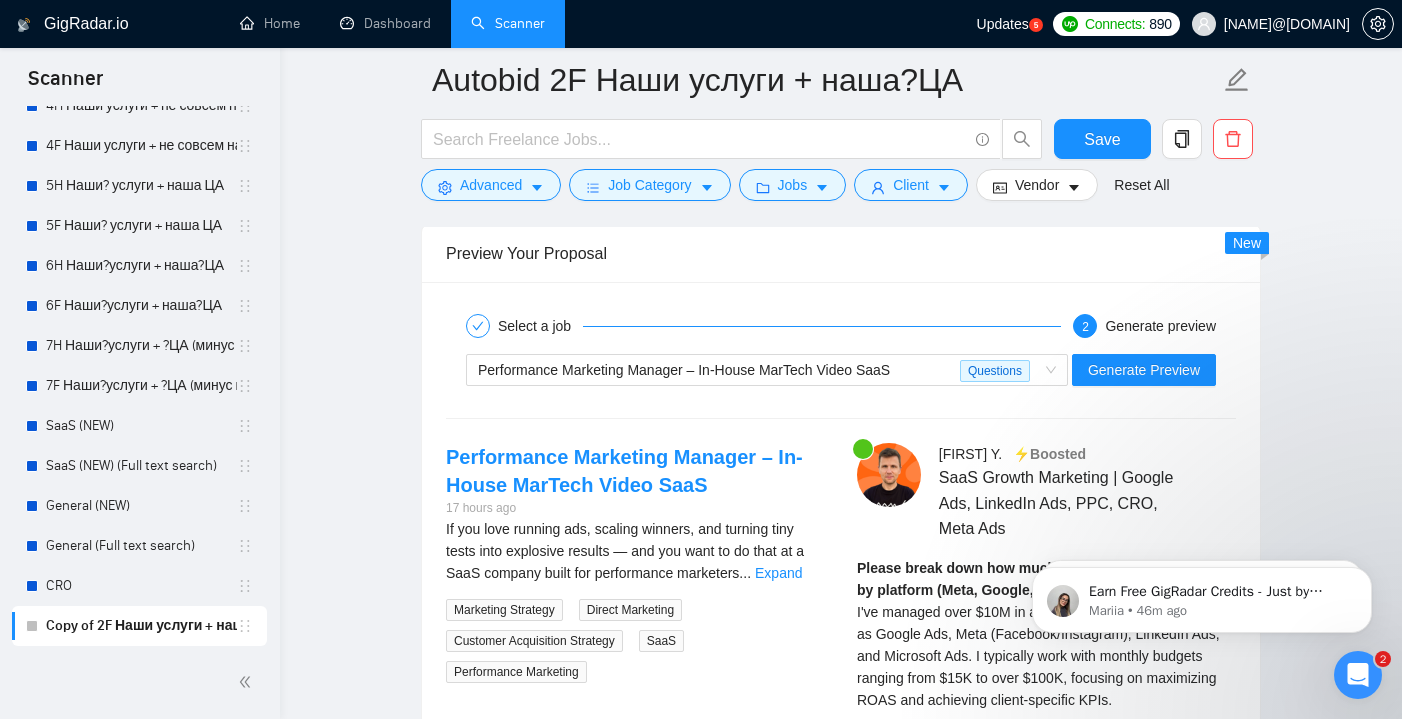 scroll, scrollTop: 4504, scrollLeft: 0, axis: vertical 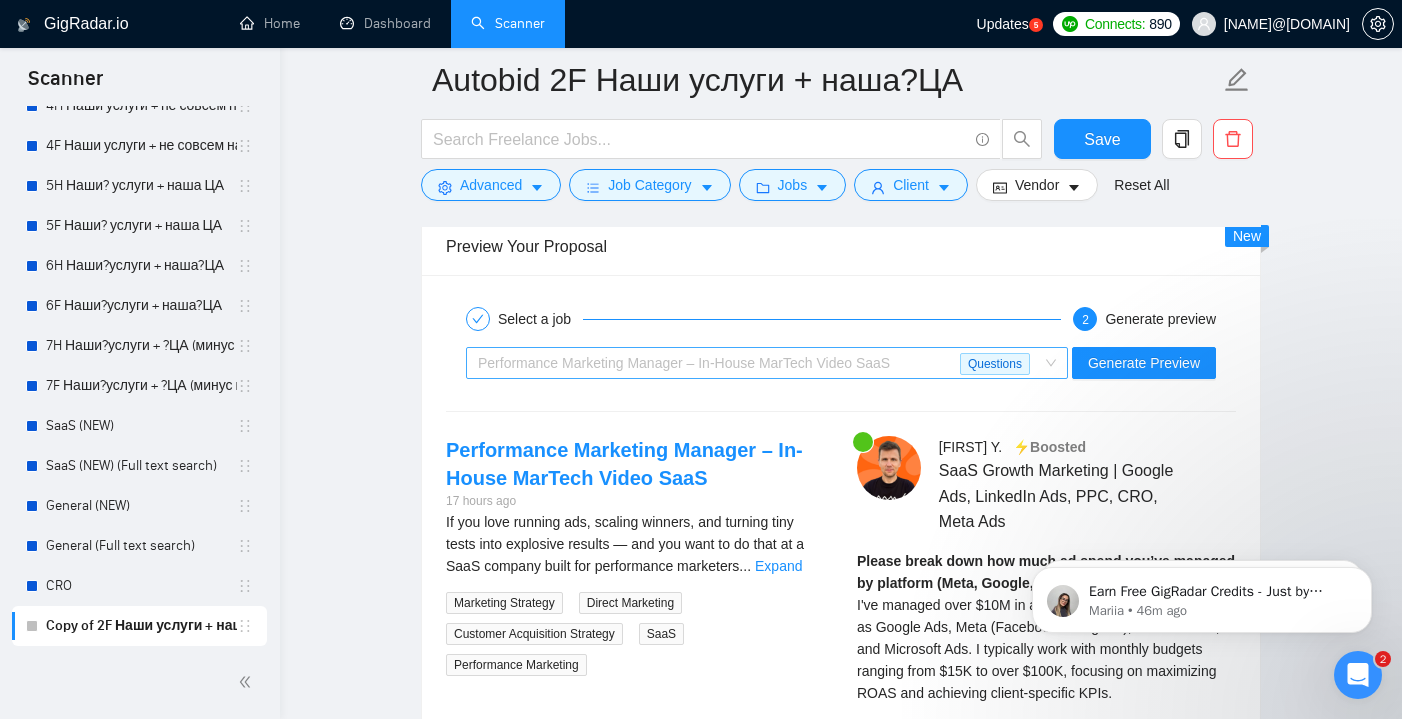 click on "Performance Marketing Manager – In-House MarTech Video SaaS Questions" at bounding box center [767, 363] 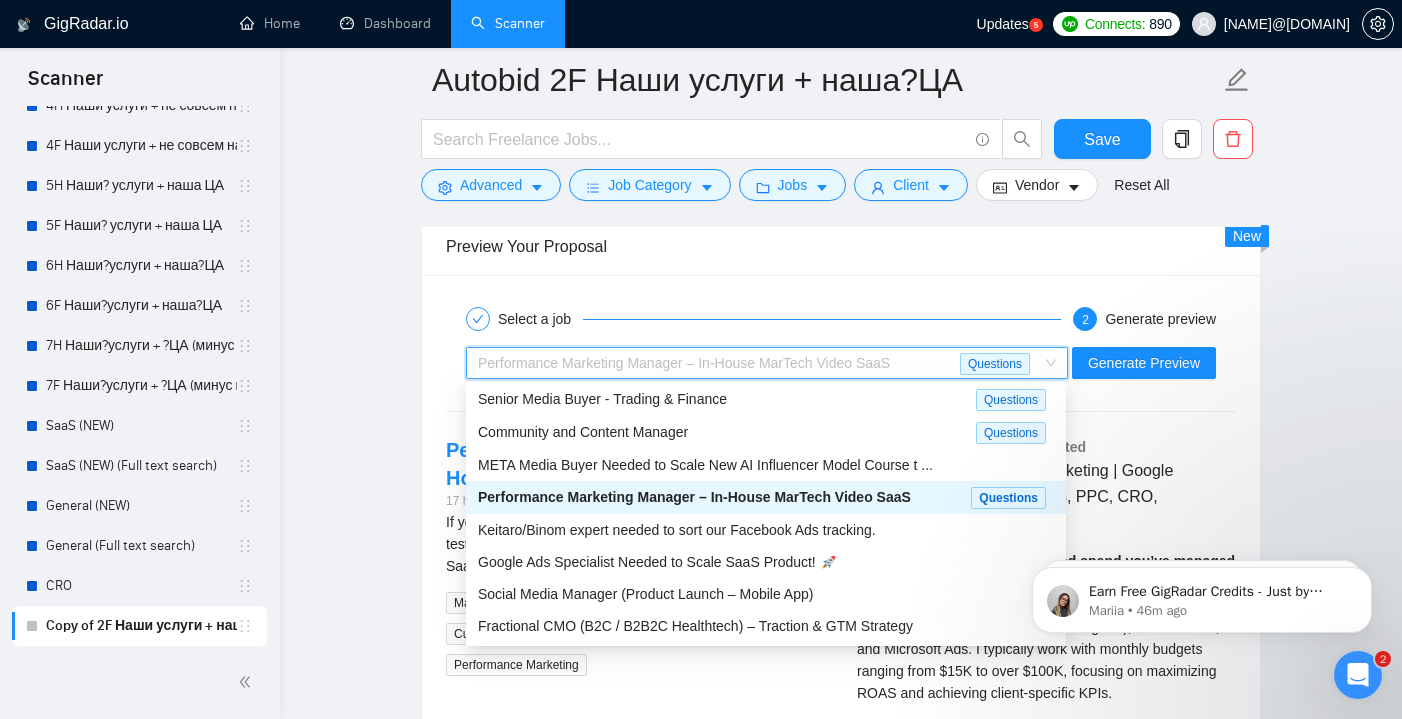 click on "Performance Marketing Manager – In-House MarTech Video SaaS Questions" at bounding box center (766, 497) 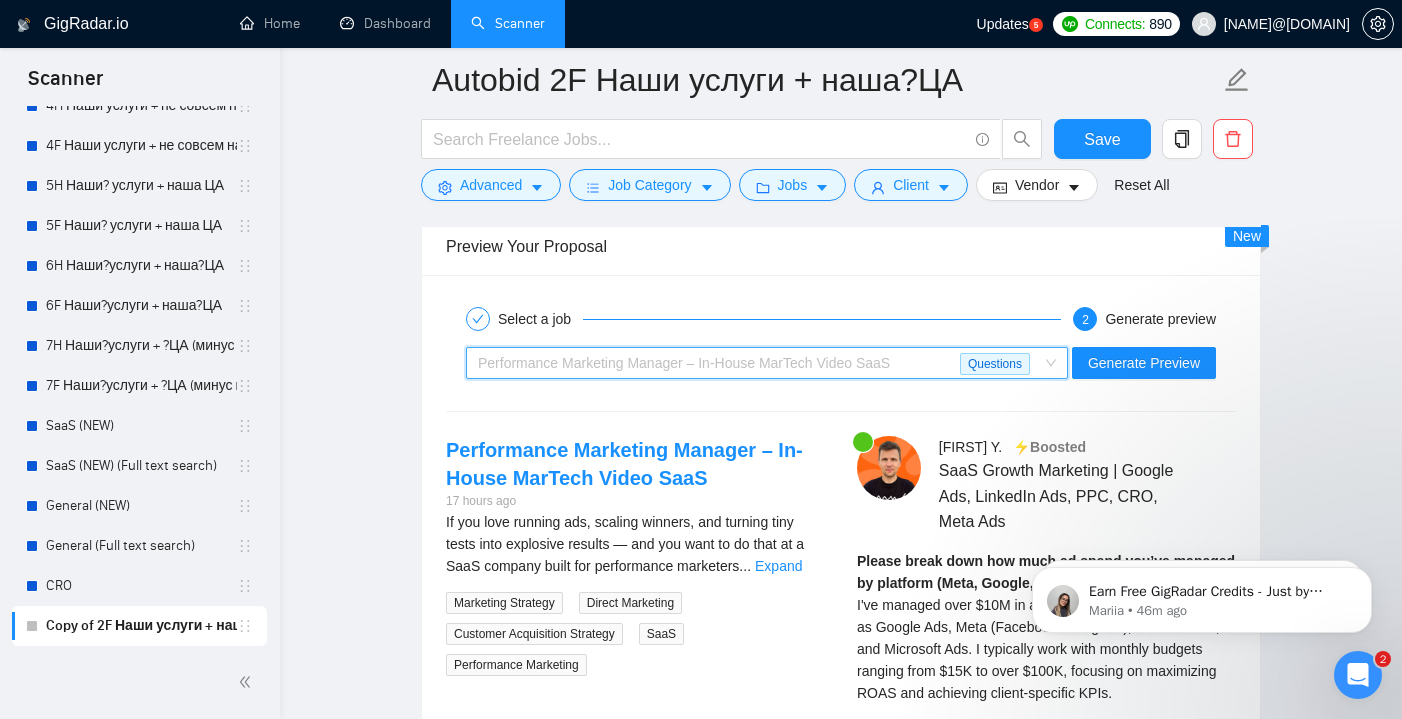 click on "Performance Marketing Manager – In-House MarTech Video SaaS Questions" at bounding box center (767, 363) 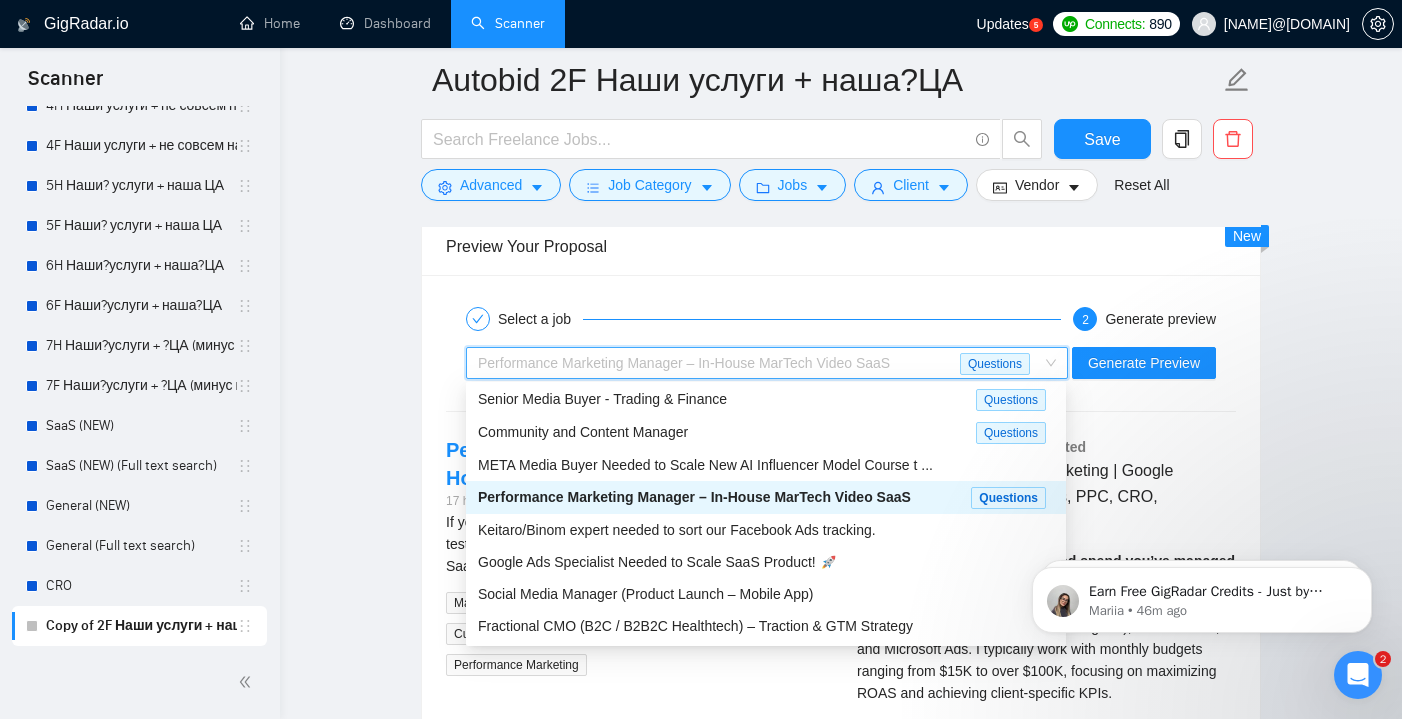 click on "Performance Marketing Manager – In-House MarTech Video SaaS Questions" at bounding box center [766, 497] 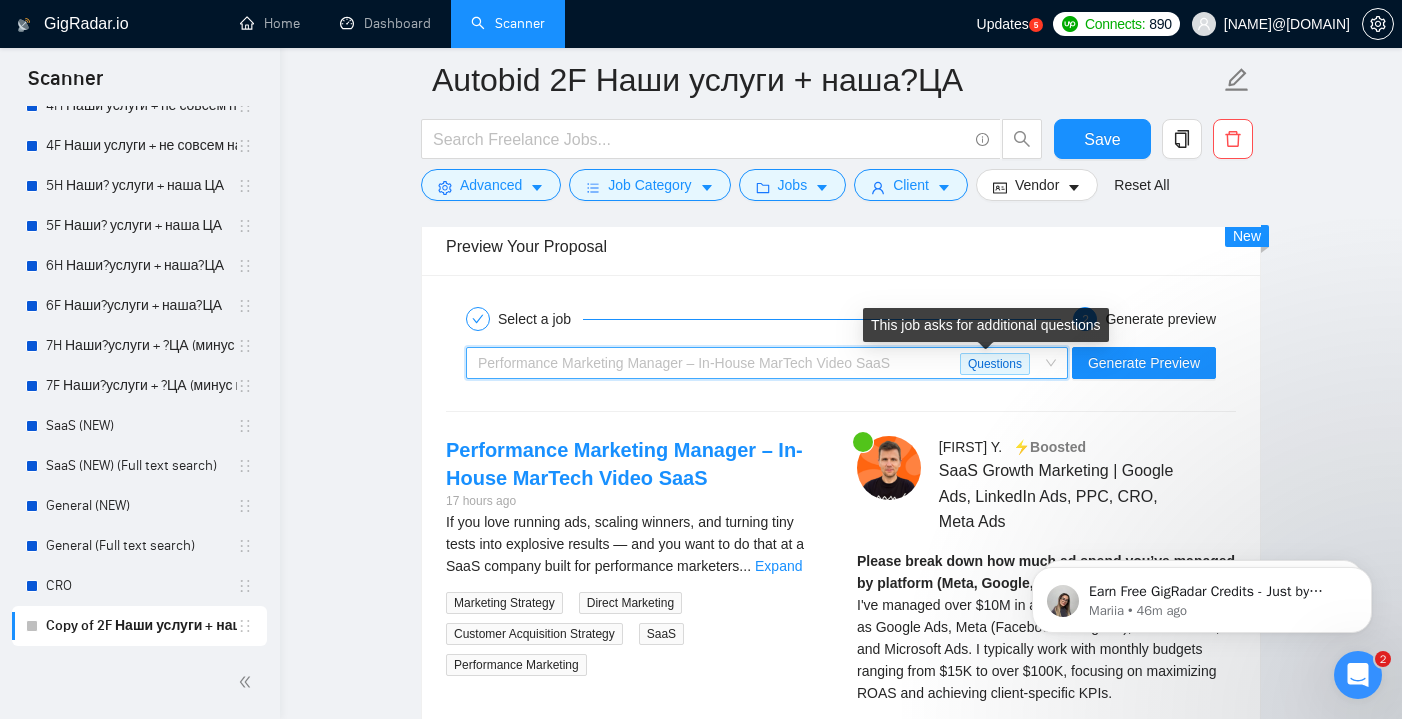 click on "Questions" at bounding box center (995, 364) 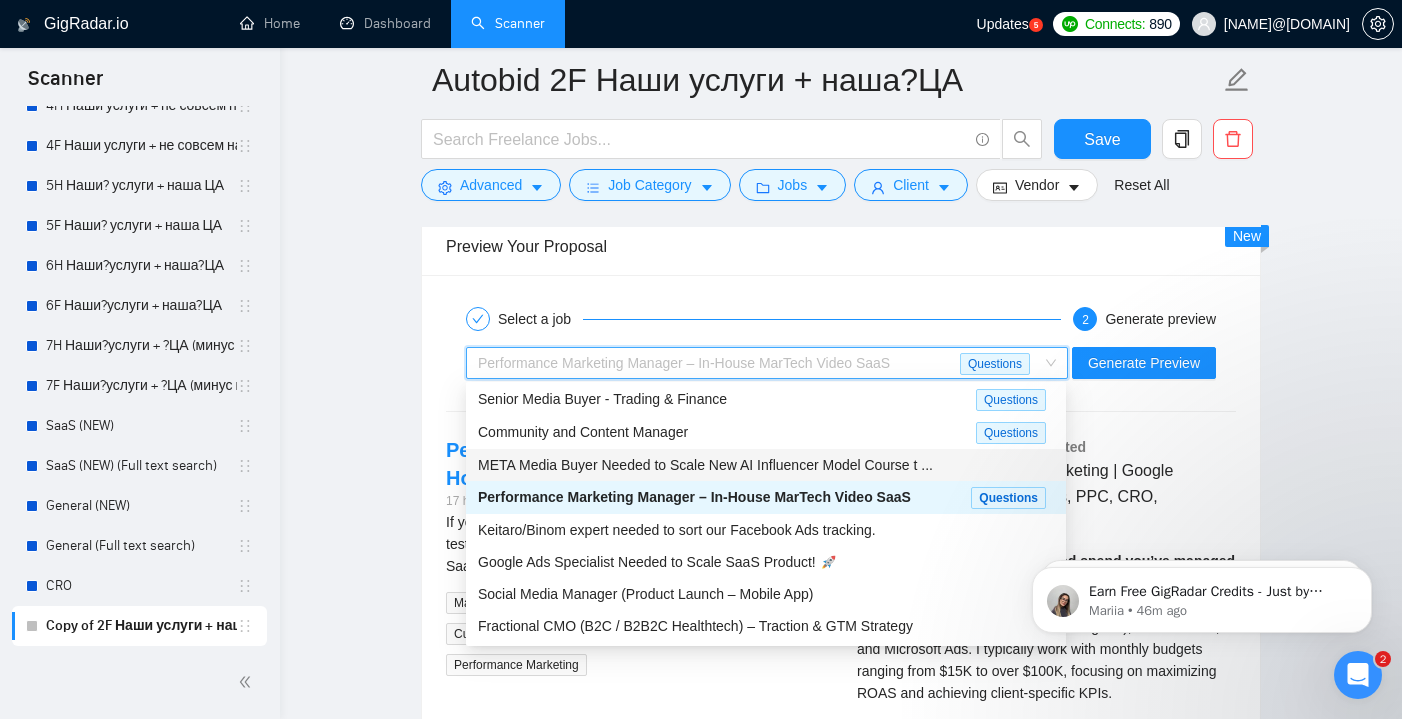 scroll, scrollTop: 56, scrollLeft: 0, axis: vertical 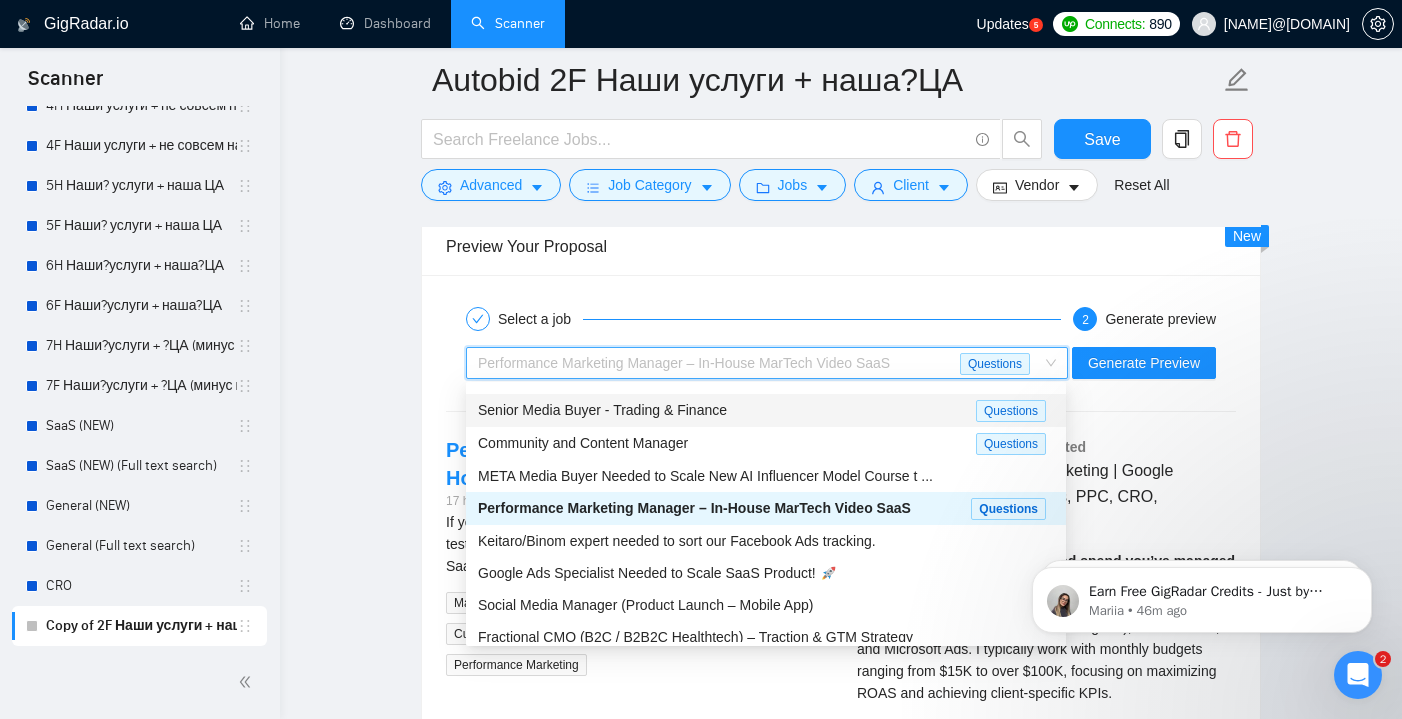 click on "Senior Media Buyer - Trading & Finance" at bounding box center [727, 410] 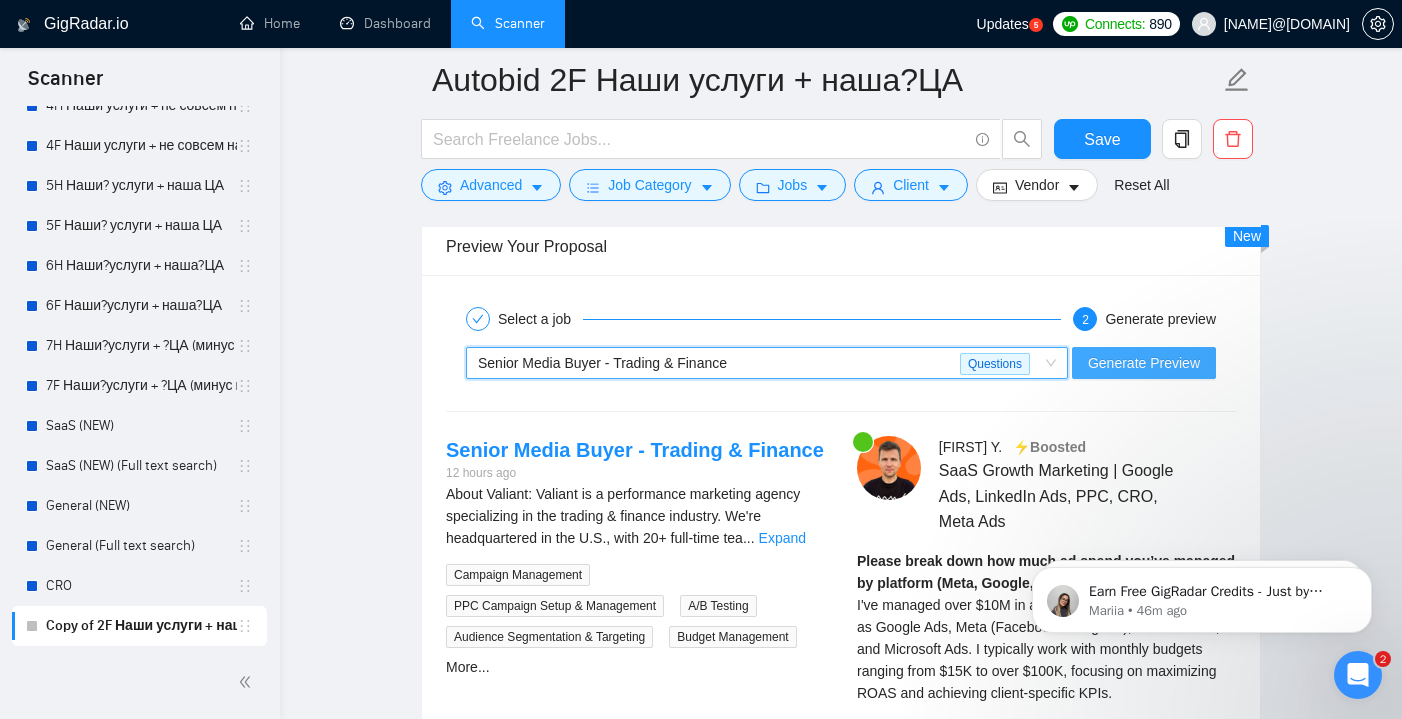 click on "Generate Preview" at bounding box center (1144, 363) 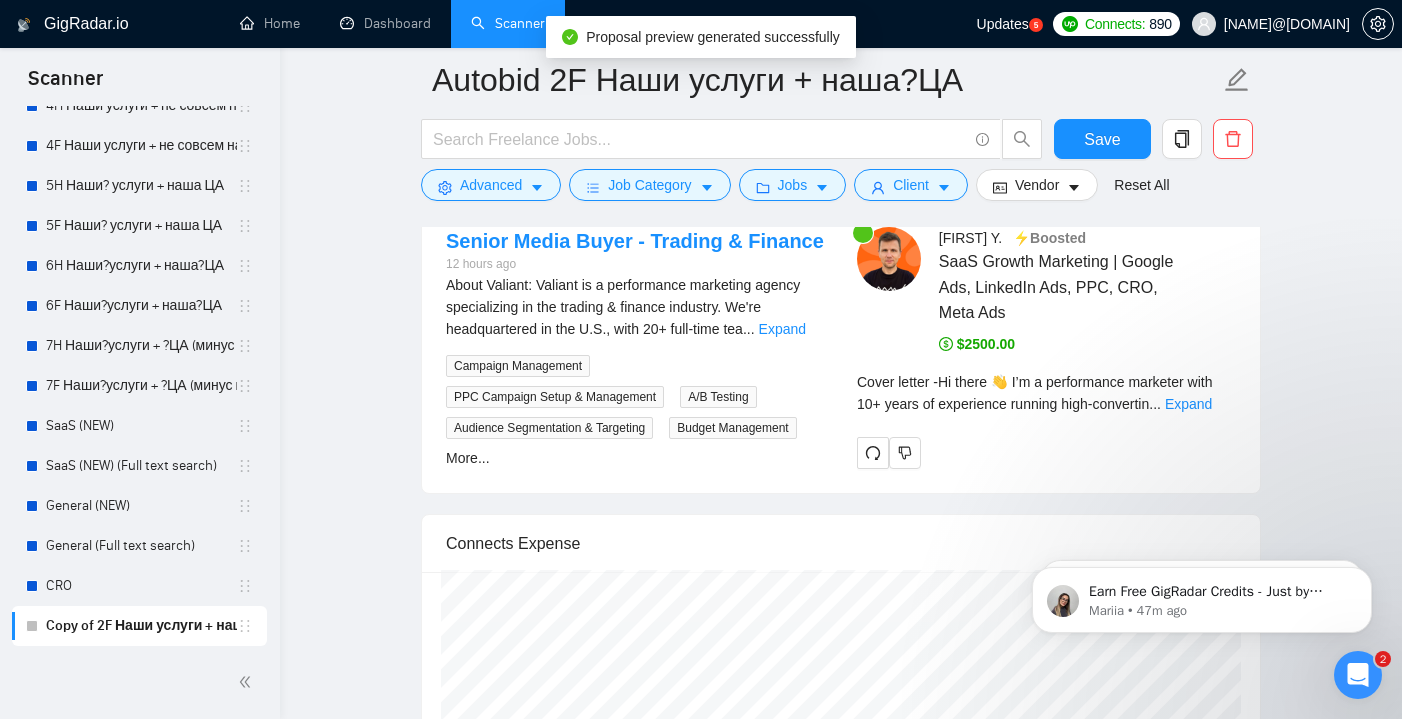 scroll, scrollTop: 4739, scrollLeft: 0, axis: vertical 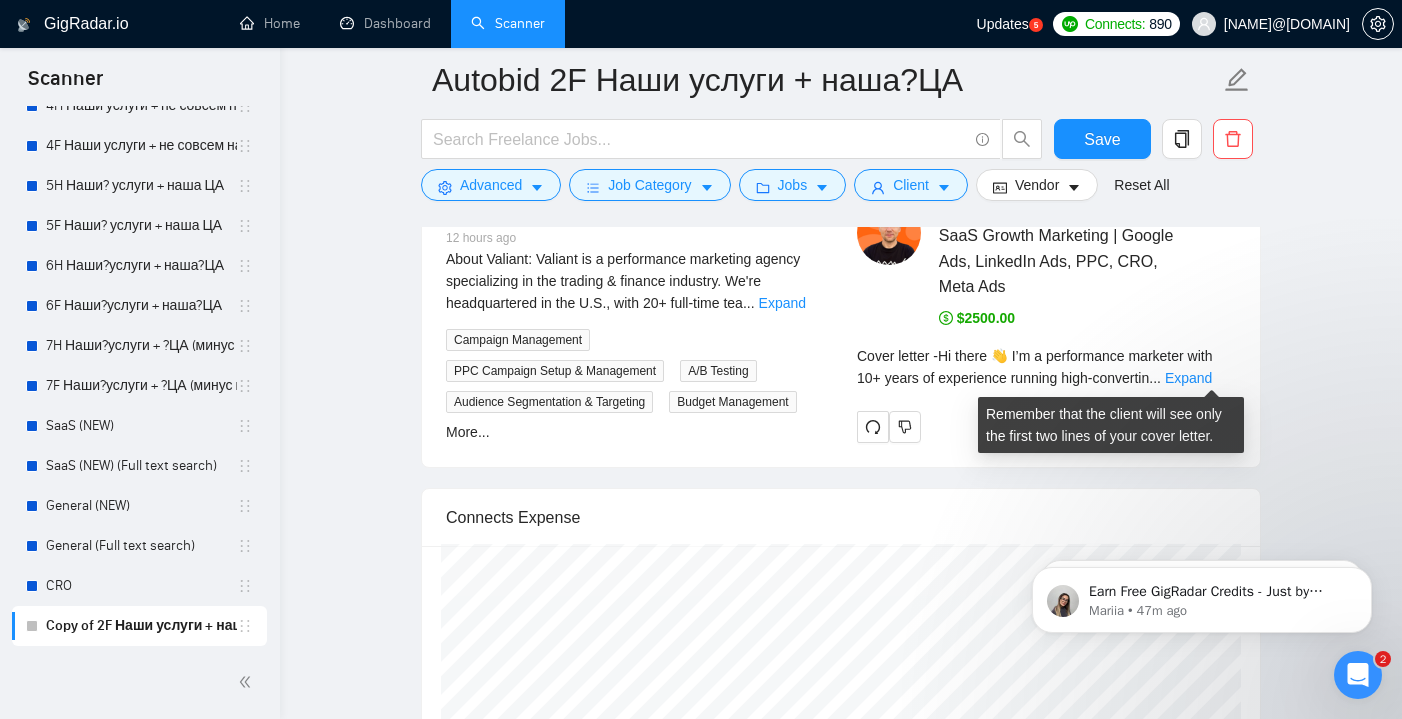 click on "Cover letter -  Hi there 👋 I’m a performance marketer with 10+ years of experience running high-convertin" at bounding box center [1034, 367] 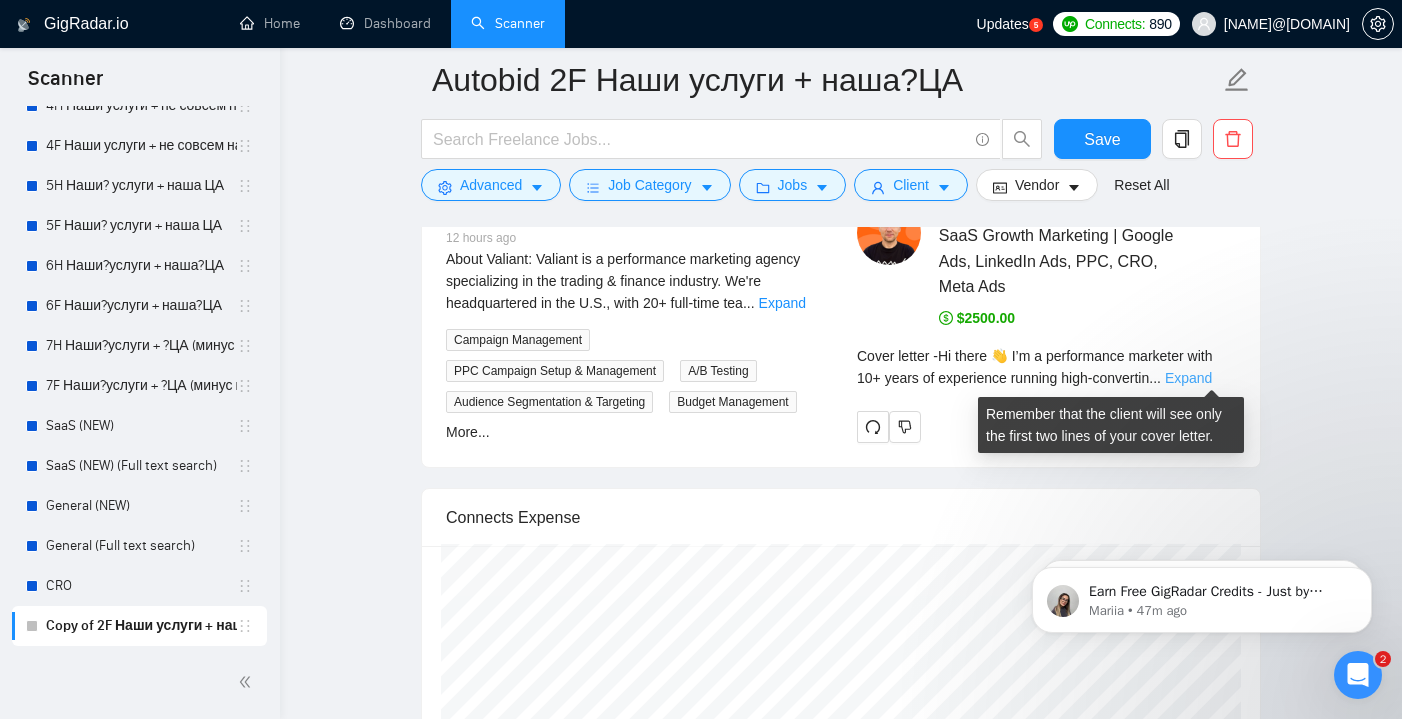click on "Expand" at bounding box center (1188, 378) 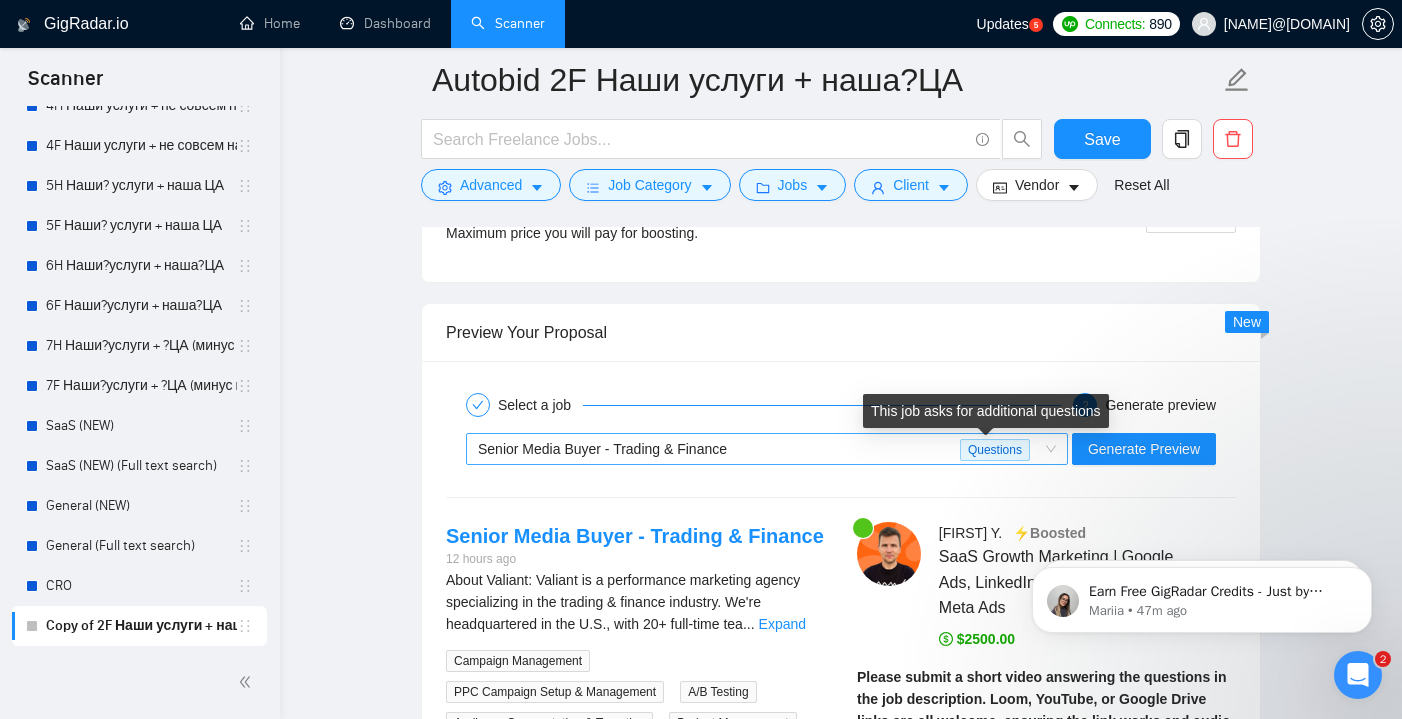 scroll, scrollTop: 4415, scrollLeft: 0, axis: vertical 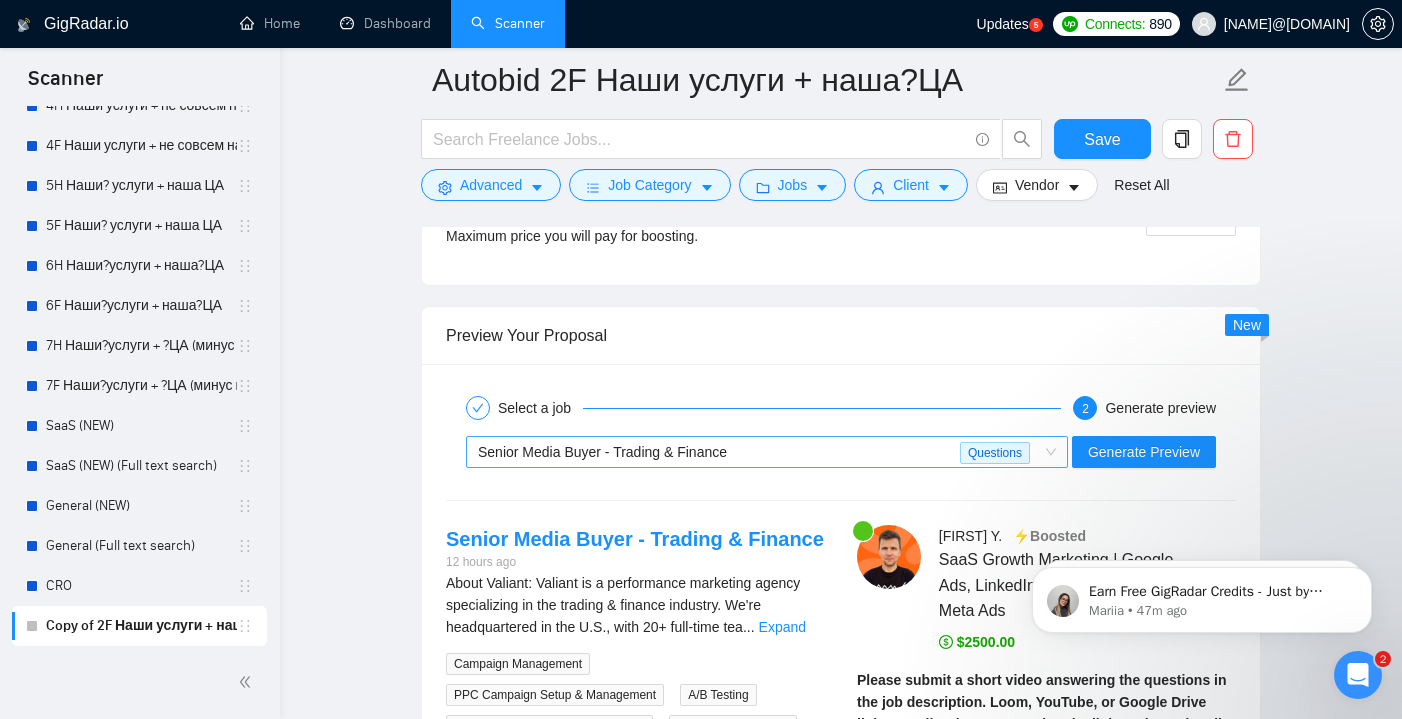 click on "Questions" at bounding box center (999, 452) 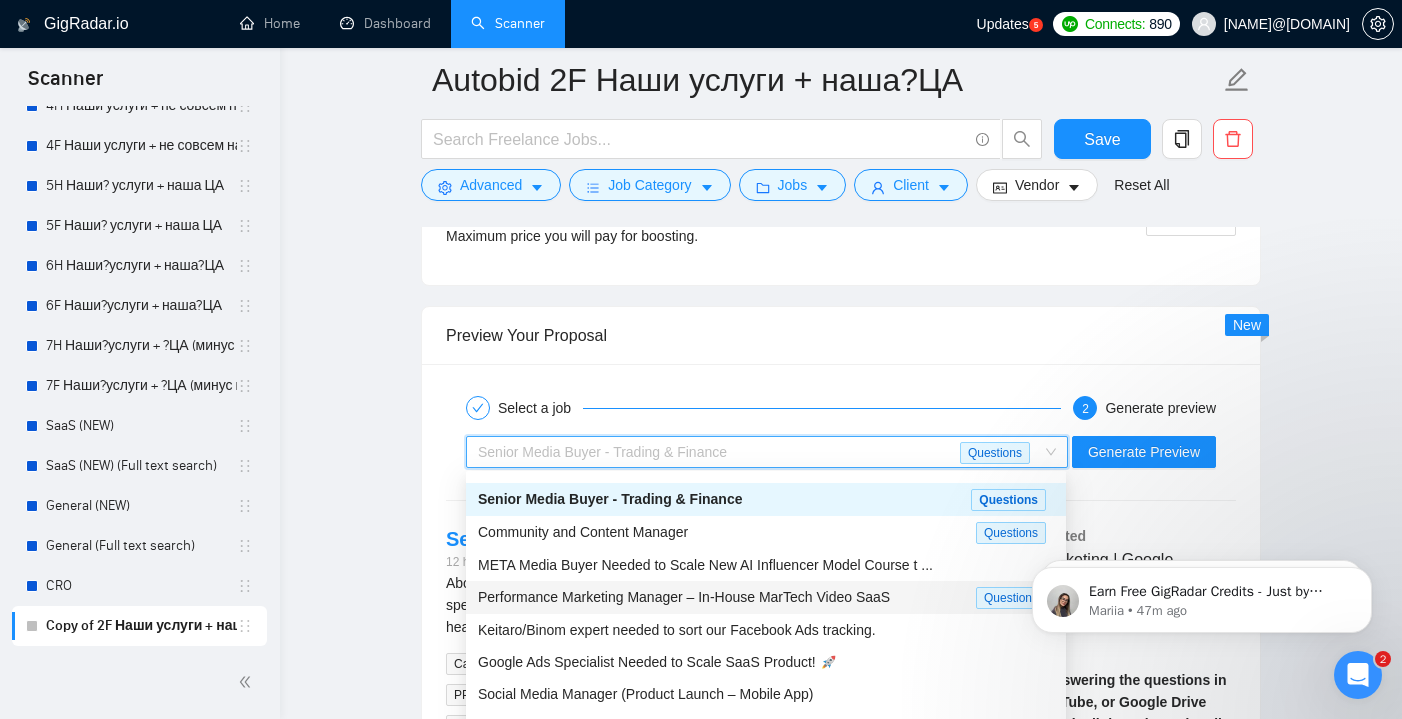 scroll, scrollTop: 67, scrollLeft: 0, axis: vertical 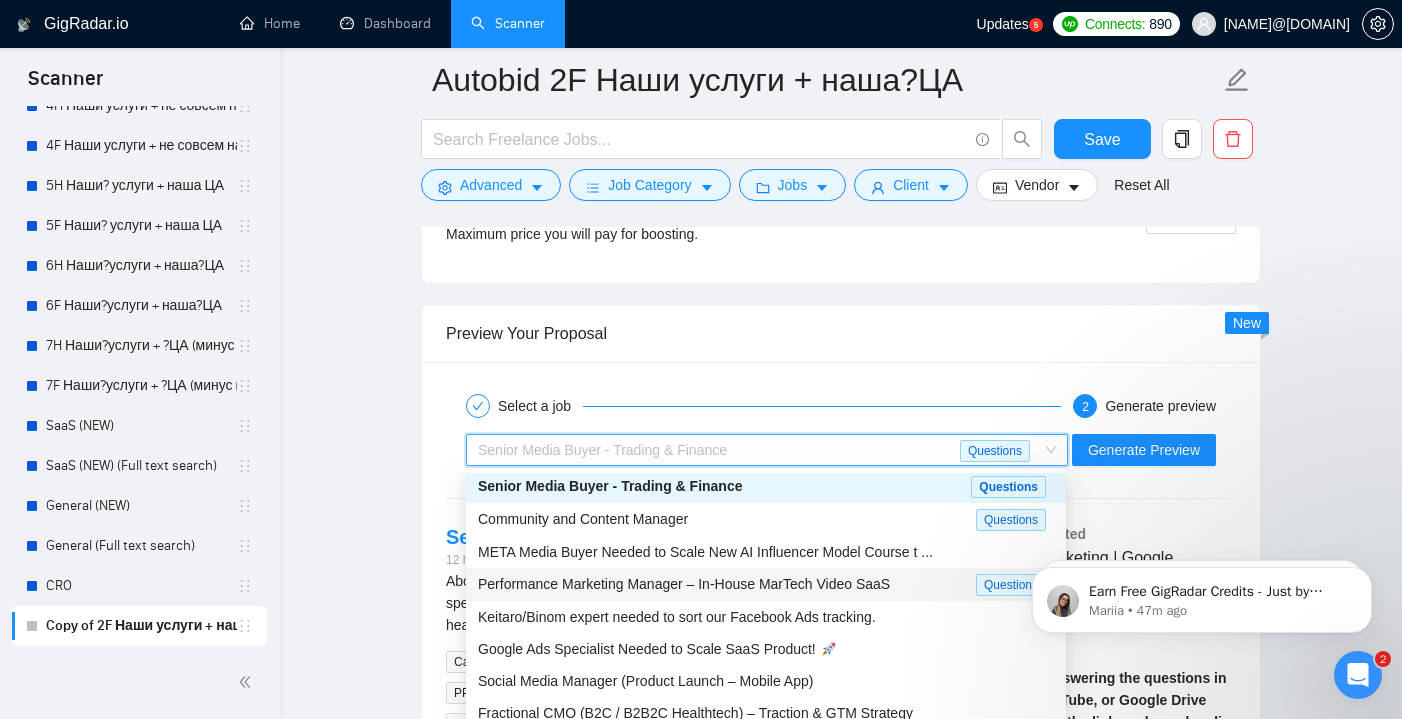 click on "Performance Marketing Manager – In-House MarTech Video SaaS" at bounding box center [684, 584] 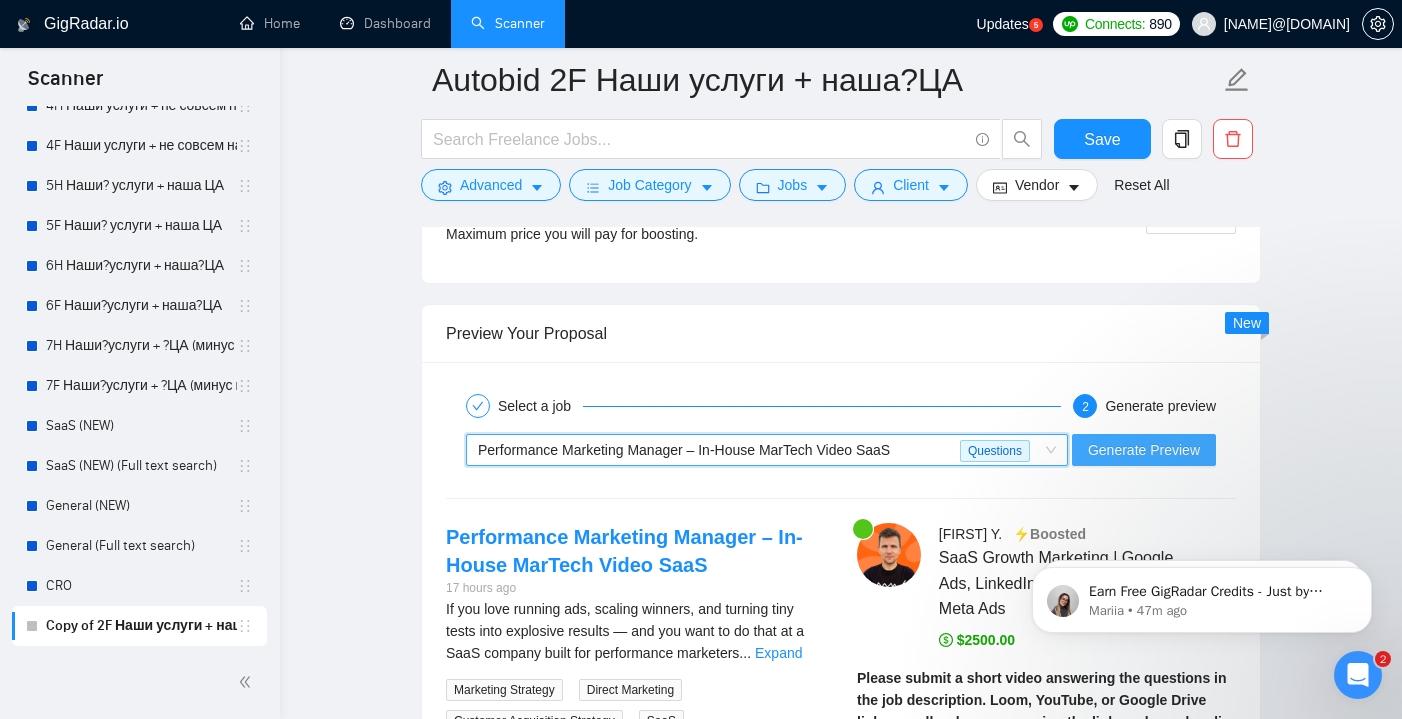 click on "Generate Preview" at bounding box center (1144, 450) 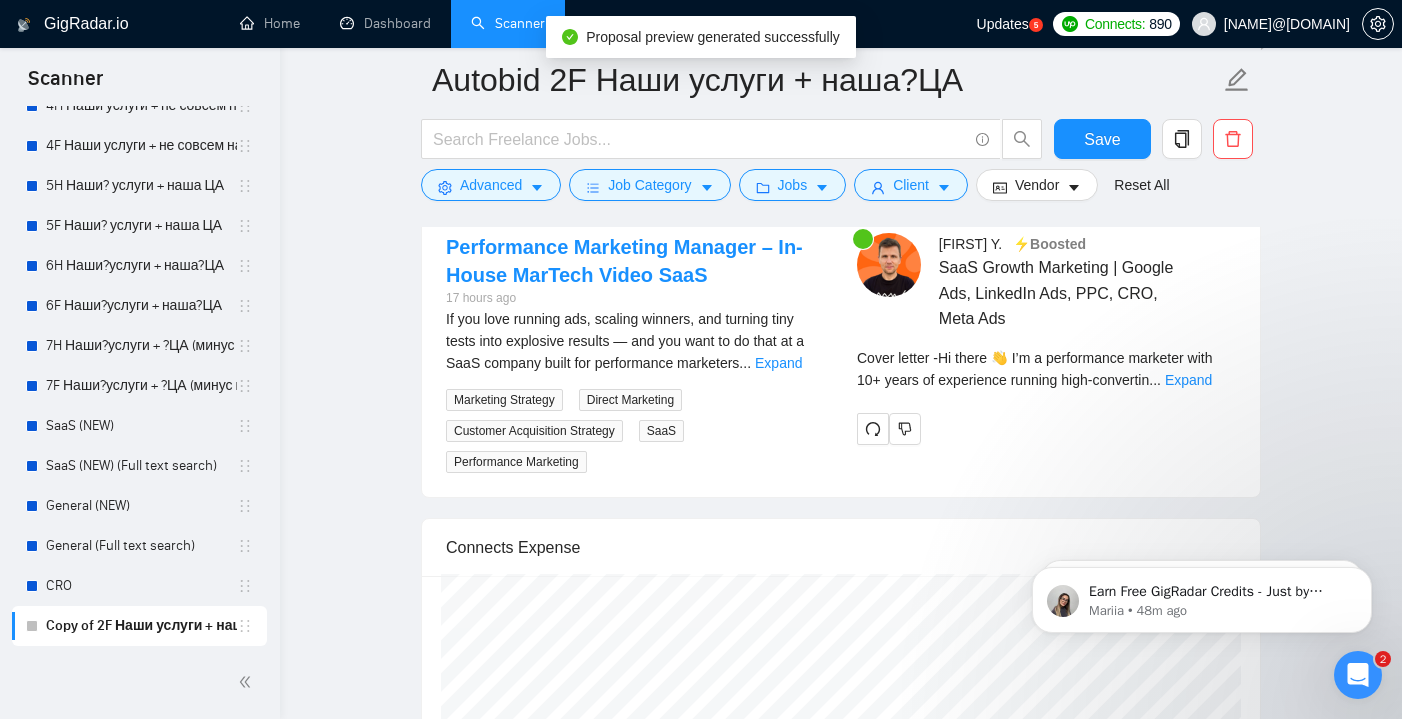 scroll, scrollTop: 4713, scrollLeft: 0, axis: vertical 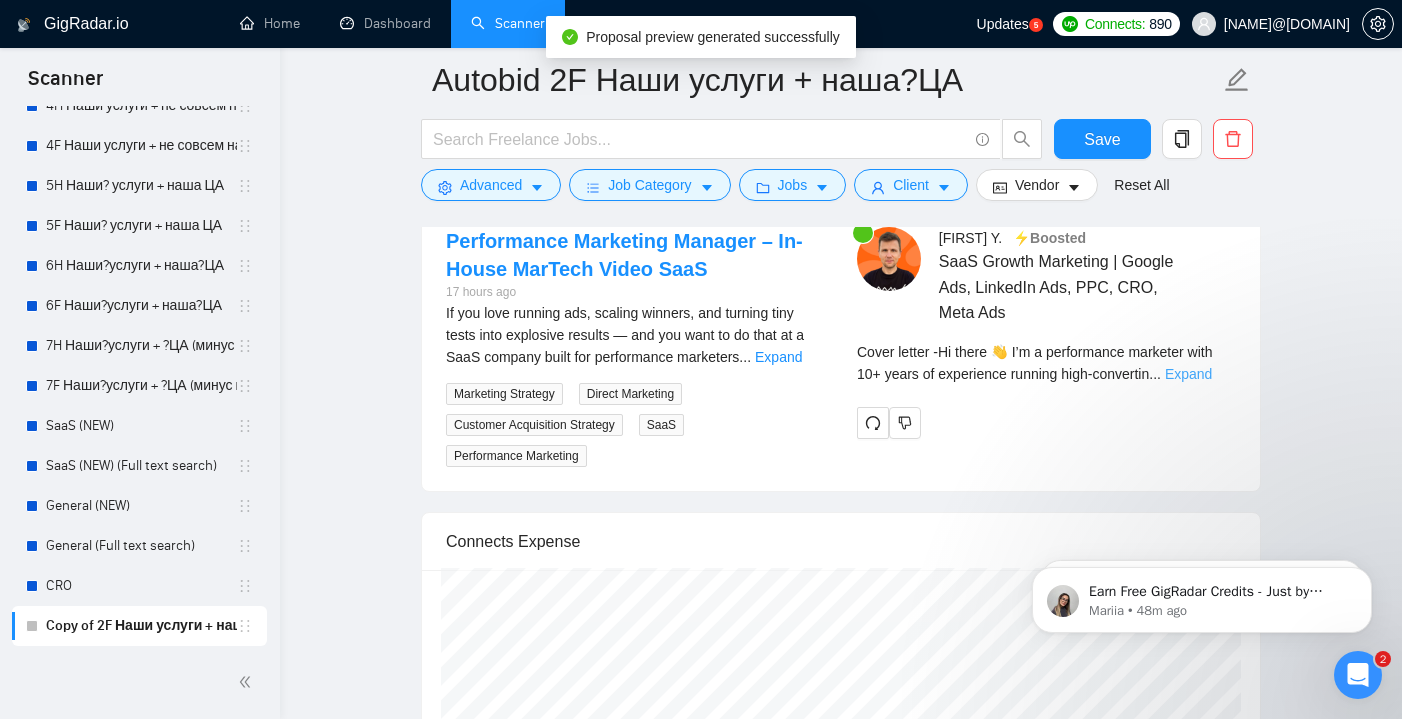 click on "Expand" at bounding box center [1188, 374] 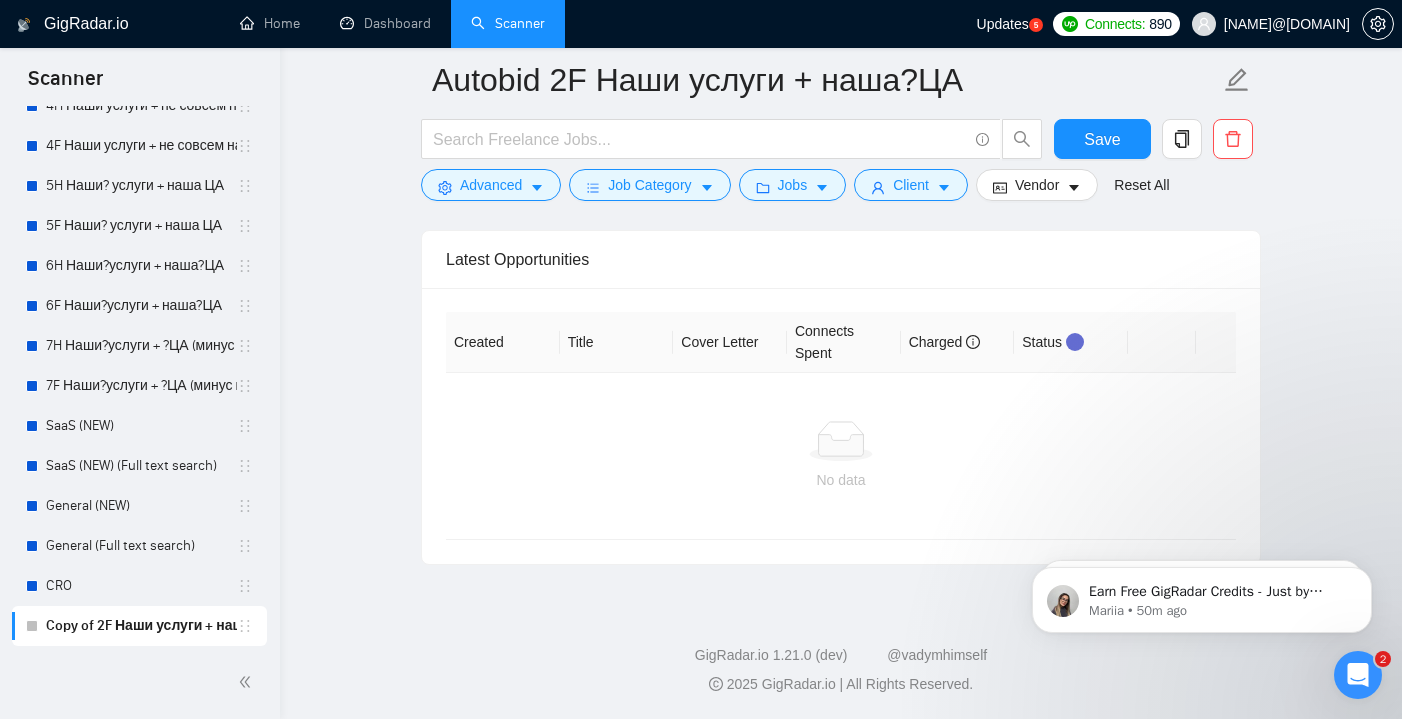 scroll, scrollTop: 7140, scrollLeft: 0, axis: vertical 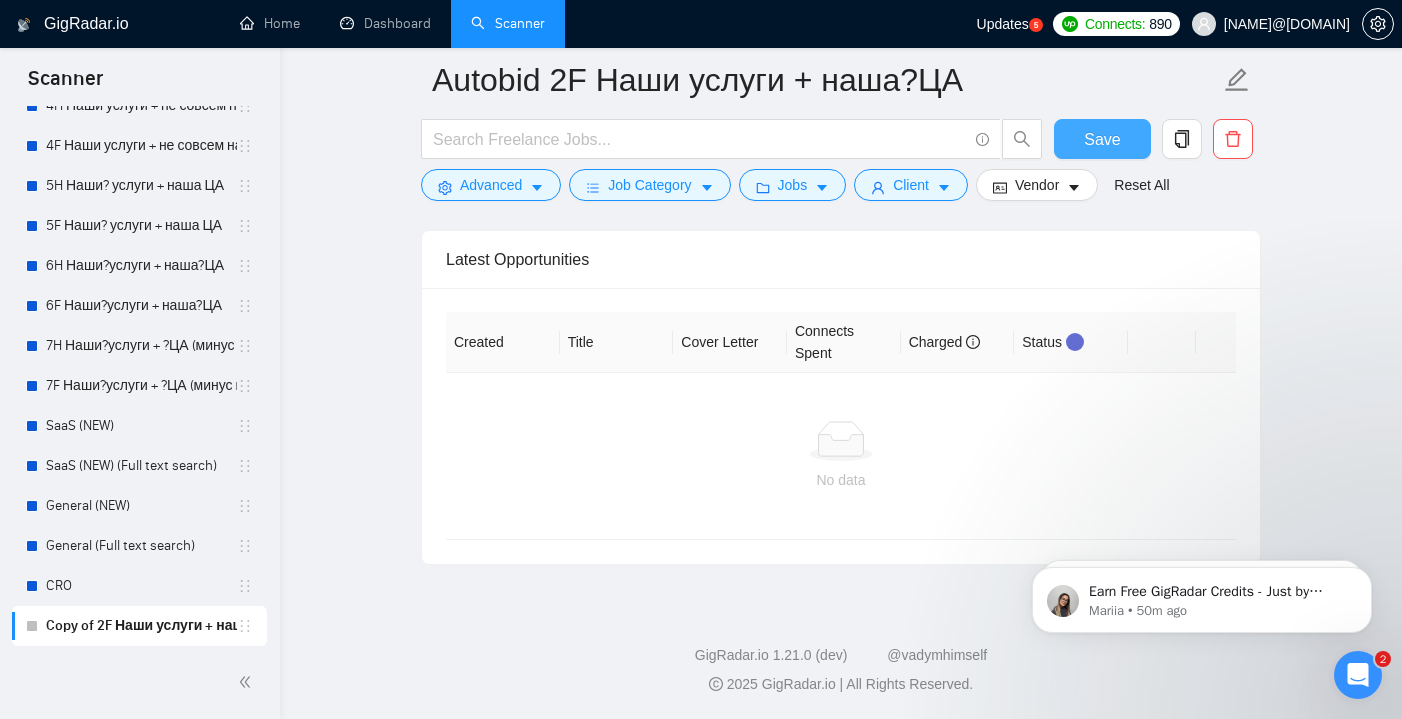 click on "Save" at bounding box center [1102, 139] 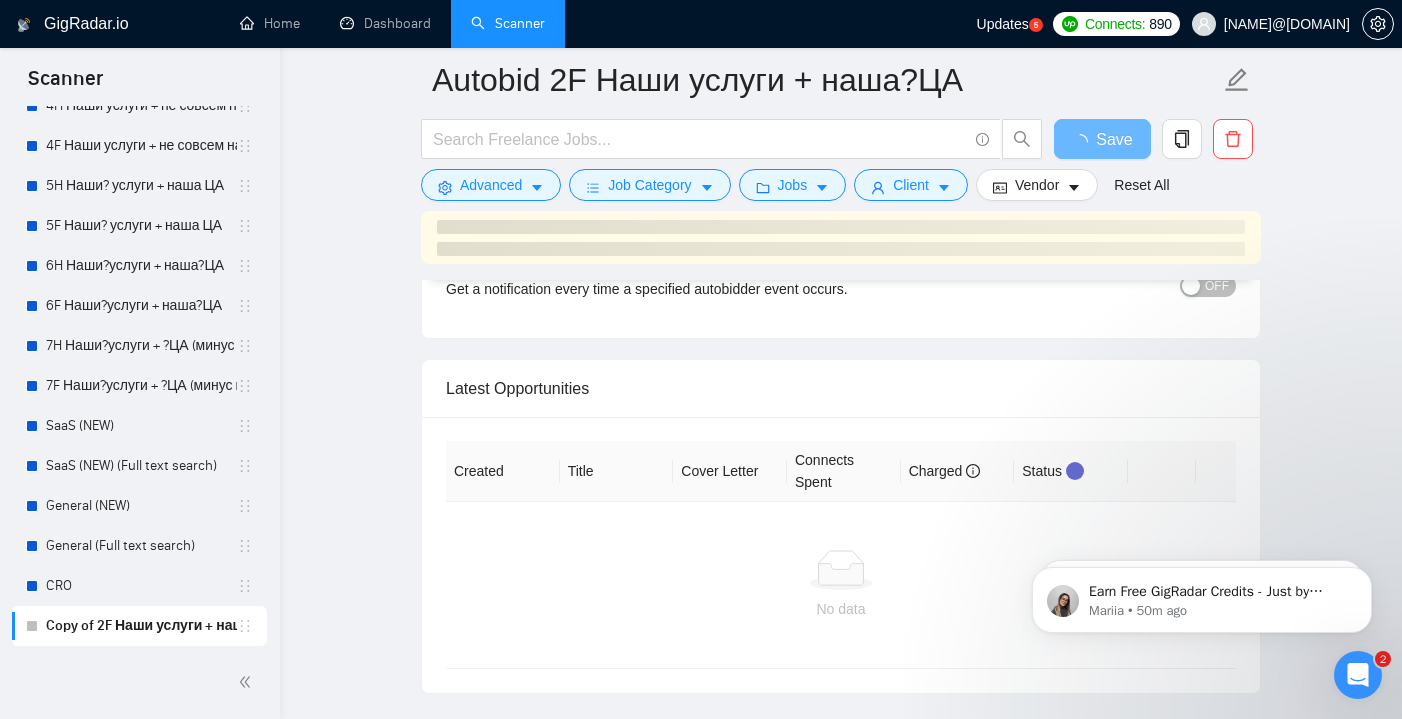 scroll, scrollTop: 5811, scrollLeft: 0, axis: vertical 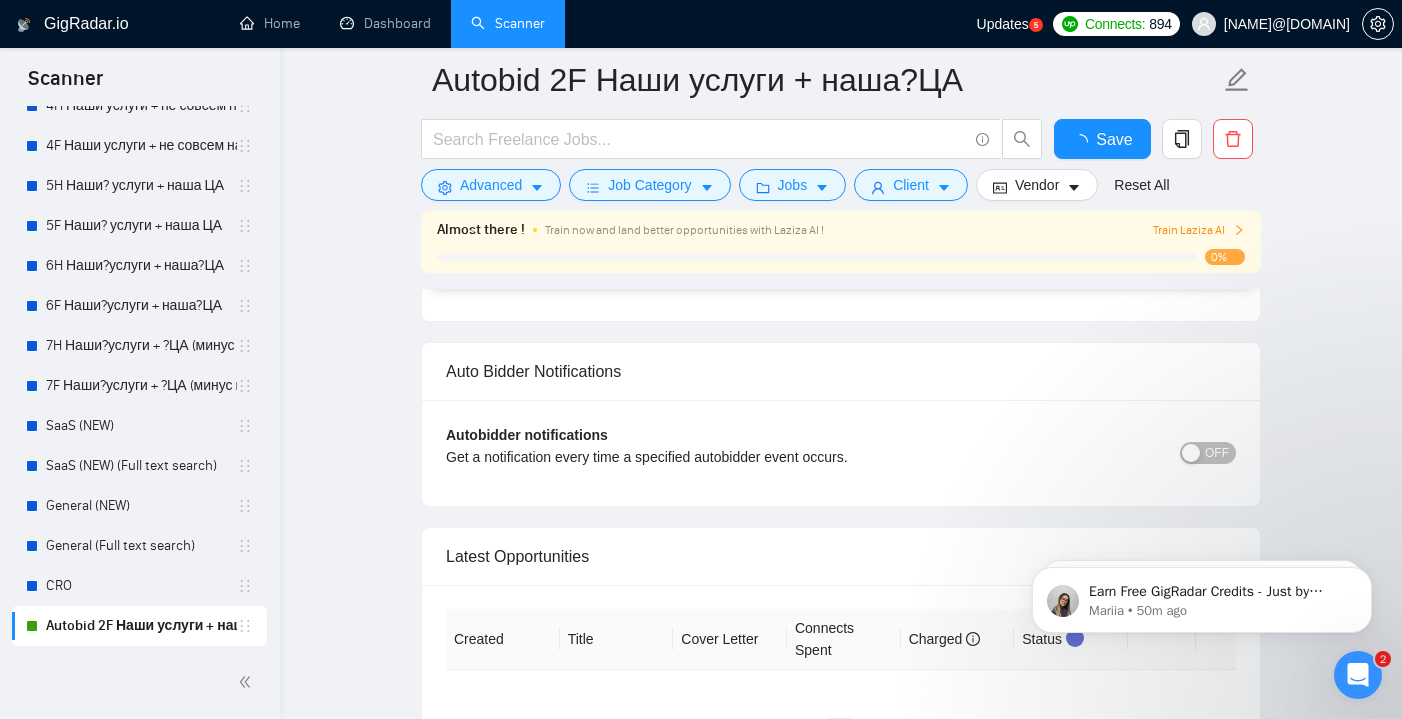 type 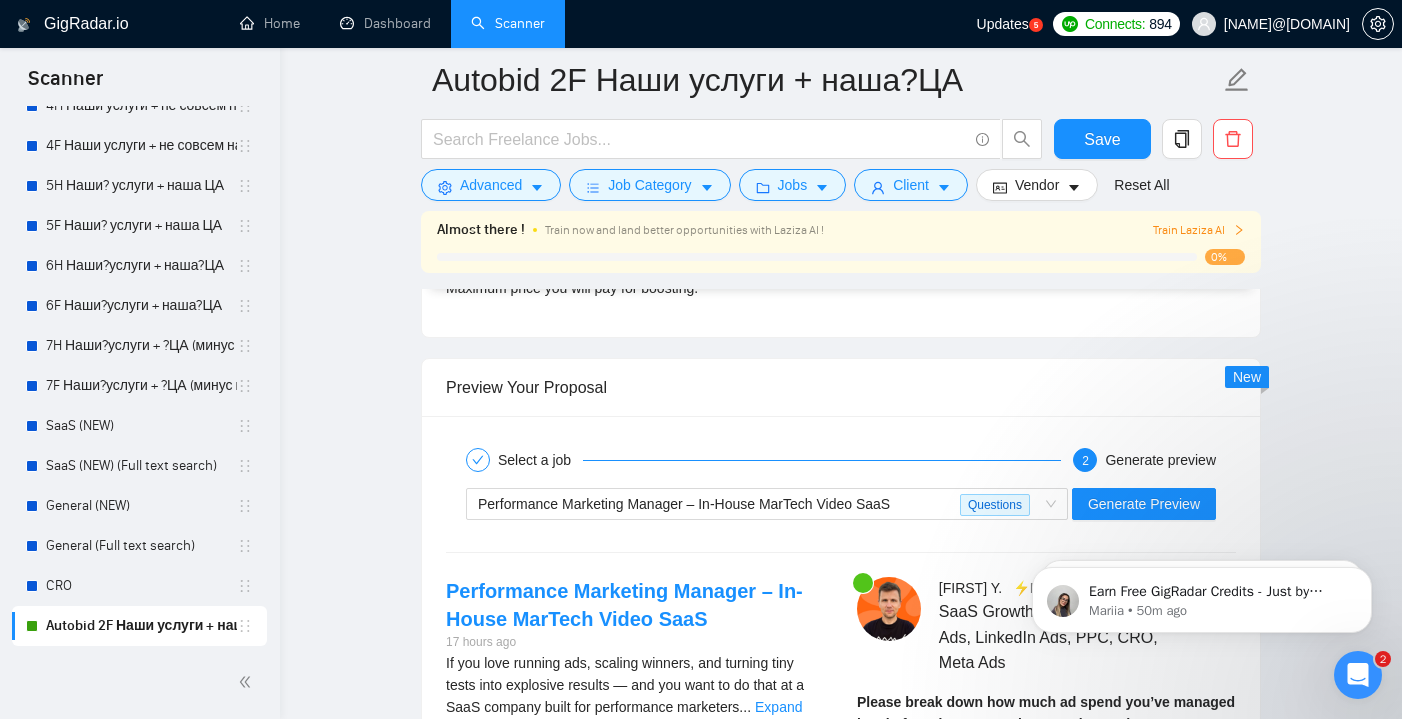 scroll, scrollTop: 3579, scrollLeft: 0, axis: vertical 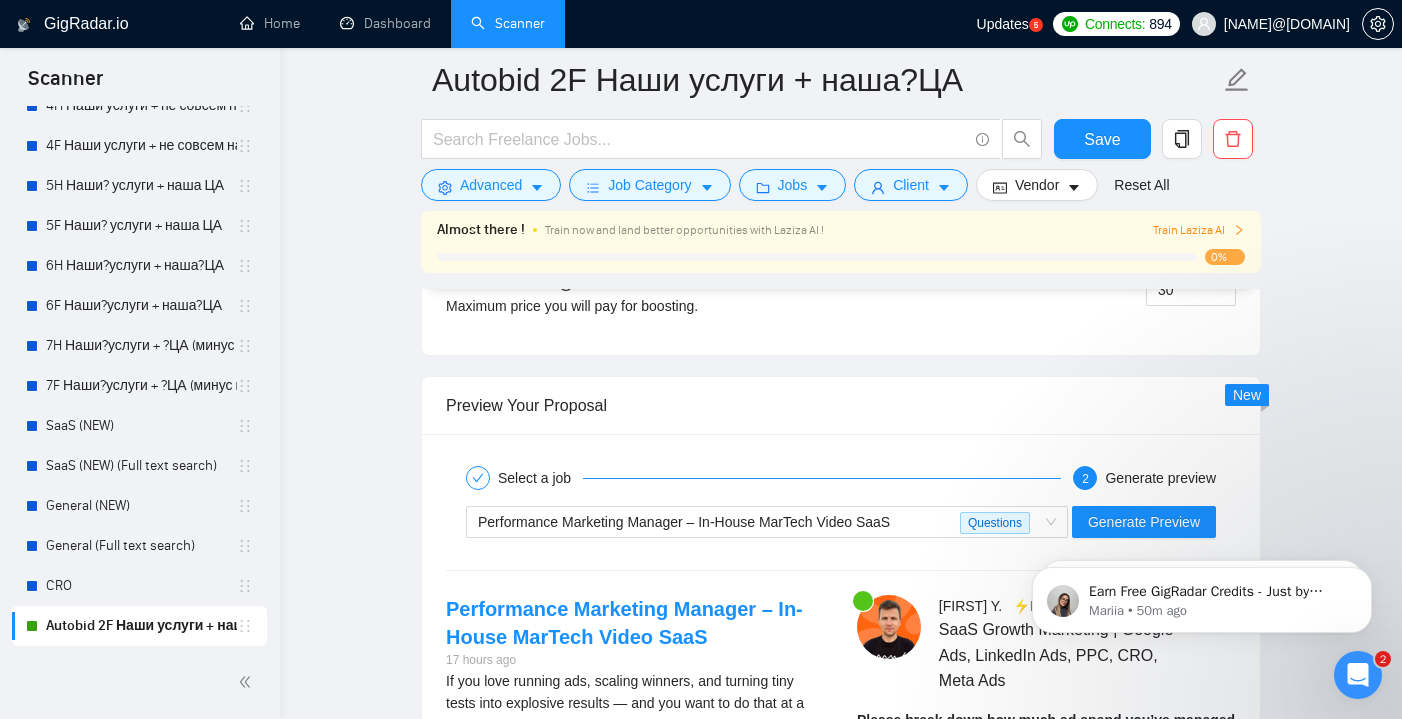click on "Train Laziza AI" at bounding box center [1199, 230] 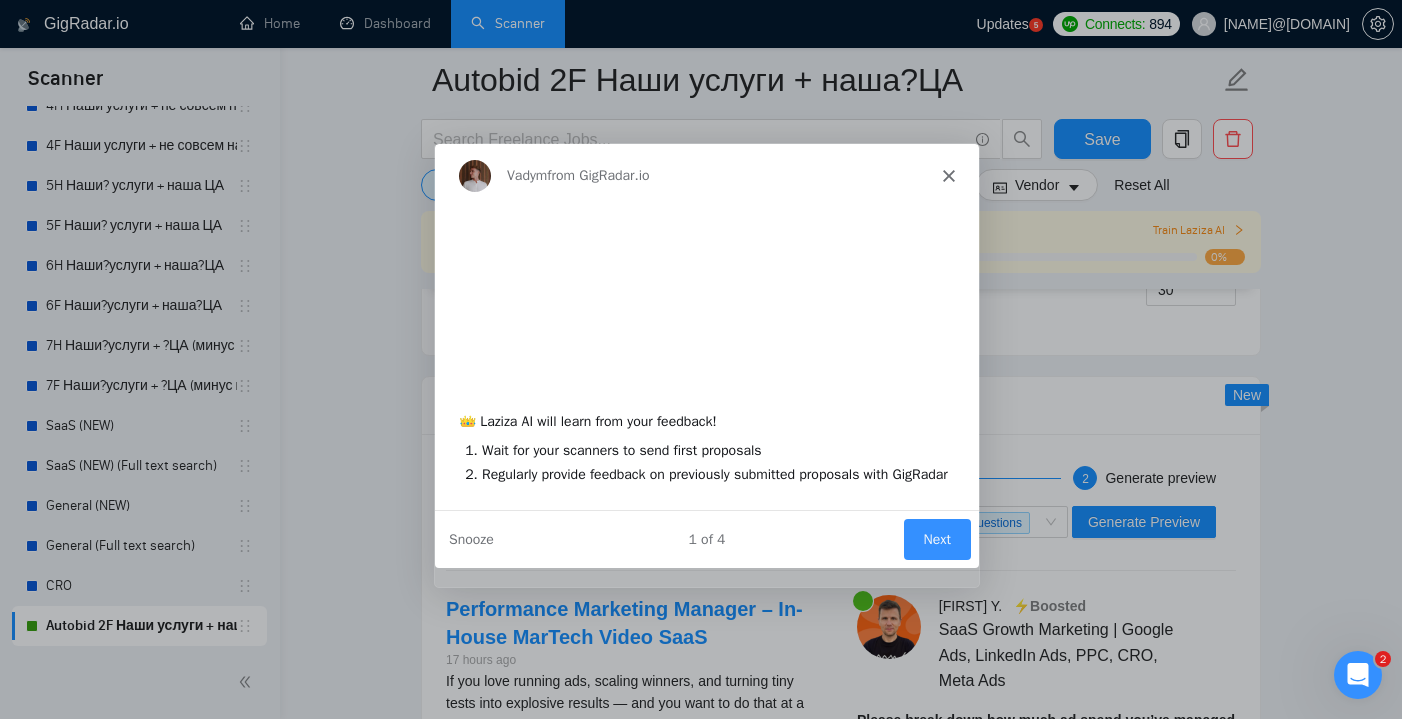 scroll, scrollTop: 0, scrollLeft: 0, axis: both 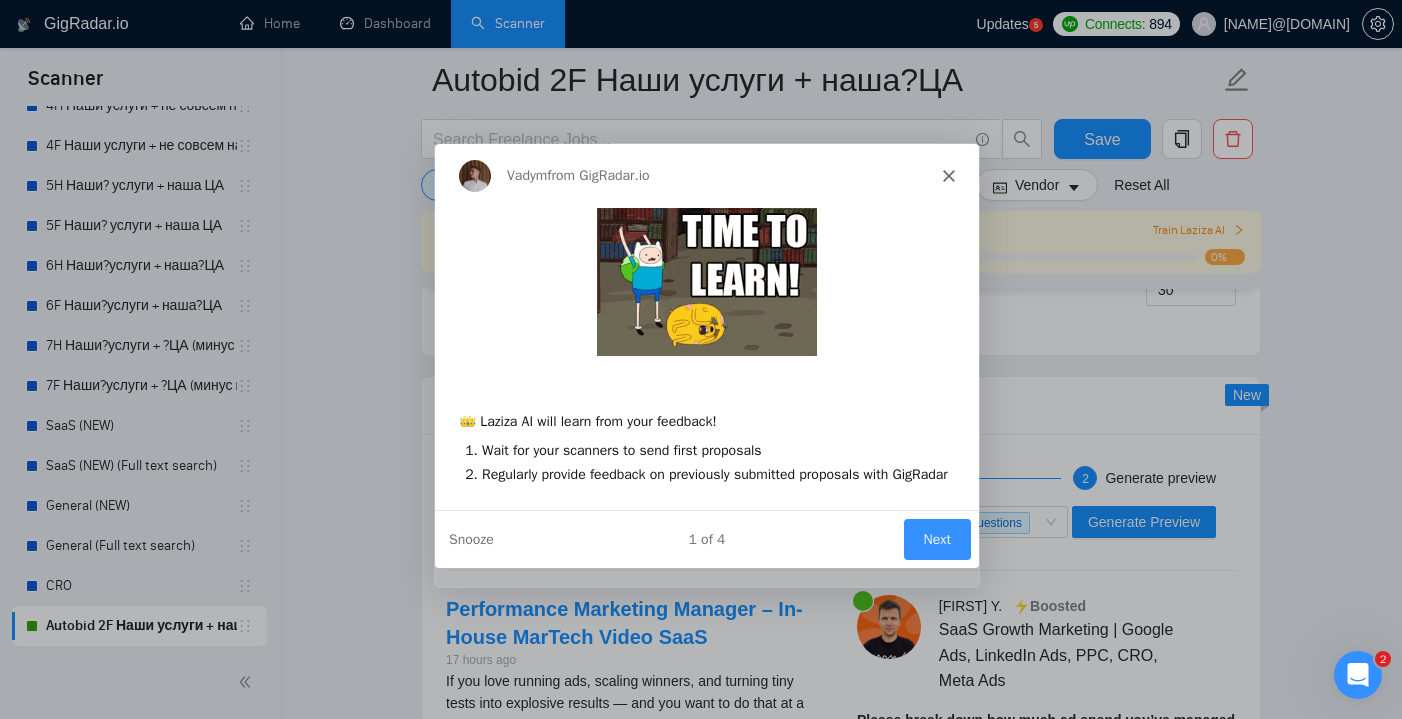click on "Next" at bounding box center [936, 538] 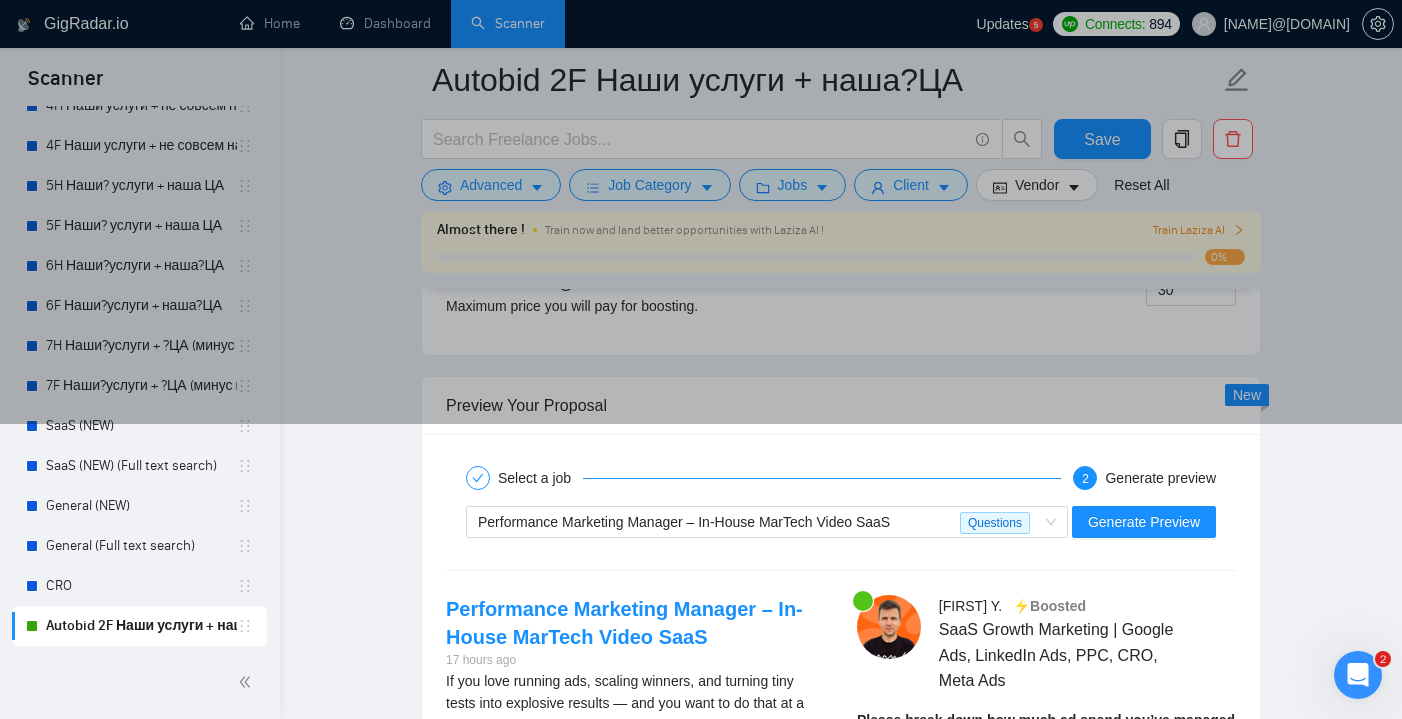 scroll, scrollTop: 0, scrollLeft: 0, axis: both 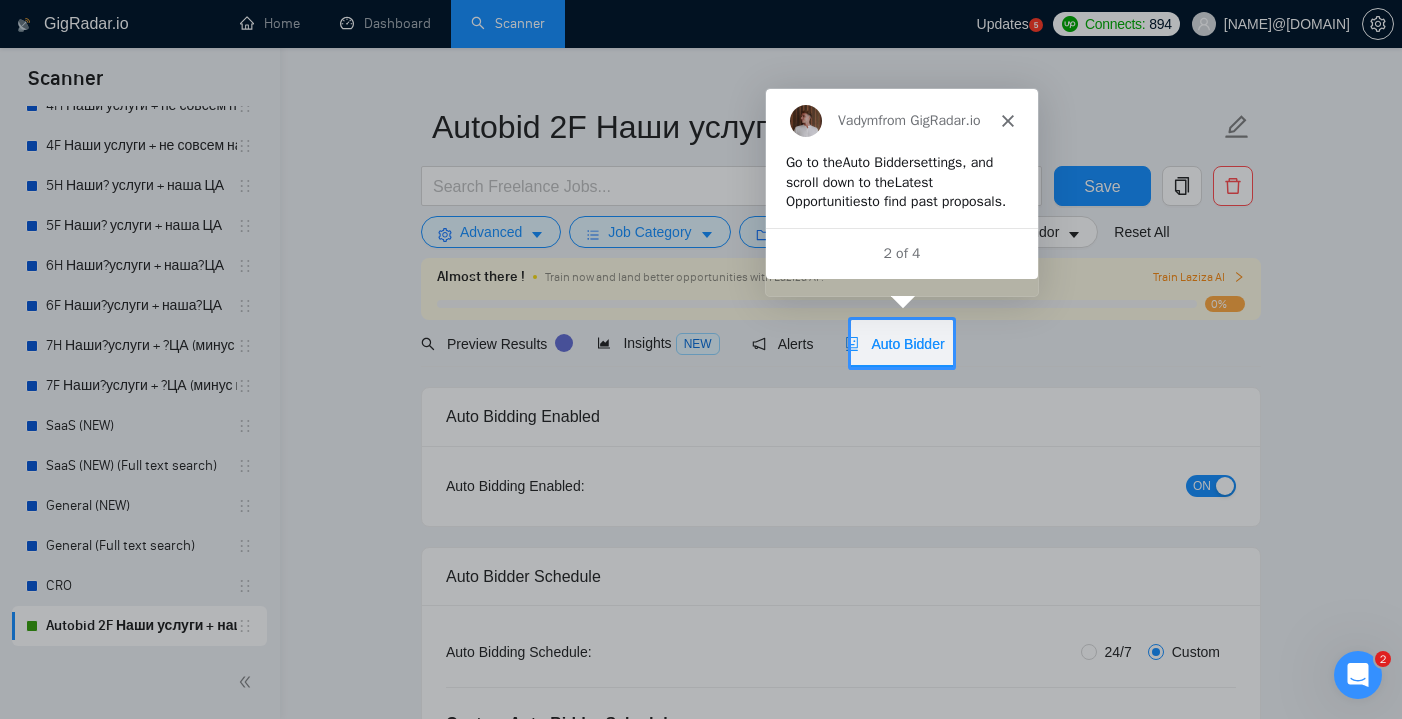 click at bounding box center (1177, 343) 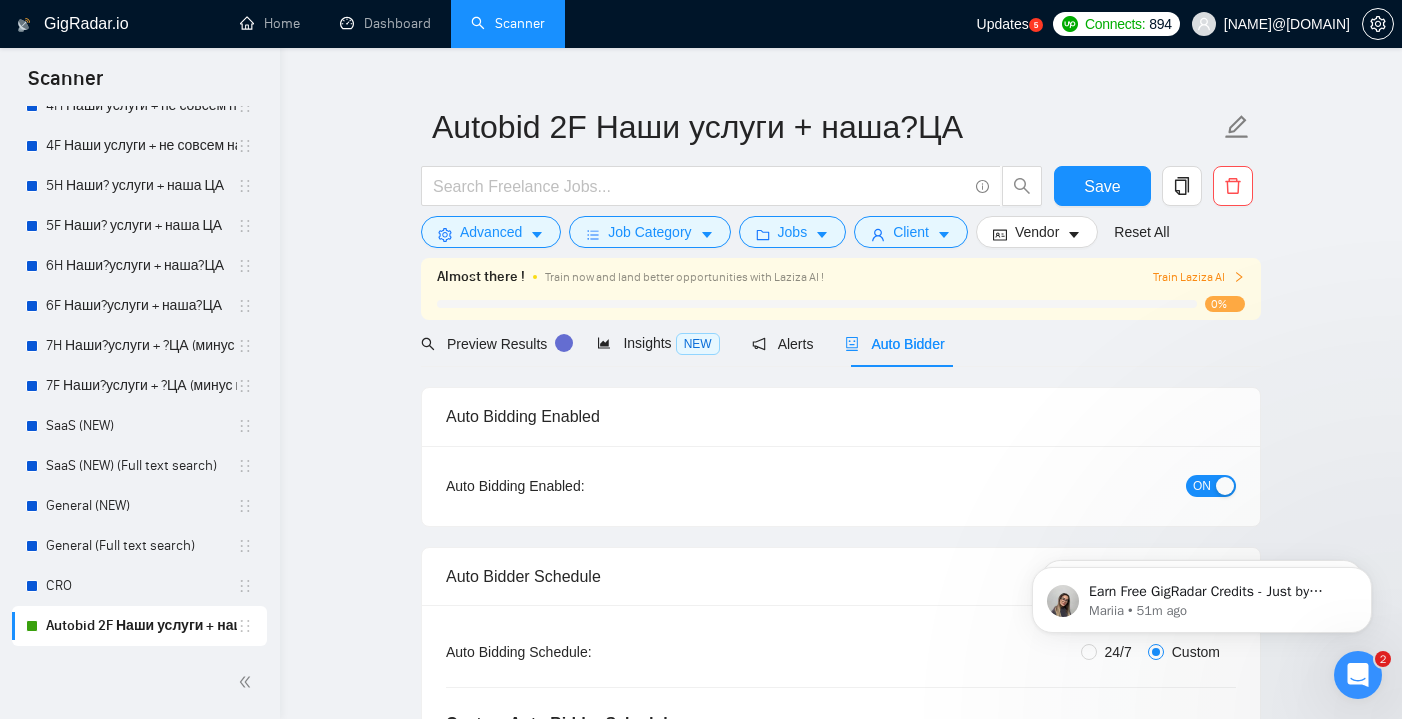 scroll, scrollTop: 0, scrollLeft: 0, axis: both 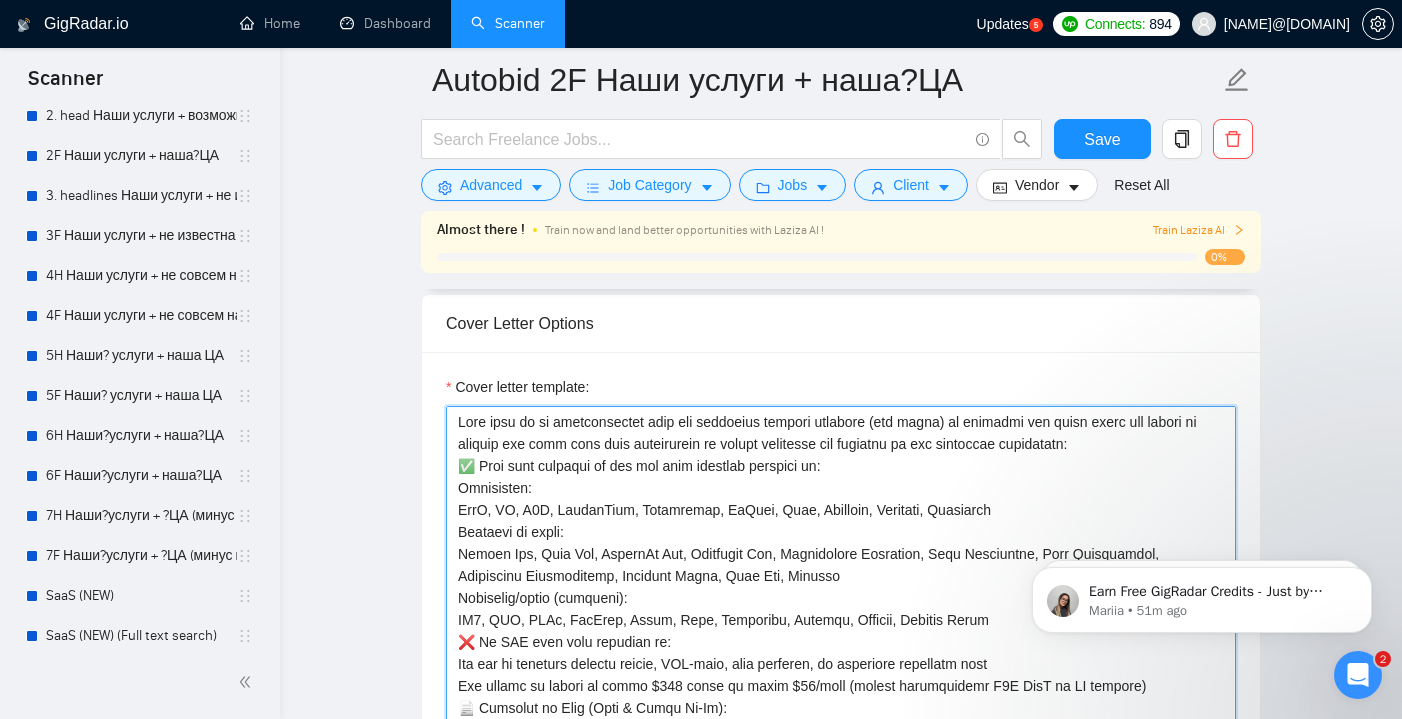 drag, startPoint x: 837, startPoint y: 598, endPoint x: 459, endPoint y: 405, distance: 424.42078 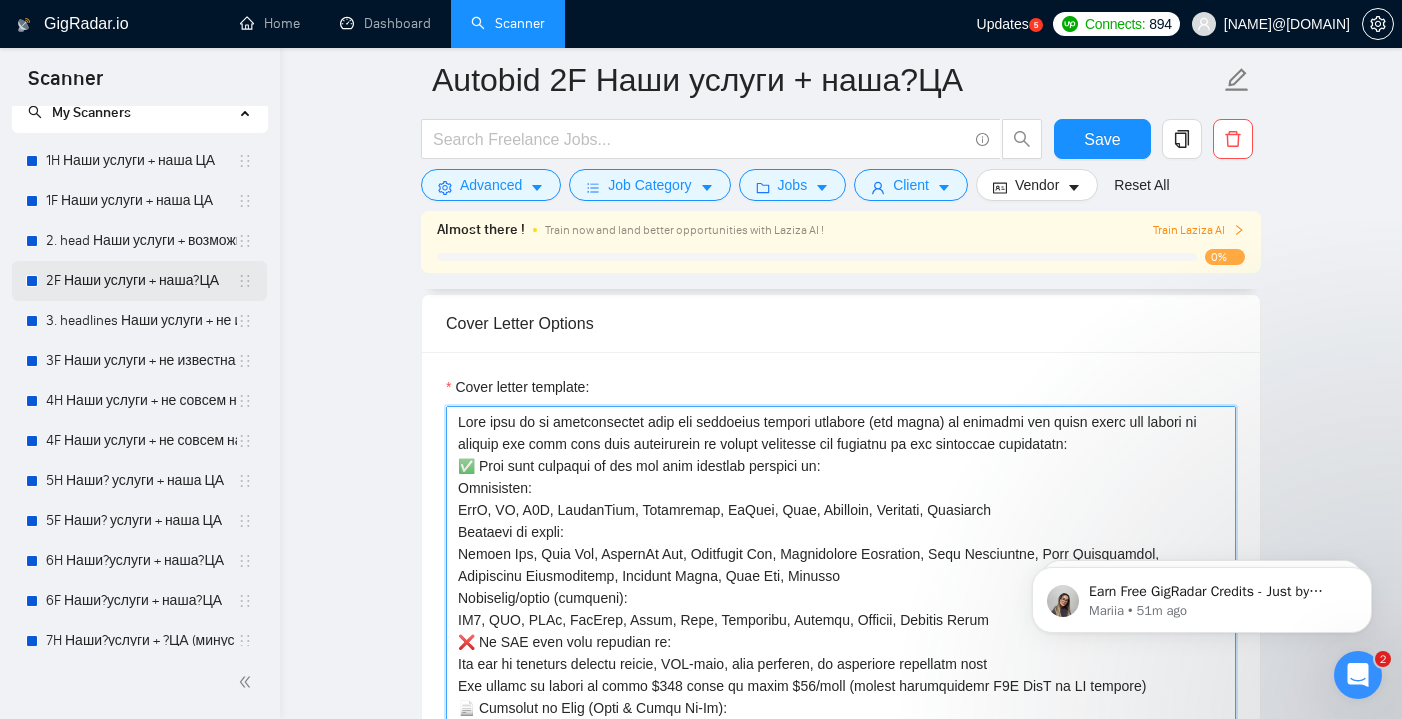 scroll, scrollTop: 53, scrollLeft: 0, axis: vertical 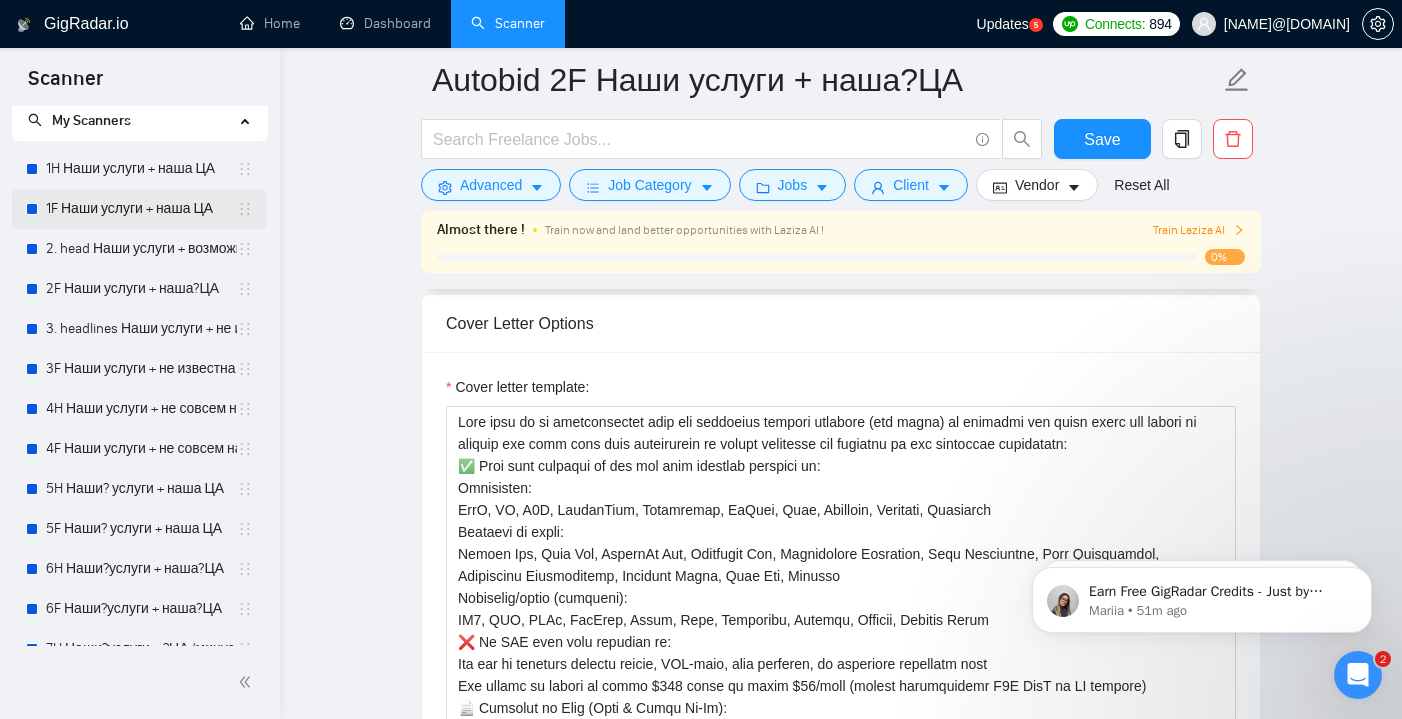 click on "1F Наши услуги + наша ЦА" at bounding box center (141, 209) 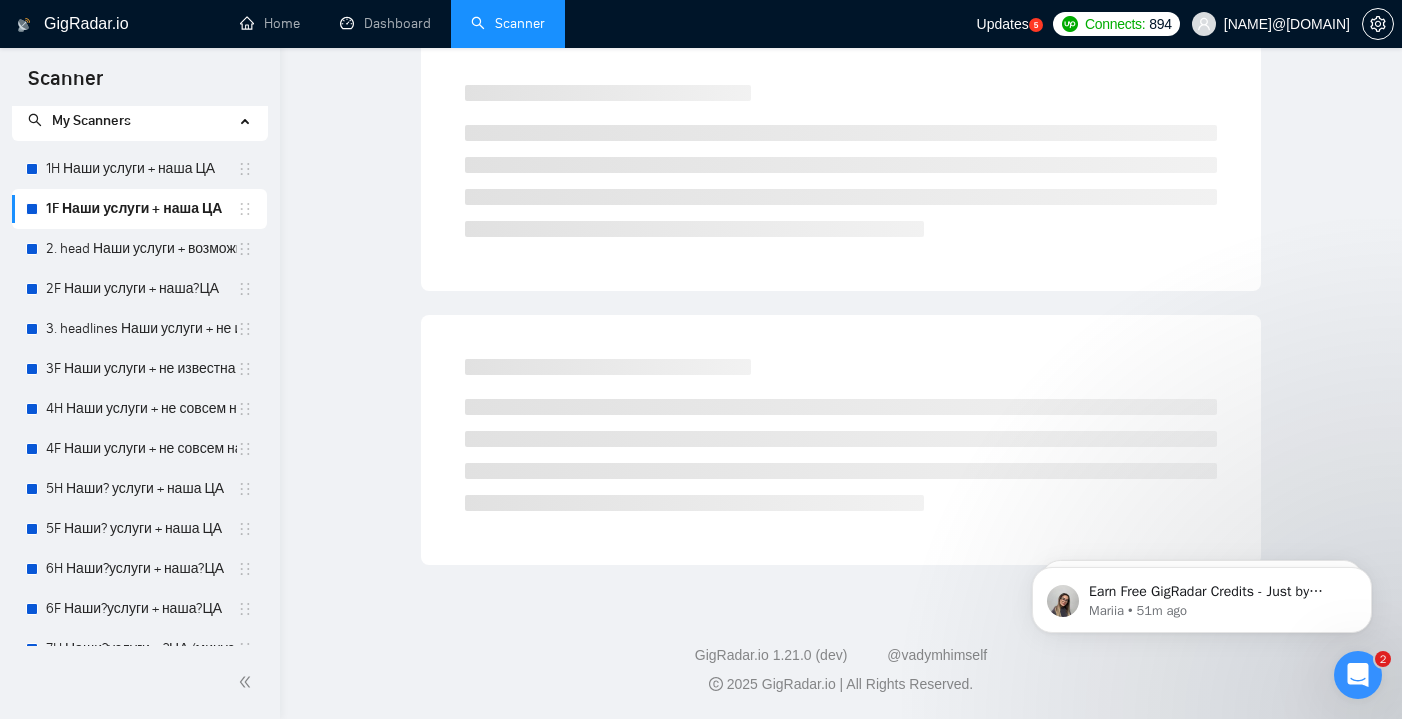 scroll, scrollTop: 11, scrollLeft: 0, axis: vertical 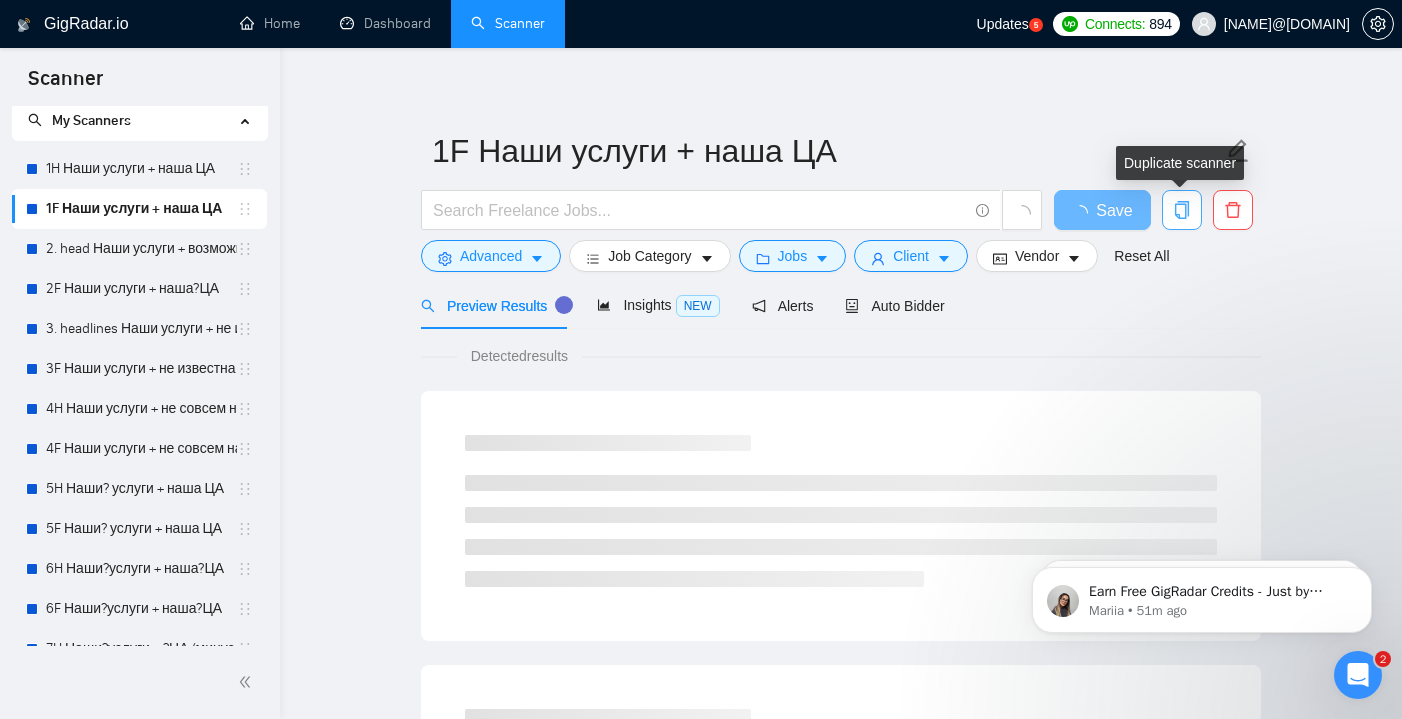 click 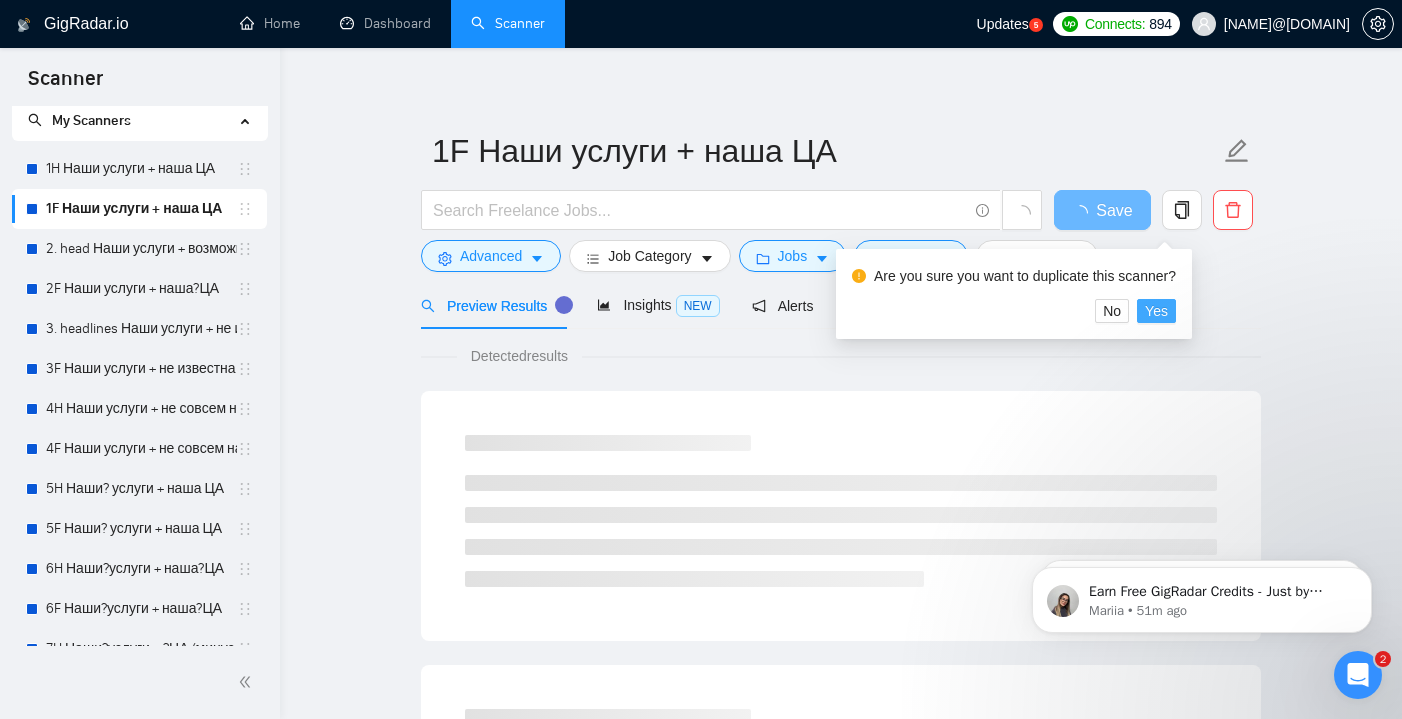 click on "Yes" at bounding box center [1156, 311] 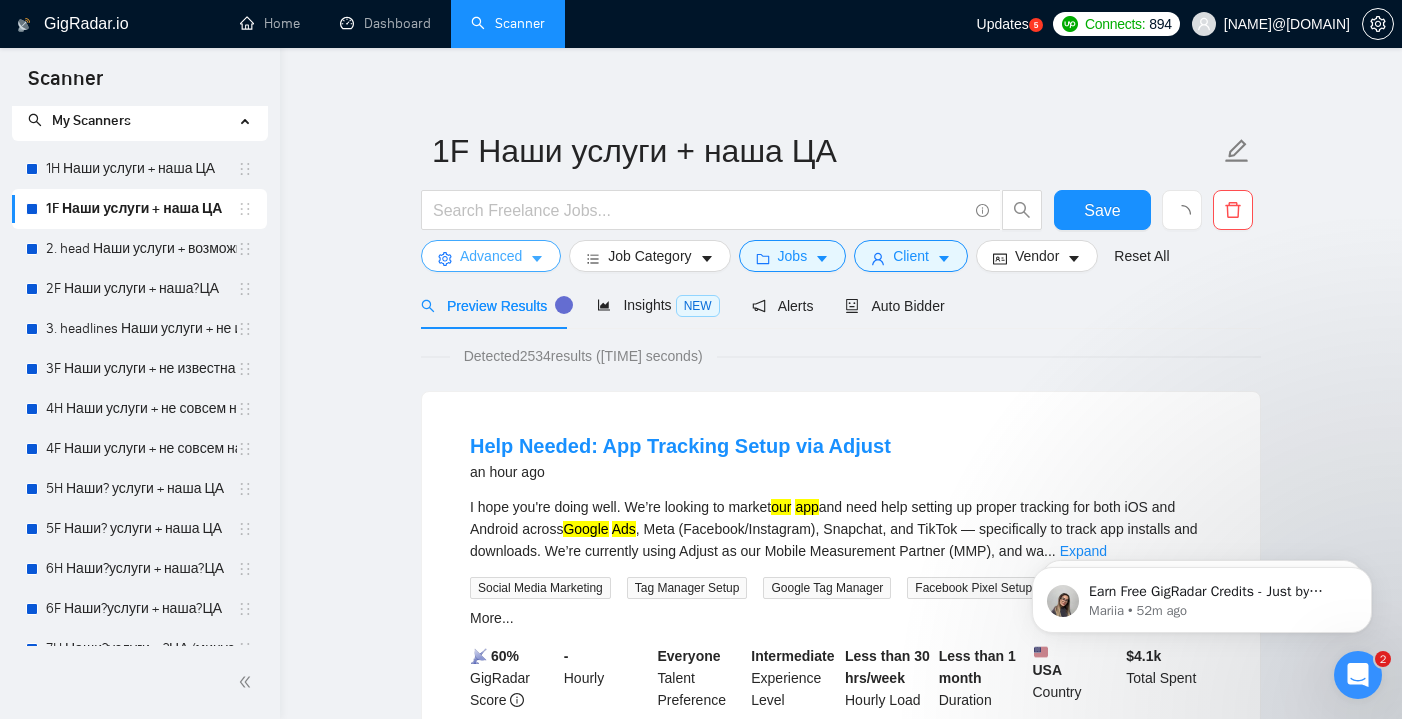 scroll, scrollTop: 0, scrollLeft: 0, axis: both 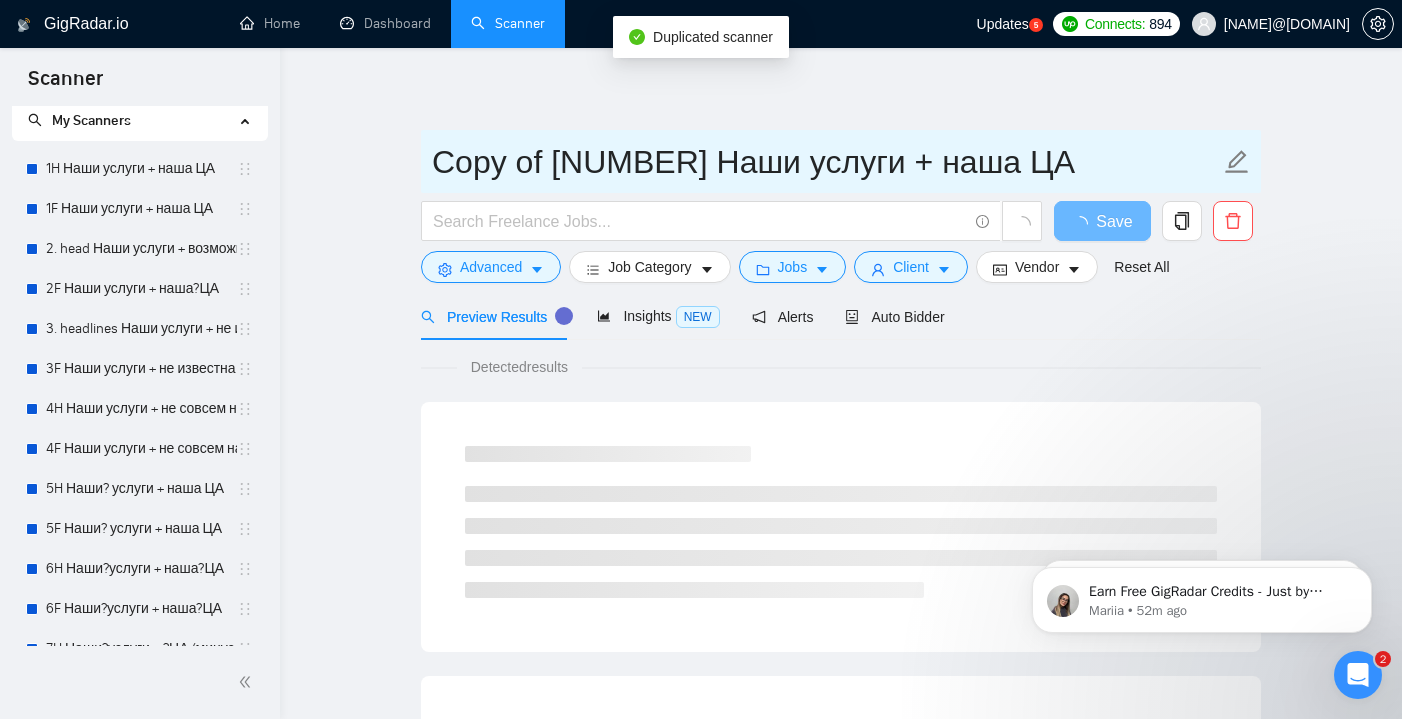 click on "Copy of [NUMBER] Наши услуги + наша ЦА" at bounding box center [826, 162] 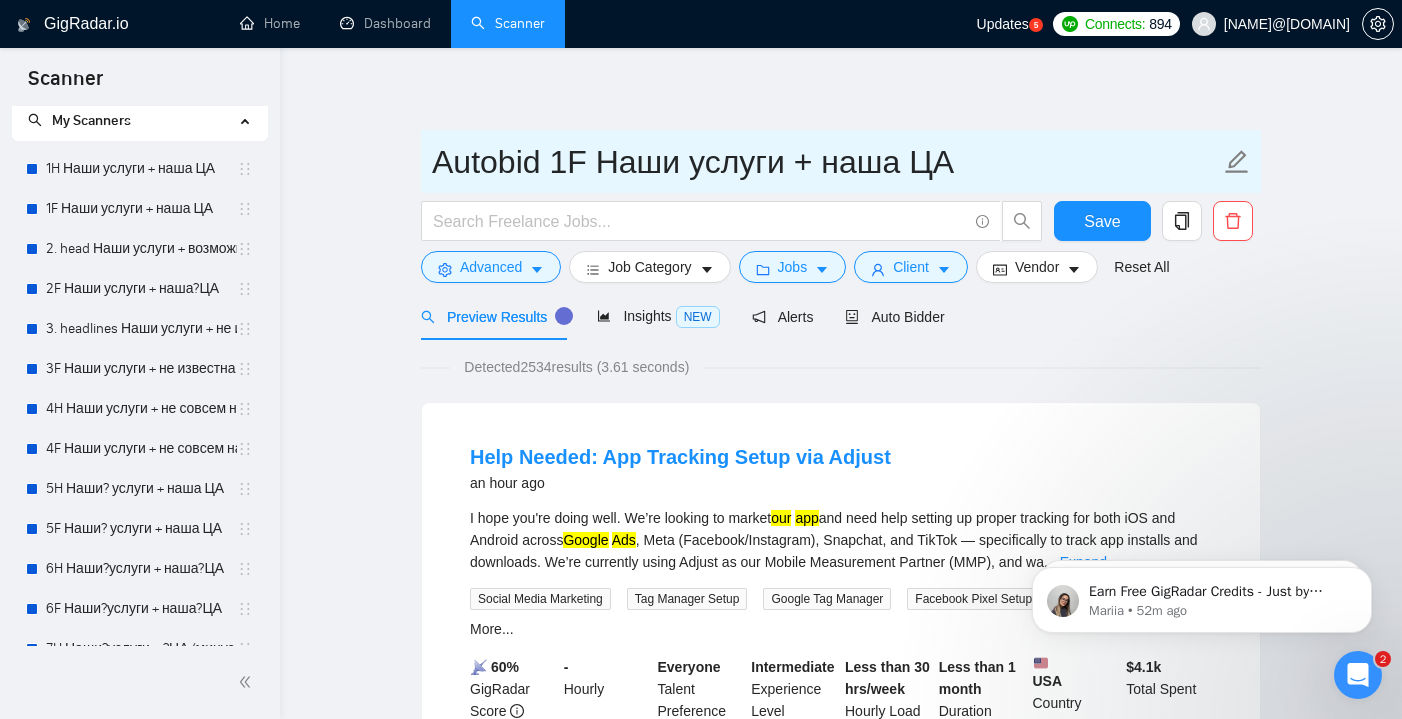 scroll, scrollTop: 0, scrollLeft: 0, axis: both 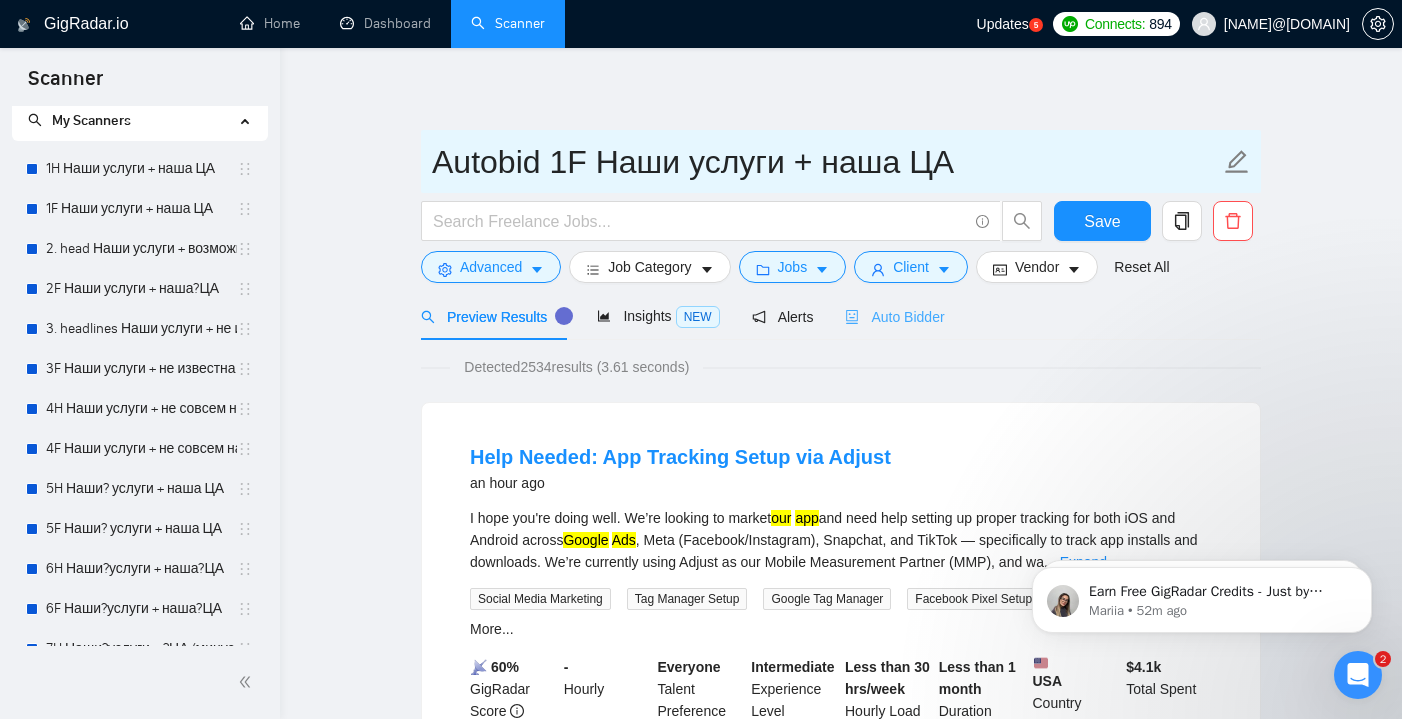 type on "Autobid 1F Наши услуги + наша ЦА" 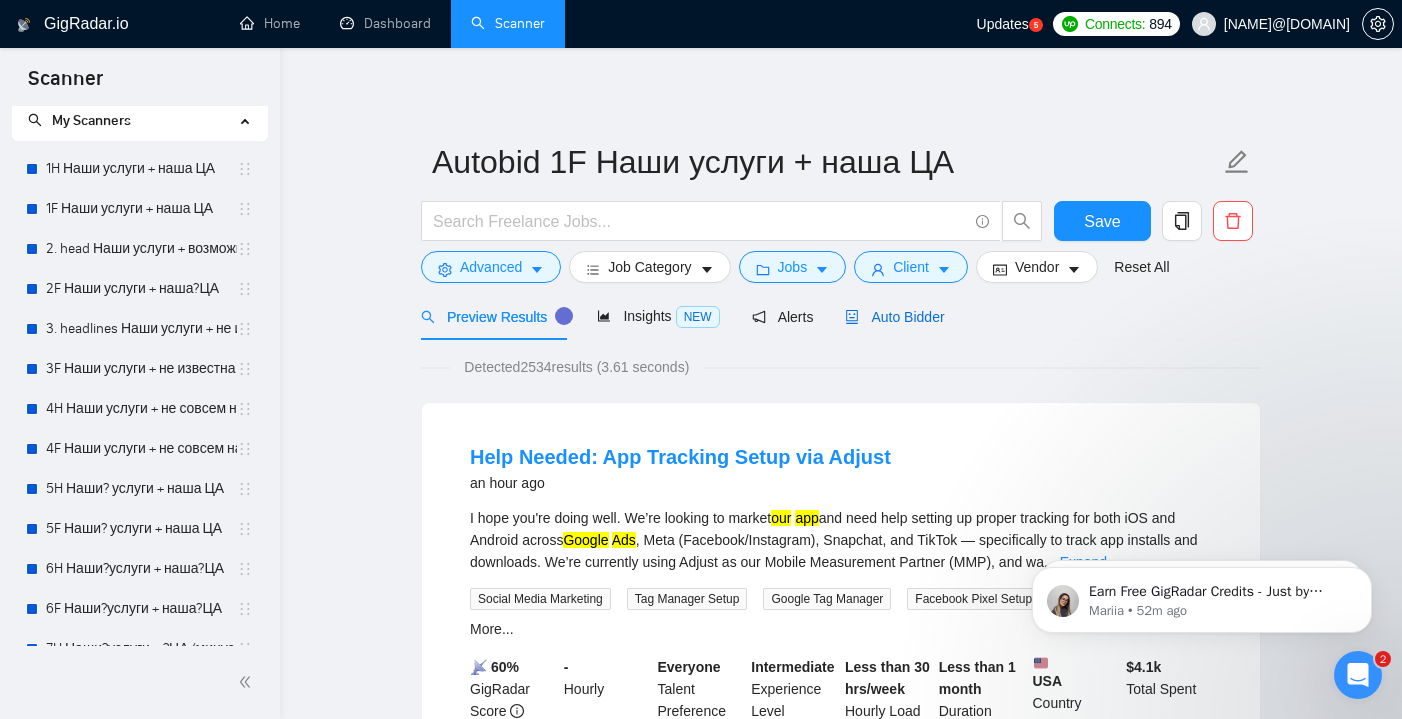 click on "Auto Bidder" at bounding box center [894, 317] 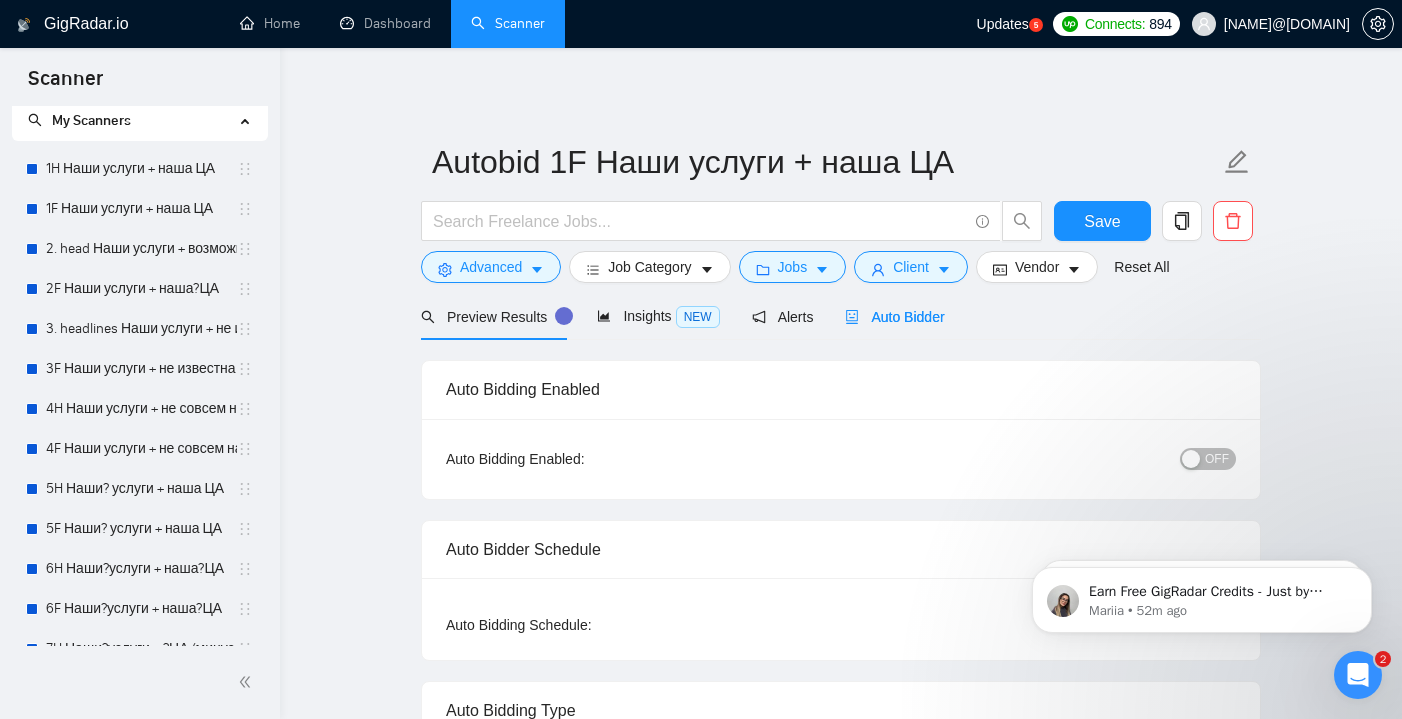 type 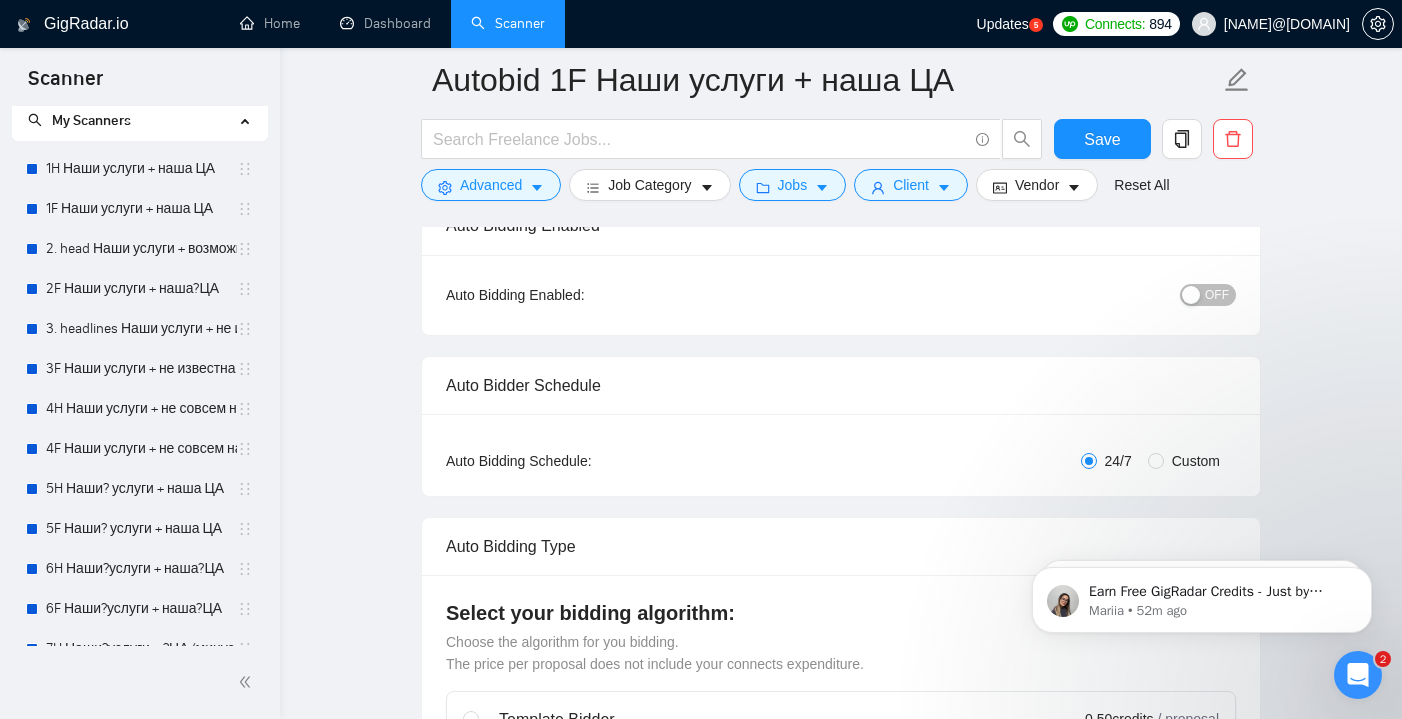scroll, scrollTop: 173, scrollLeft: 0, axis: vertical 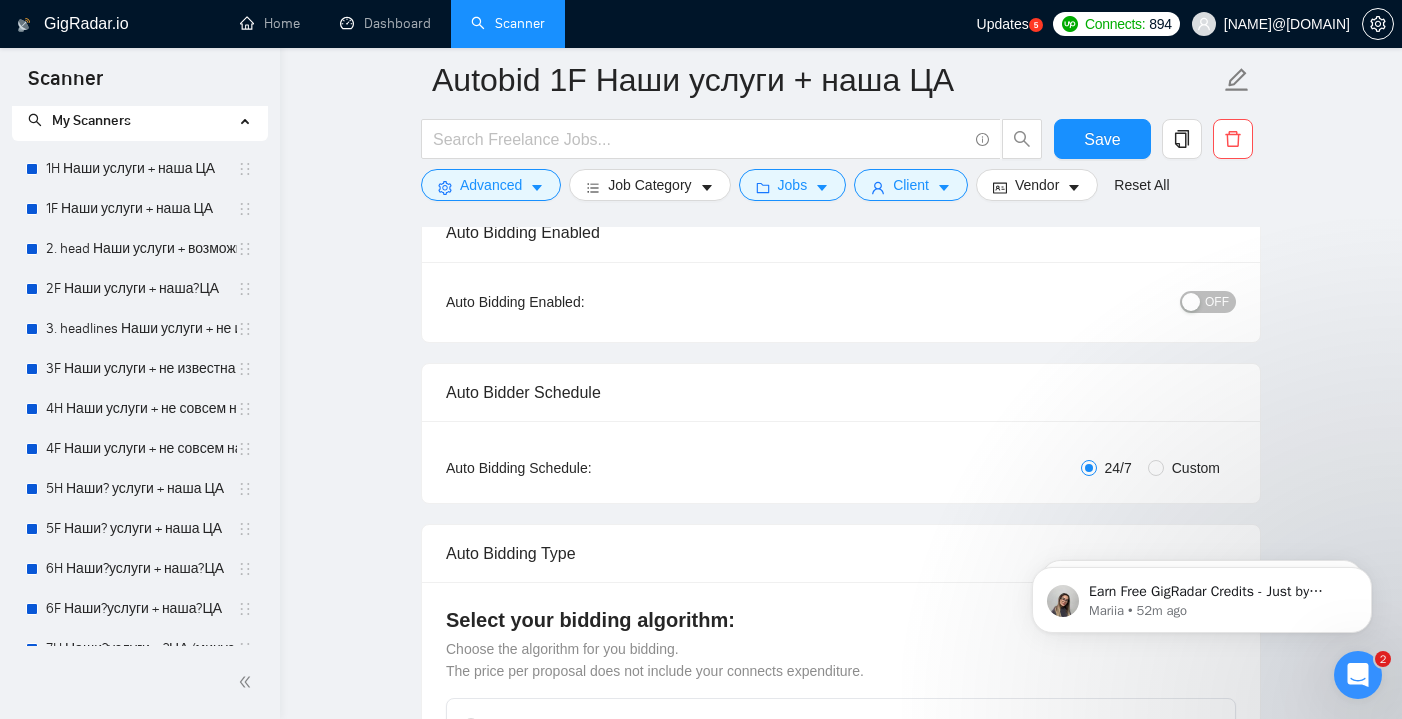 click on "OFF" at bounding box center [1217, 302] 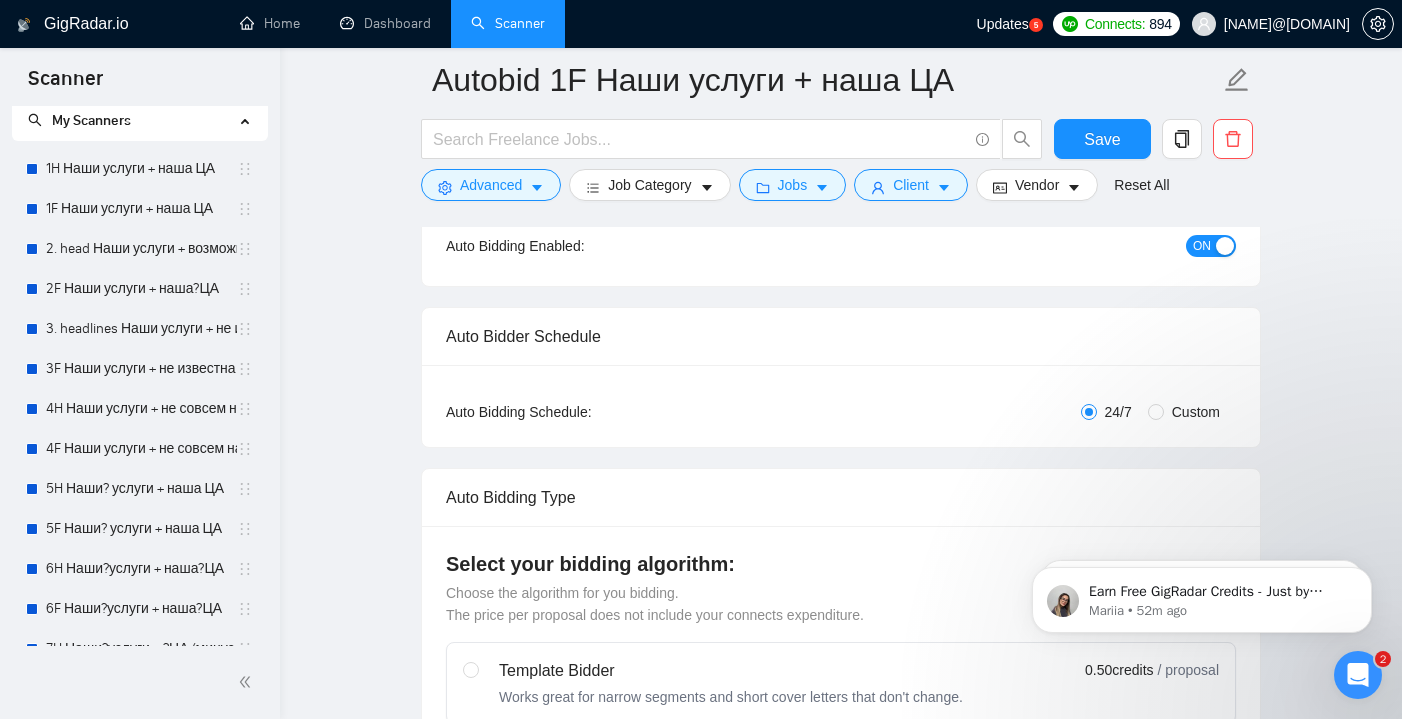 scroll, scrollTop: 230, scrollLeft: 0, axis: vertical 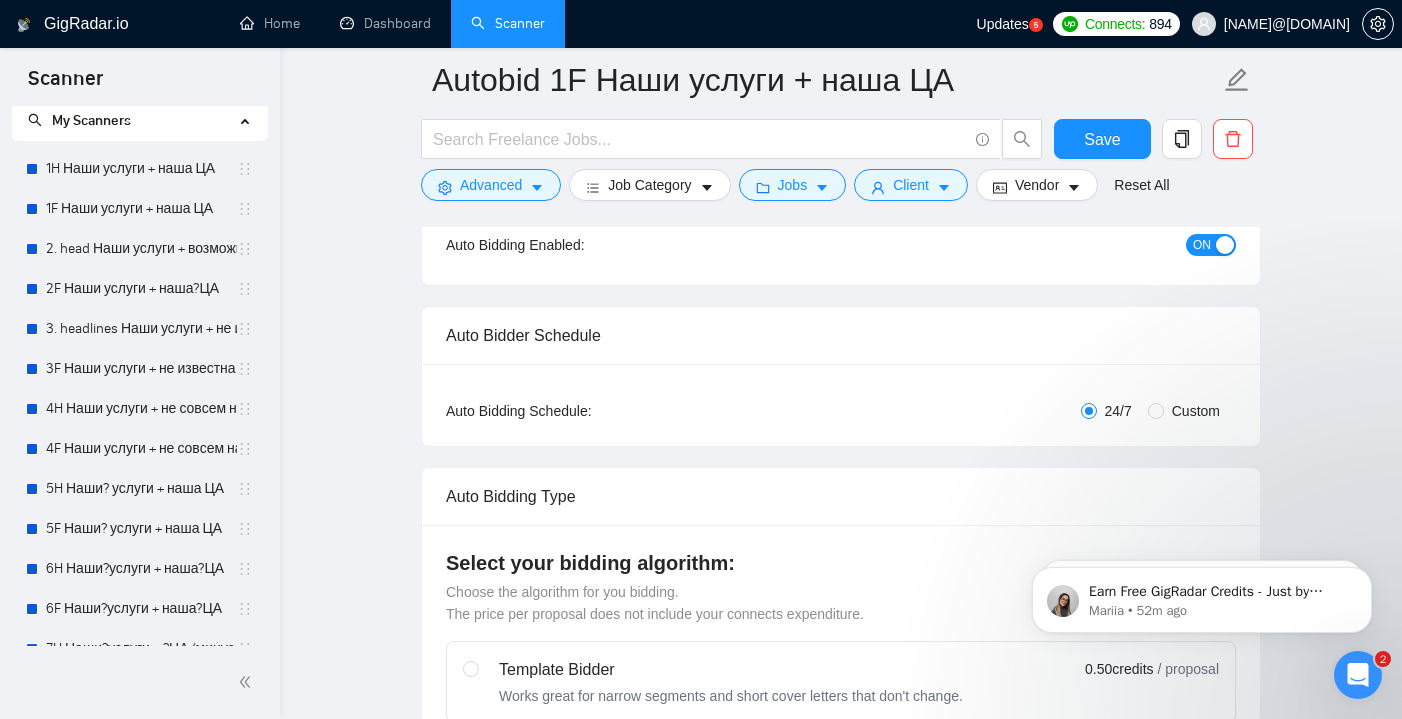 click on "Custom" at bounding box center [1196, 411] 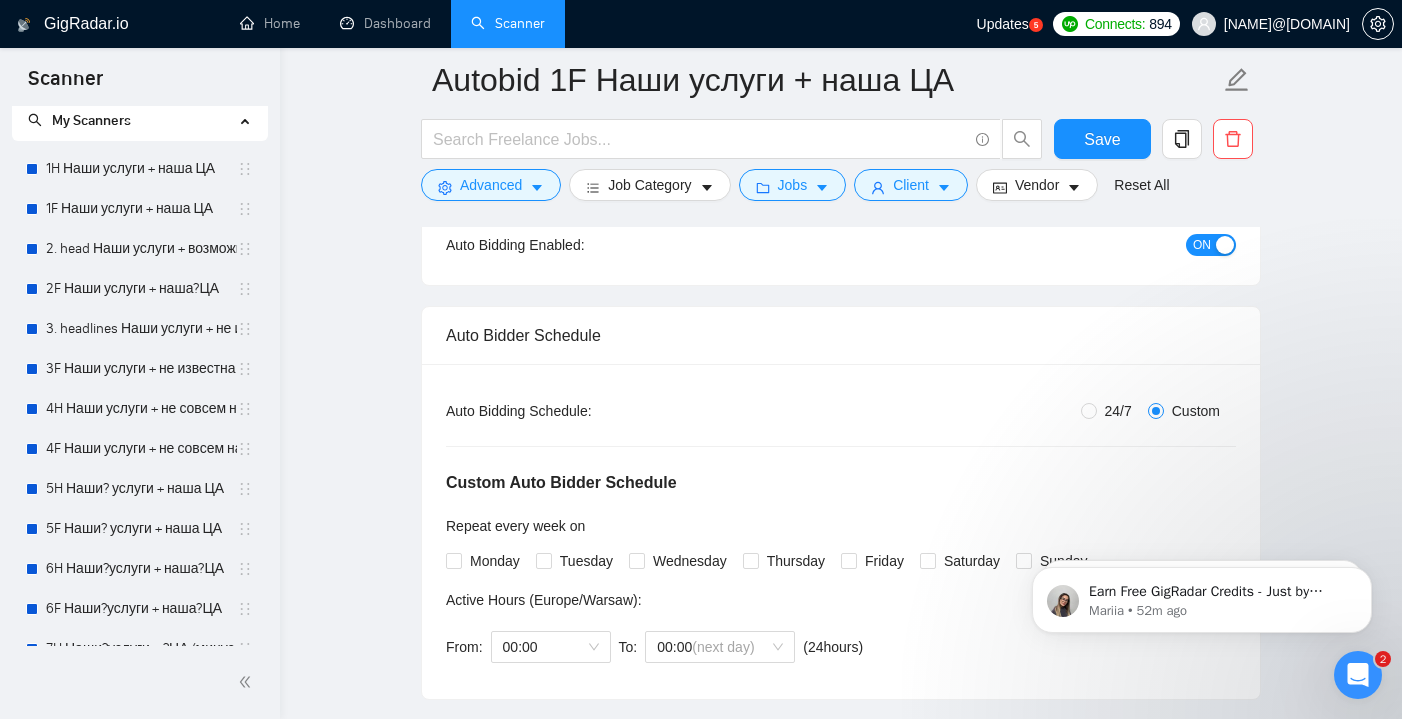 radio on "false" 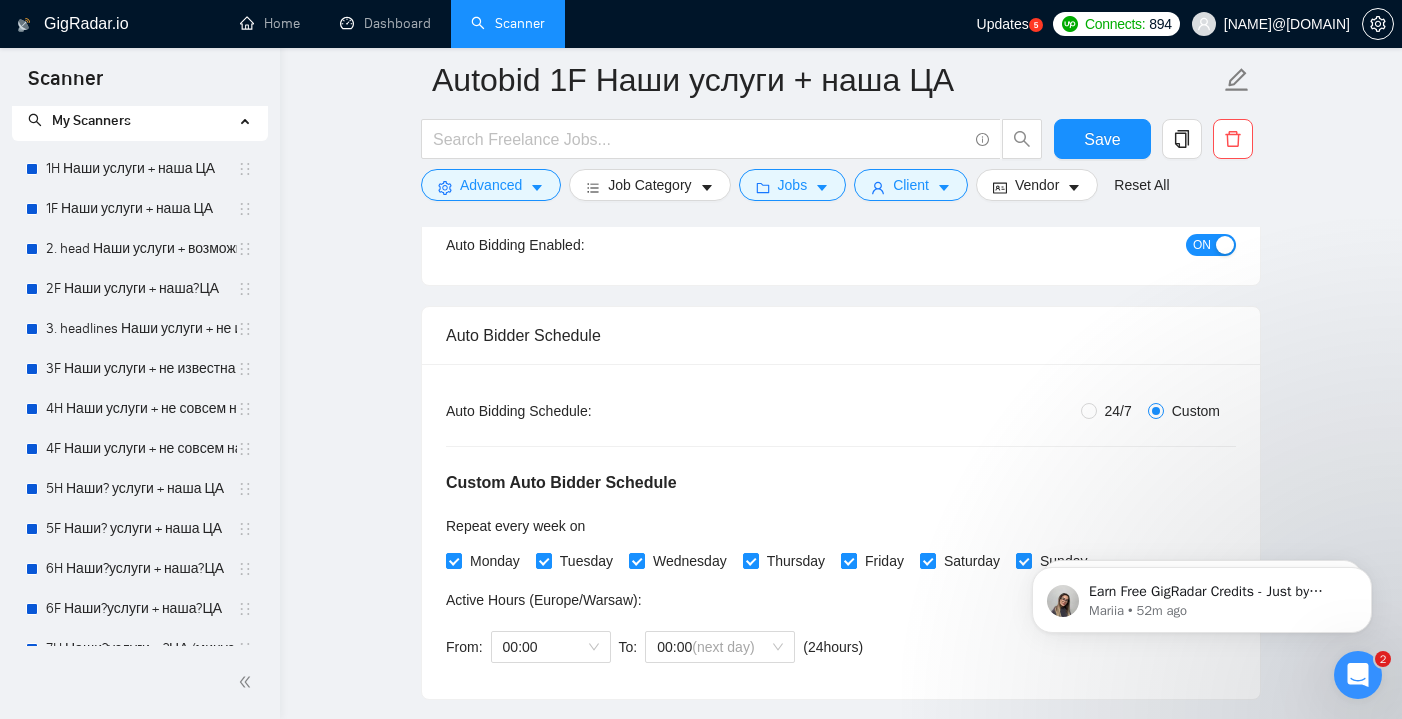 click at bounding box center (849, 561) 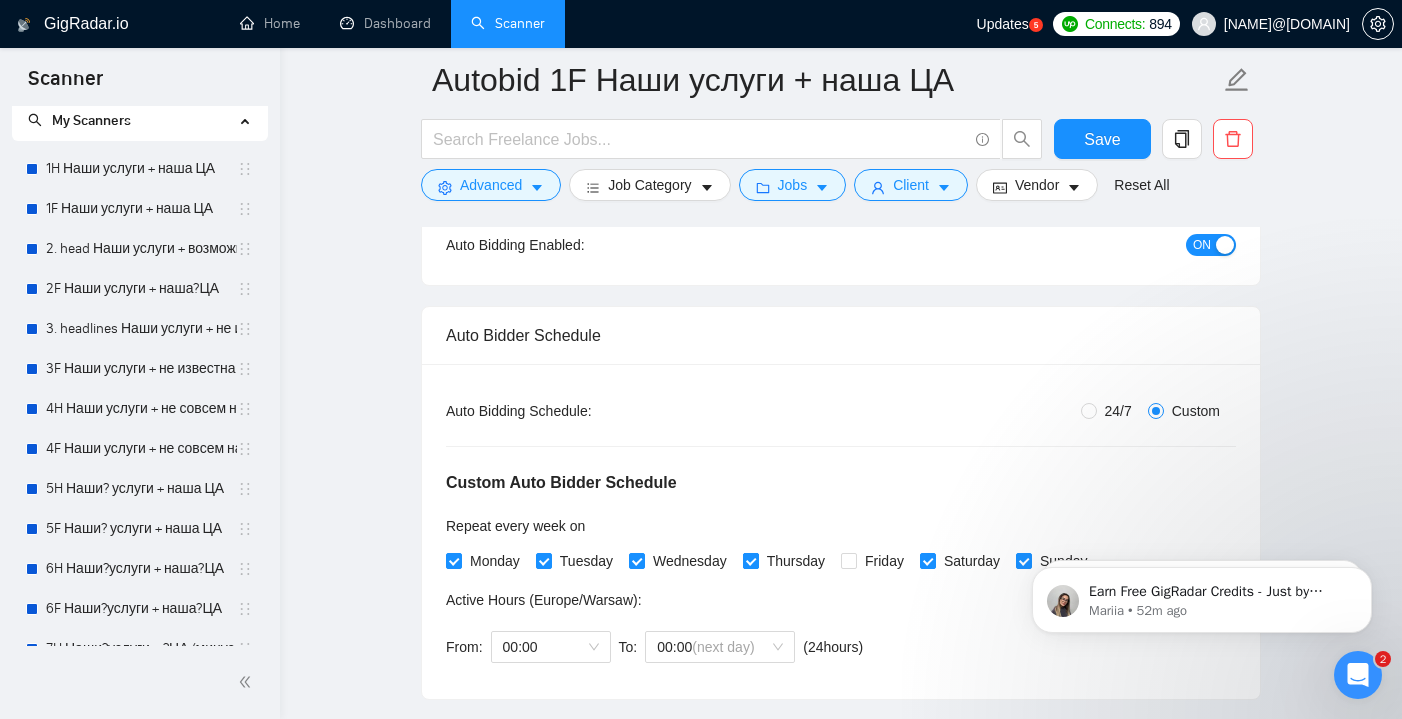 click on "Thursday" at bounding box center (750, 560) 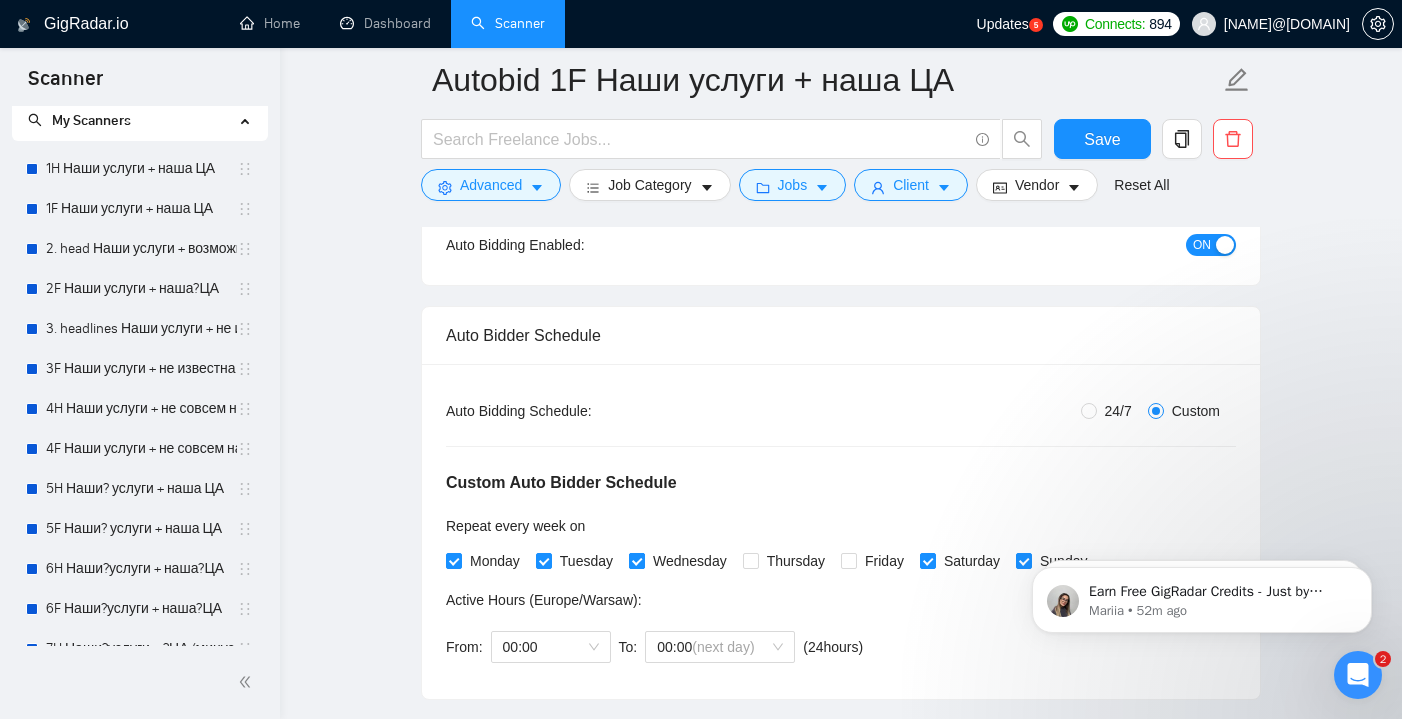 click on "Wednesday" at bounding box center (636, 560) 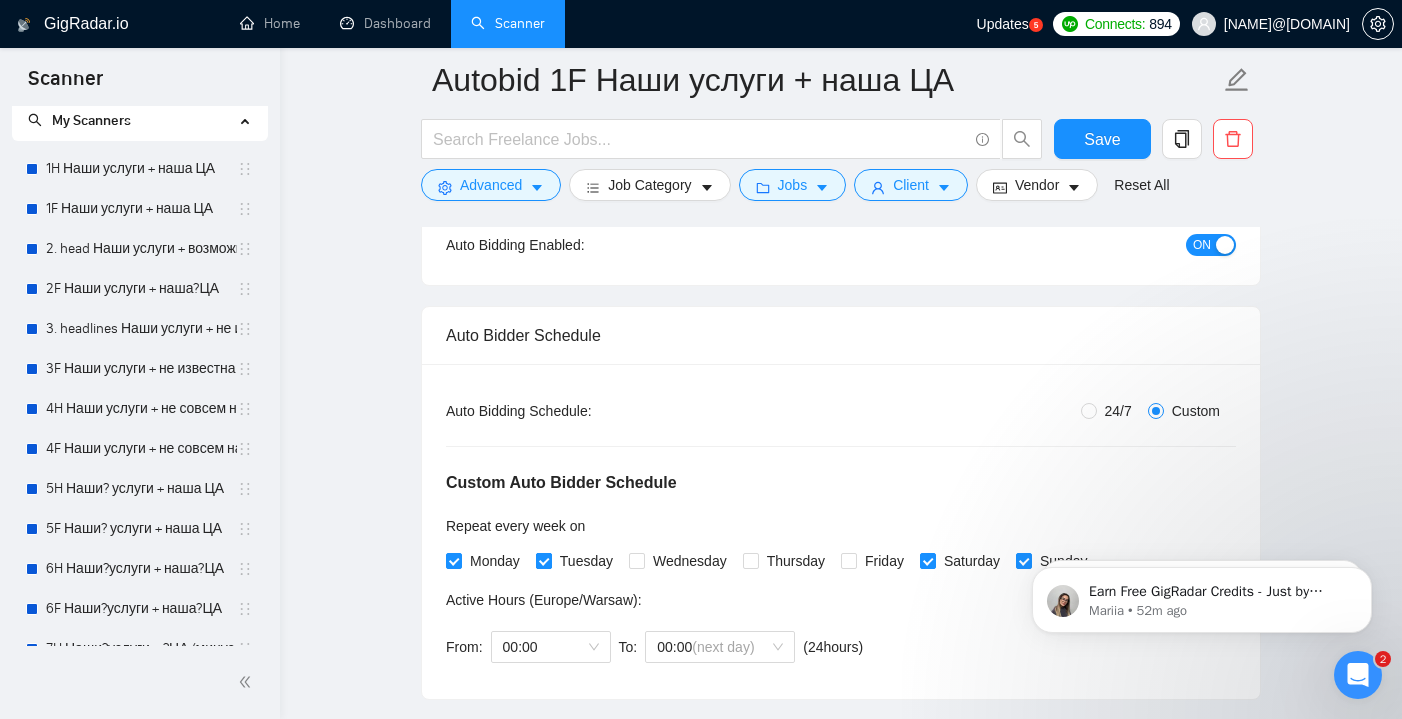 click on "Tuesday" at bounding box center (578, 561) 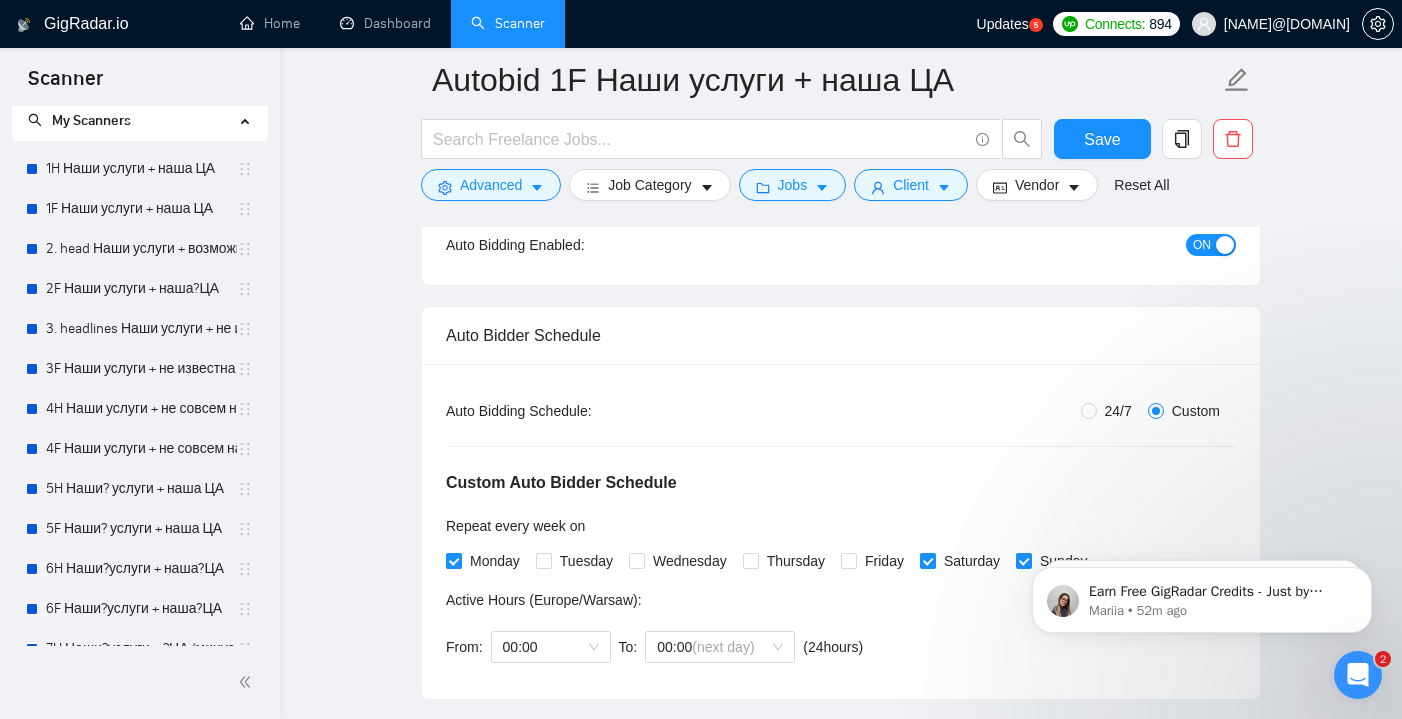 click on "Monday" at bounding box center [453, 560] 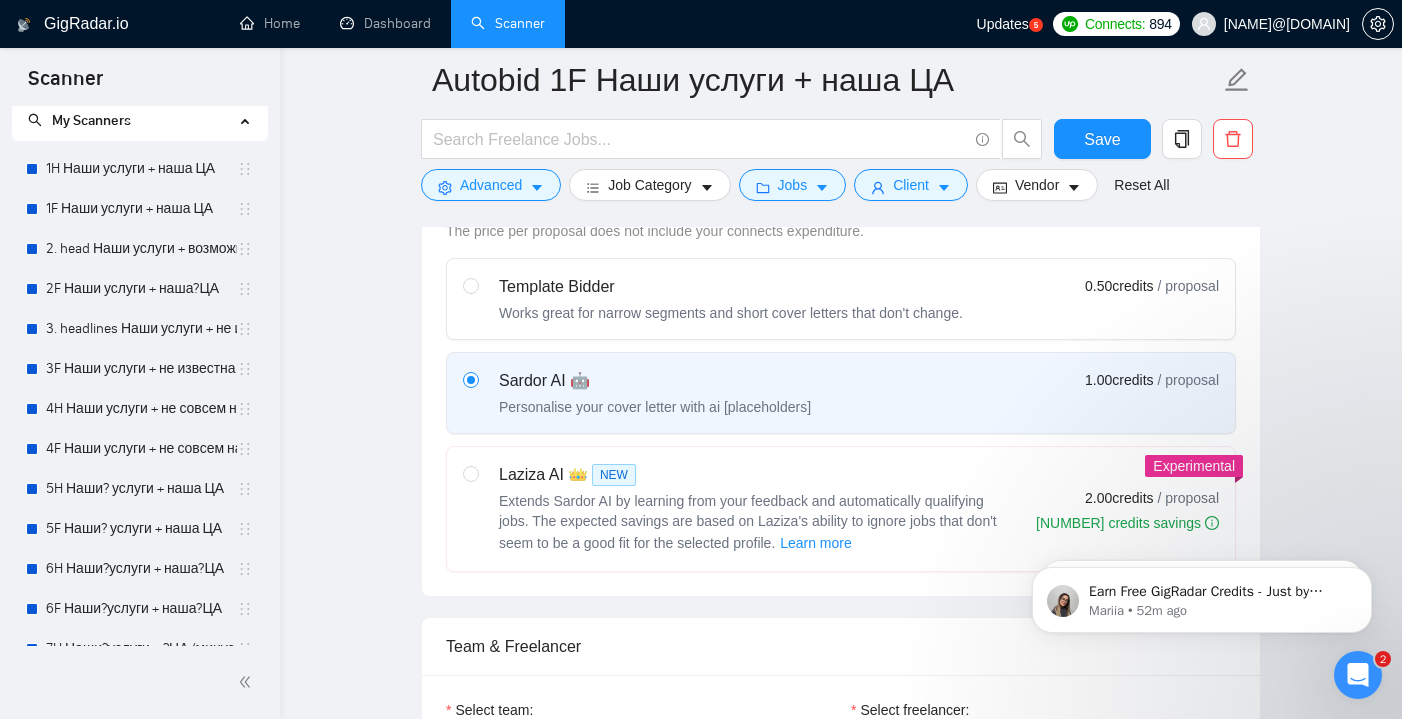 scroll, scrollTop: 877, scrollLeft: 0, axis: vertical 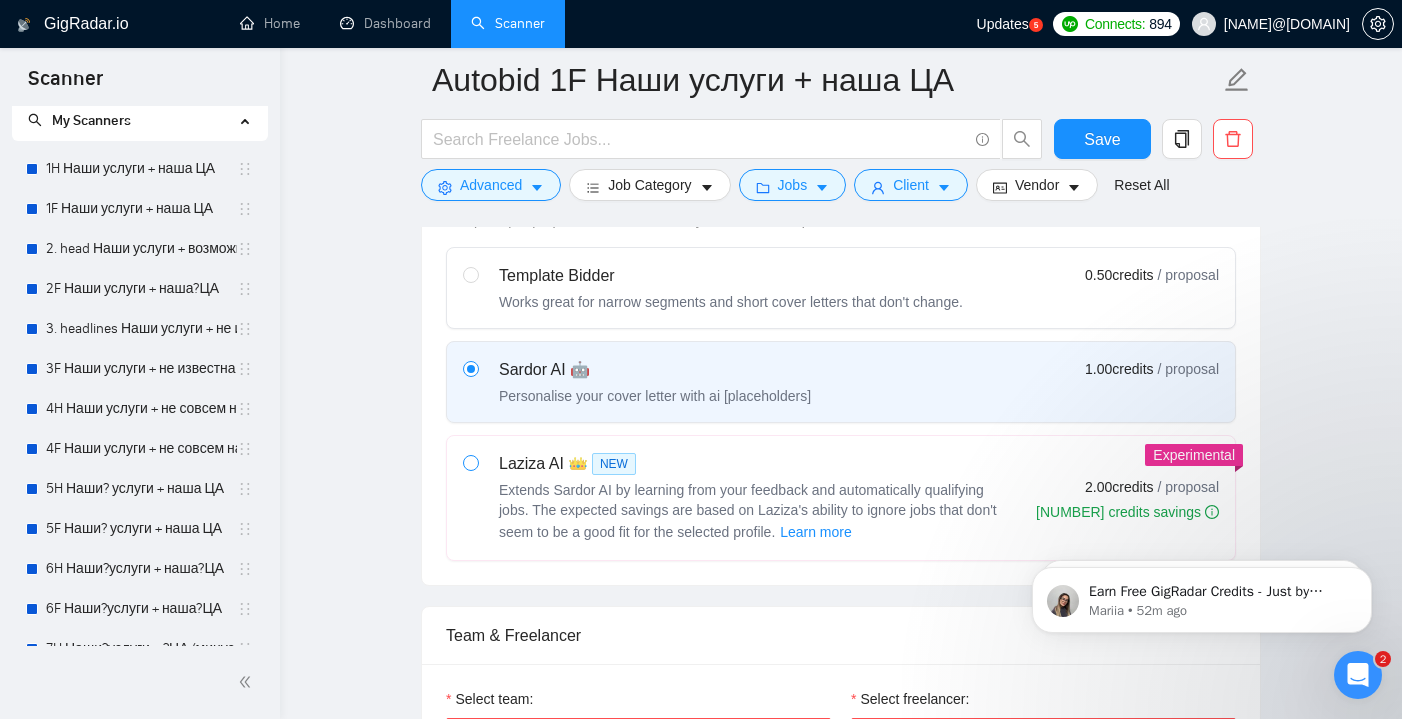 click at bounding box center [470, 462] 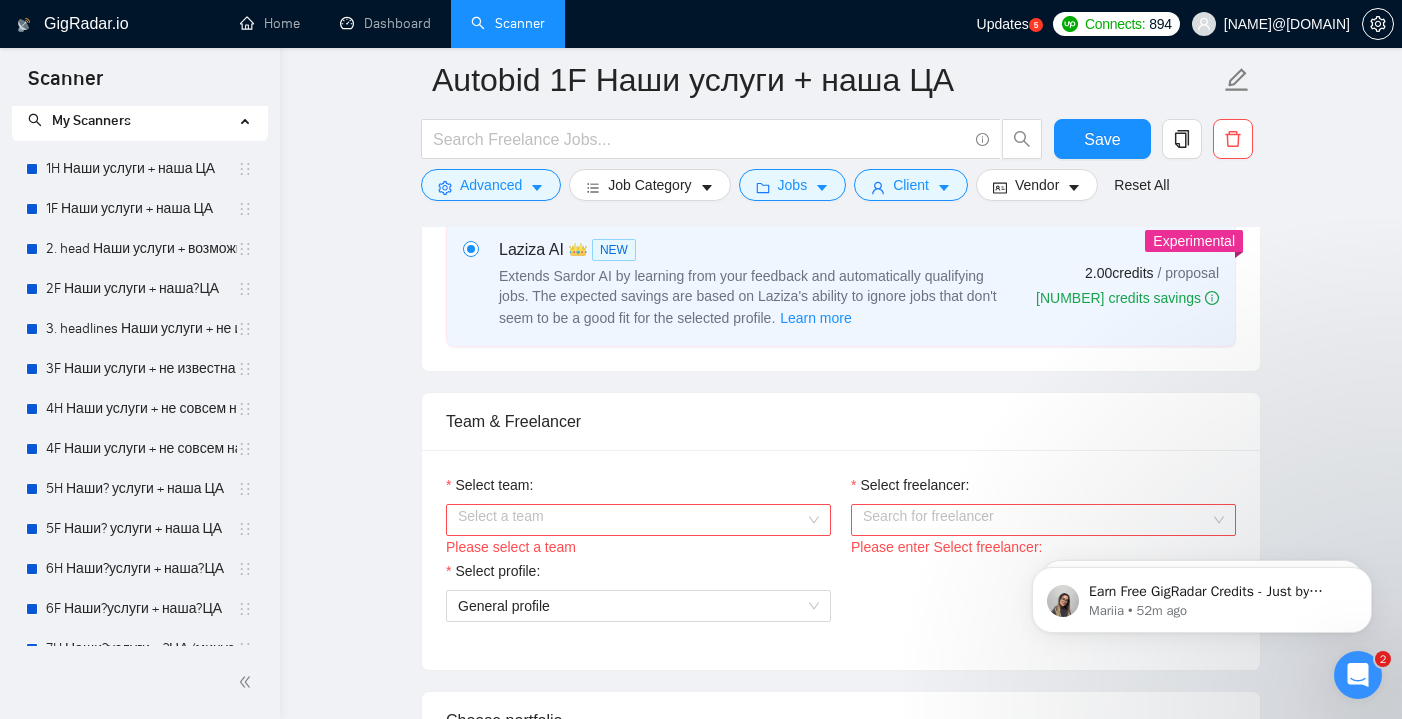 scroll, scrollTop: 1180, scrollLeft: 0, axis: vertical 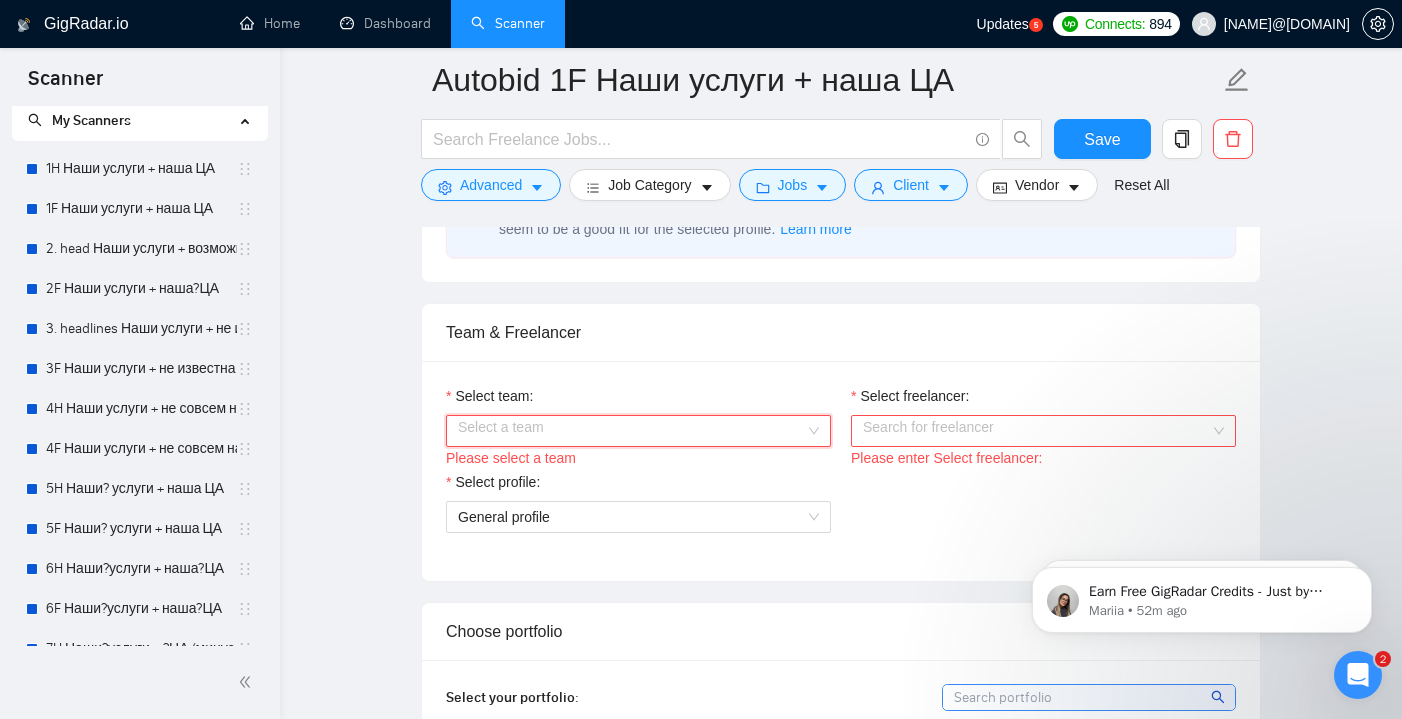 click on "Select team:" at bounding box center [631, 431] 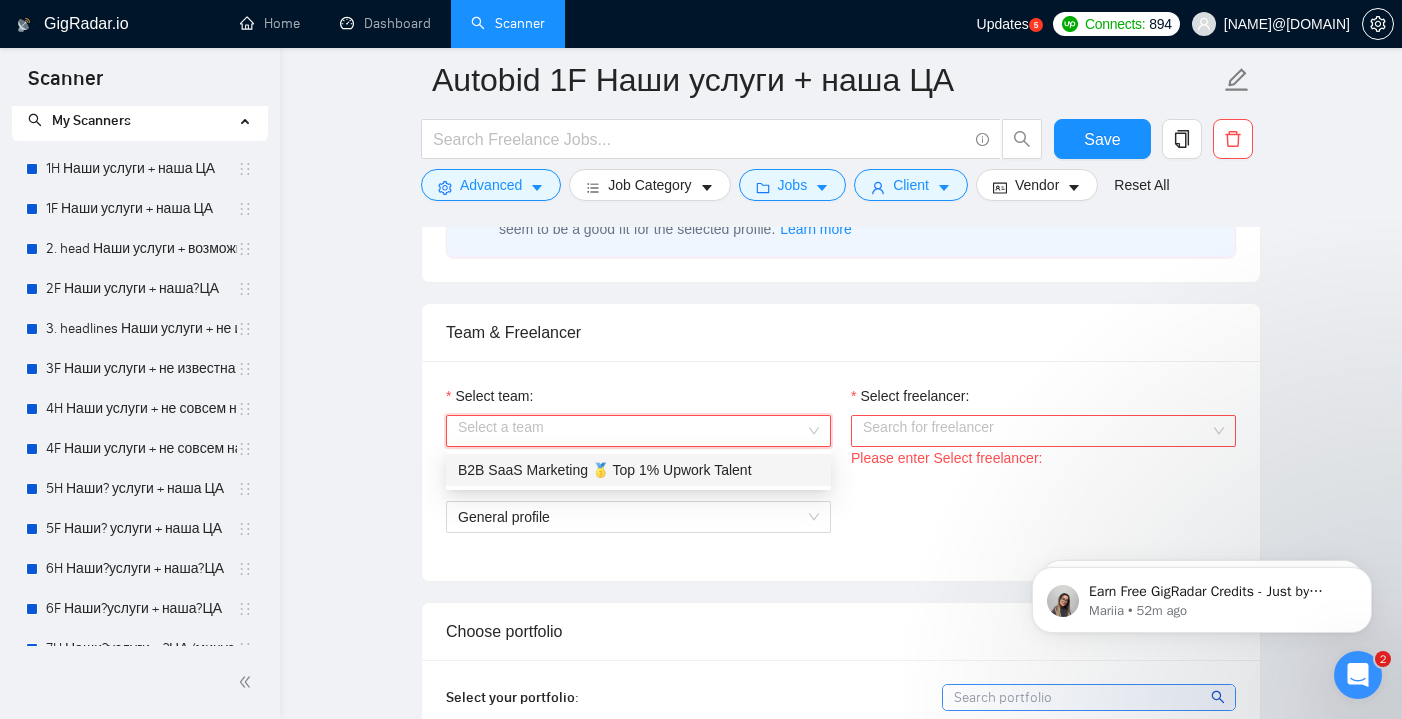 click on "B2B SaaS Marketing 🥇 Top 1% Upwork Talent" at bounding box center [638, 470] 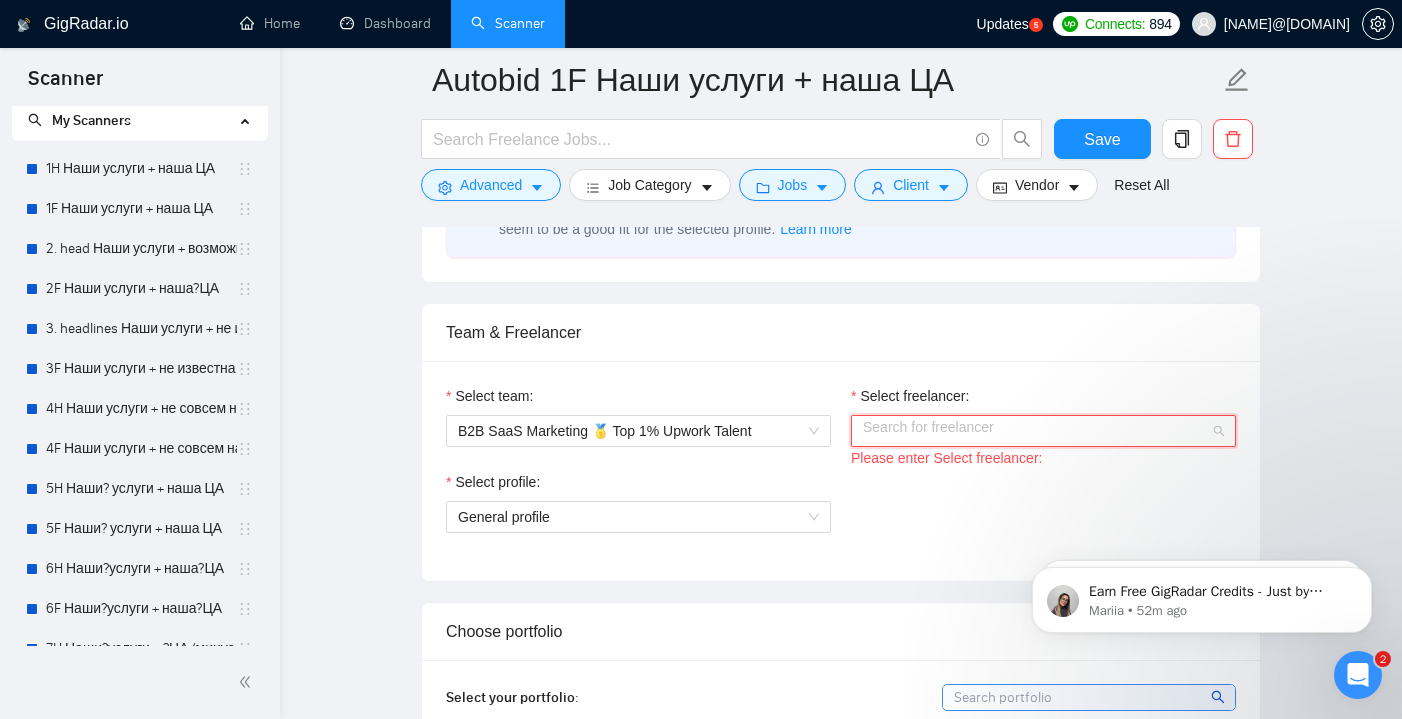 click on "Select freelancer:" at bounding box center [1036, 431] 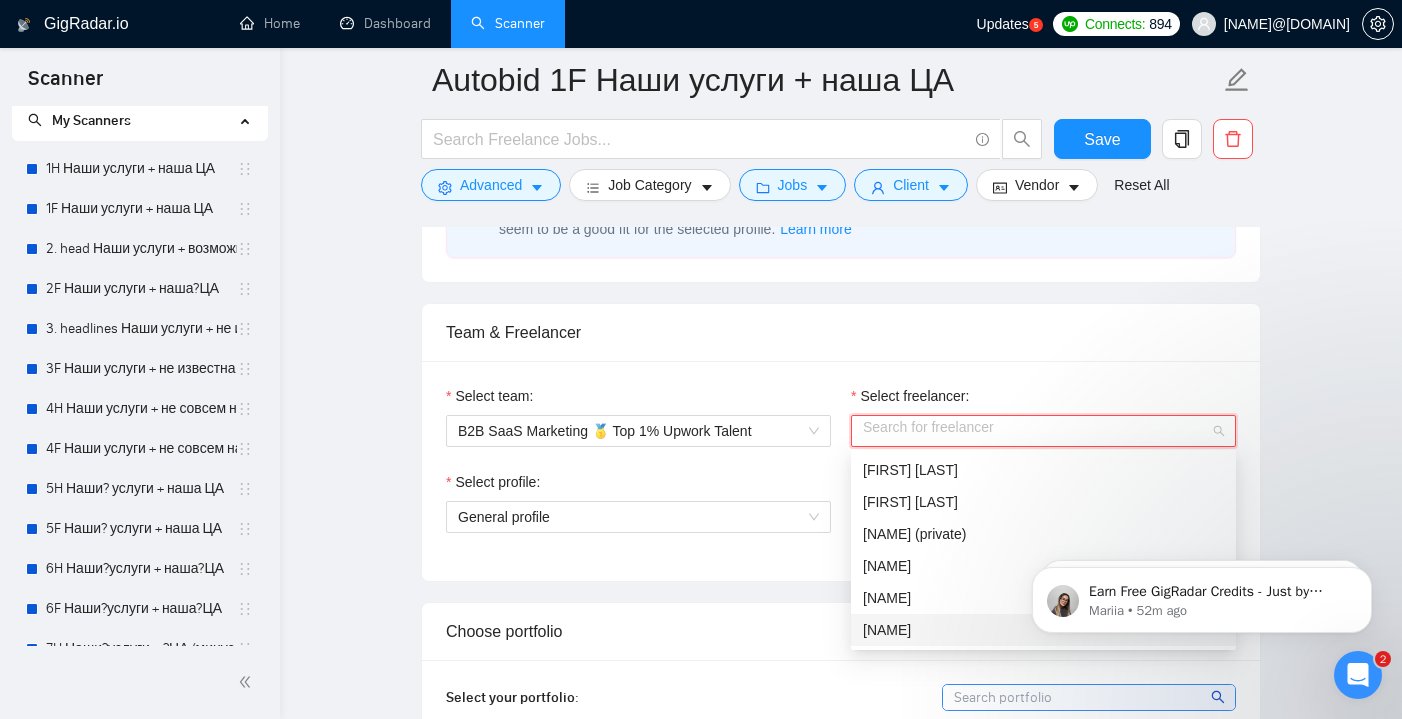click on "[NAME]" at bounding box center [1043, 630] 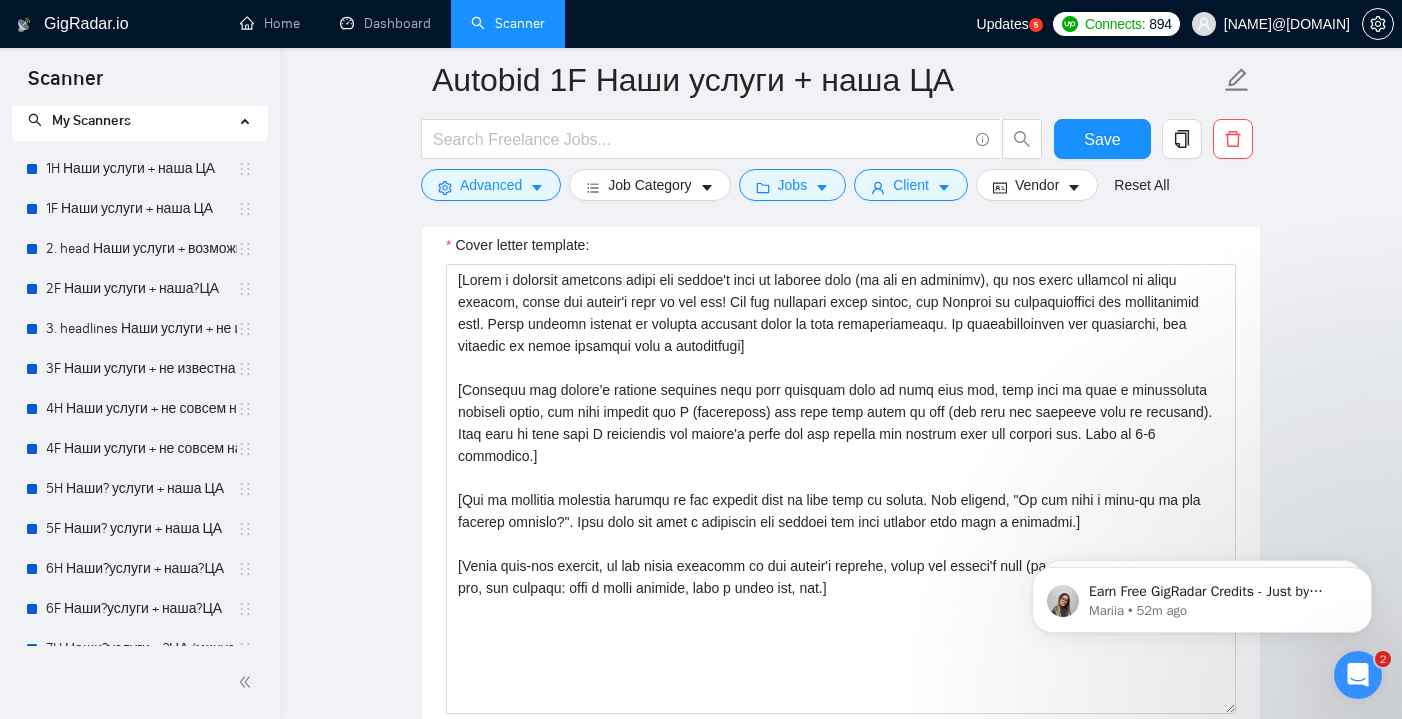 scroll, scrollTop: 2157, scrollLeft: 0, axis: vertical 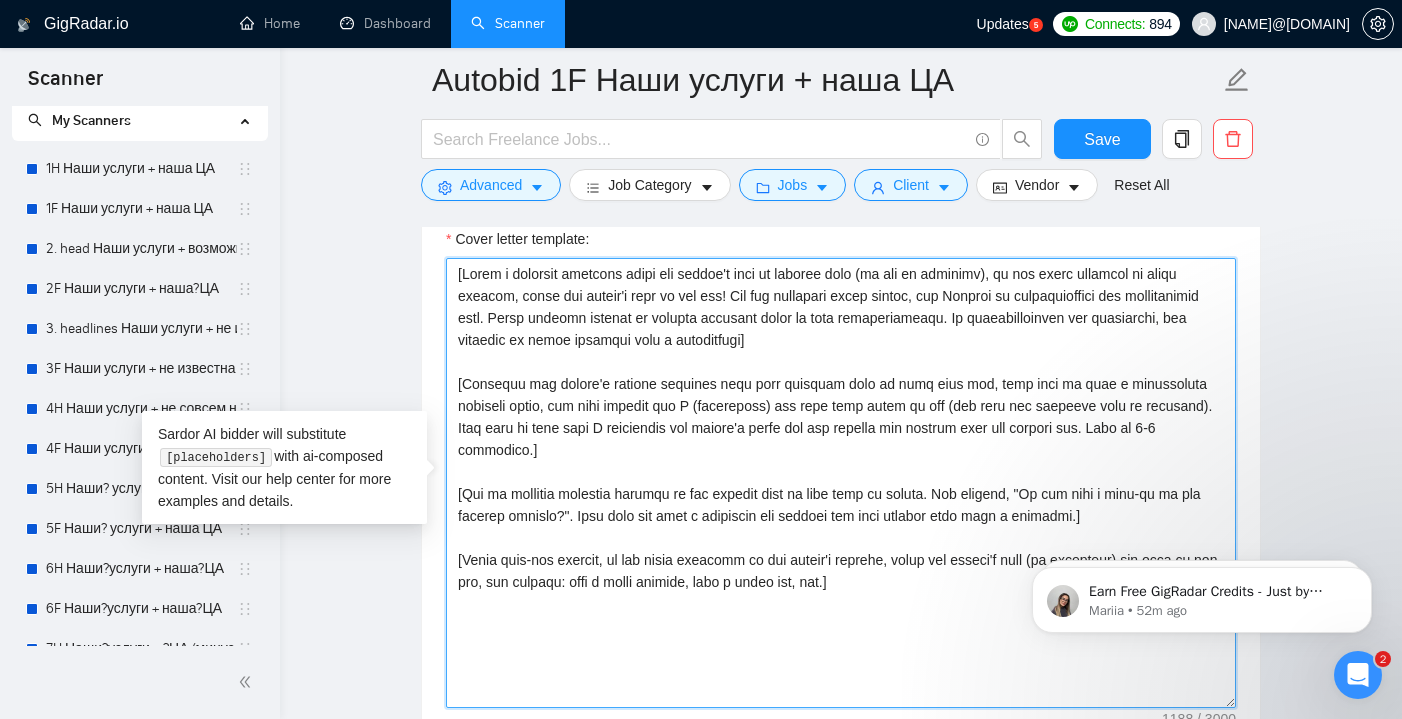 drag, startPoint x: 927, startPoint y: 569, endPoint x: 397, endPoint y: 253, distance: 617.0543 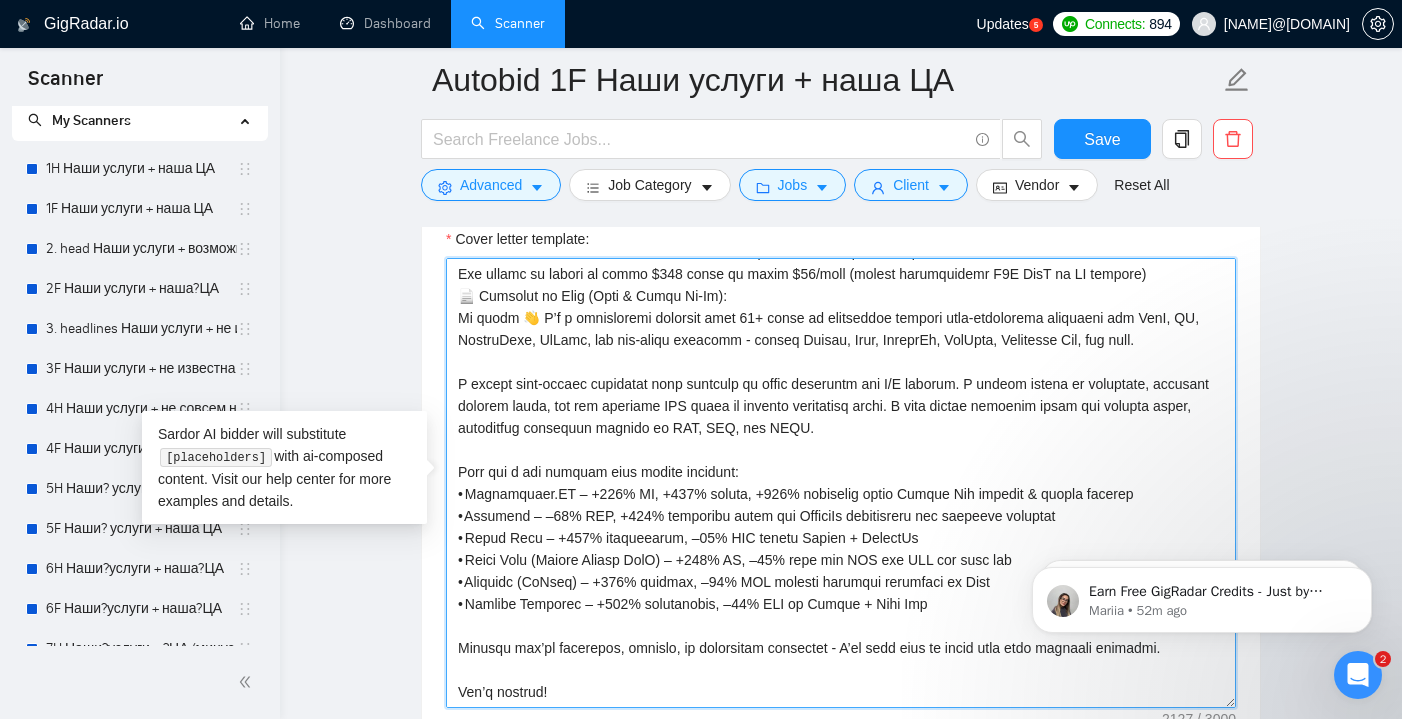 scroll, scrollTop: 264, scrollLeft: 0, axis: vertical 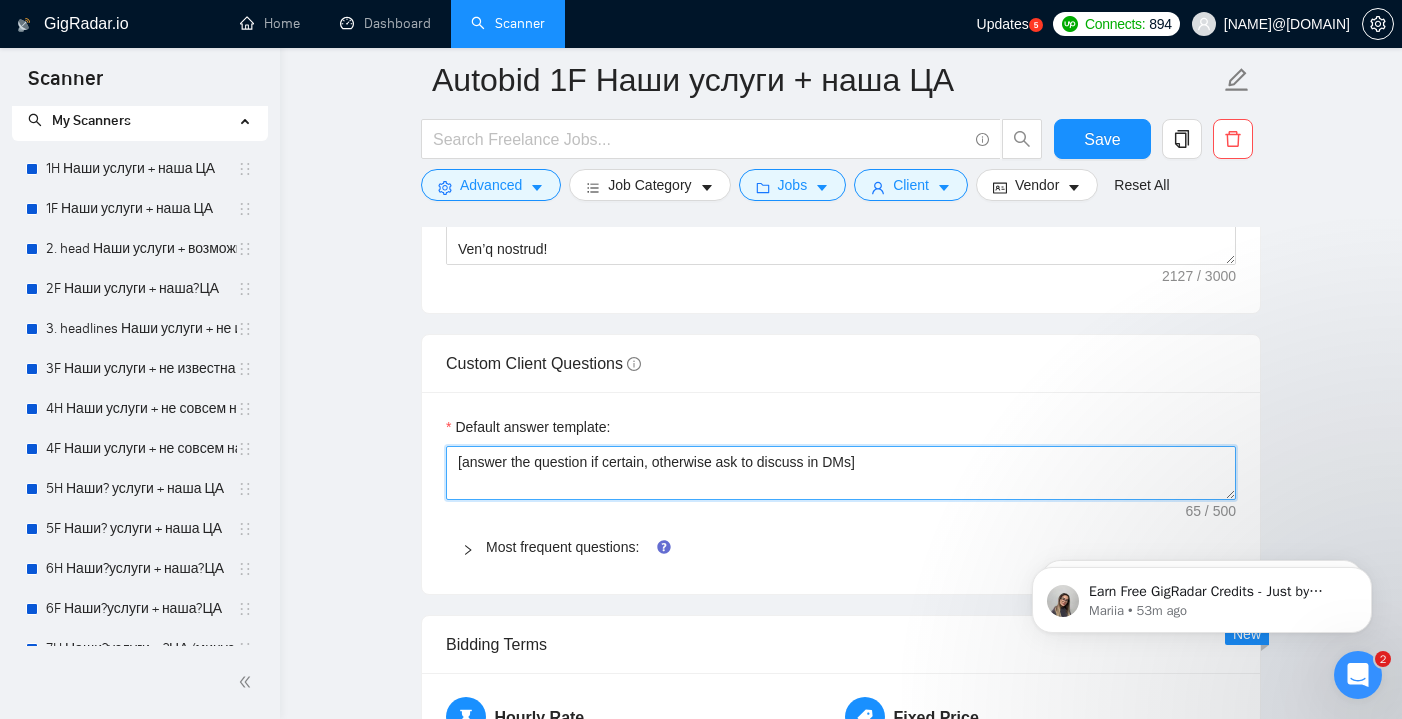 click on "[answer the question if certain, otherwise ask to discuss in DMs]" at bounding box center [841, 473] 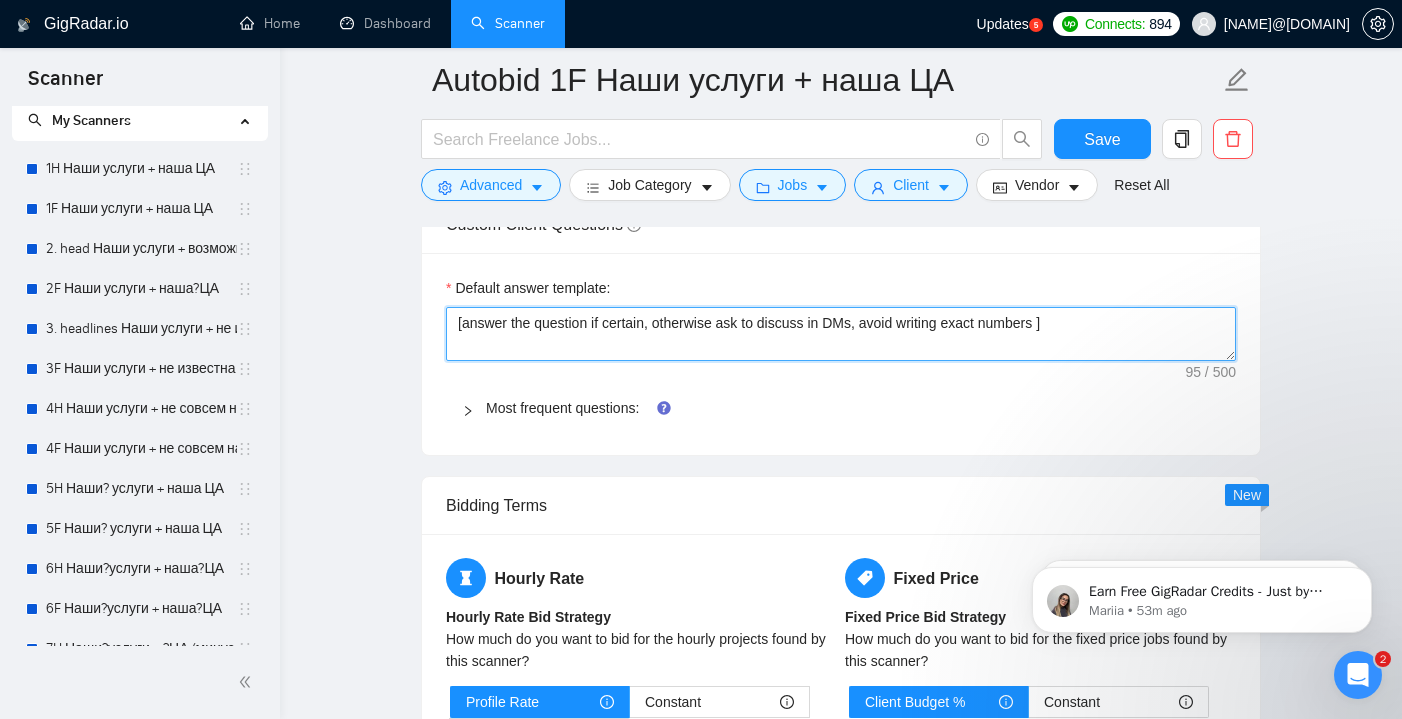 scroll, scrollTop: 2735, scrollLeft: 0, axis: vertical 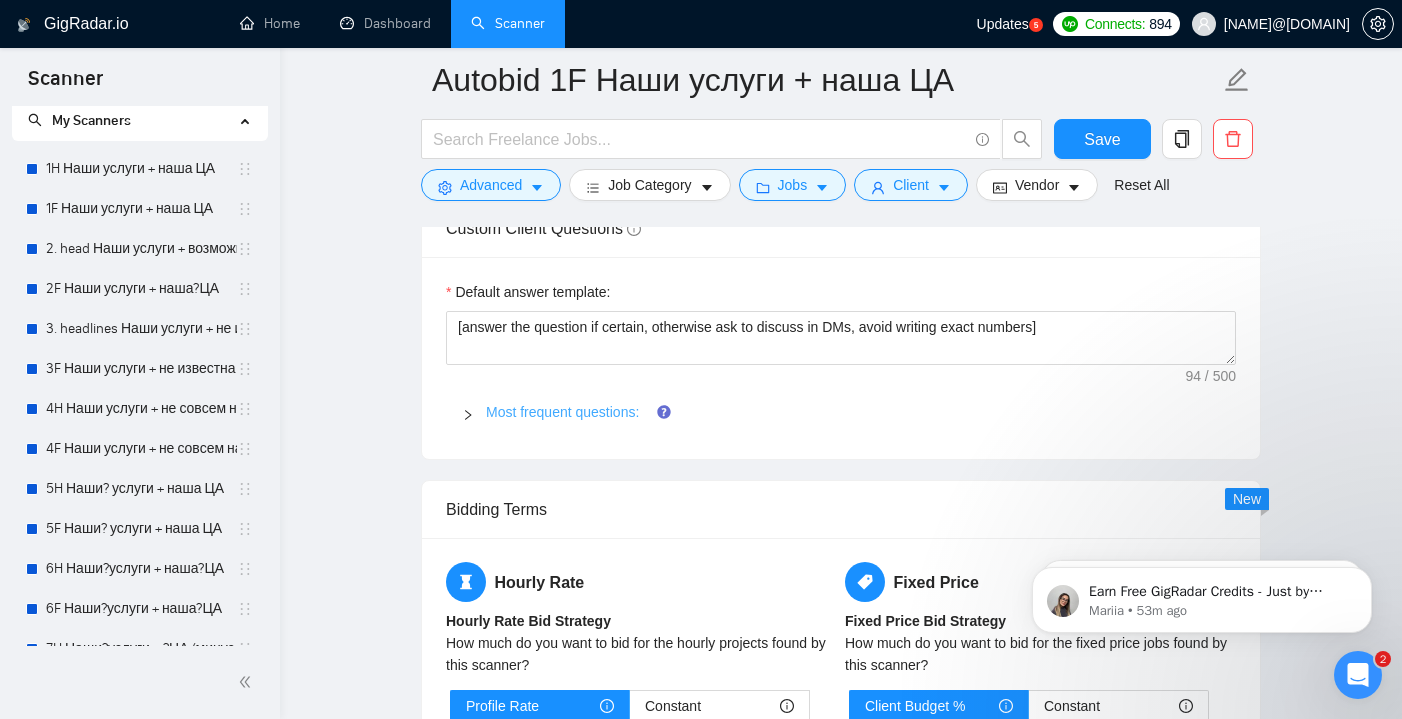 click on "Most frequent questions:" at bounding box center (562, 412) 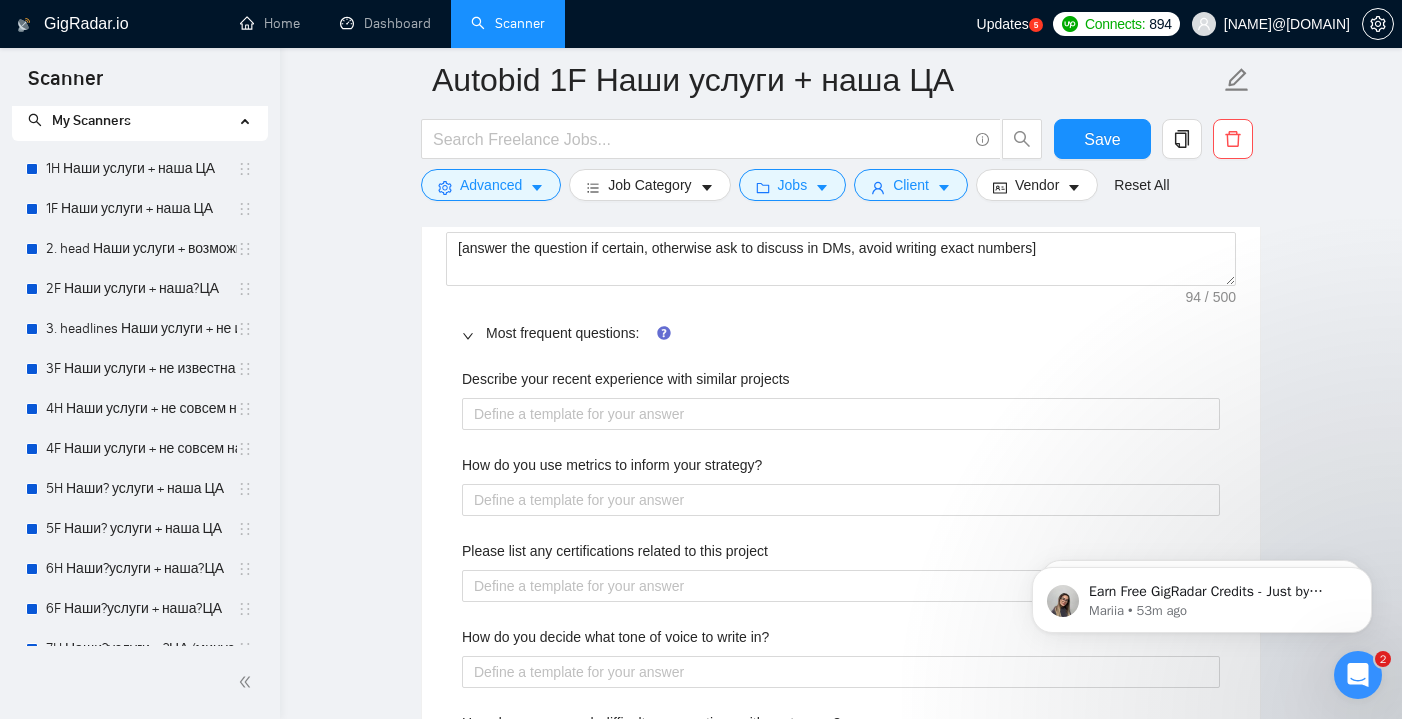 scroll, scrollTop: 2824, scrollLeft: 0, axis: vertical 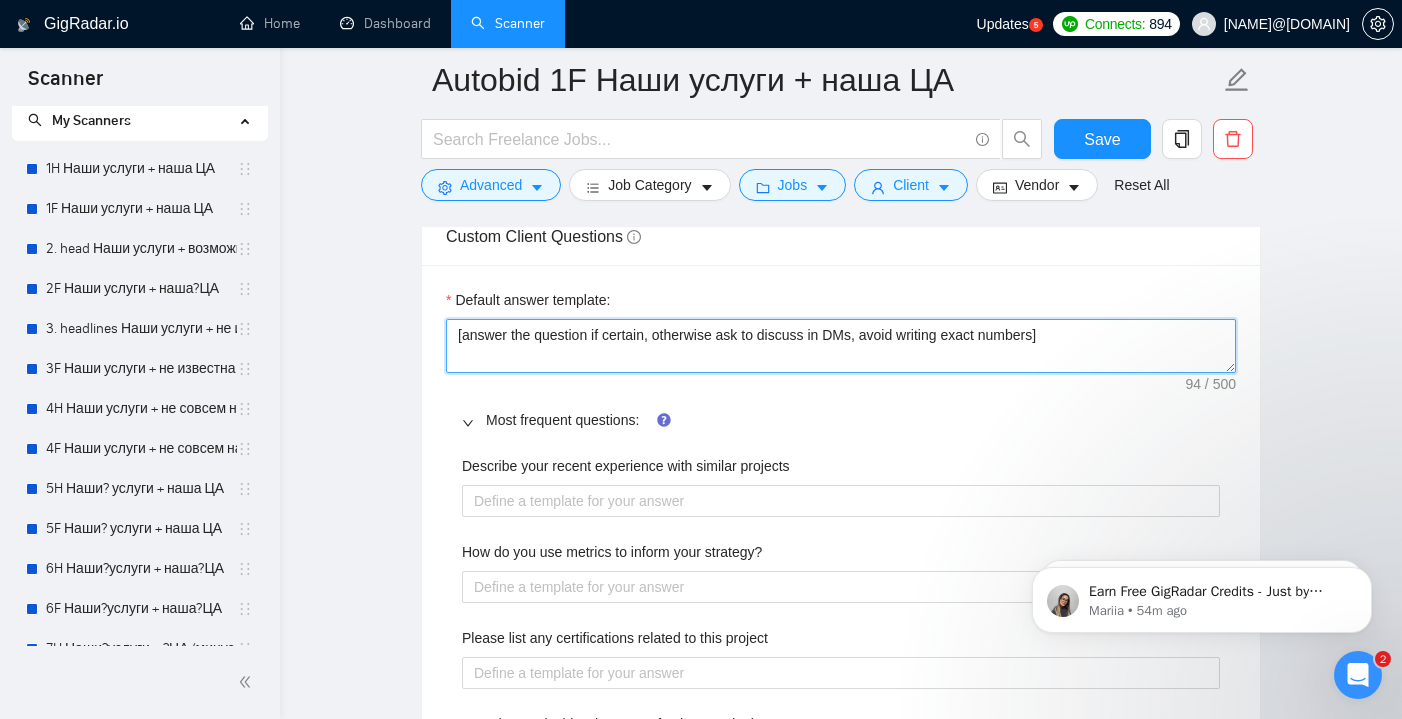 drag, startPoint x: 879, startPoint y: 338, endPoint x: 1060, endPoint y: 333, distance: 181.06905 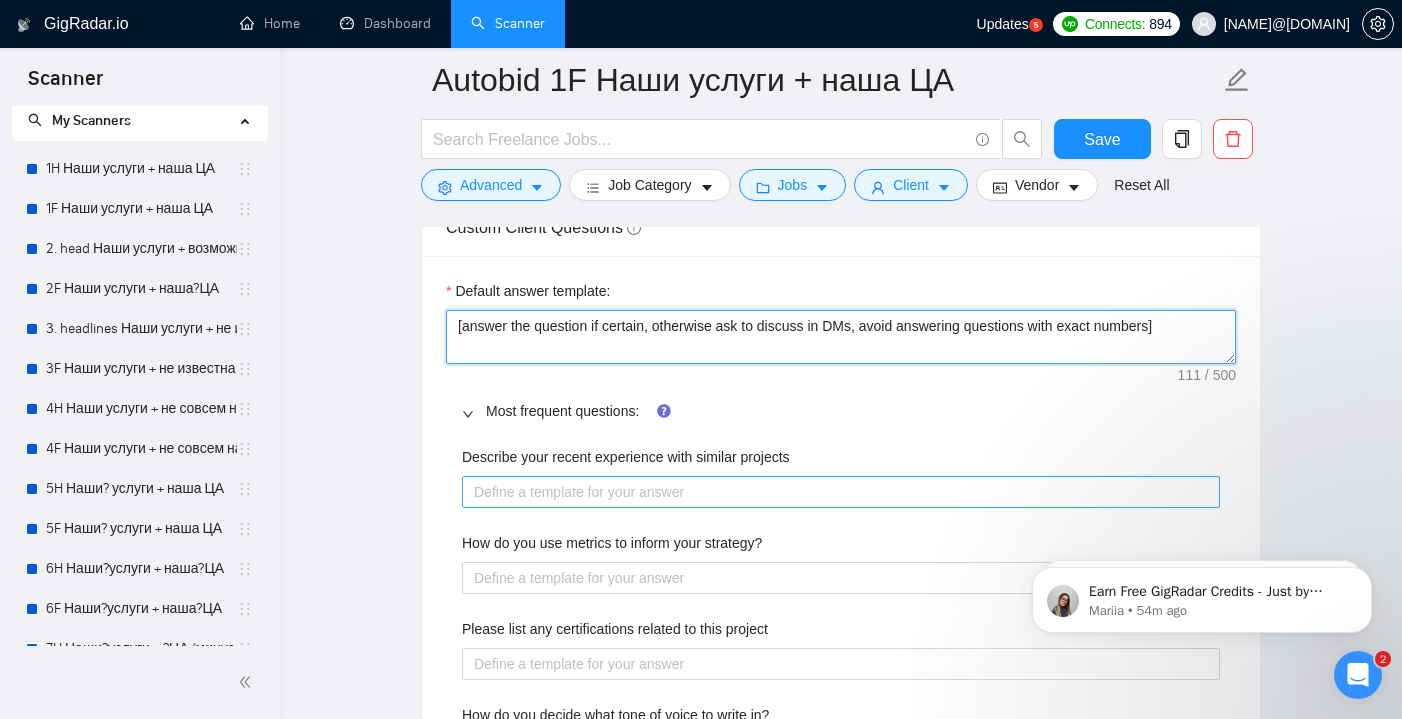 scroll, scrollTop: 2737, scrollLeft: 0, axis: vertical 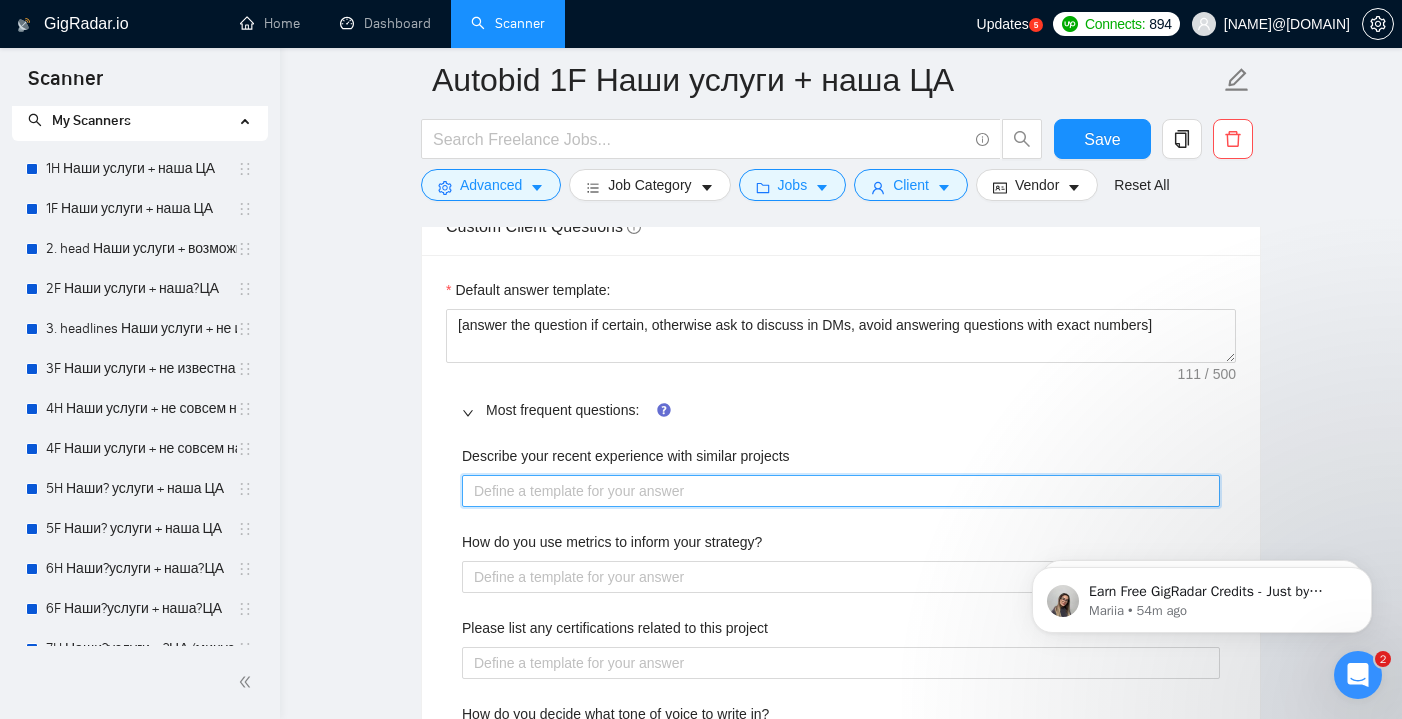 click on "Describe your recent experience with similar projects" at bounding box center (841, 491) 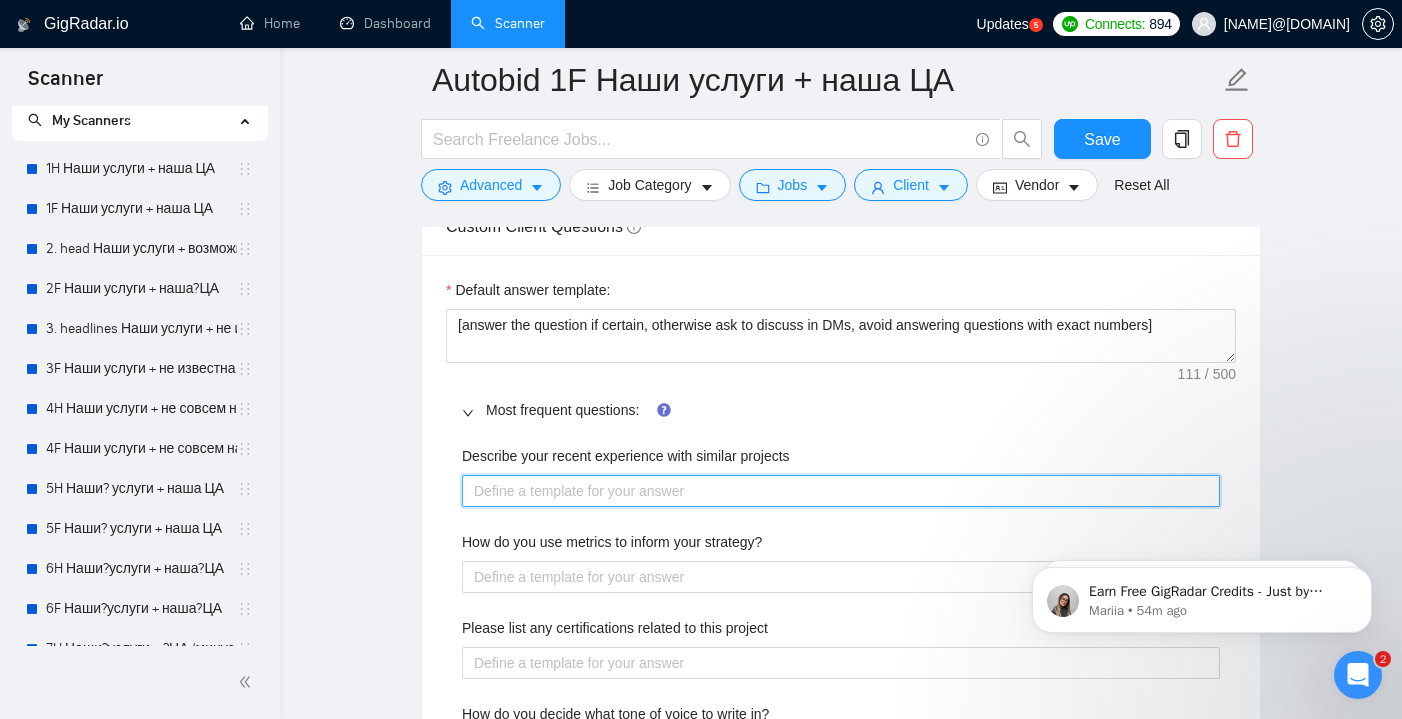 paste on "Happy to share relevant examples! Once I learn a bit more about your business, goals, and ideal outcomes, I’ll be able to point to the most similar projects I've worked on. Let’s connect in Upwork chat - I’d love to hear more and give the most suitable examples." 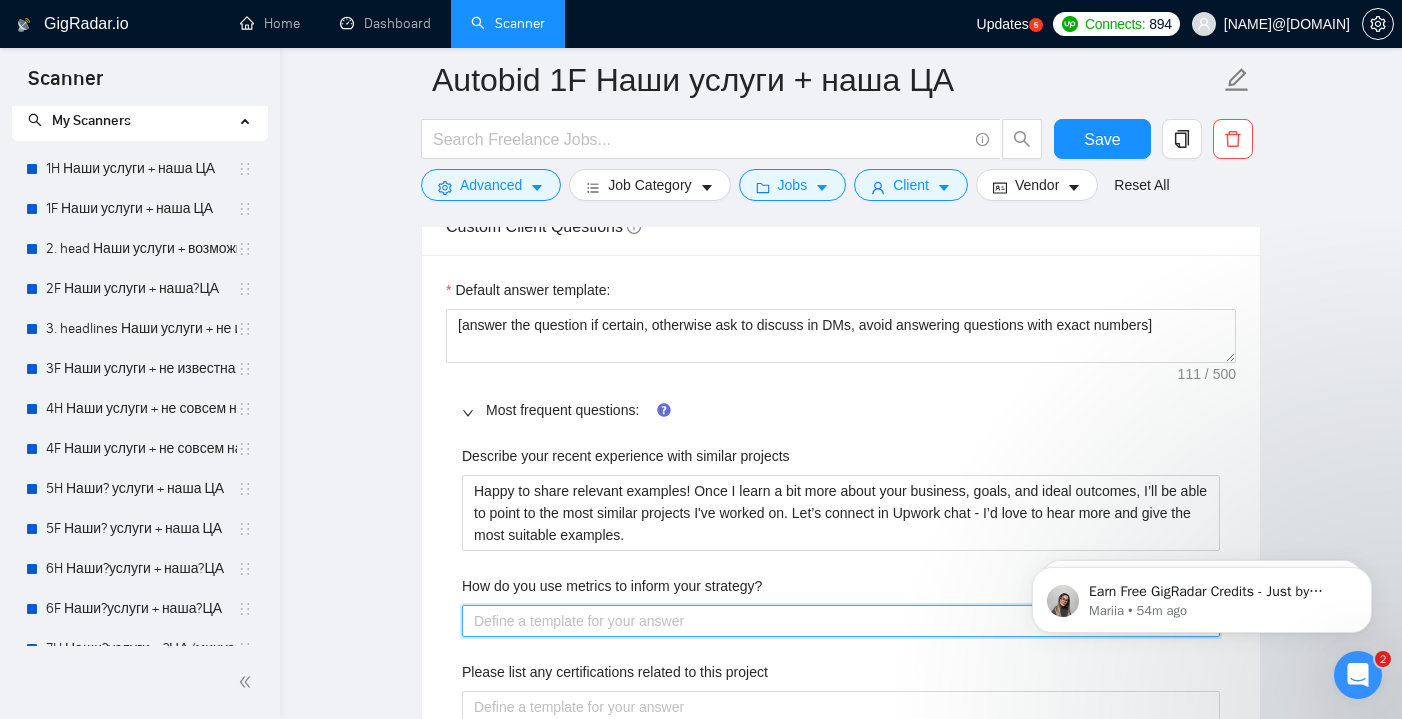click on "How do you use metrics to inform your strategy?" at bounding box center [841, 621] 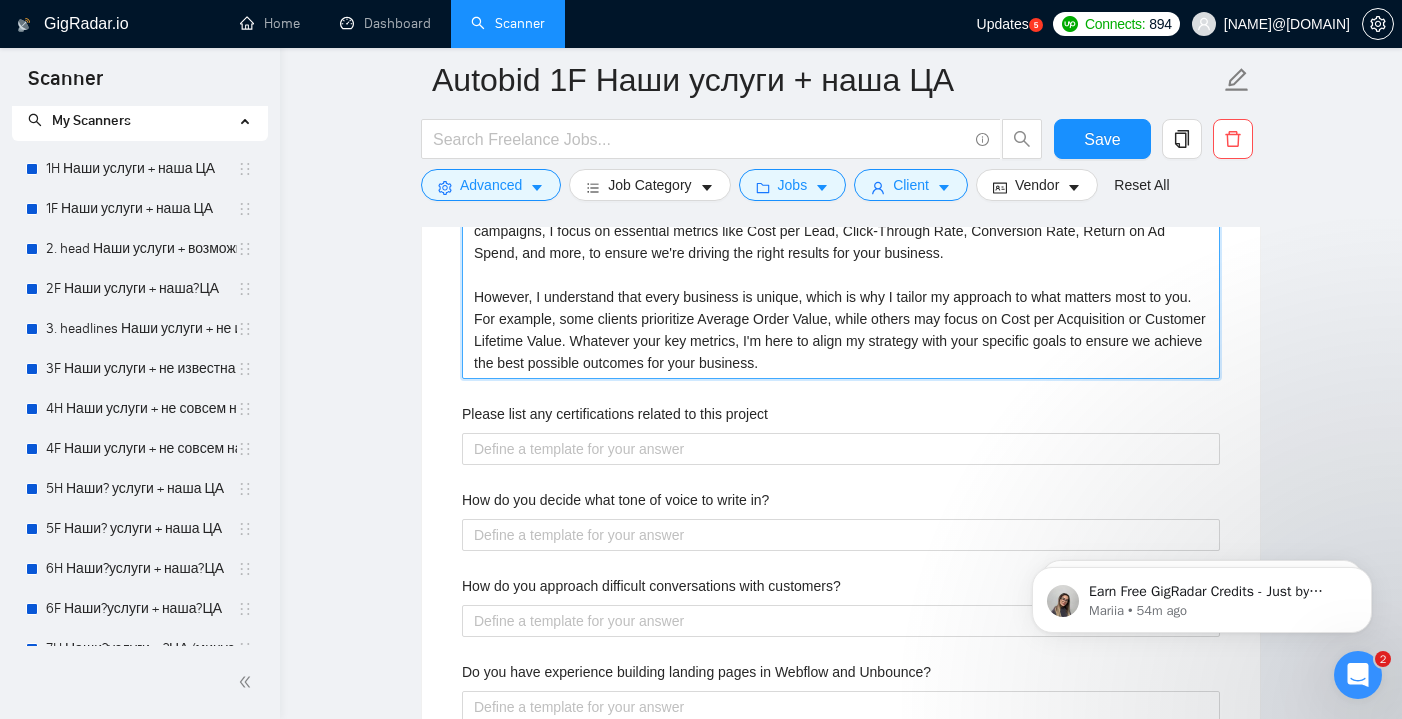 scroll, scrollTop: 3183, scrollLeft: 0, axis: vertical 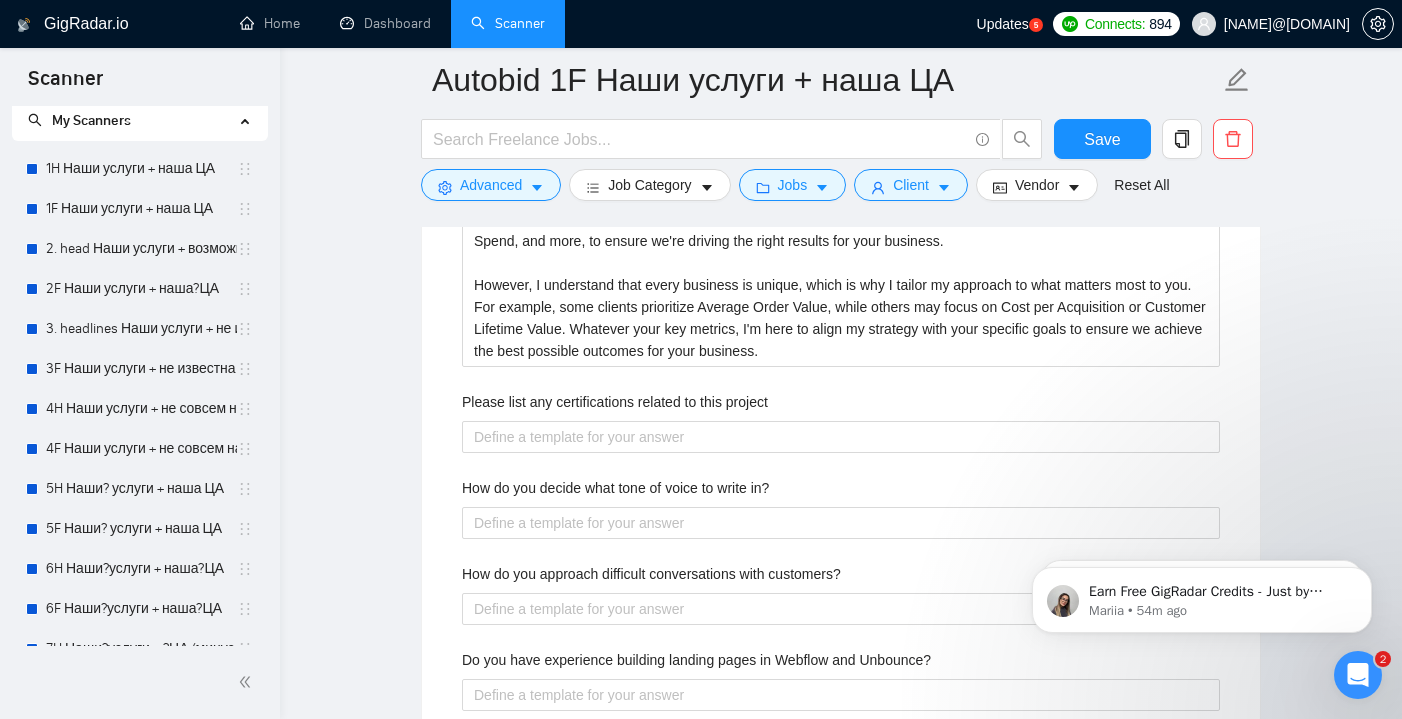 click on "Please list any certifications related to this project" at bounding box center (841, 406) 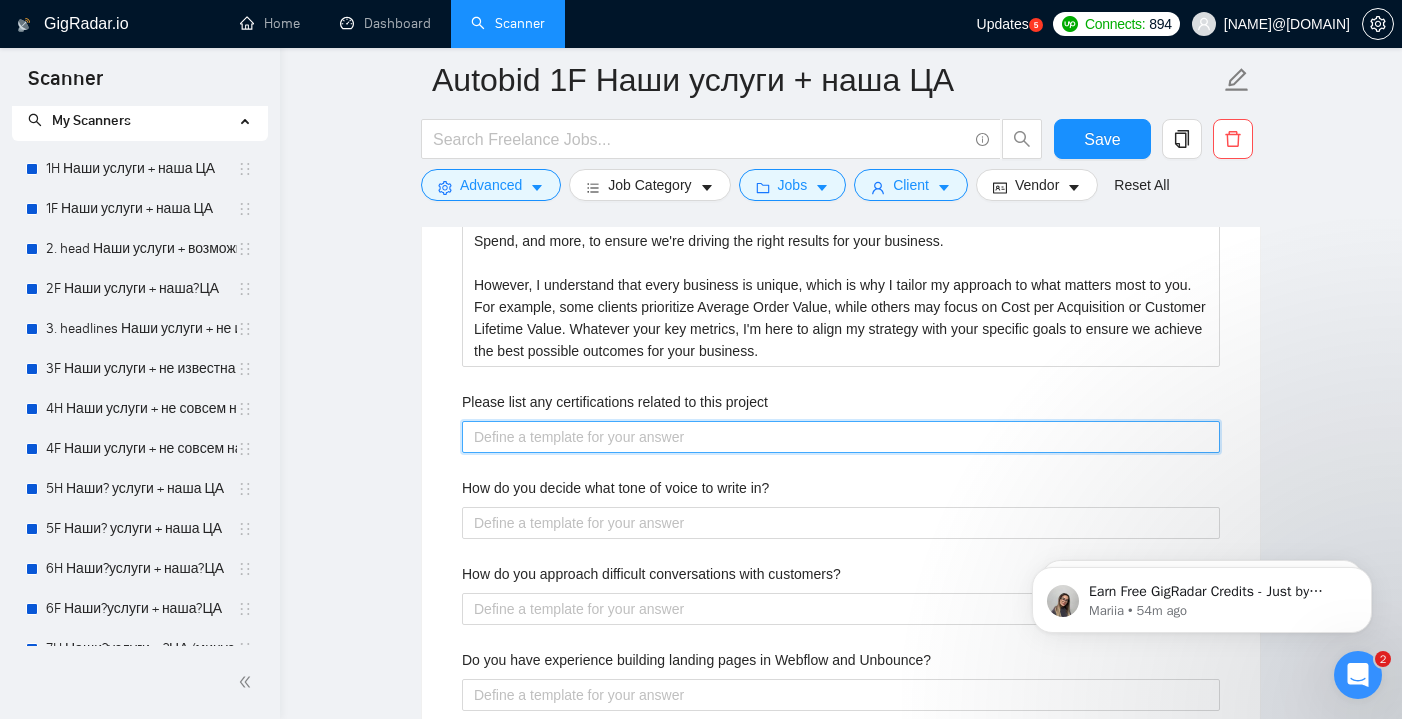 click on "Please list any certifications related to this project" at bounding box center [841, 437] 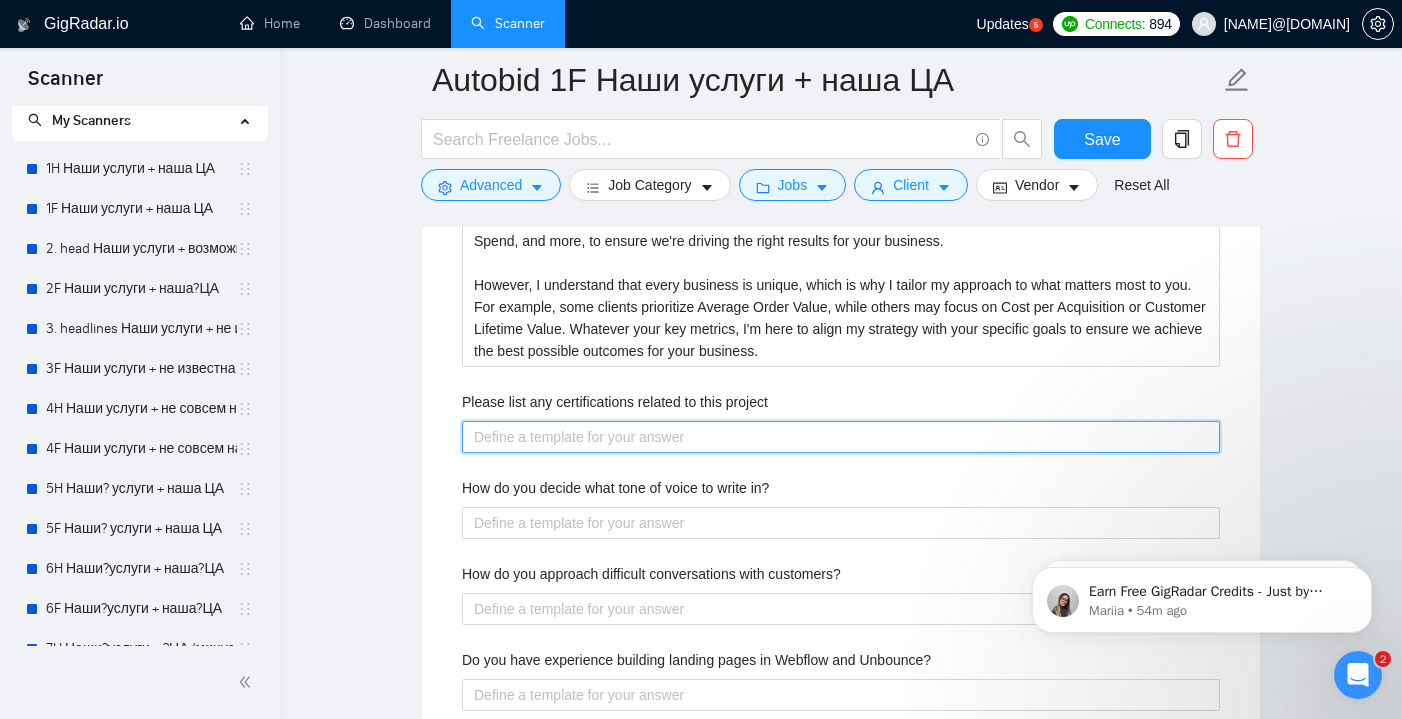 paste on "I am a Premier Google Ads Partner and have passed professional certificate exams across LinkedIn, Facebook, and Microsoft ads." 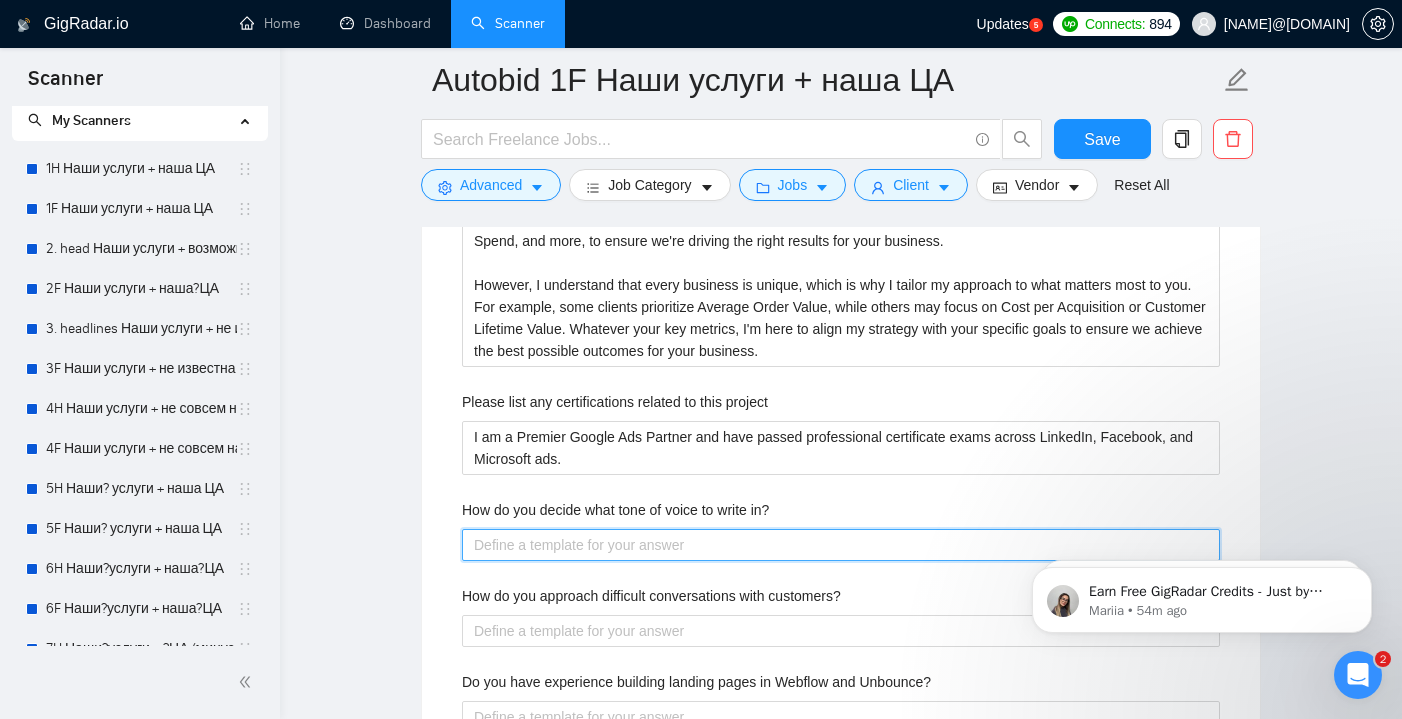 click on "How do you decide what tone of voice to write in?" at bounding box center (841, 545) 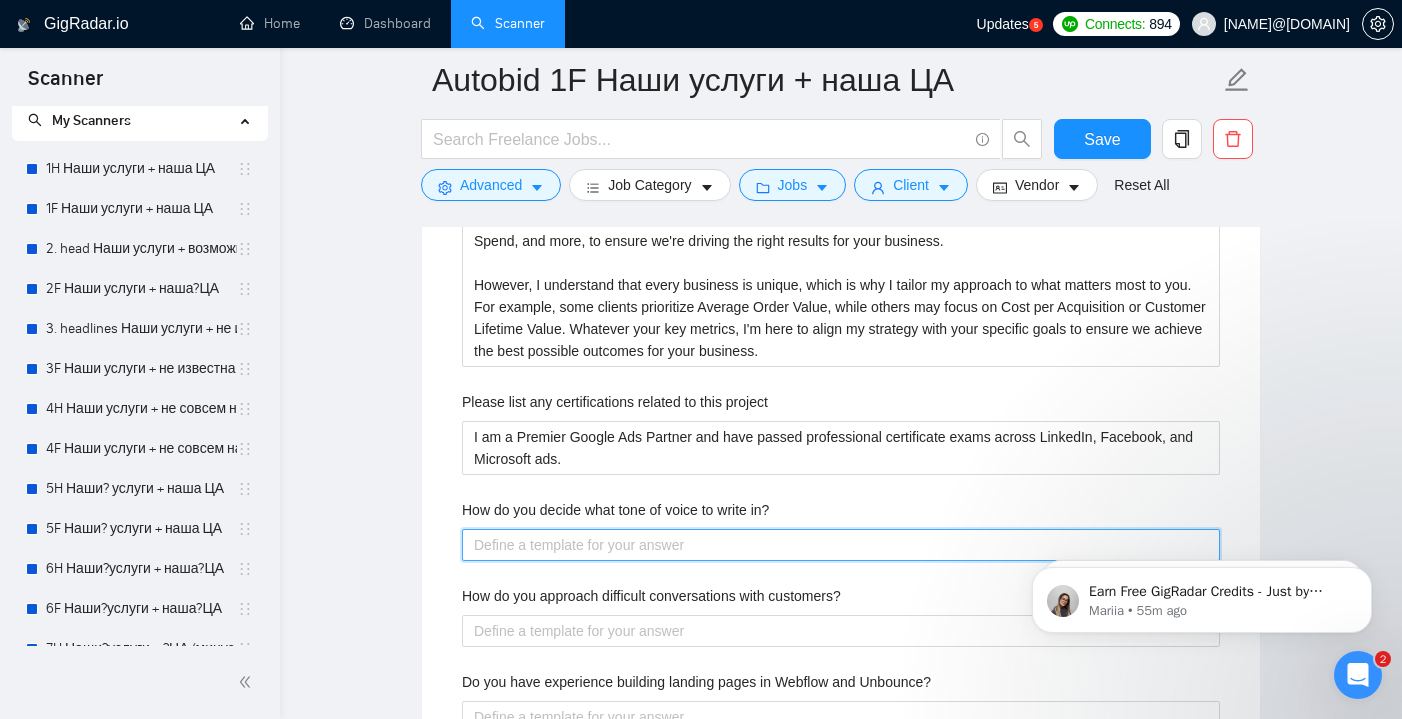 paste on "Everything depends on the company. First of all, we should define your values and what your brand stands for. Then, we need to determine what makes you different from competitors. Thirdly, it makes sense to determine your target audience: if it’s youth - the tone can be informal, if it’s university professors - more technical and formal. I use data-driven approach and ensure to keep active communication with my clients to make sure we're on the same page, the same approach will be applicable for this matter too" 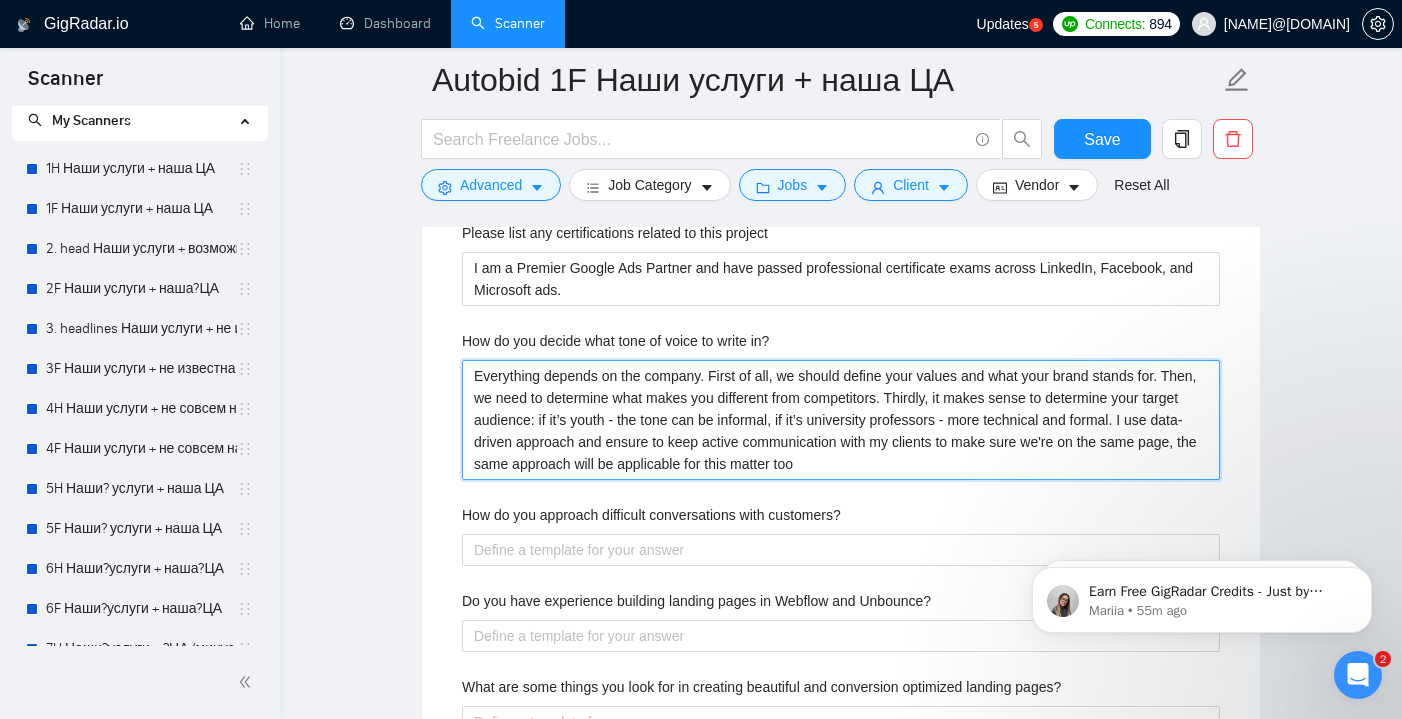 scroll, scrollTop: 3354, scrollLeft: 0, axis: vertical 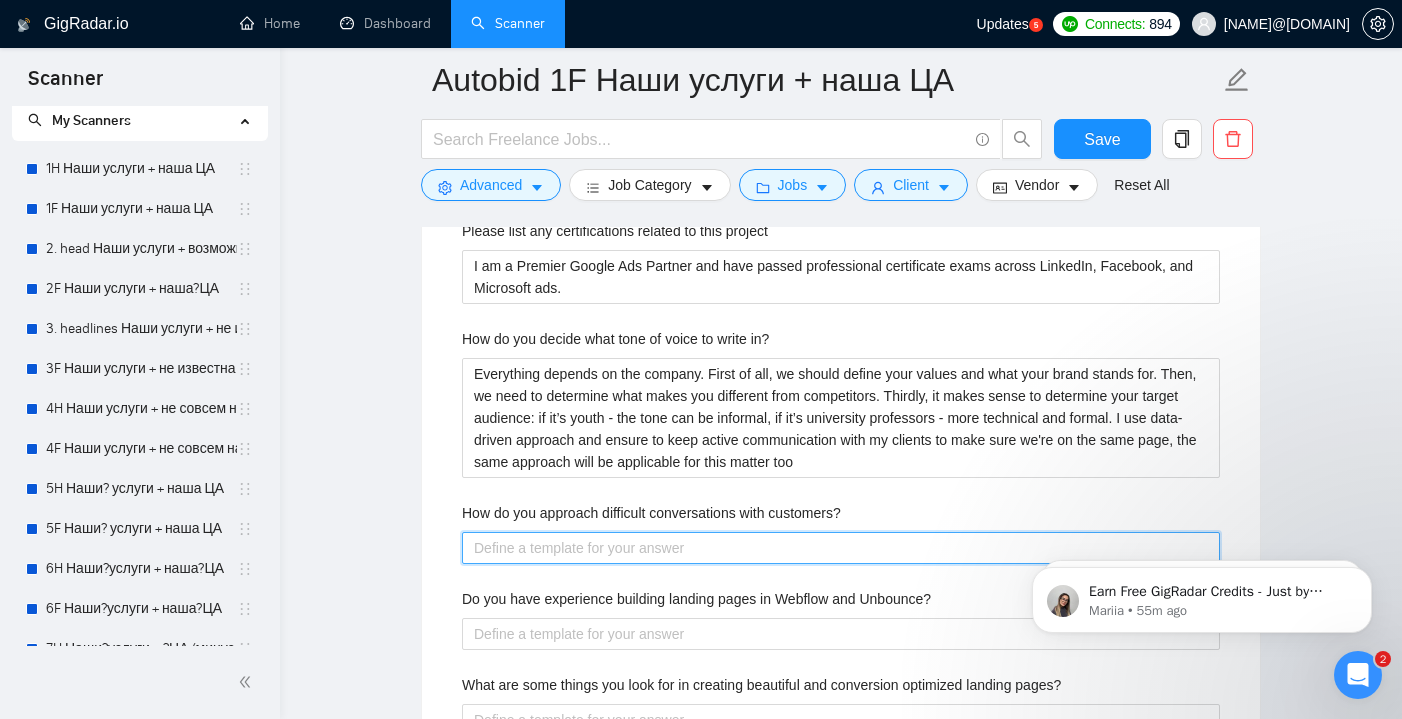click on "How do you approach difficult conversations with customers?" at bounding box center [841, 548] 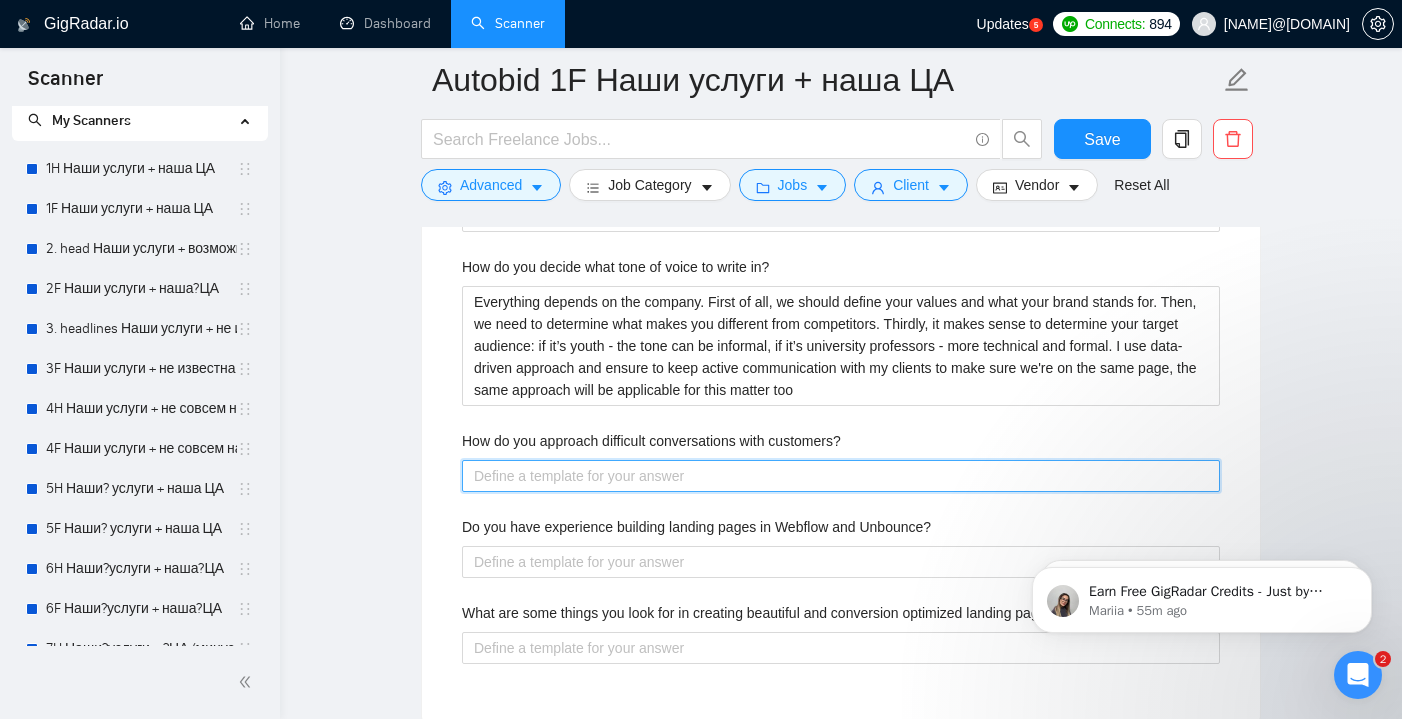 scroll, scrollTop: 3427, scrollLeft: 0, axis: vertical 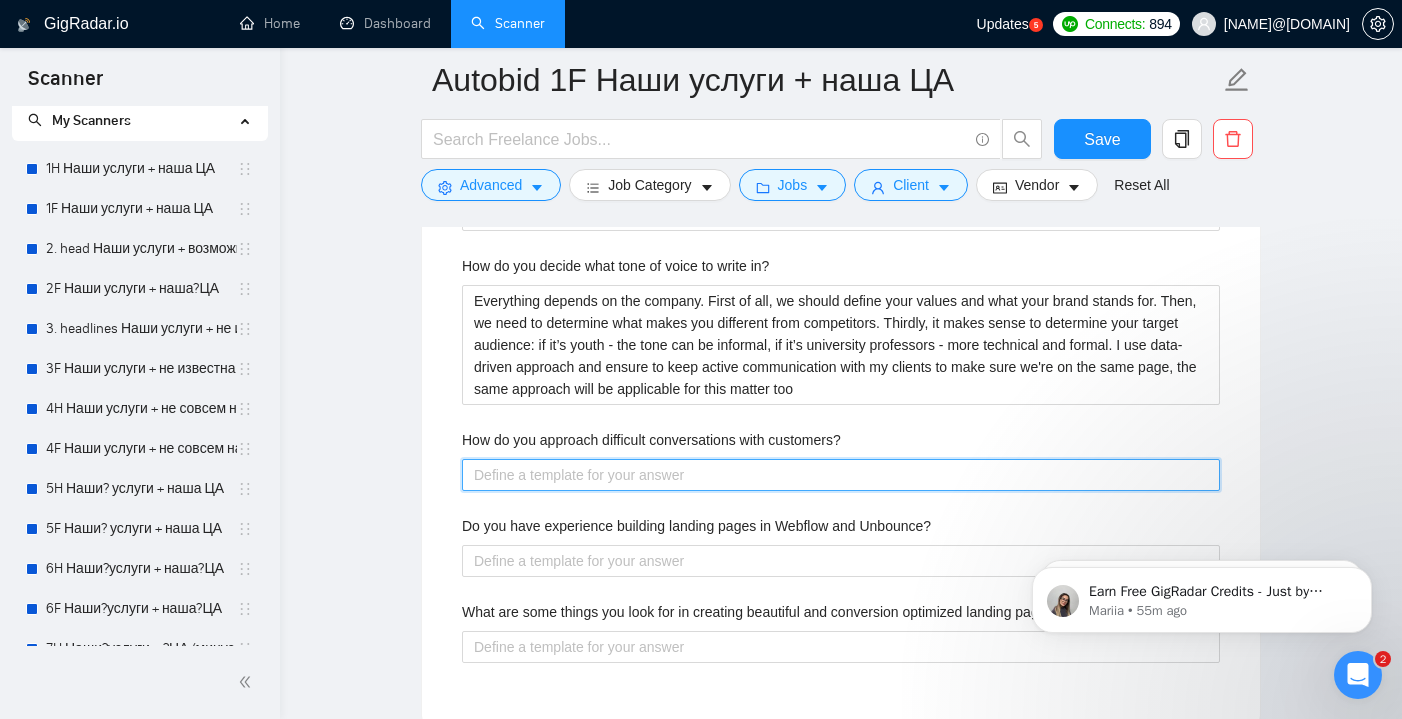 paste on "I approach difficult conversations with customers by staying calm, listening actively to their concerns, and addressing issues with empathy and transparency. My goal is to find a solution that aligns with both their needs and our capabilities while maintaining a positive and respectful tone throughout." 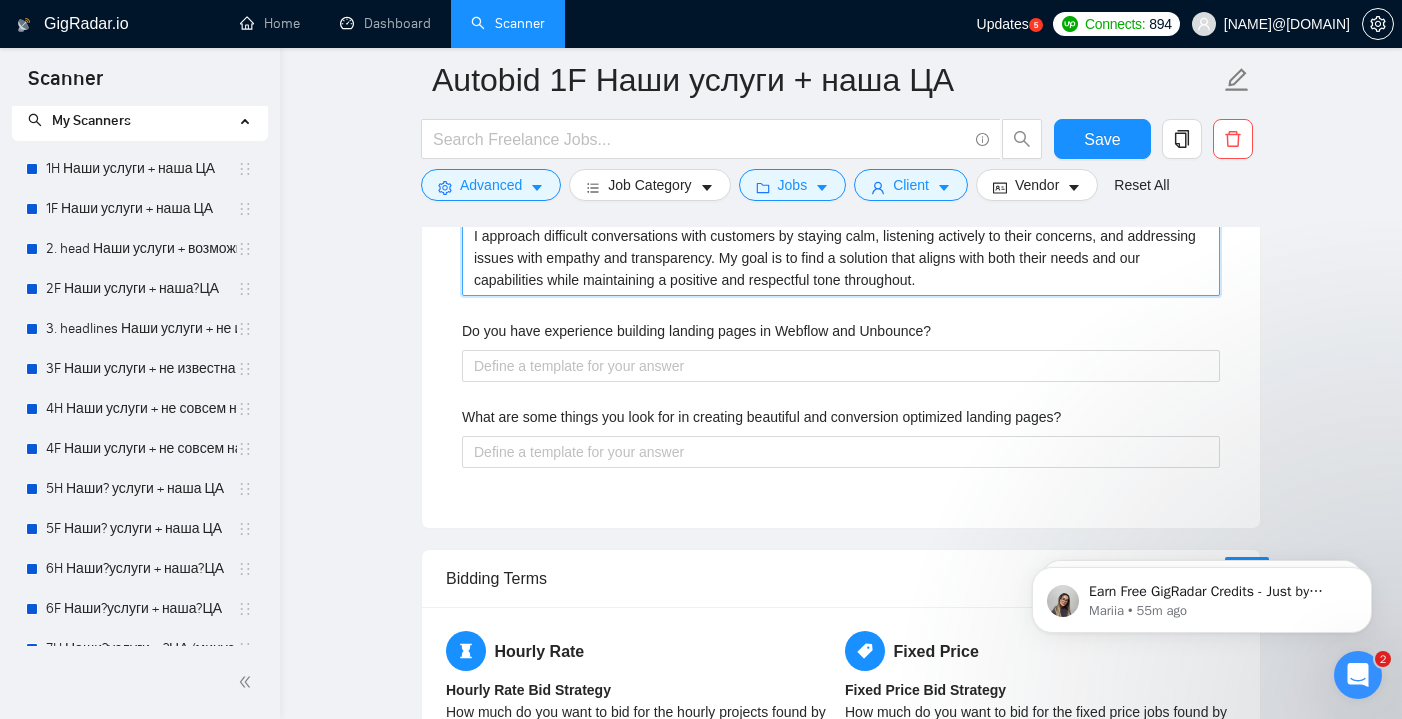 scroll, scrollTop: 3670, scrollLeft: 0, axis: vertical 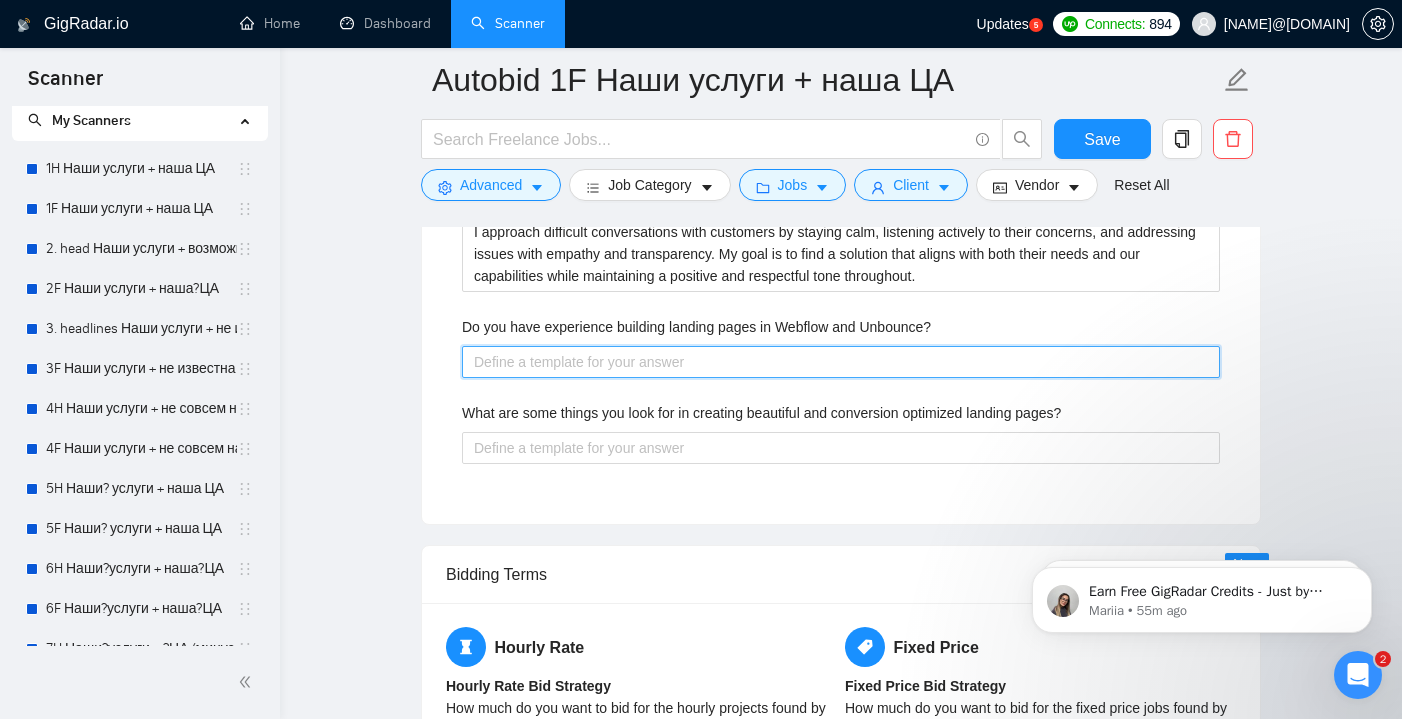 click on "Do you have experience building landing pages in Webflow and Unbounce?" at bounding box center (841, 362) 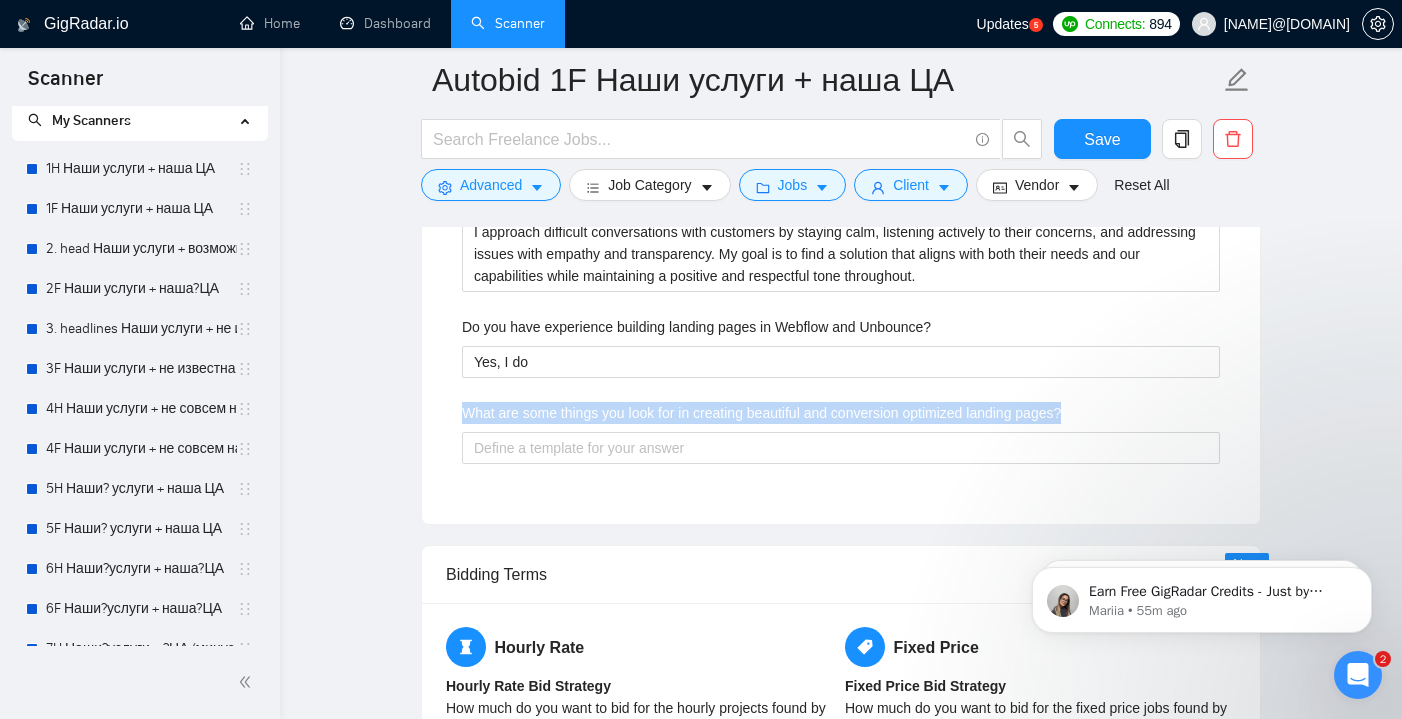 drag, startPoint x: 1093, startPoint y: 409, endPoint x: 361, endPoint y: 378, distance: 732.6561 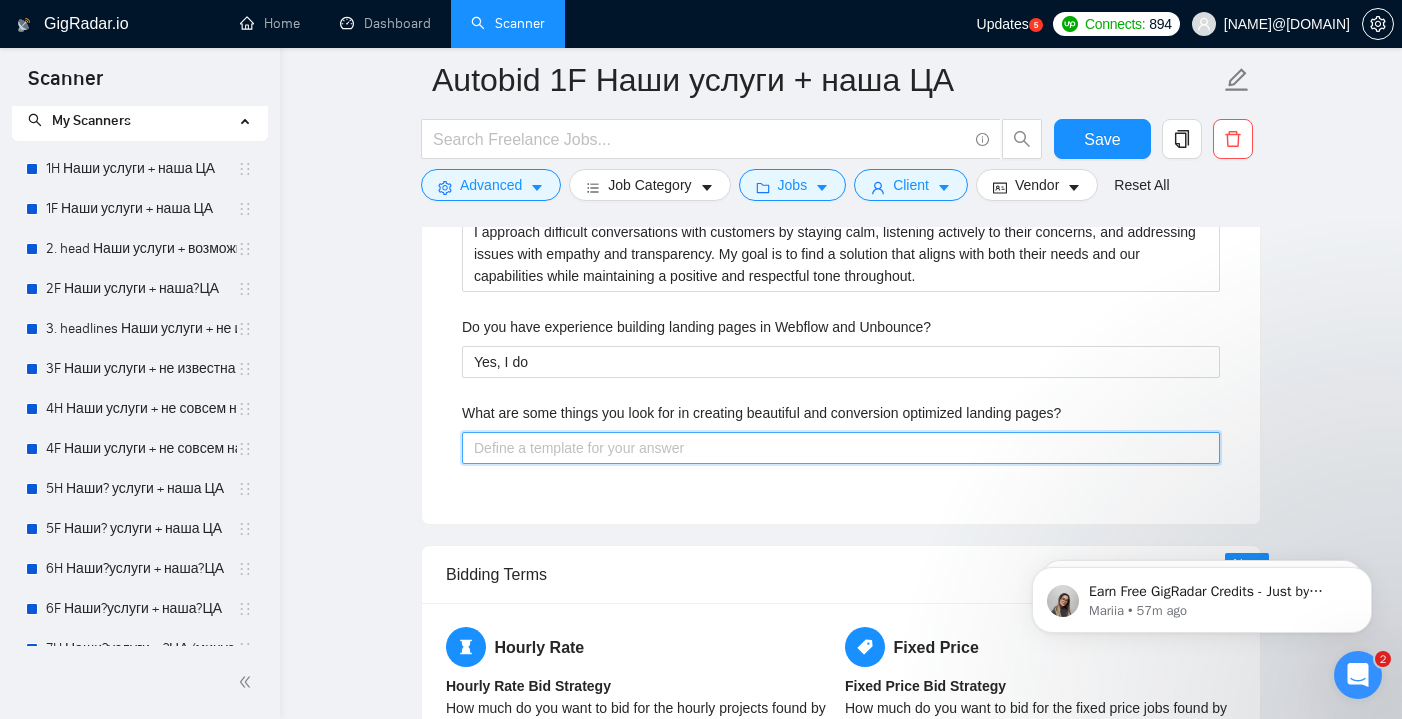click on "What are some things you look for in creating beautiful and conversion optimized landing pages?" at bounding box center [841, 448] 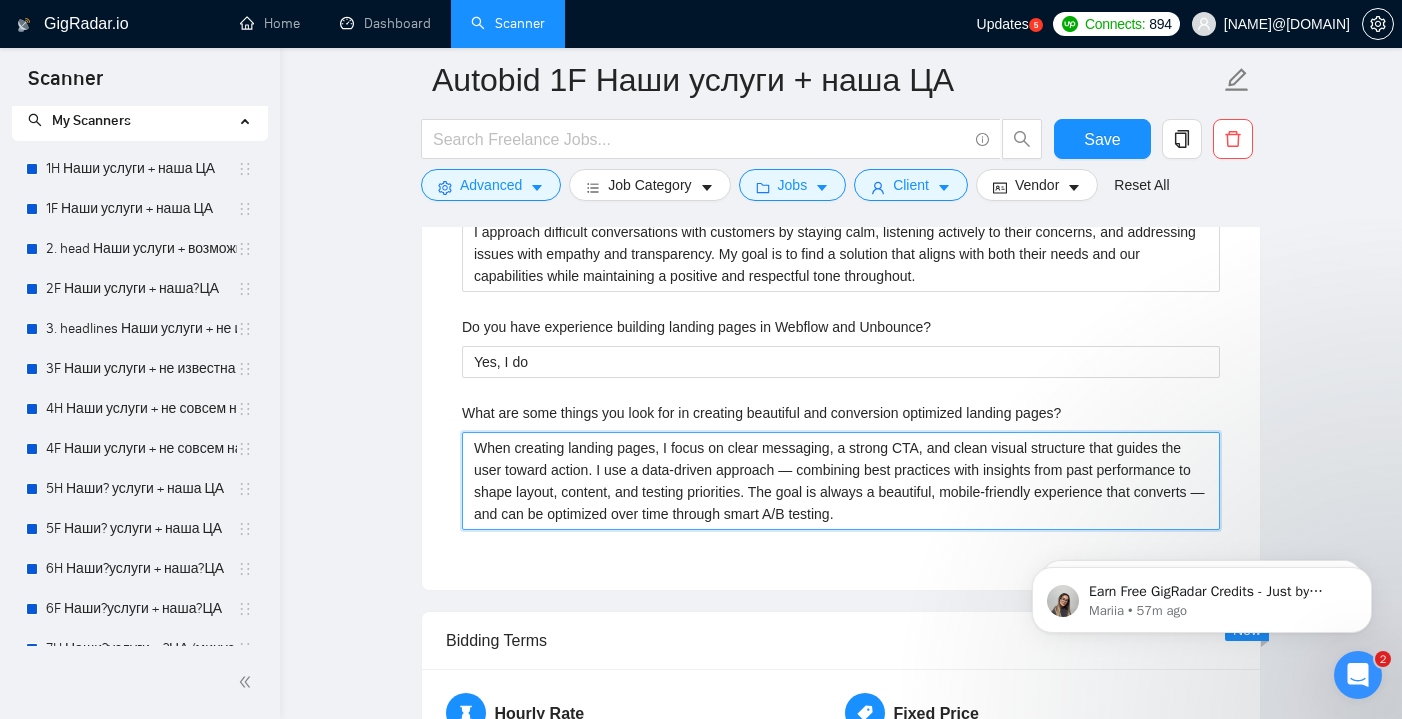 click on "When creating landing pages, I focus on clear messaging, a strong CTA, and clean visual structure that guides the user toward action. I use a data-driven approach — combining best practices with insights from past performance to shape layout, content, and testing priorities. The goal is always a beautiful, mobile-friendly experience that converts — and can be optimized over time through smart A/B testing." at bounding box center [841, 481] 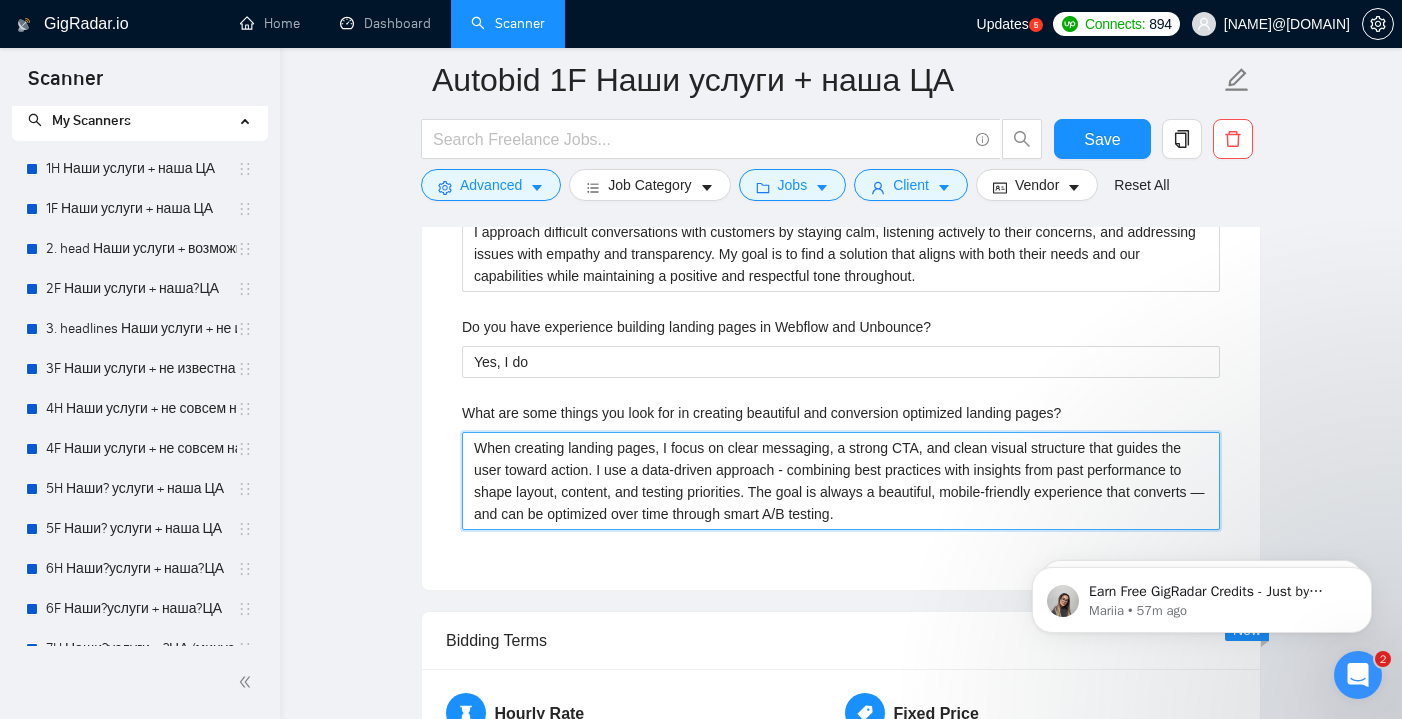 click on "When creating landing pages, I focus on clear messaging, a strong CTA, and clean visual structure that guides the user toward action. I use a data-driven approach - combining best practices with insights from past performance to shape layout, content, and testing priorities. The goal is always a beautiful, mobile-friendly experience that converts — and can be optimized over time through smart A/B testing." at bounding box center [841, 481] 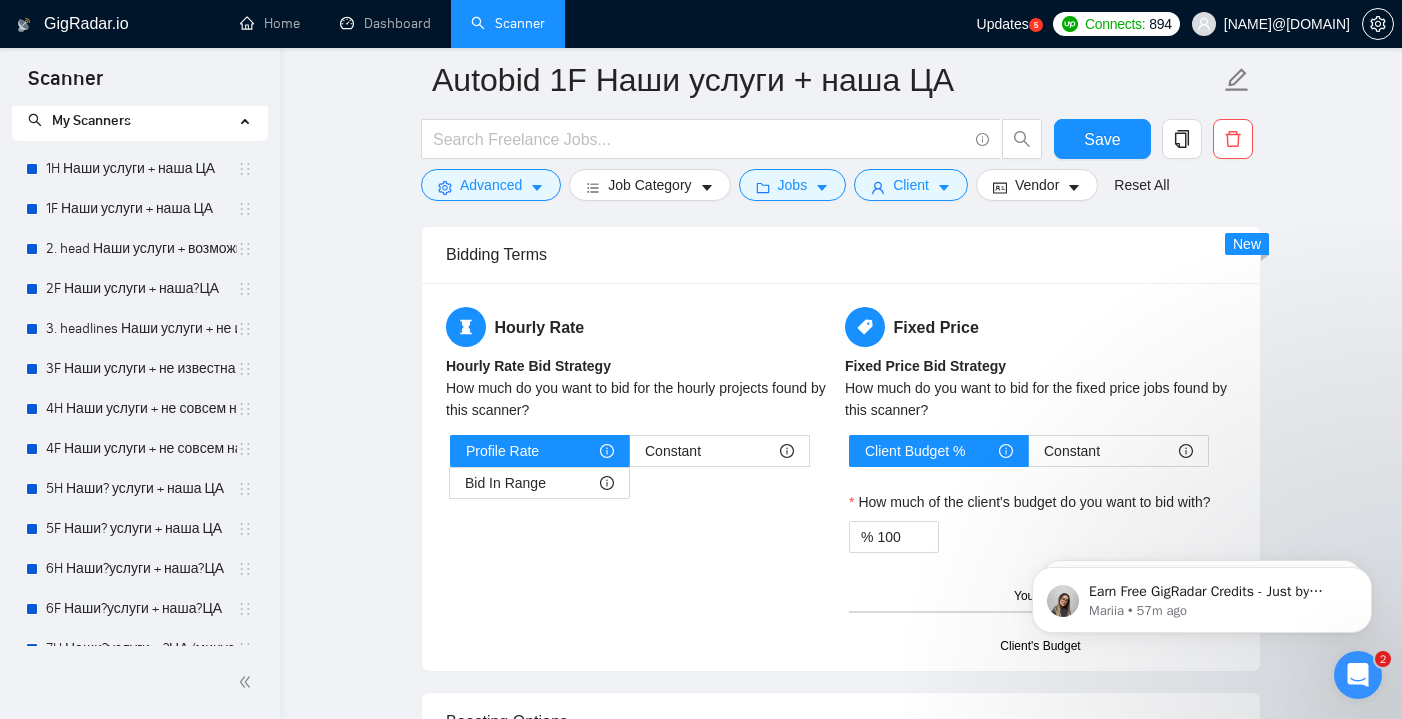 scroll, scrollTop: 4065, scrollLeft: 0, axis: vertical 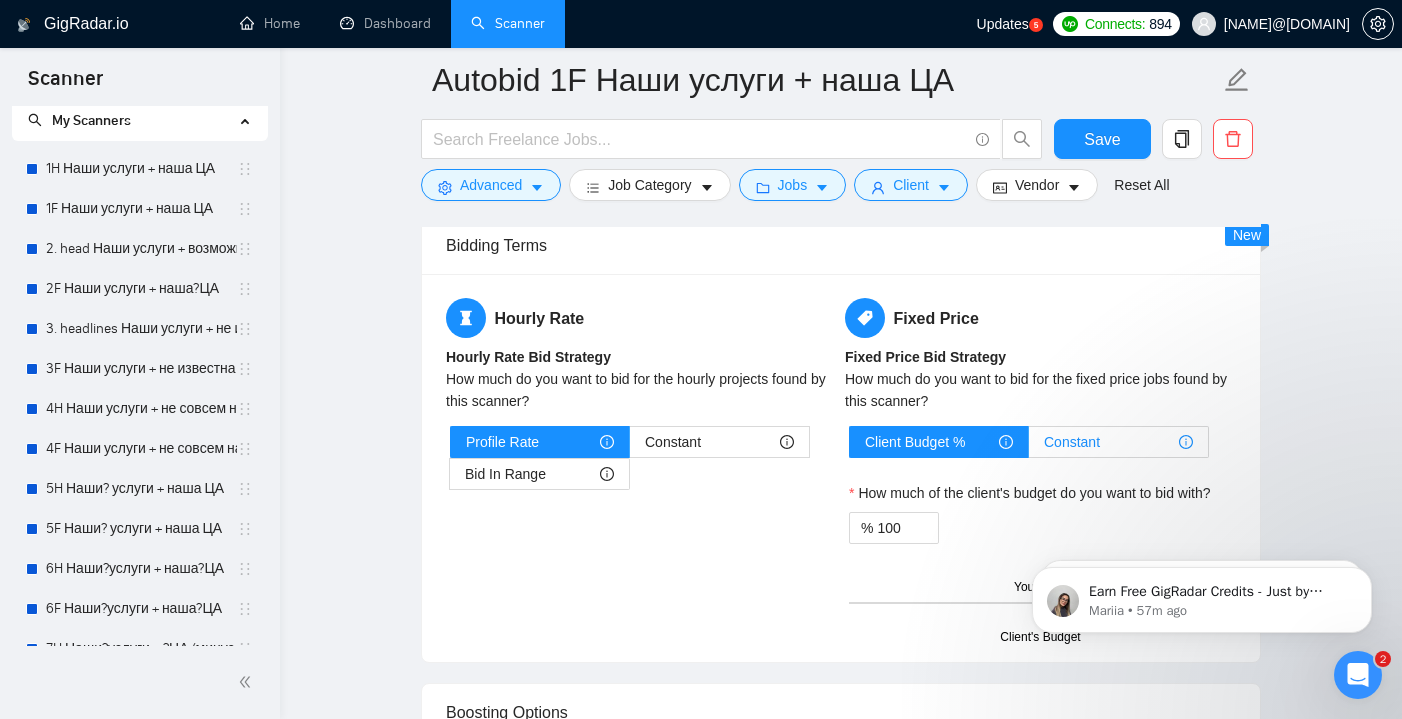 click on "Constant" at bounding box center (1072, 442) 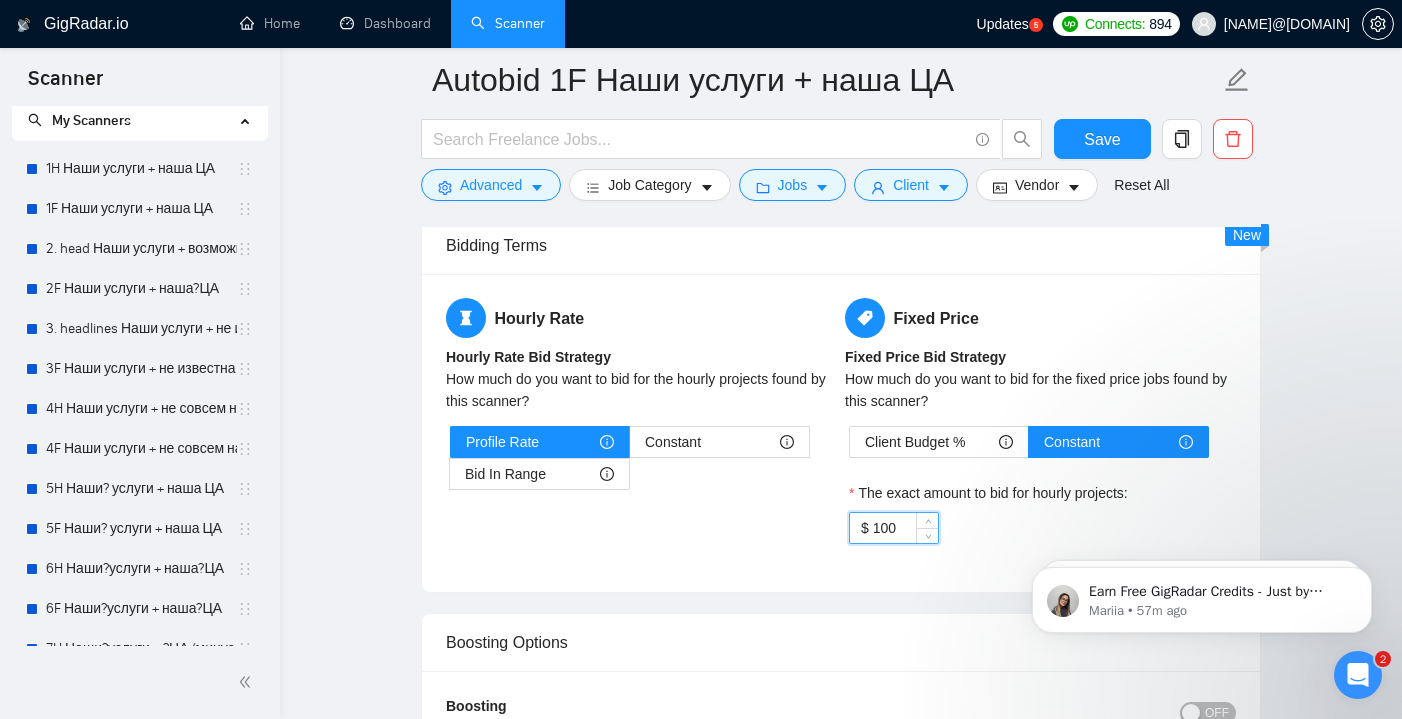 click on "100" at bounding box center (905, 528) 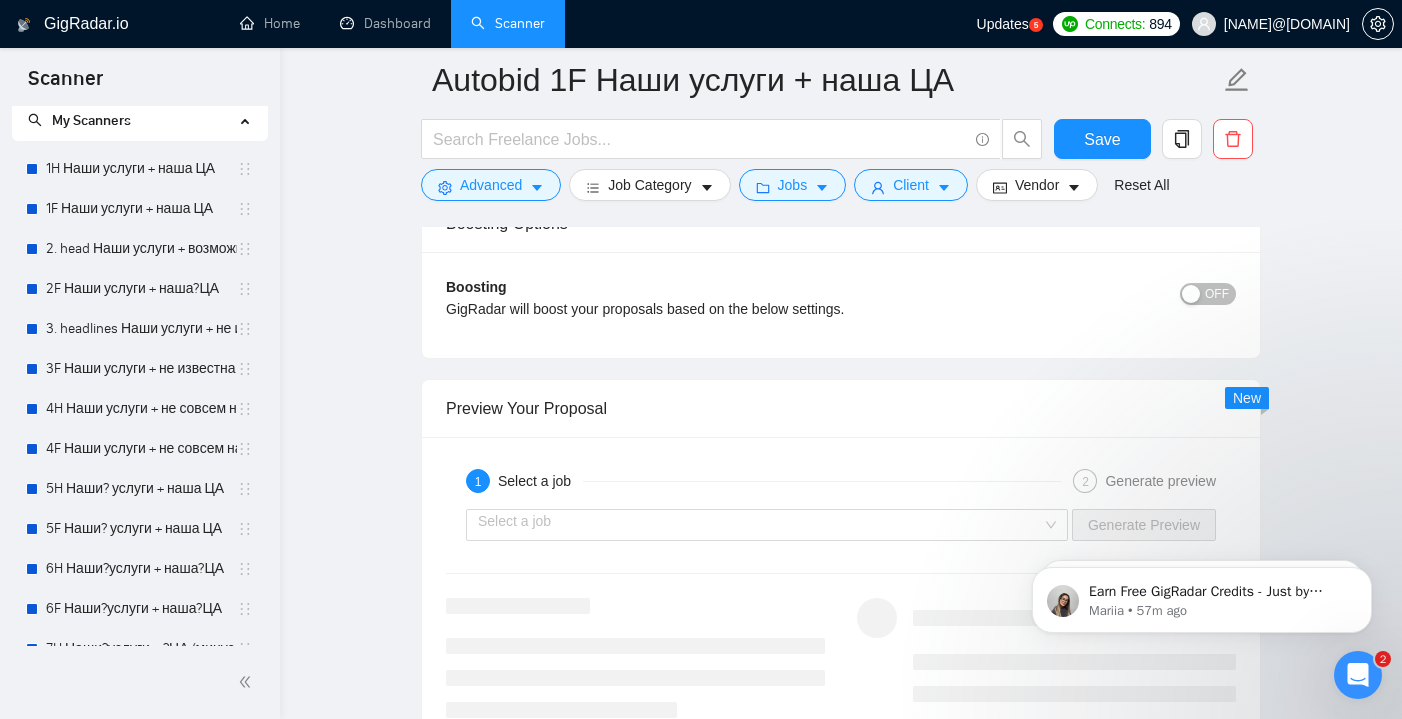 scroll, scrollTop: 4488, scrollLeft: 0, axis: vertical 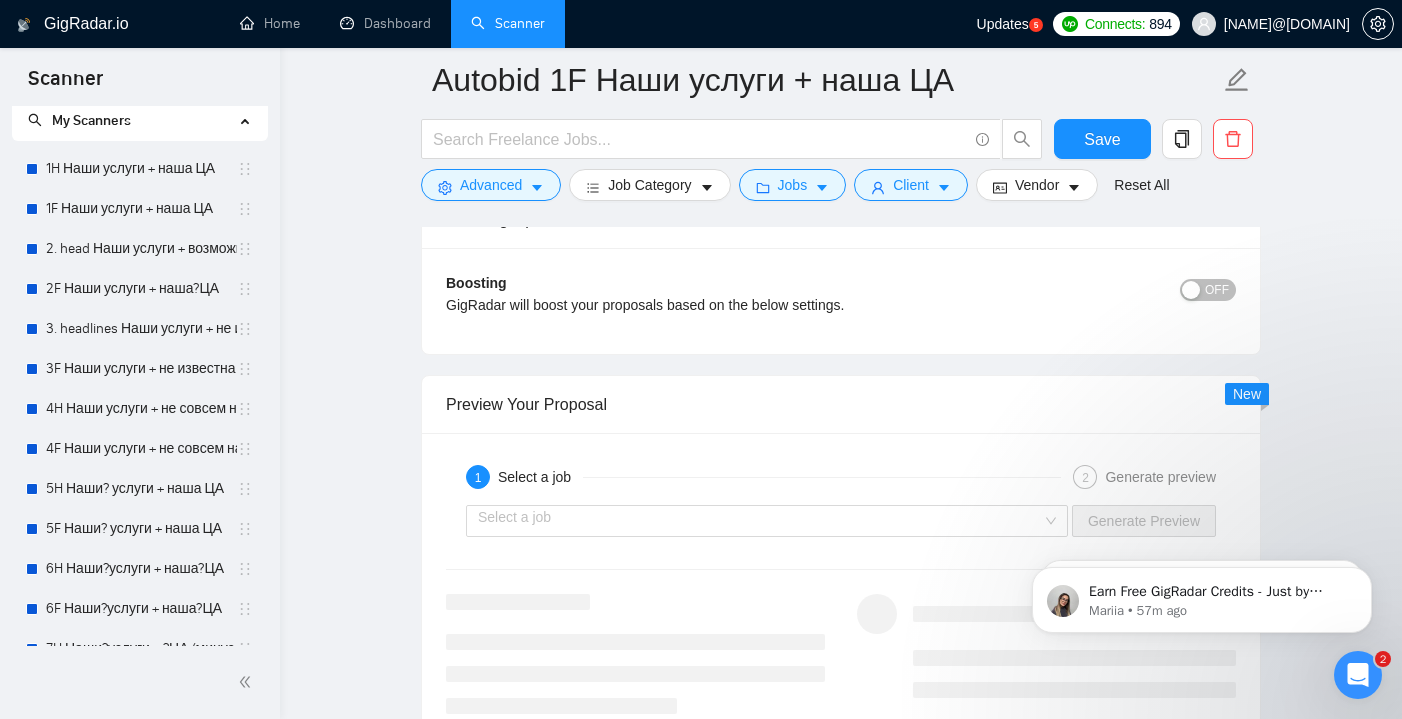 click on "OFF" at bounding box center (1217, 290) 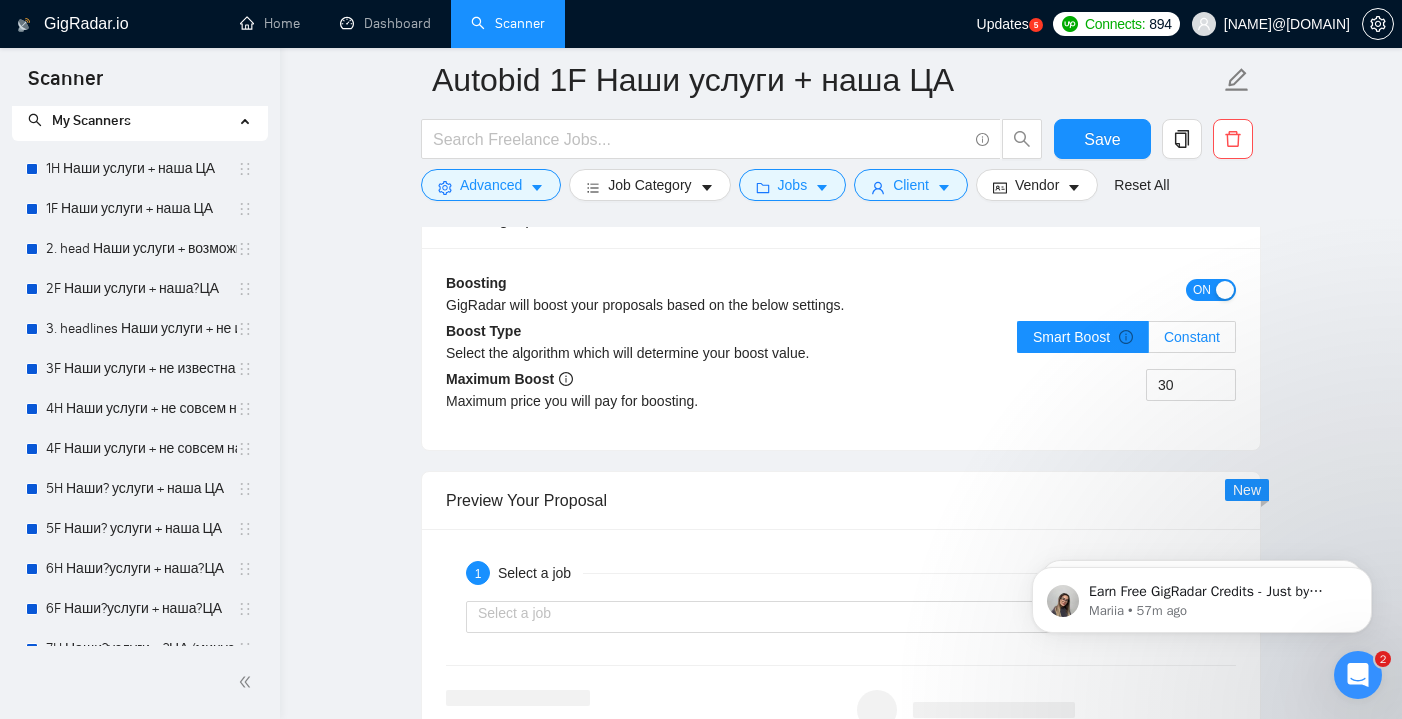 click on "Constant" at bounding box center [1192, 337] 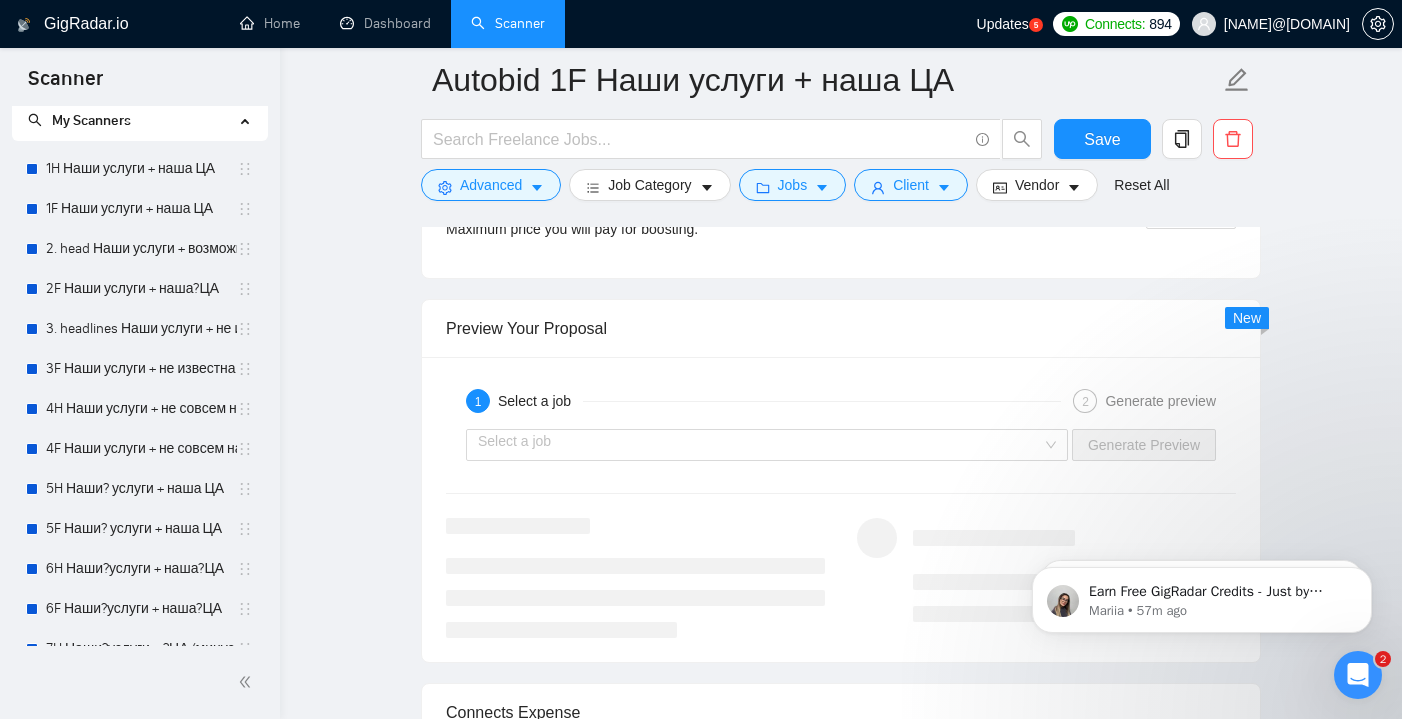 scroll, scrollTop: 4683, scrollLeft: 0, axis: vertical 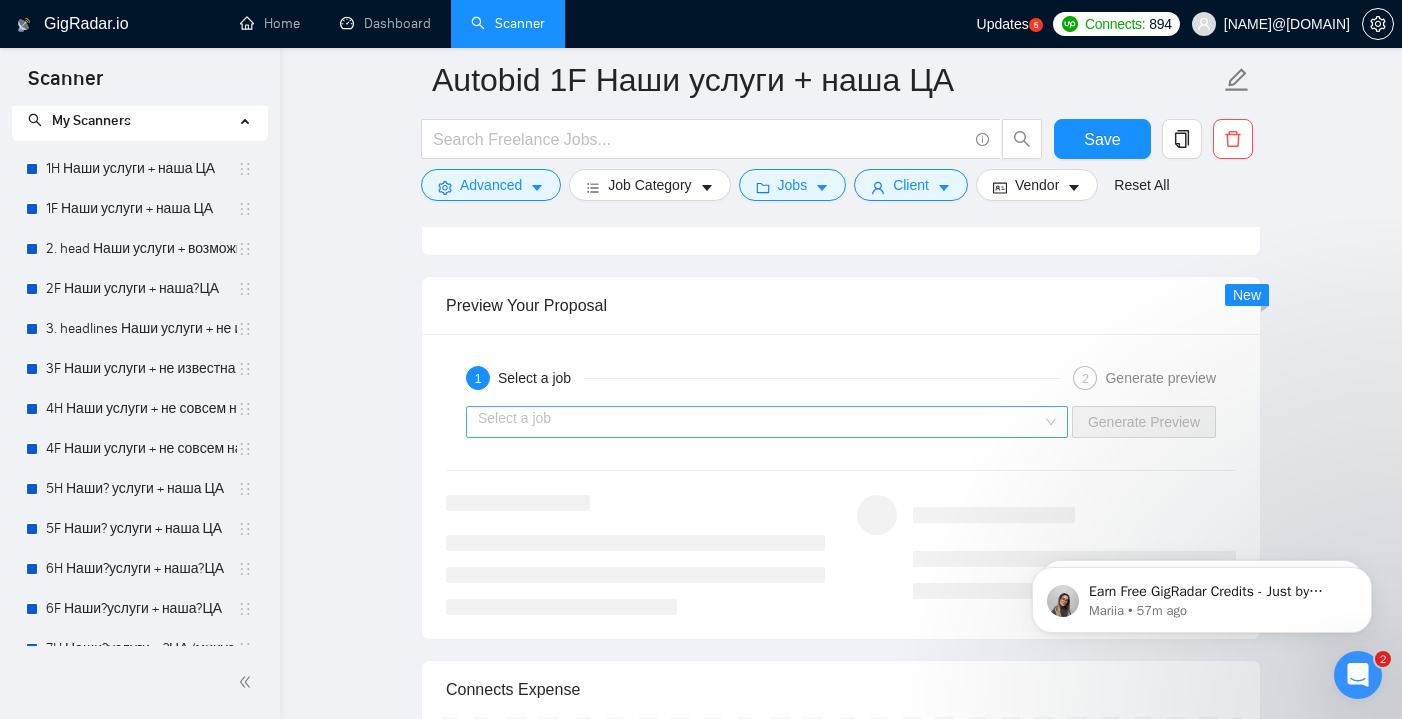 click at bounding box center (760, 422) 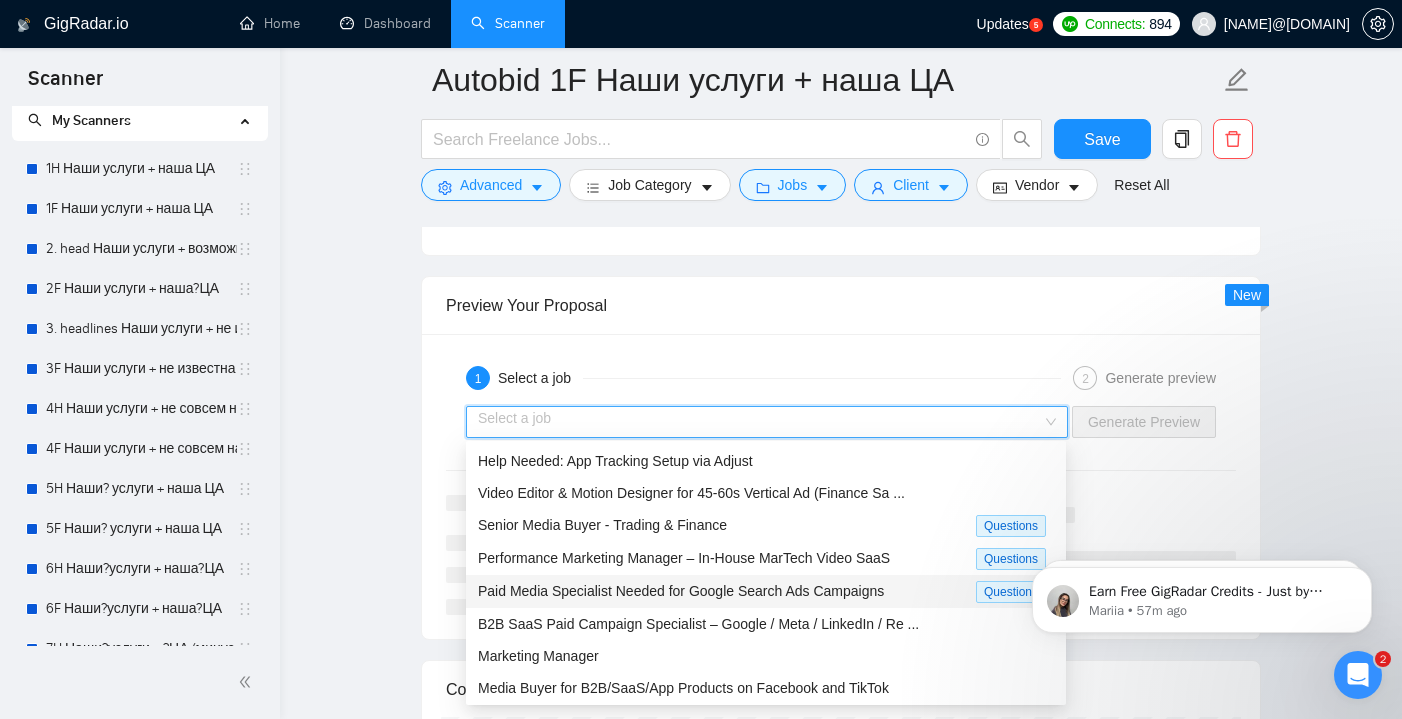 click on "Paid Media Specialist Needed for Google Search Ads Campaigns" at bounding box center [681, 591] 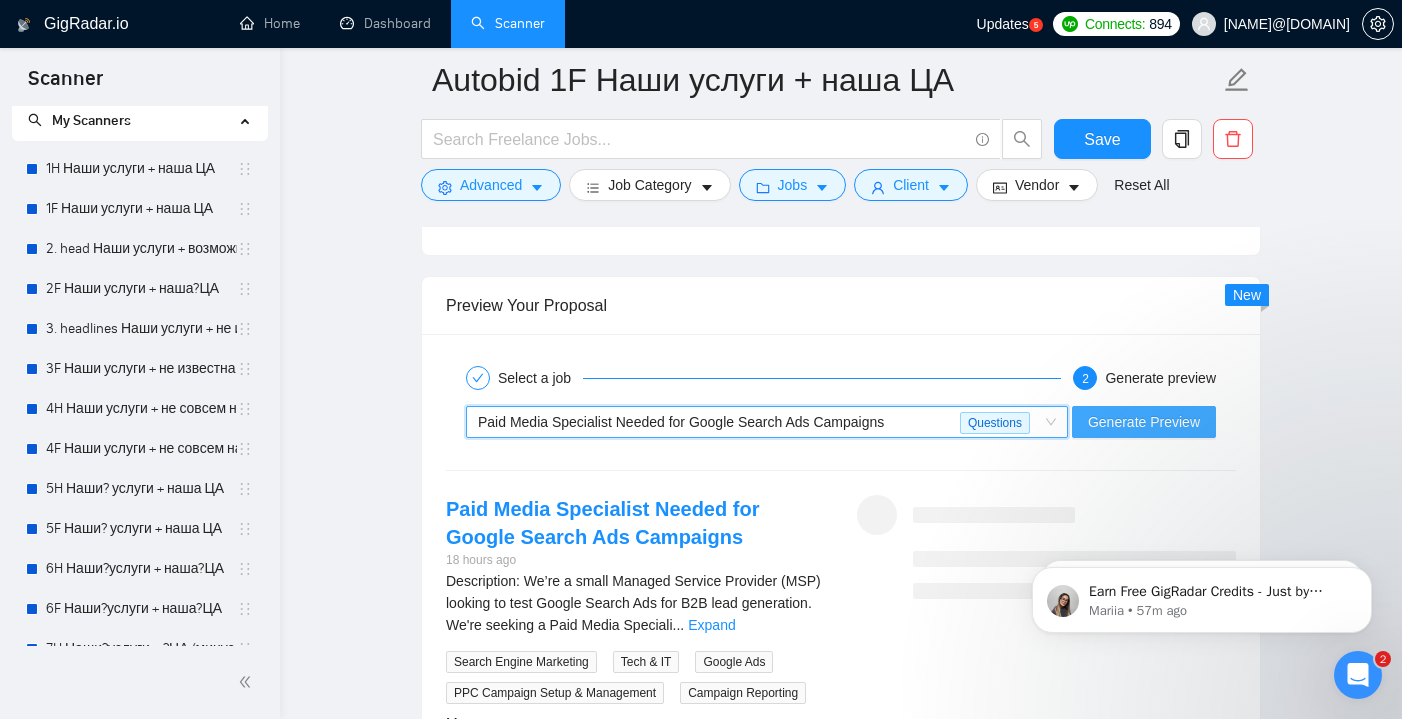 click on "Generate Preview" at bounding box center (1144, 422) 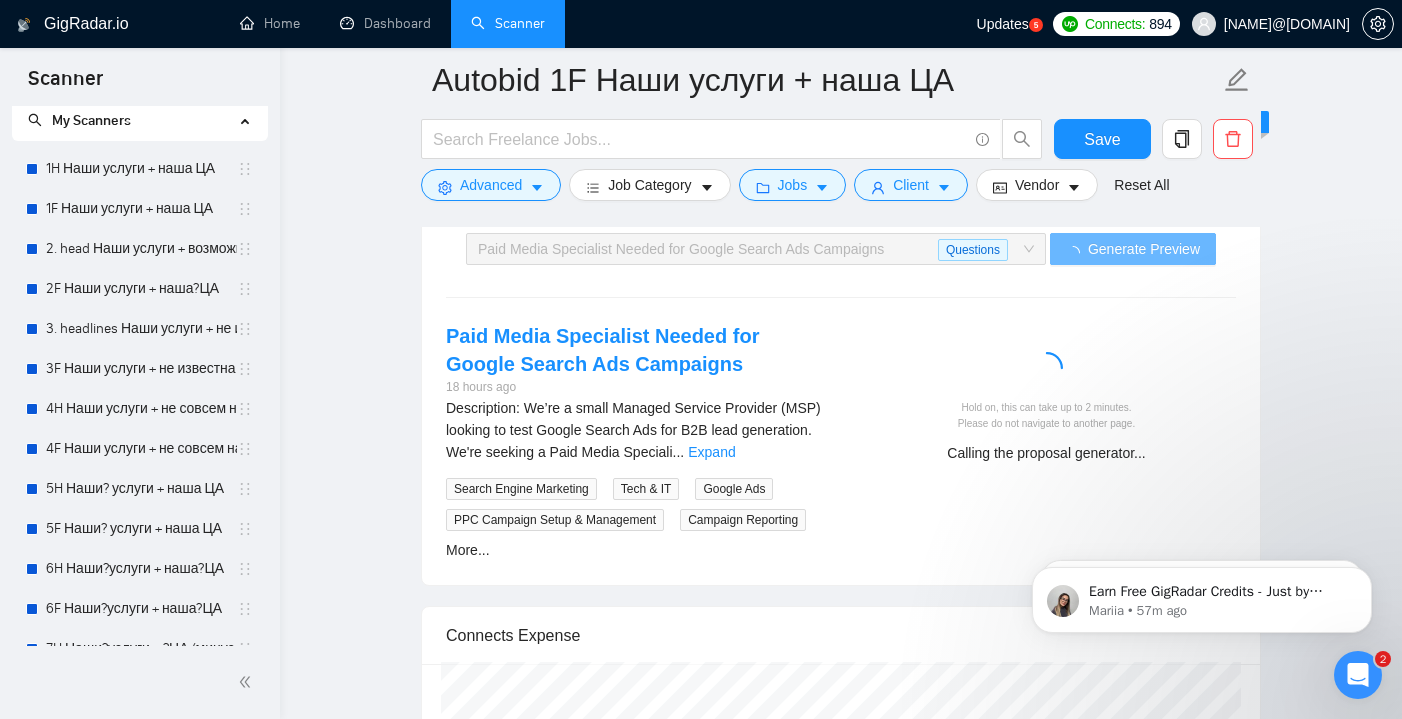 scroll, scrollTop: 4876, scrollLeft: 0, axis: vertical 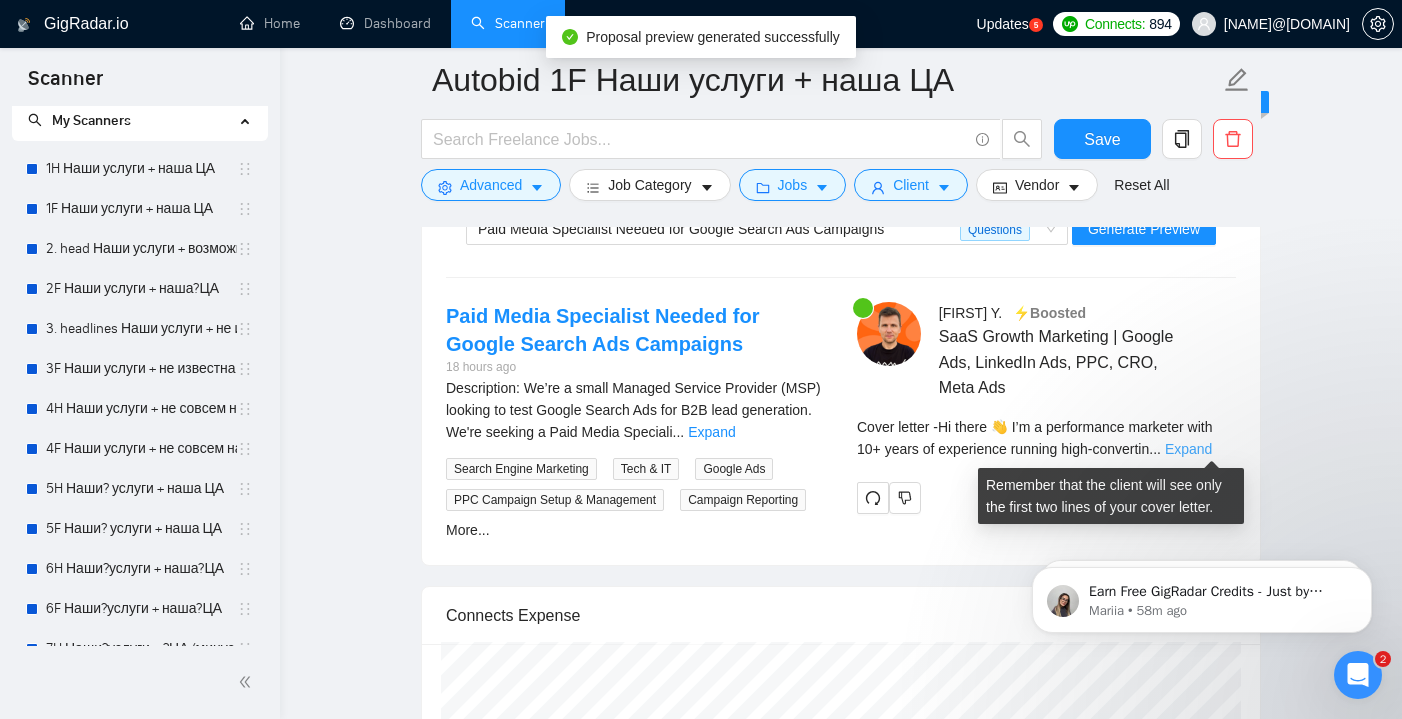 click on "Expand" at bounding box center [1188, 449] 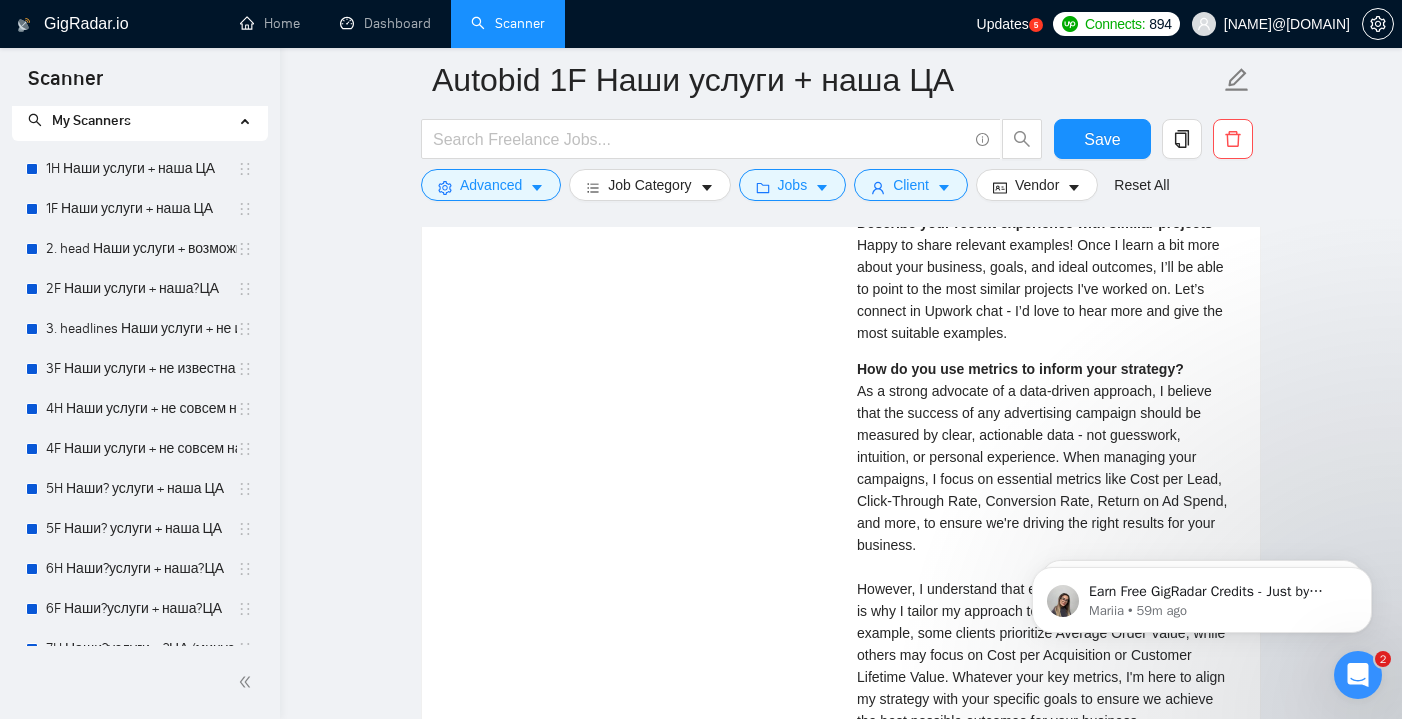 scroll, scrollTop: 5393, scrollLeft: 0, axis: vertical 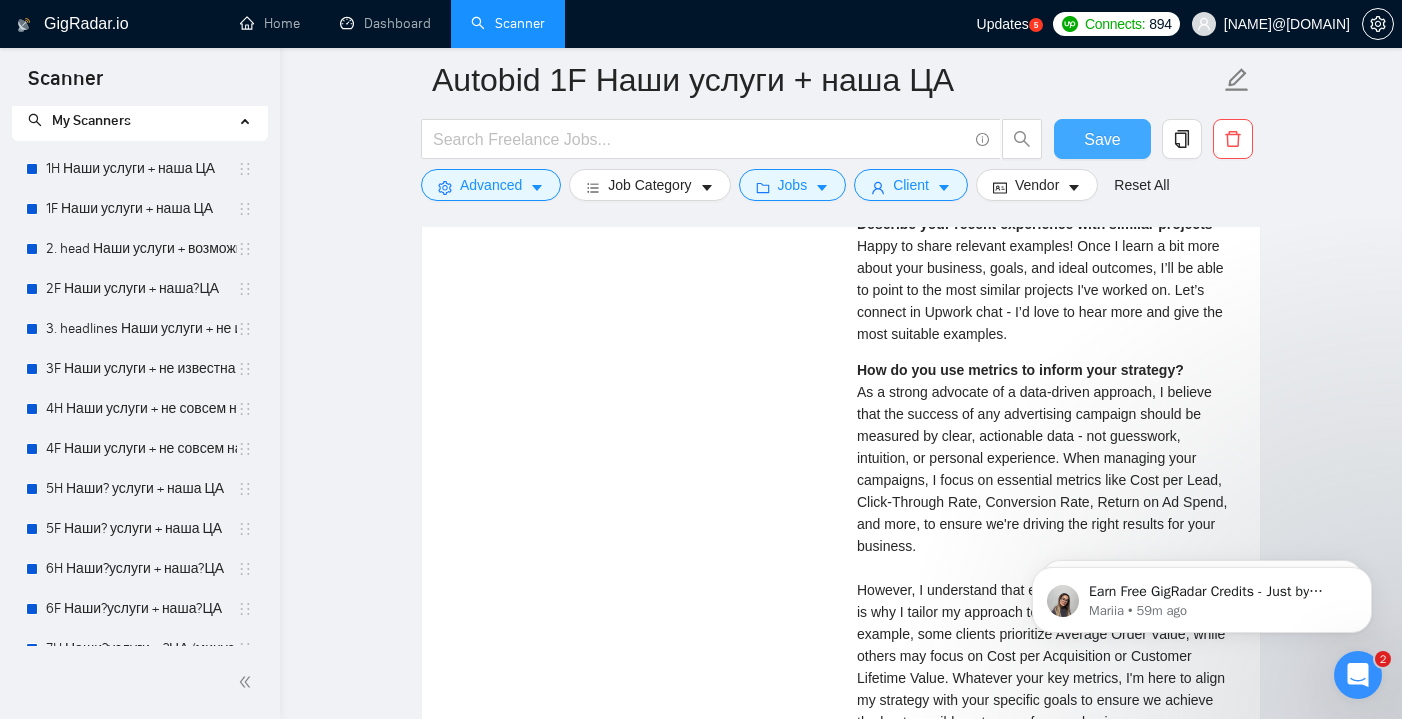 click on "Save" at bounding box center [1102, 139] 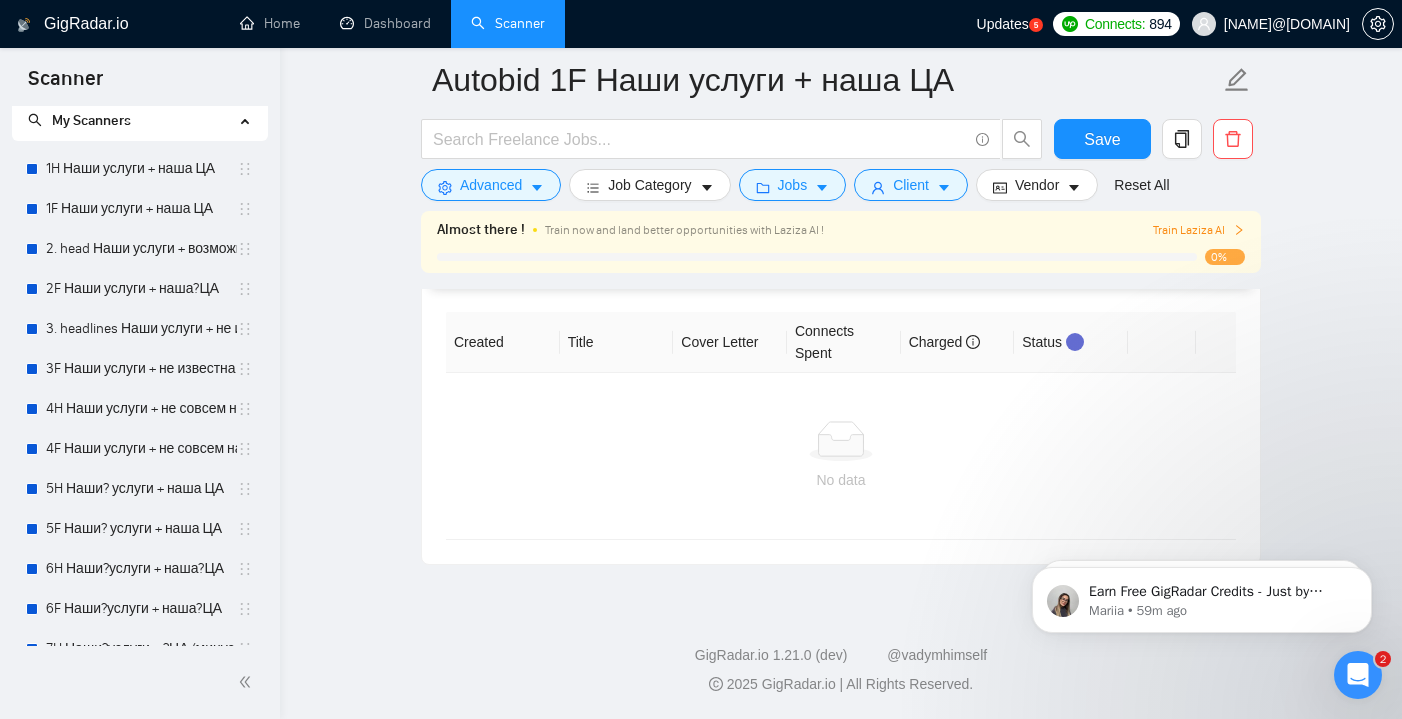 scroll, scrollTop: 6550, scrollLeft: 0, axis: vertical 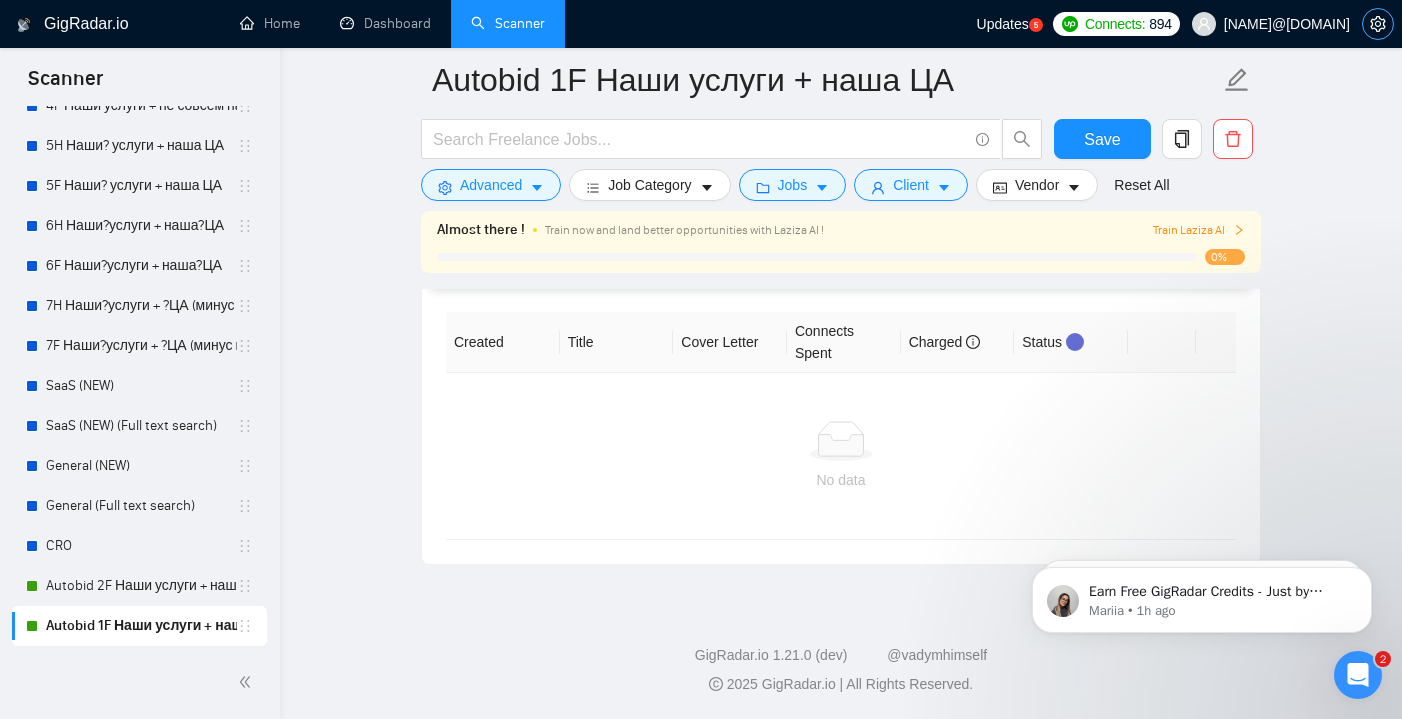 click 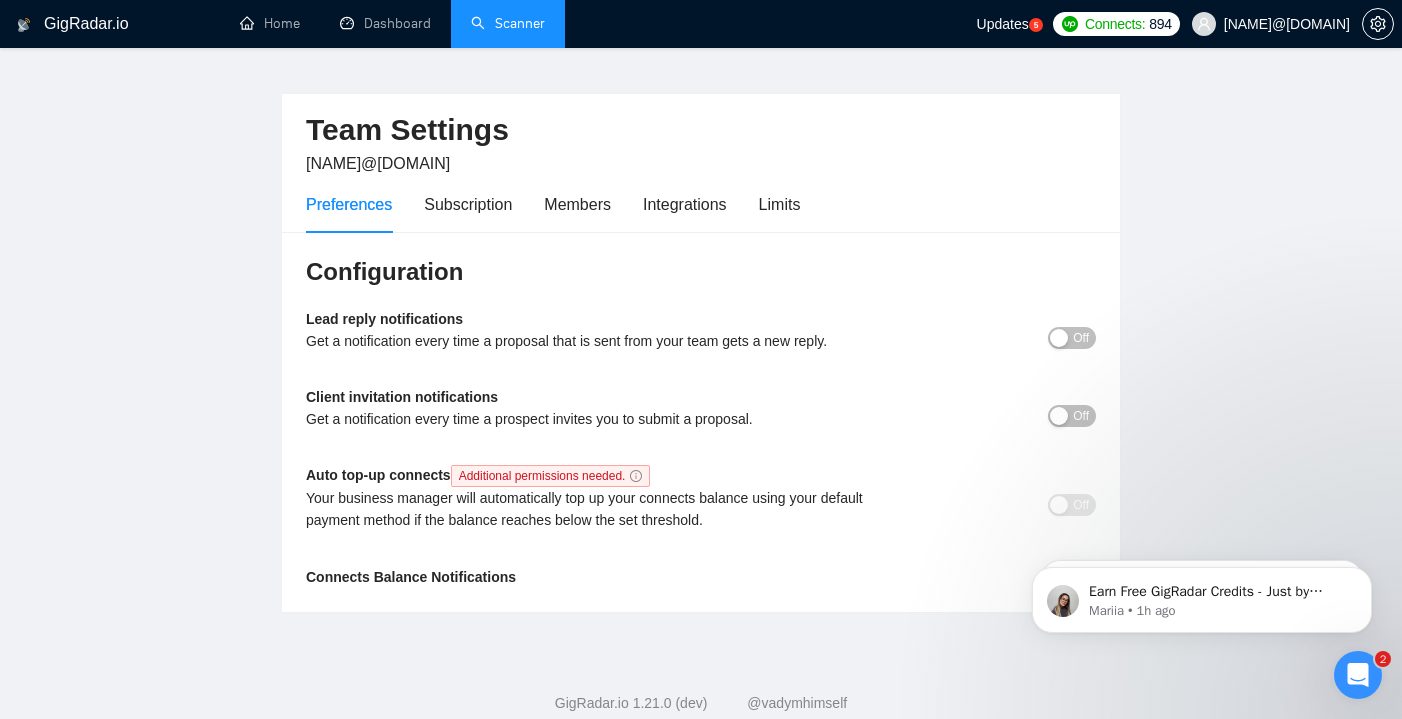 scroll, scrollTop: 26, scrollLeft: 0, axis: vertical 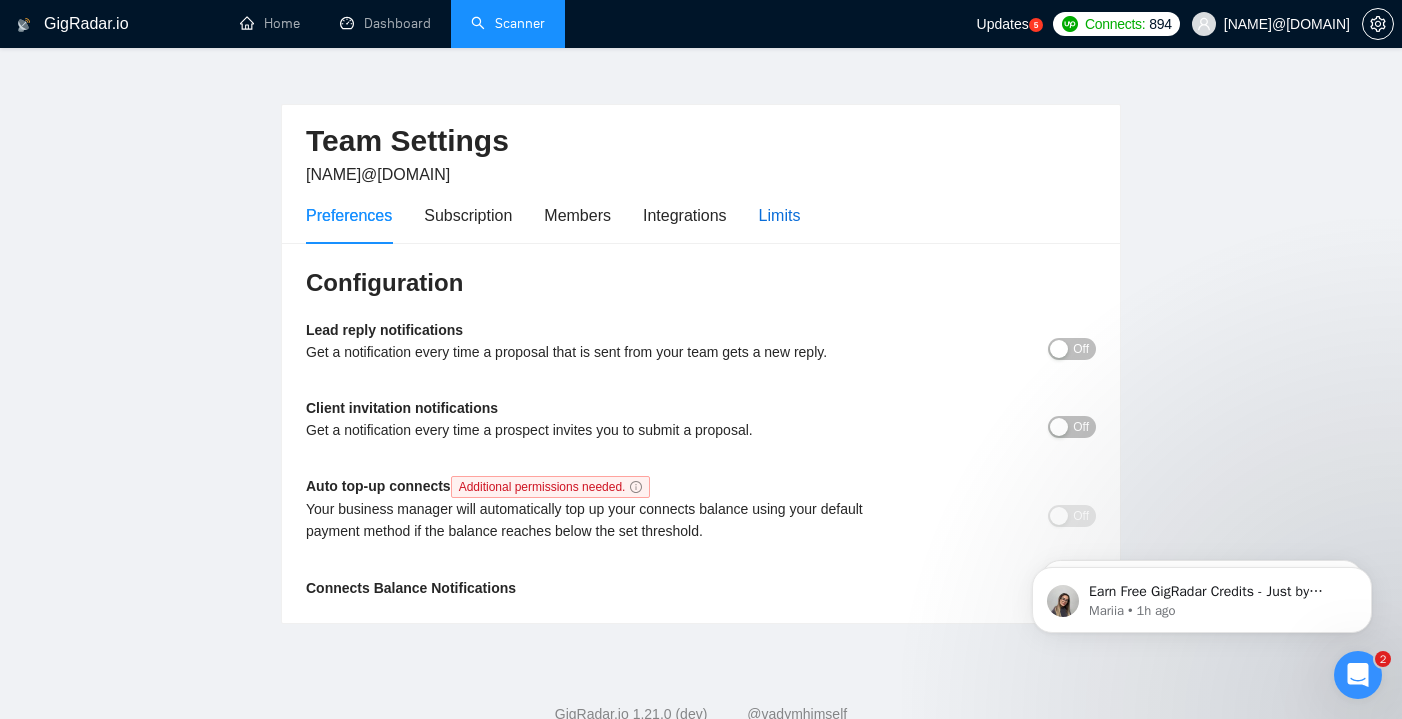 click on "Limits" at bounding box center [780, 215] 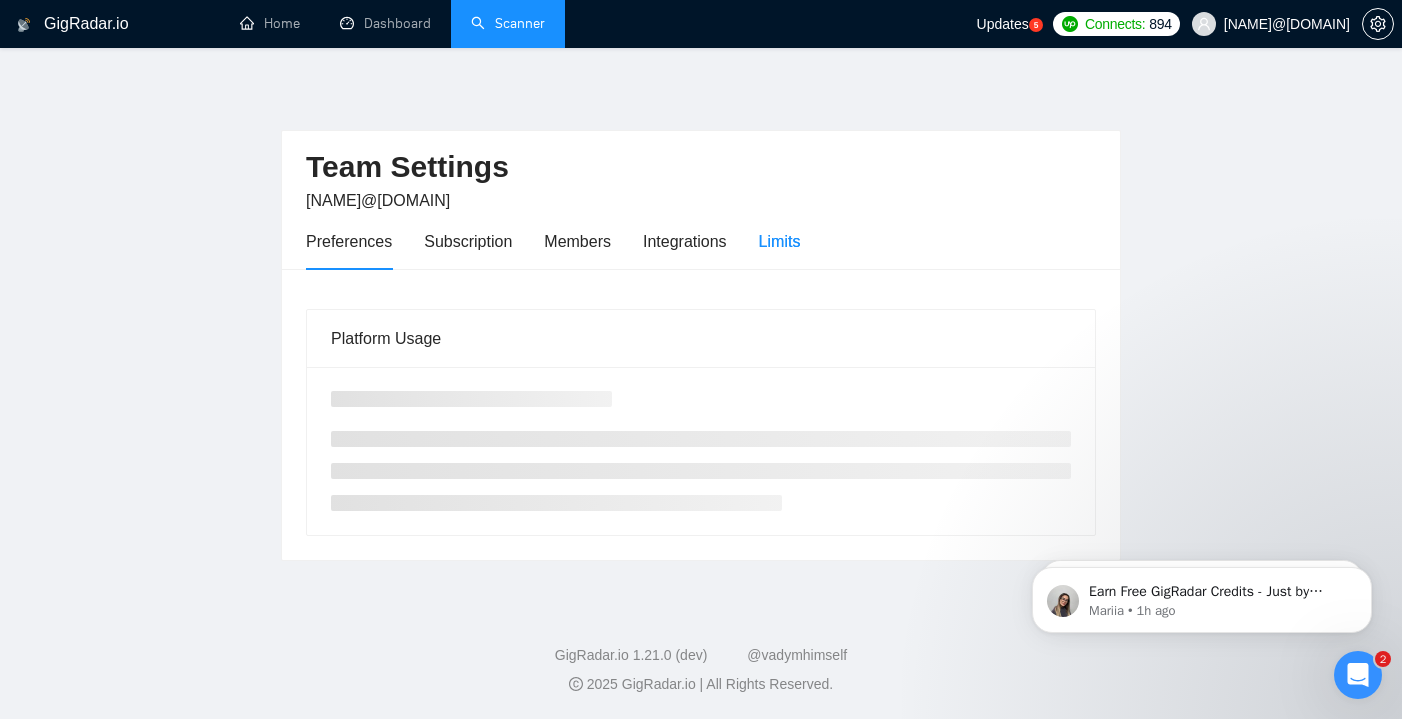 scroll, scrollTop: 0, scrollLeft: 0, axis: both 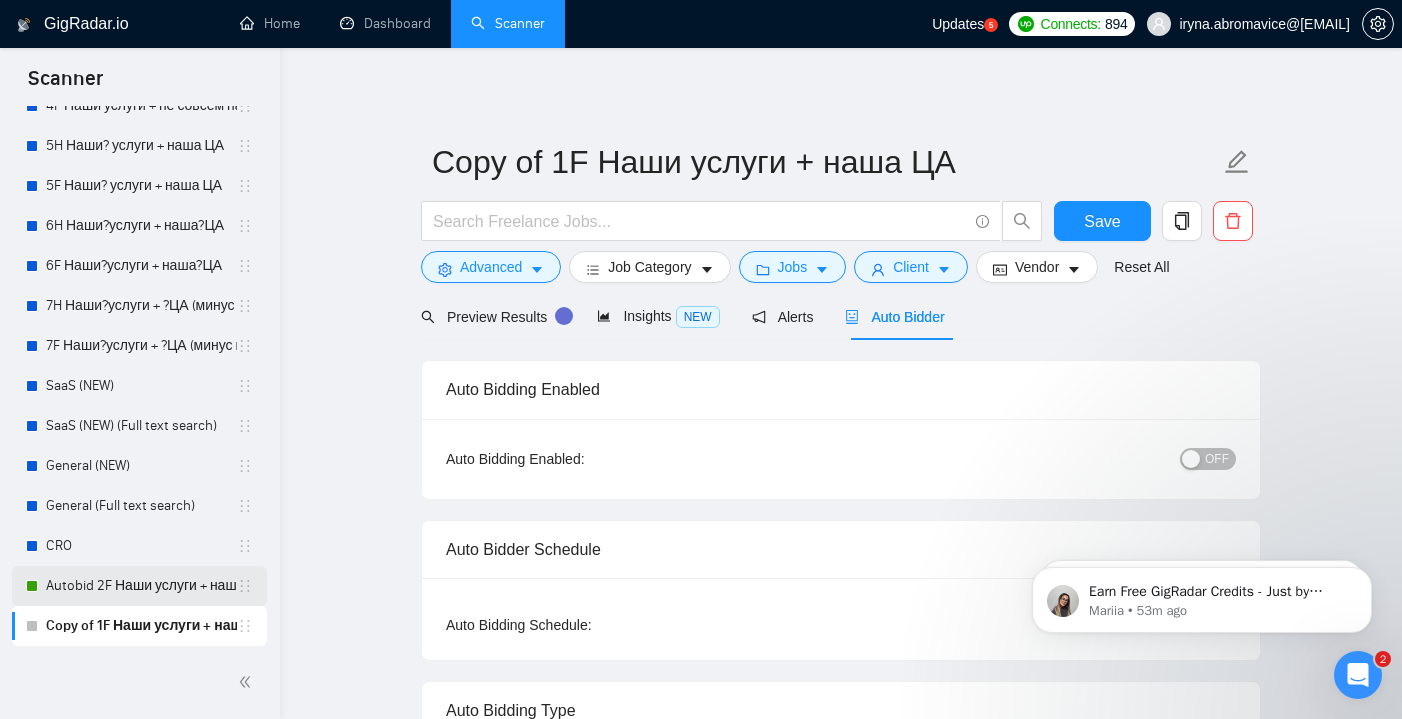 click on "Autobid 2F Наши услуги + наша?ЦА" at bounding box center (141, 586) 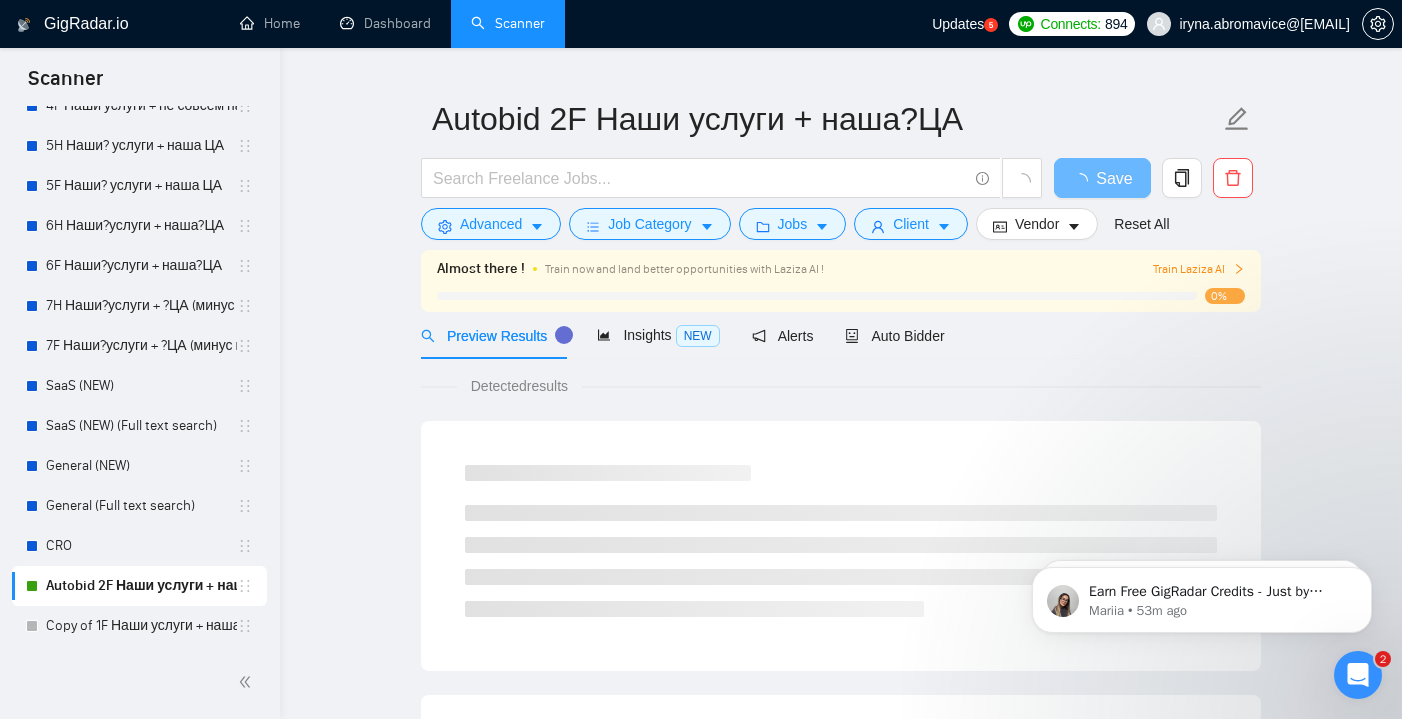 scroll, scrollTop: 19, scrollLeft: 0, axis: vertical 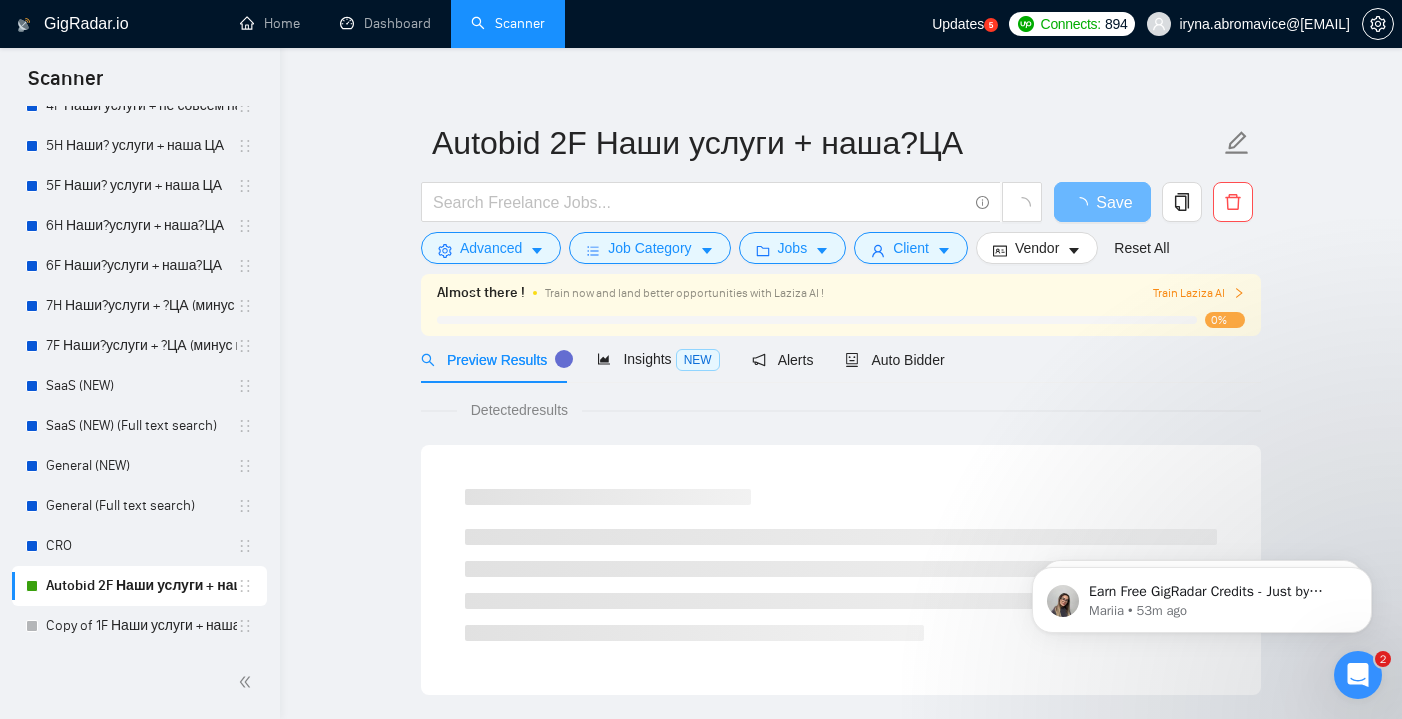 click on "Train now and land better opportunities with Laziza AI !" at bounding box center [811, 293] 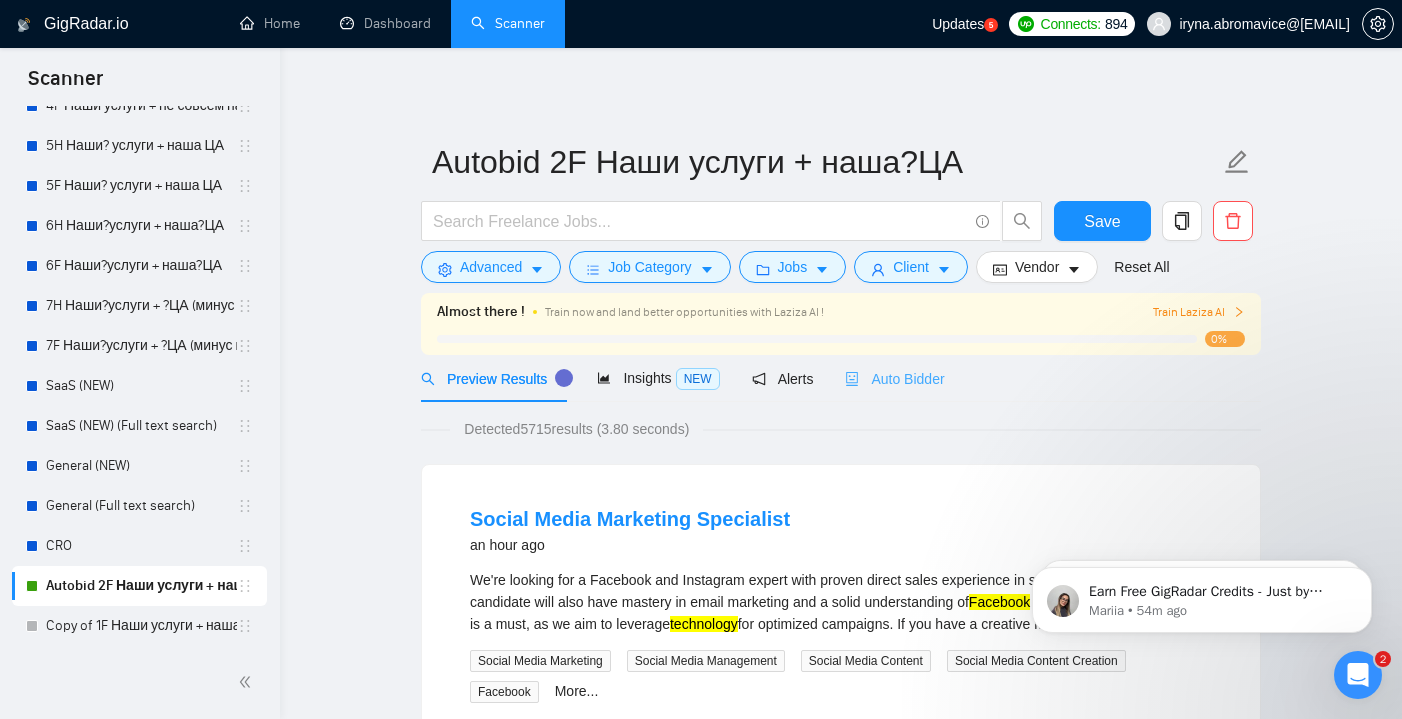 scroll, scrollTop: 0, scrollLeft: 0, axis: both 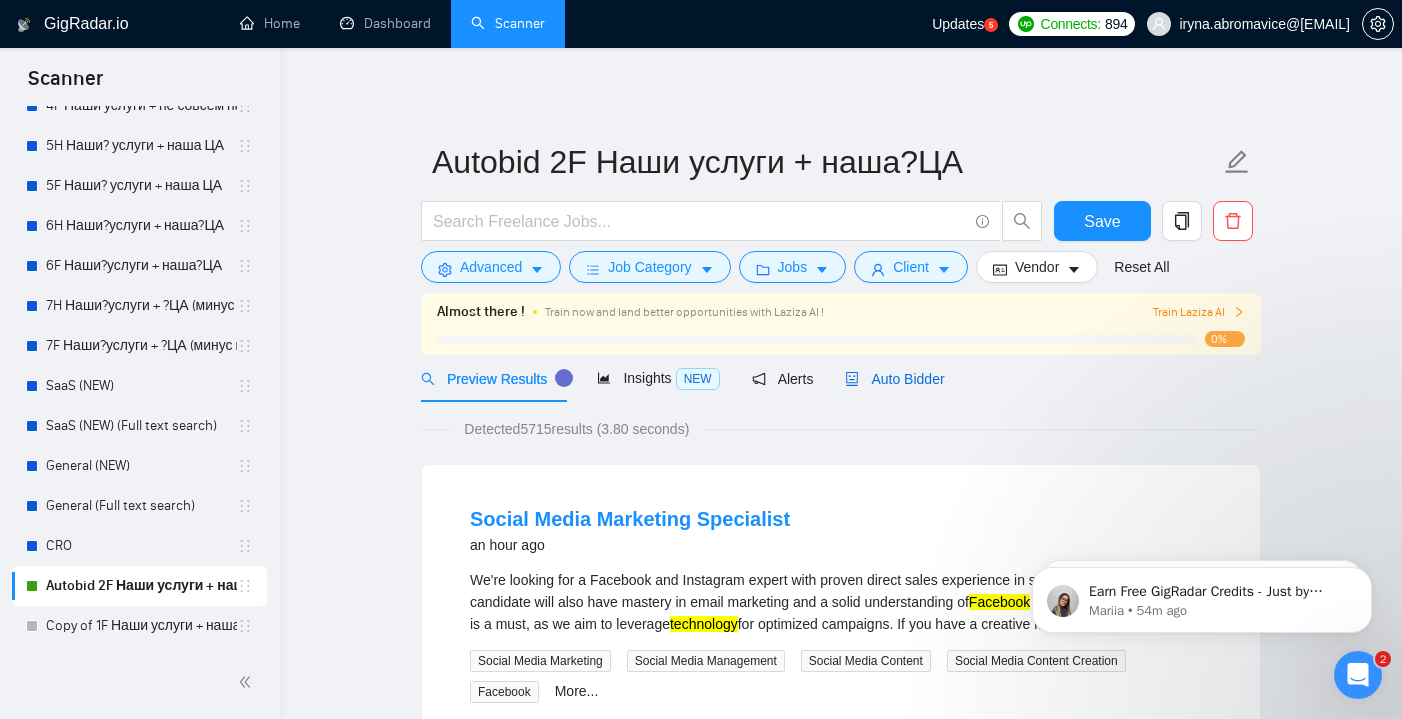 click on "Auto Bidder" at bounding box center (894, 379) 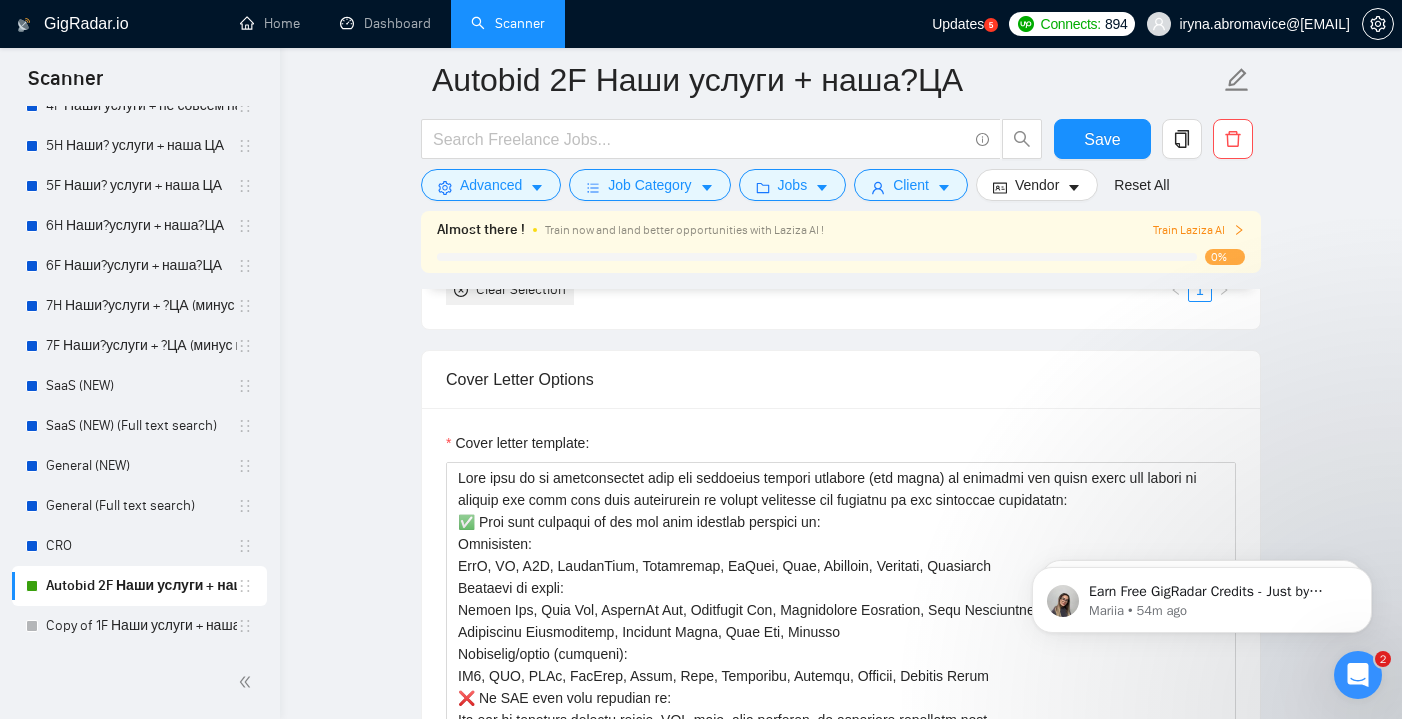 scroll, scrollTop: 2029, scrollLeft: 0, axis: vertical 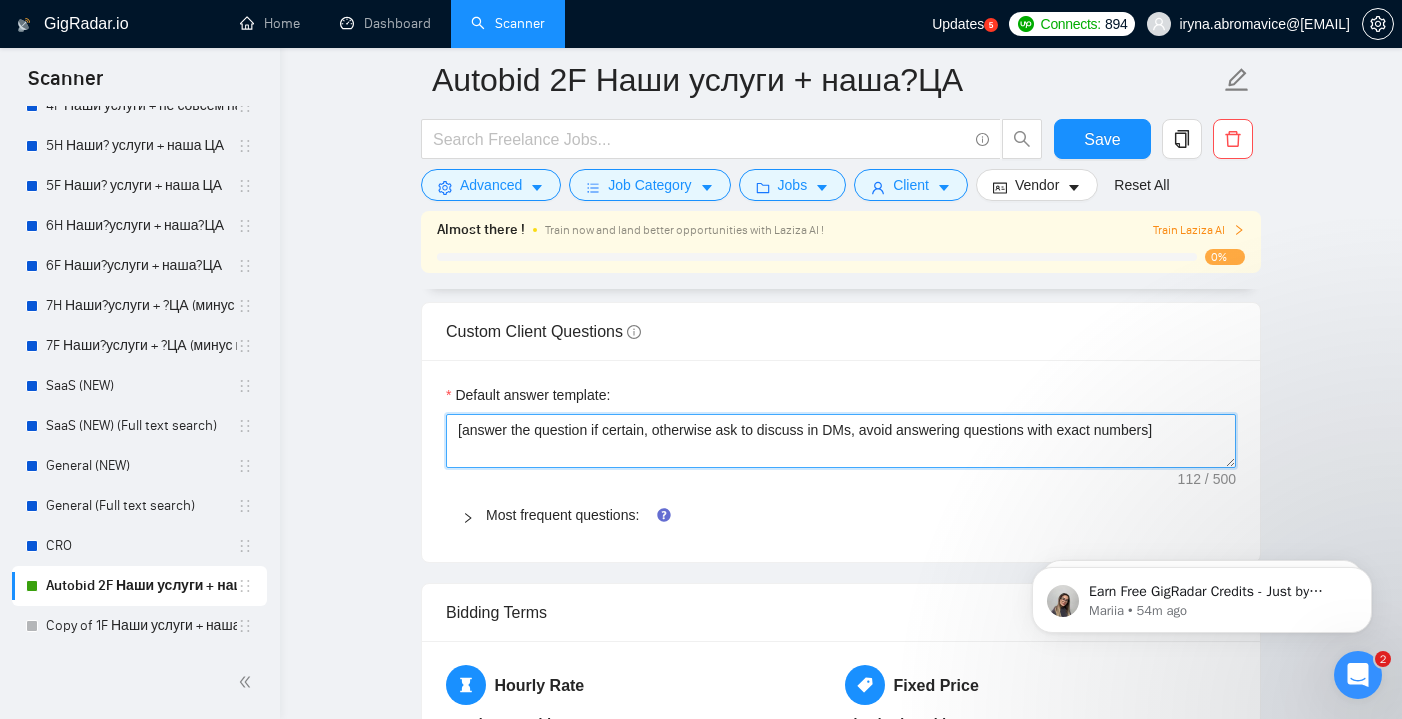 drag, startPoint x: 876, startPoint y: 431, endPoint x: 1178, endPoint y: 430, distance: 302.00165 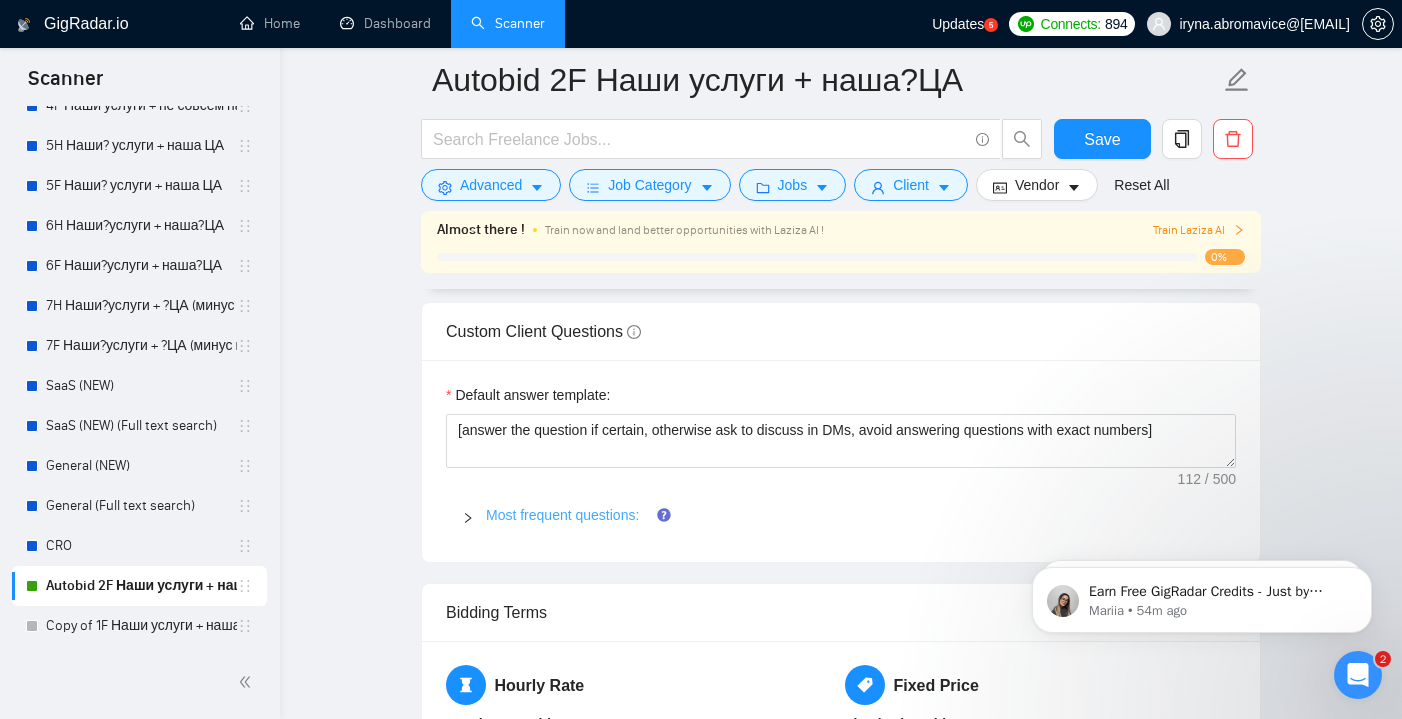 click on "Most frequent questions:" at bounding box center [562, 515] 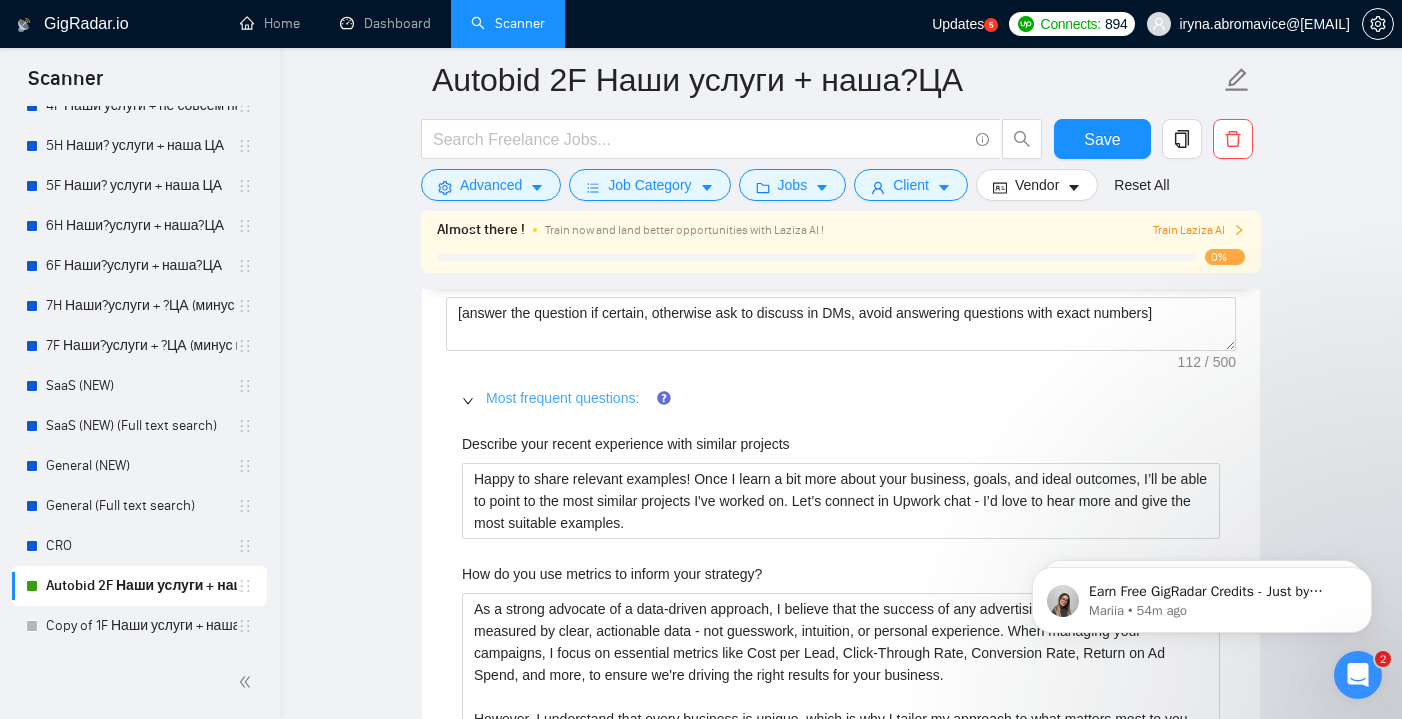 scroll, scrollTop: 2840, scrollLeft: 0, axis: vertical 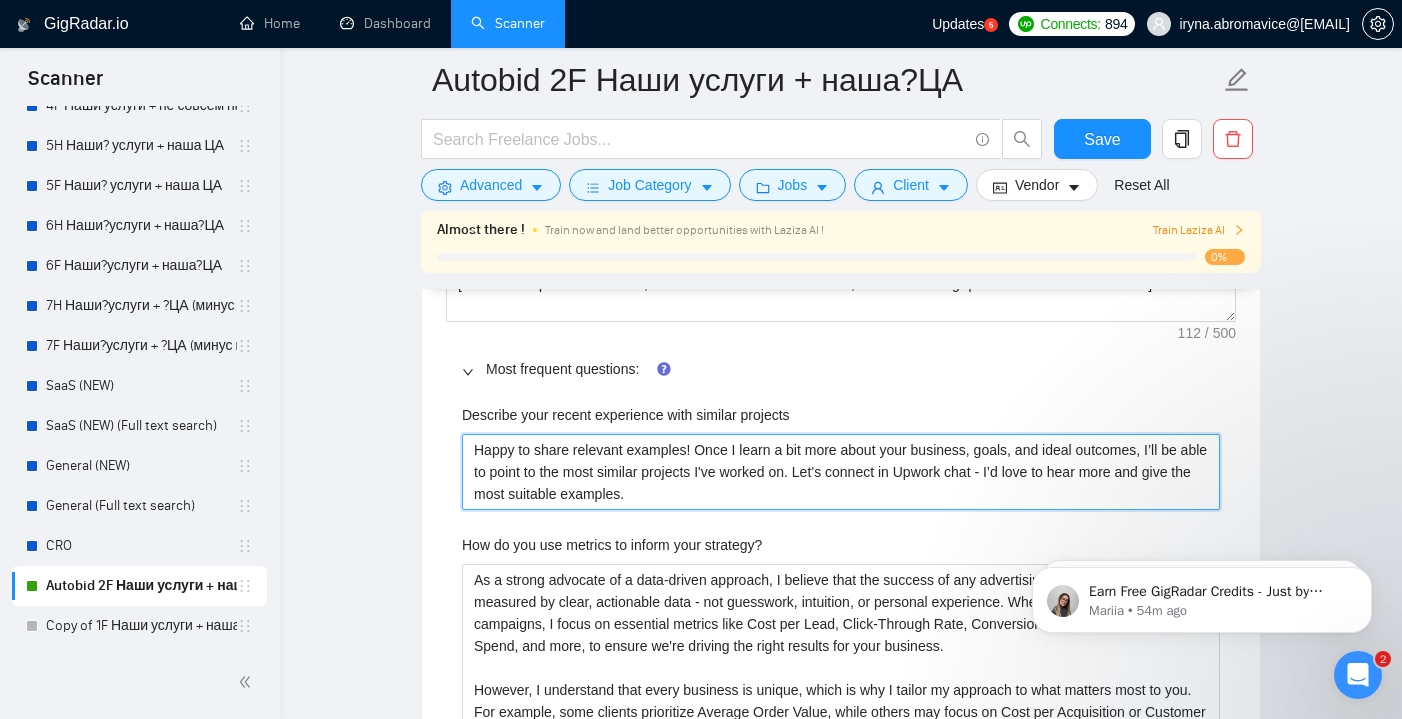 drag, startPoint x: 726, startPoint y: 495, endPoint x: 380, endPoint y: 436, distance: 350.9943 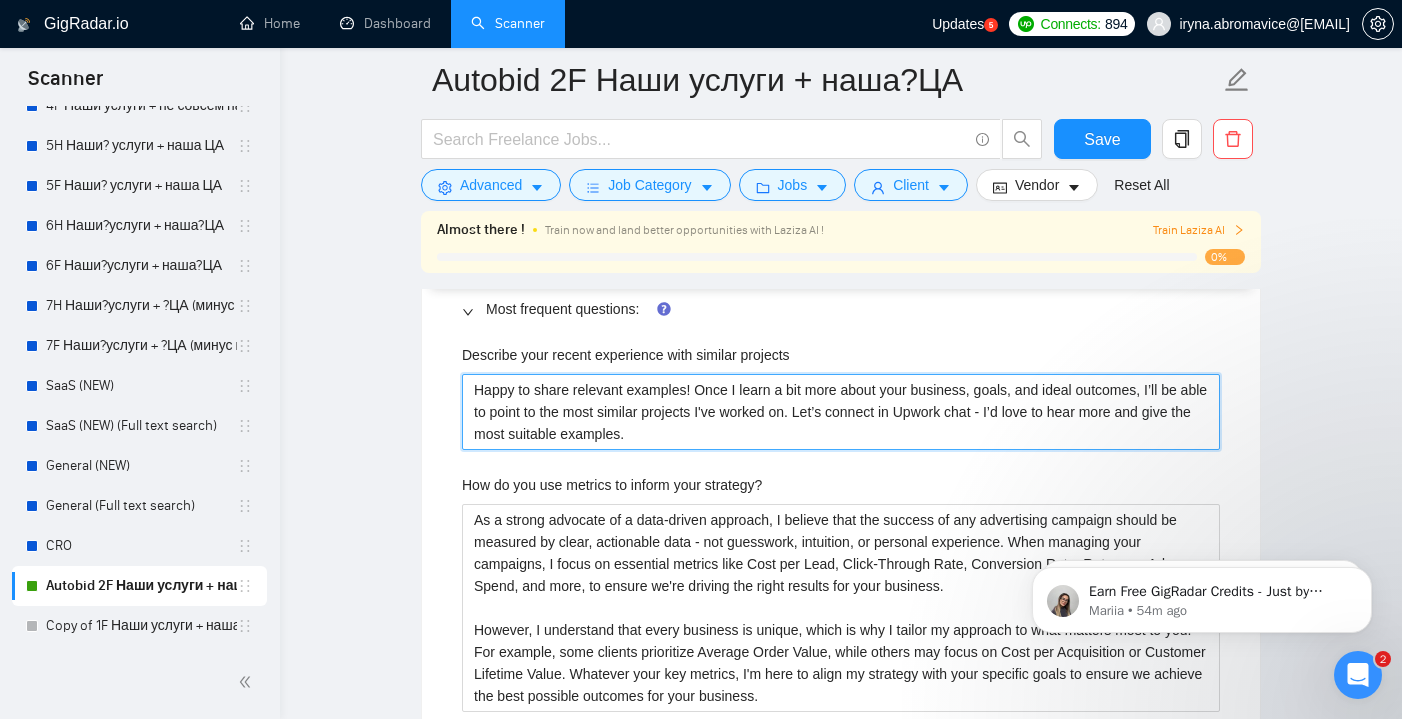 scroll, scrollTop: 2939, scrollLeft: 0, axis: vertical 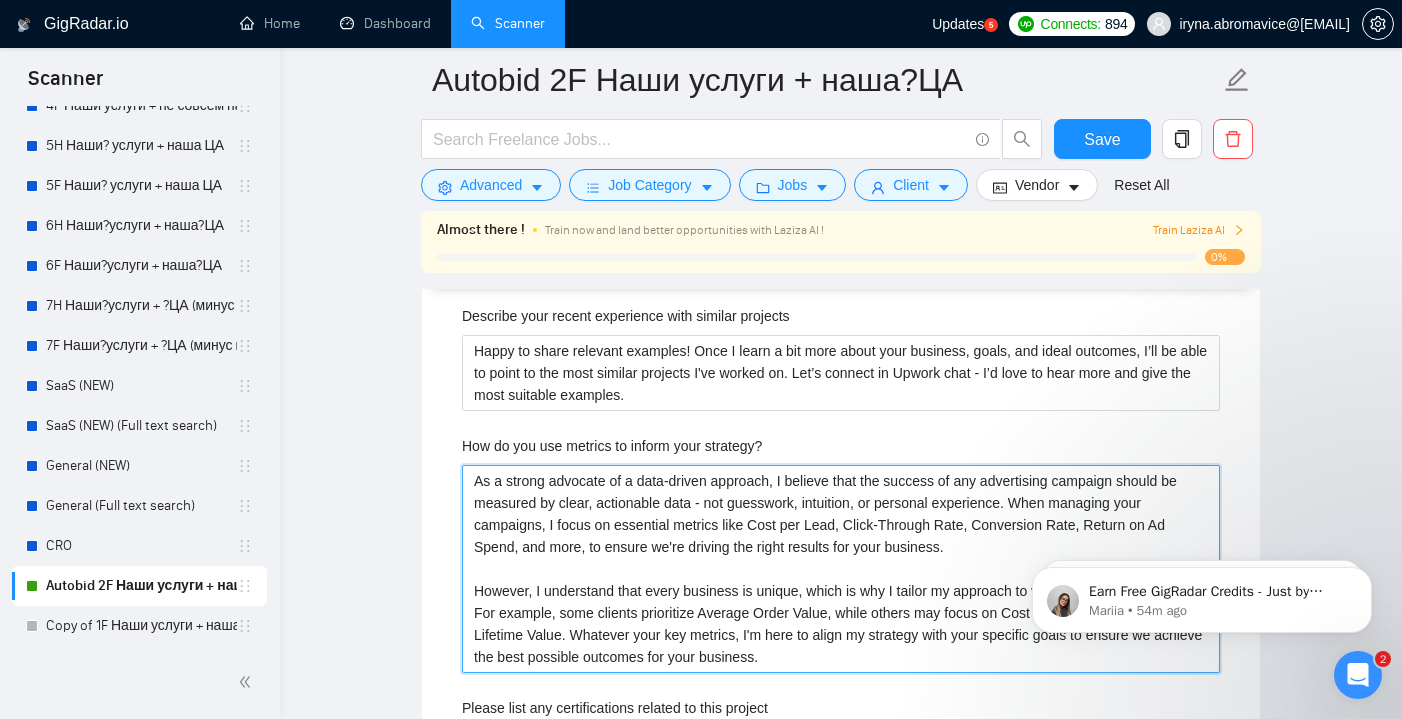 drag, startPoint x: 472, startPoint y: 477, endPoint x: 917, endPoint y: 670, distance: 485.0505 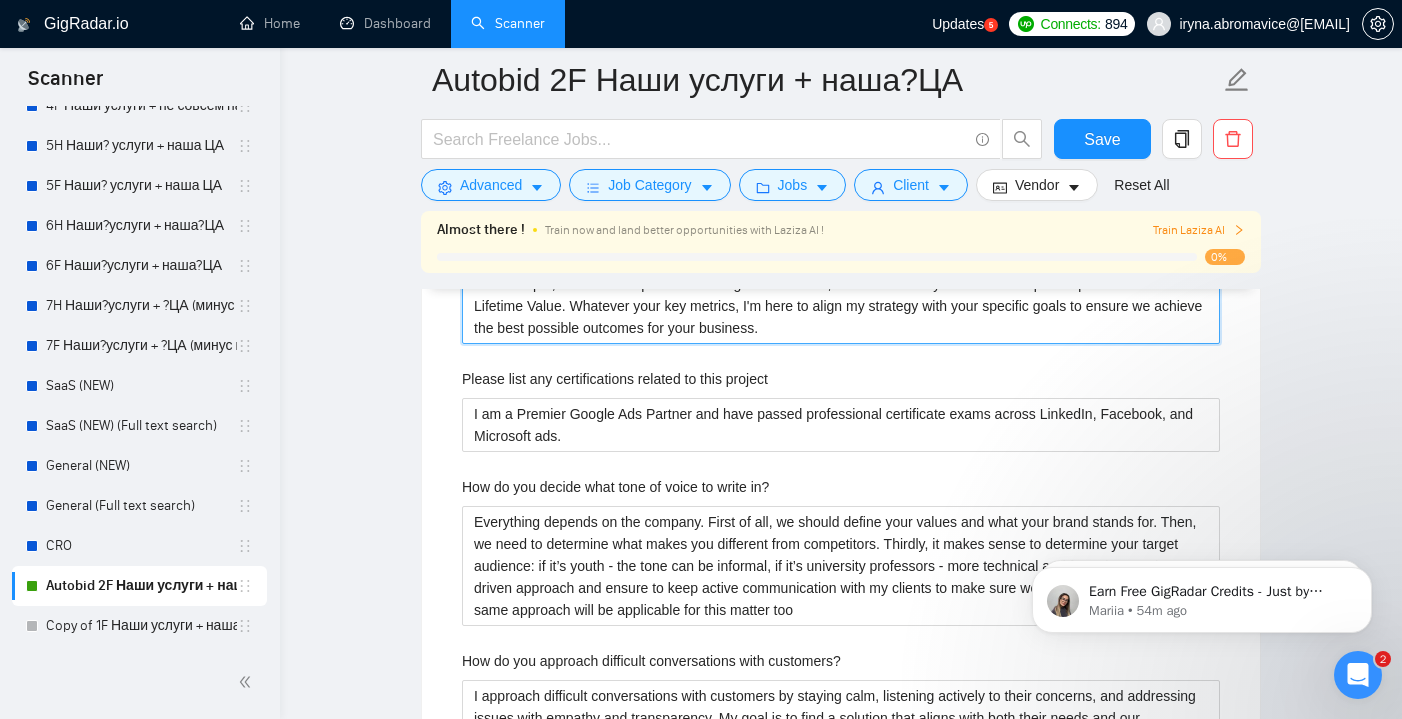 scroll, scrollTop: 3275, scrollLeft: 0, axis: vertical 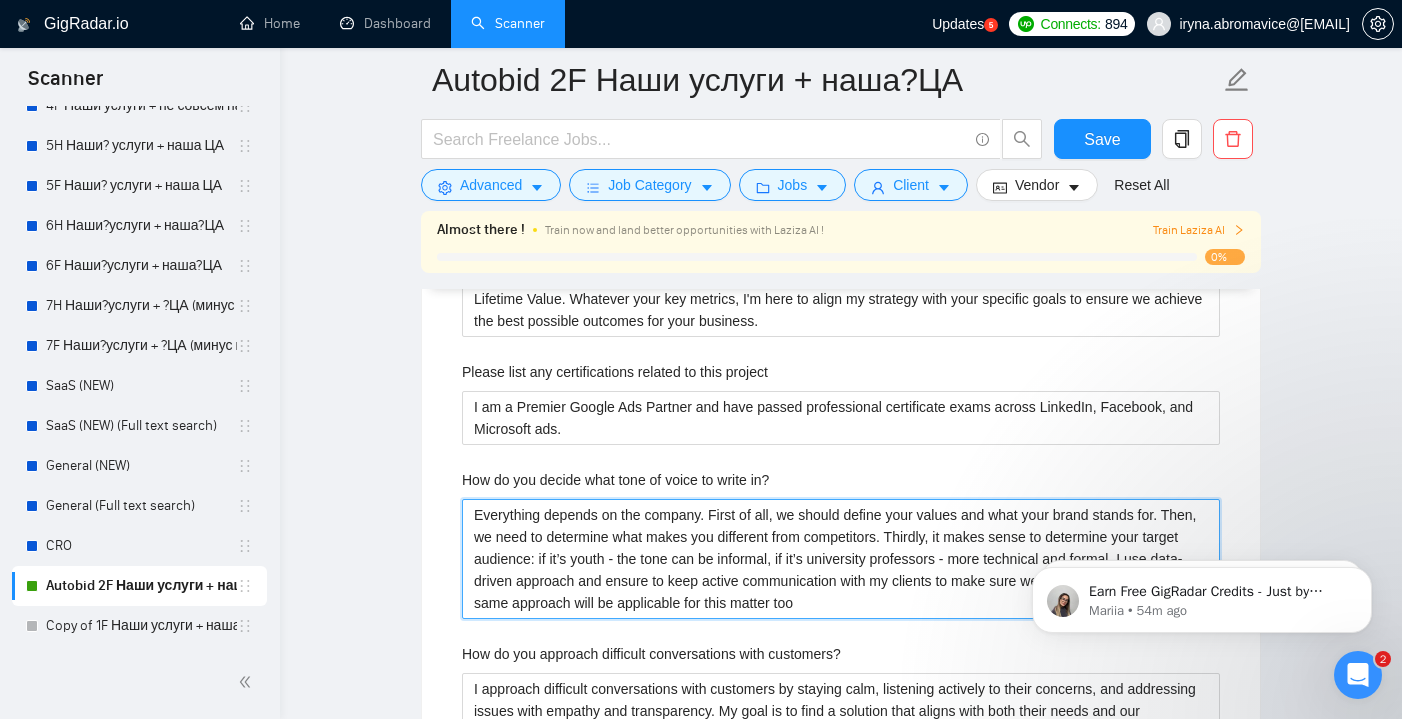drag, startPoint x: 978, startPoint y: 609, endPoint x: 462, endPoint y: 466, distance: 535.4484 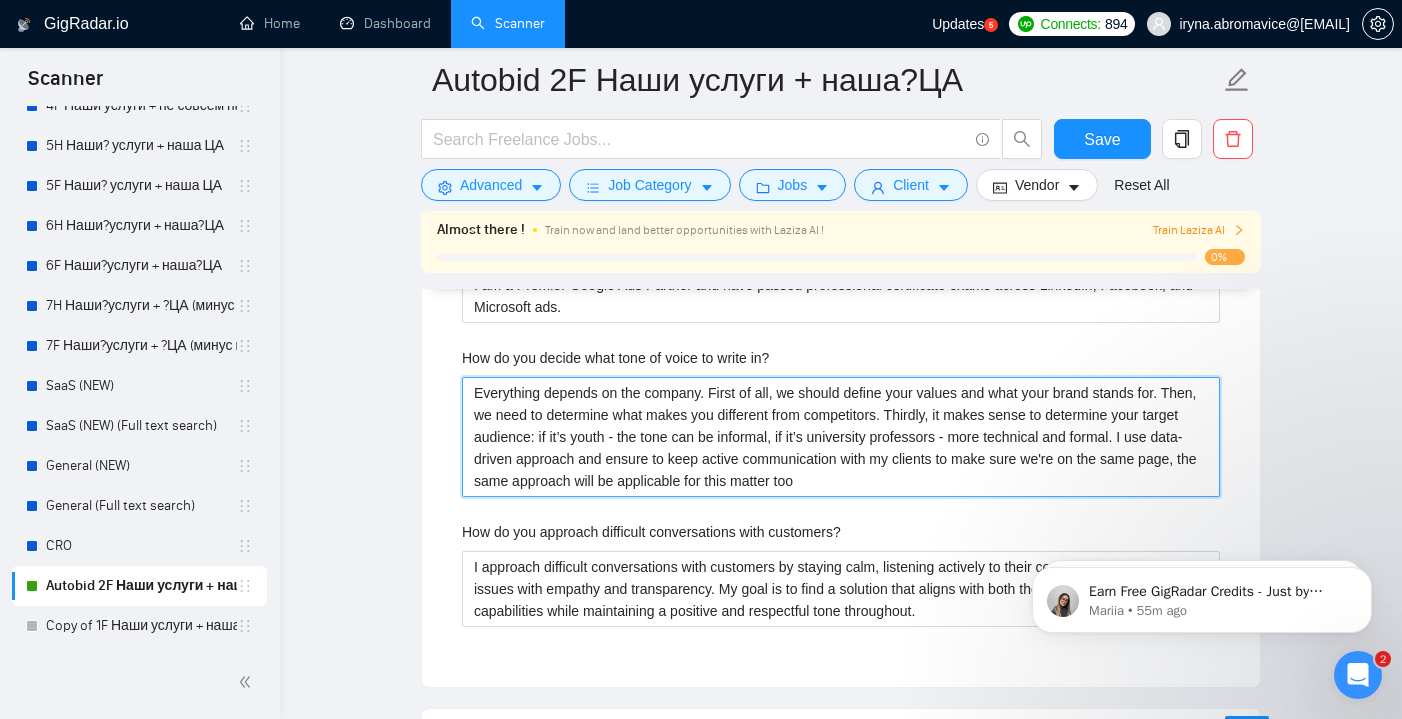 scroll, scrollTop: 3426, scrollLeft: 0, axis: vertical 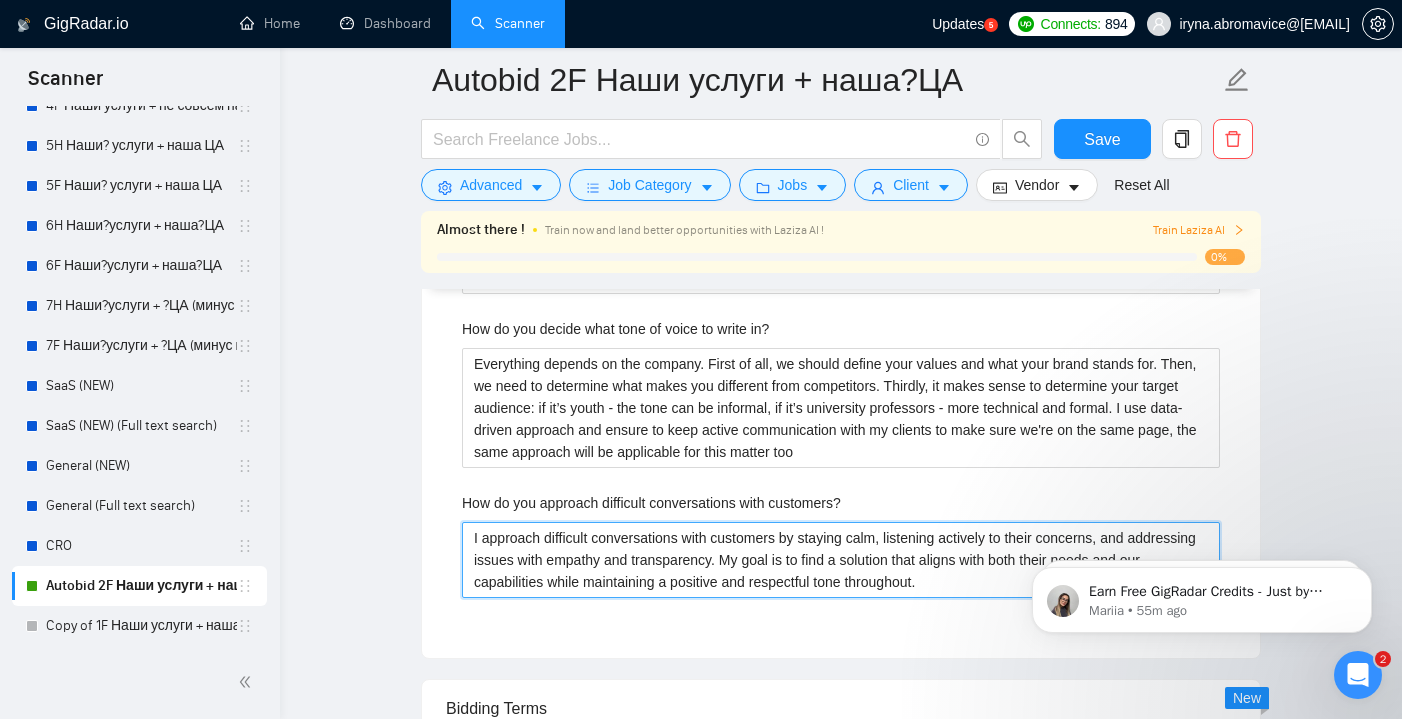 click on "I approach difficult conversations with customers by staying calm, listening actively to their concerns, and addressing issues with empathy and transparency. My goal is to find a solution that aligns with both their needs and our capabilities while maintaining a positive and respectful tone throughout." at bounding box center [841, 560] 